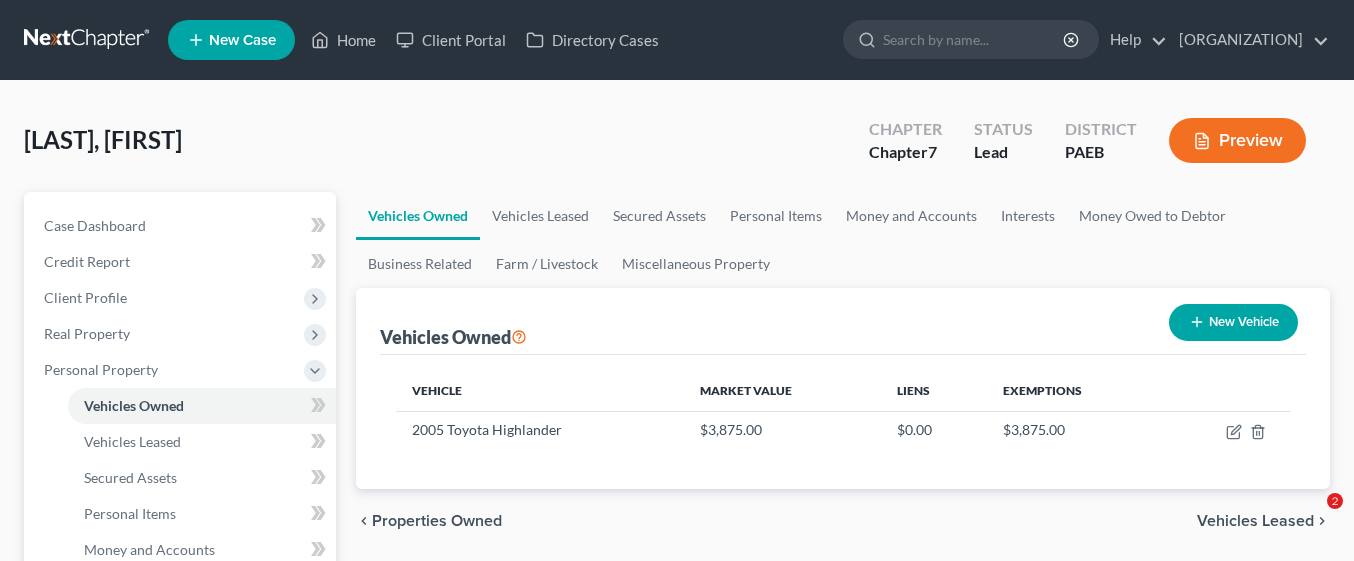 scroll, scrollTop: 0, scrollLeft: 0, axis: both 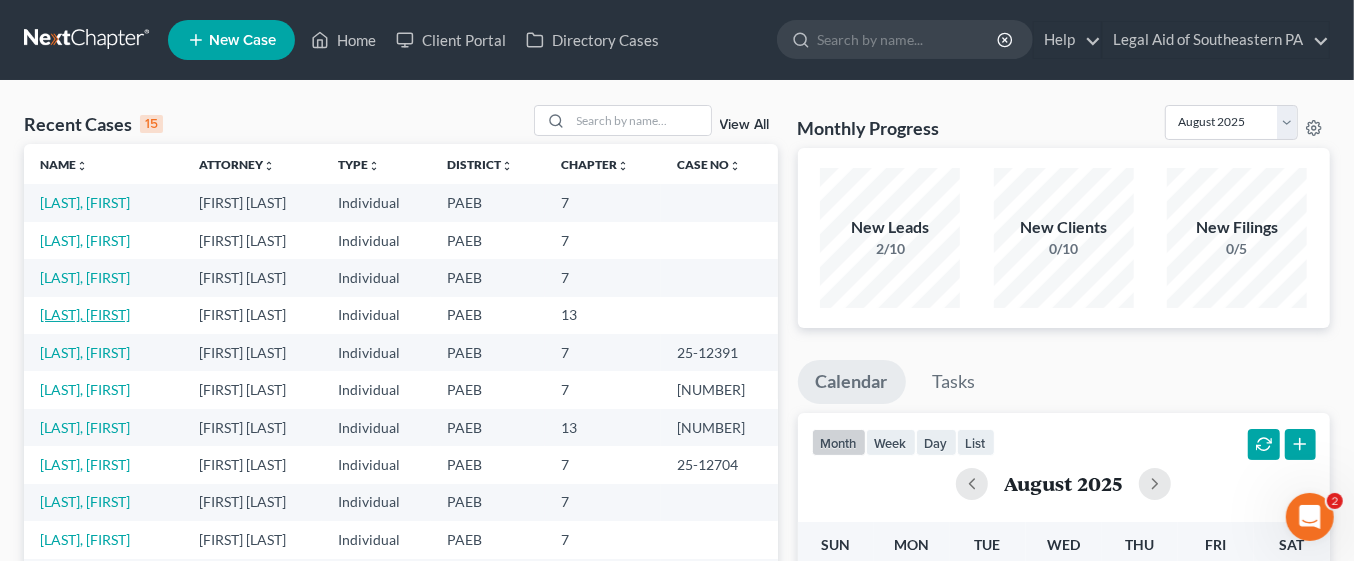 click on "[LAST], [FIRST]" at bounding box center [85, 314] 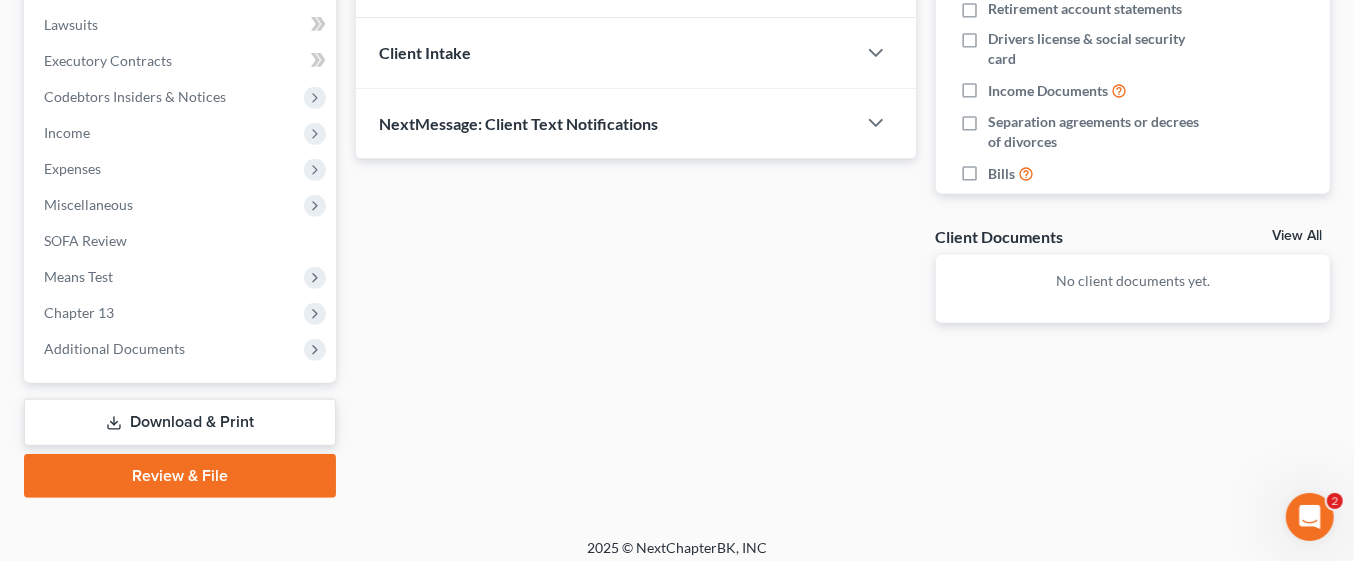 scroll, scrollTop: 535, scrollLeft: 0, axis: vertical 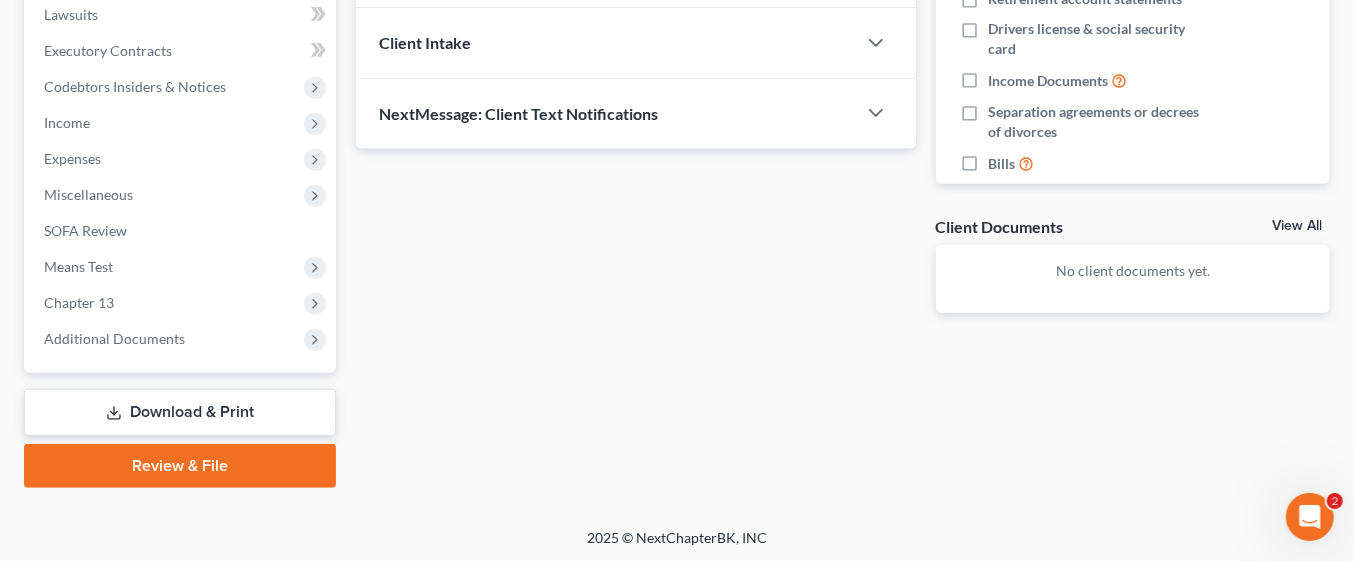 click on "Download & Print" at bounding box center [180, 412] 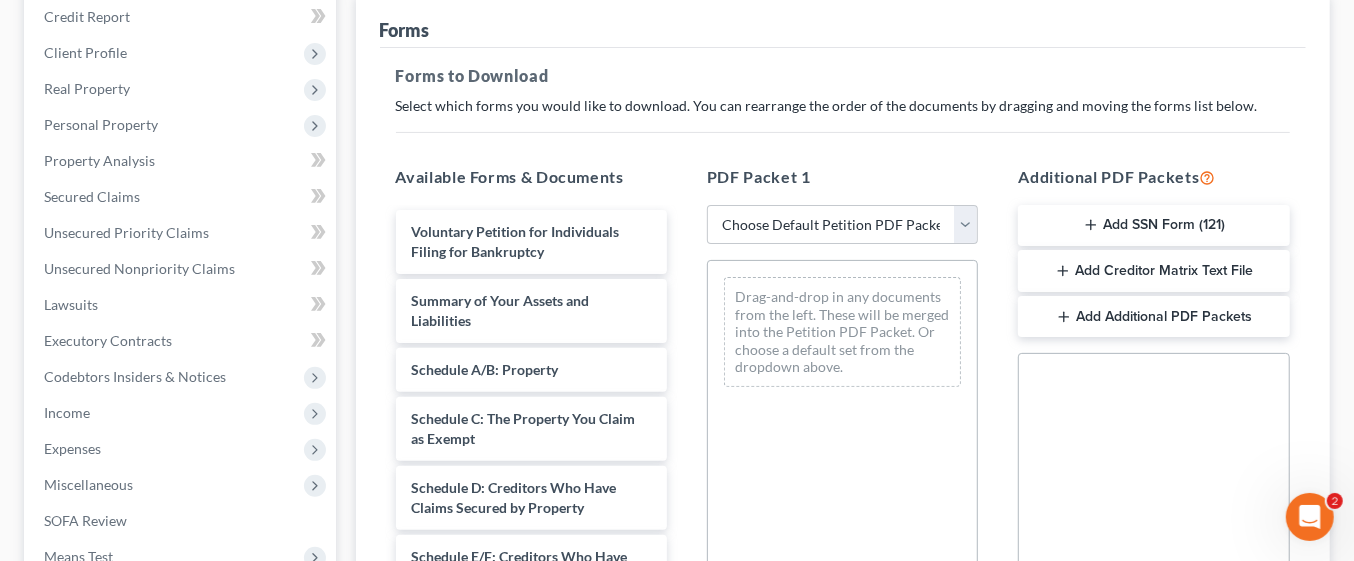scroll, scrollTop: 287, scrollLeft: 0, axis: vertical 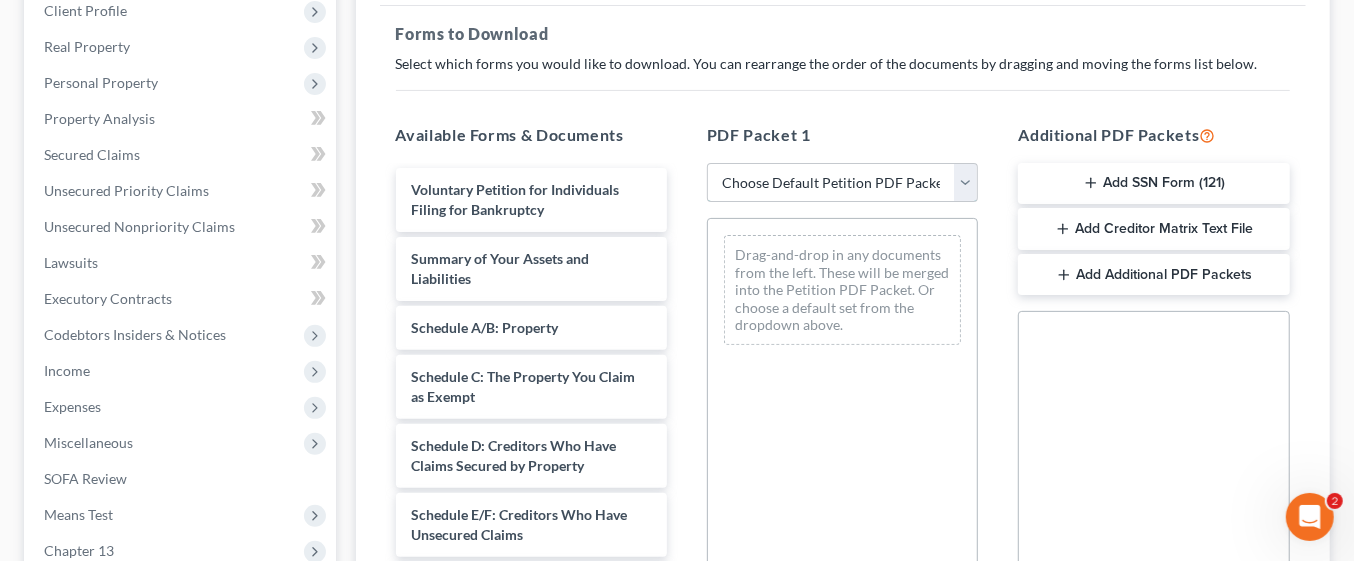 click on "Choose Default Petition PDF Packet Complete Bankruptcy Petition (all forms and schedules) Emergency Filing Forms (Petition and Creditor List Only) Amended Forms Signature Pages Only Supplemental Post Petition (Sch. I & J) Supplemental Post Petition (Sch. I) Supplemental Post Petition (Sch. J) final Updated Pet & Sch Balance of ER Petition ER Chapter 13" at bounding box center [842, 183] 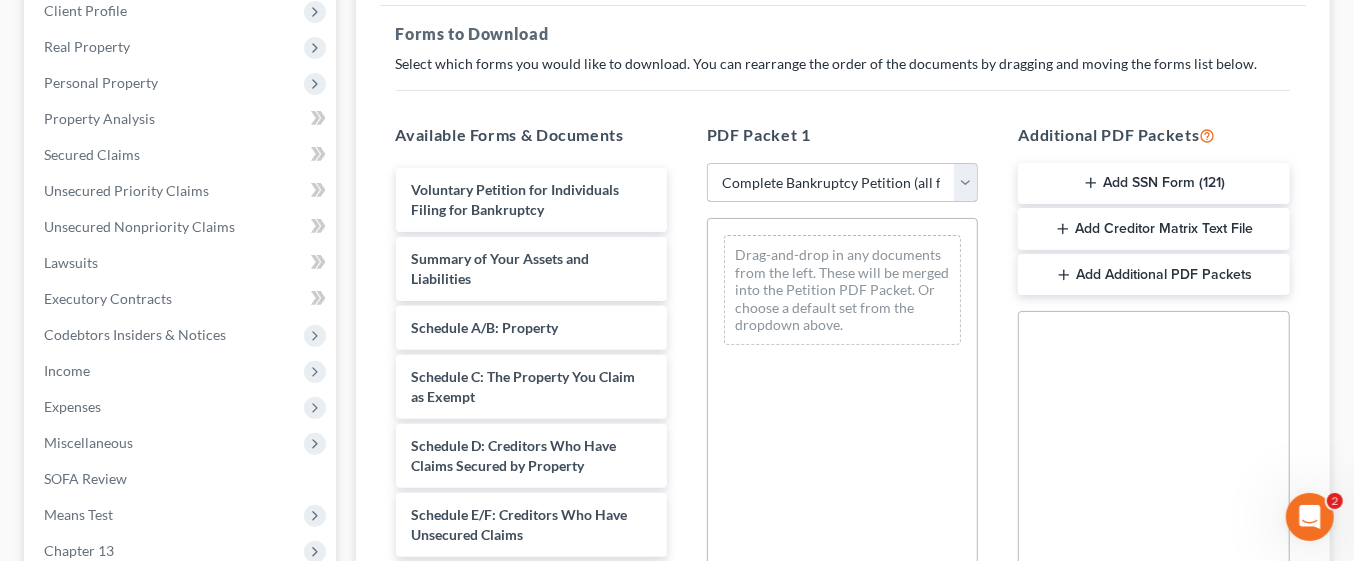 click on "Choose Default Petition PDF Packet Complete Bankruptcy Petition (all forms and schedules) Emergency Filing Forms (Petition and Creditor List Only) Amended Forms Signature Pages Only Supplemental Post Petition (Sch. I & J) Supplemental Post Petition (Sch. I) Supplemental Post Petition (Sch. J) final Updated Pet & Sch Balance of ER Petition ER Chapter 13" at bounding box center (842, 183) 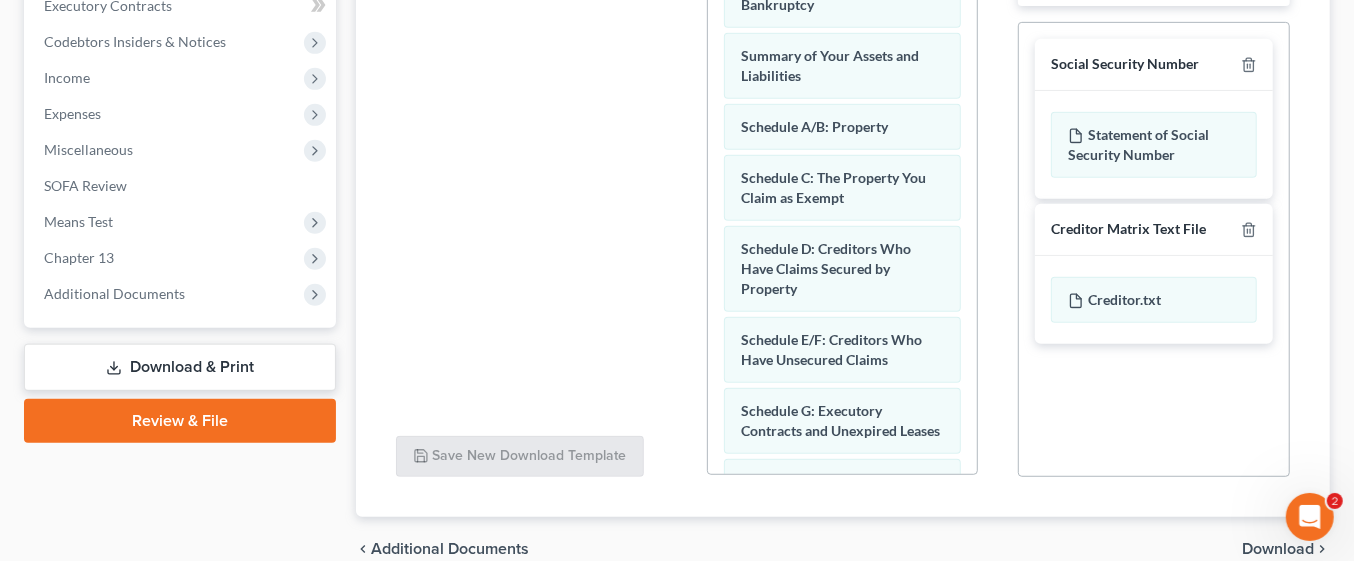 scroll, scrollTop: 672, scrollLeft: 0, axis: vertical 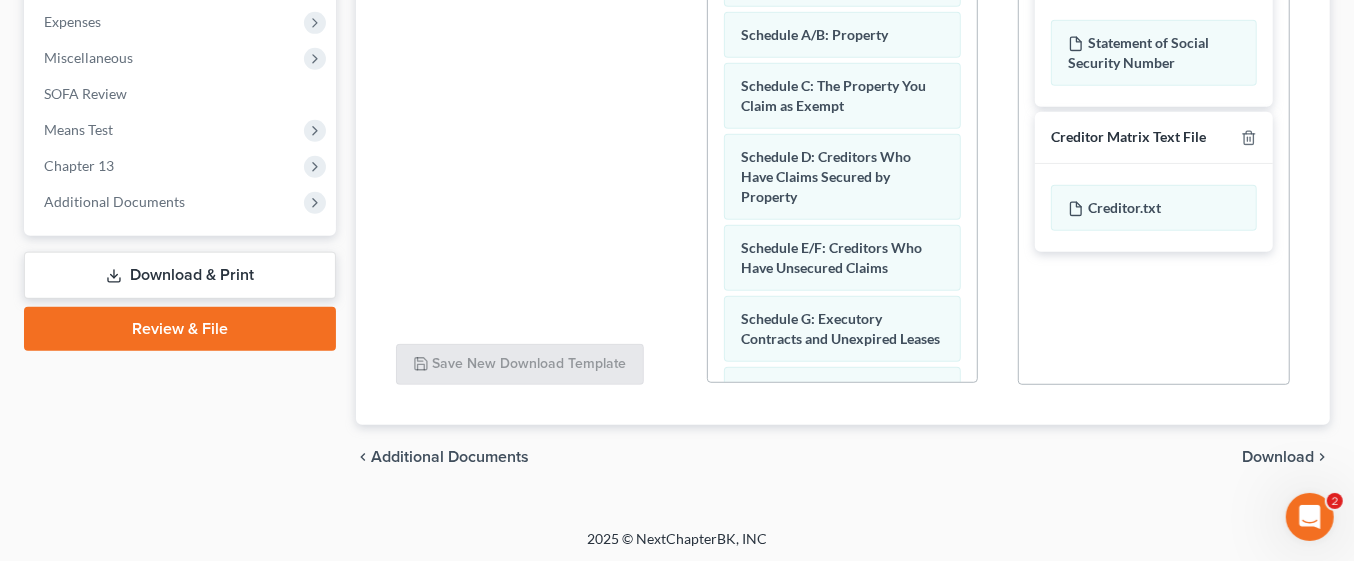click on "Download" at bounding box center [1278, 457] 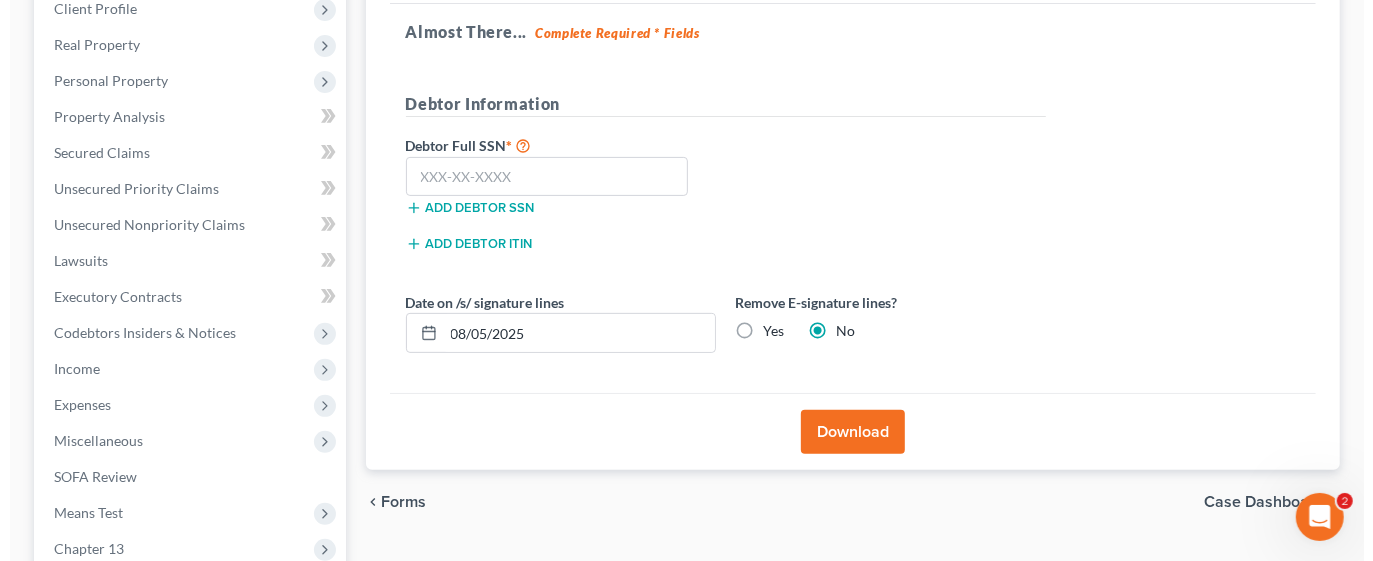 scroll, scrollTop: 283, scrollLeft: 0, axis: vertical 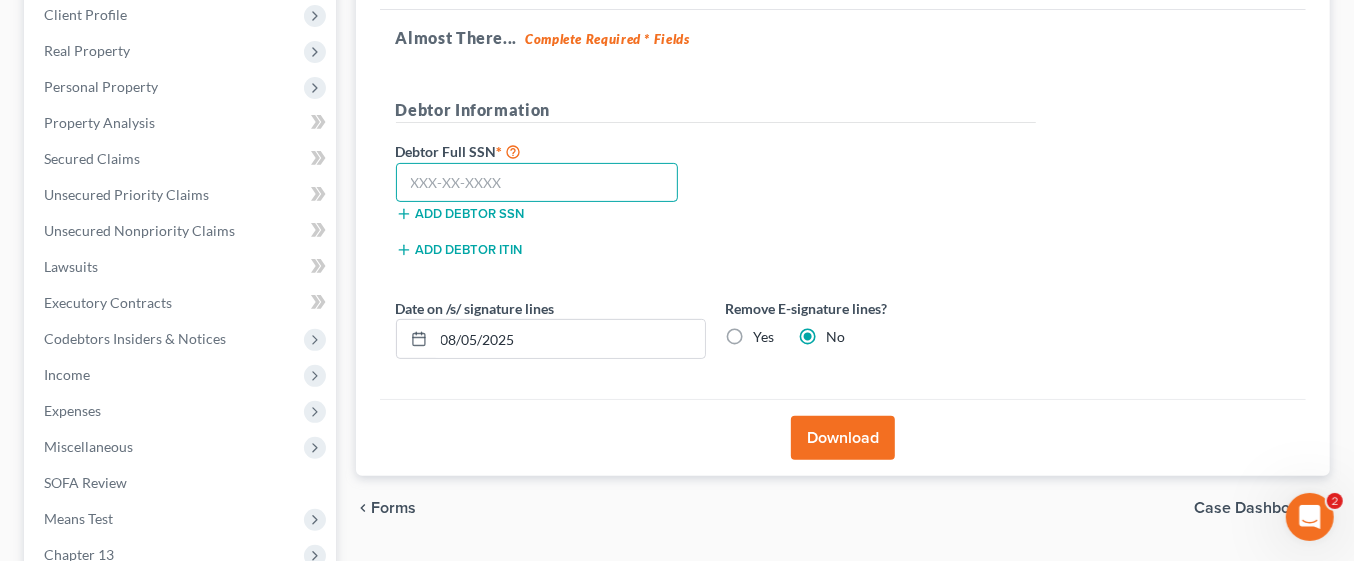 paste on "[NUMBER]" 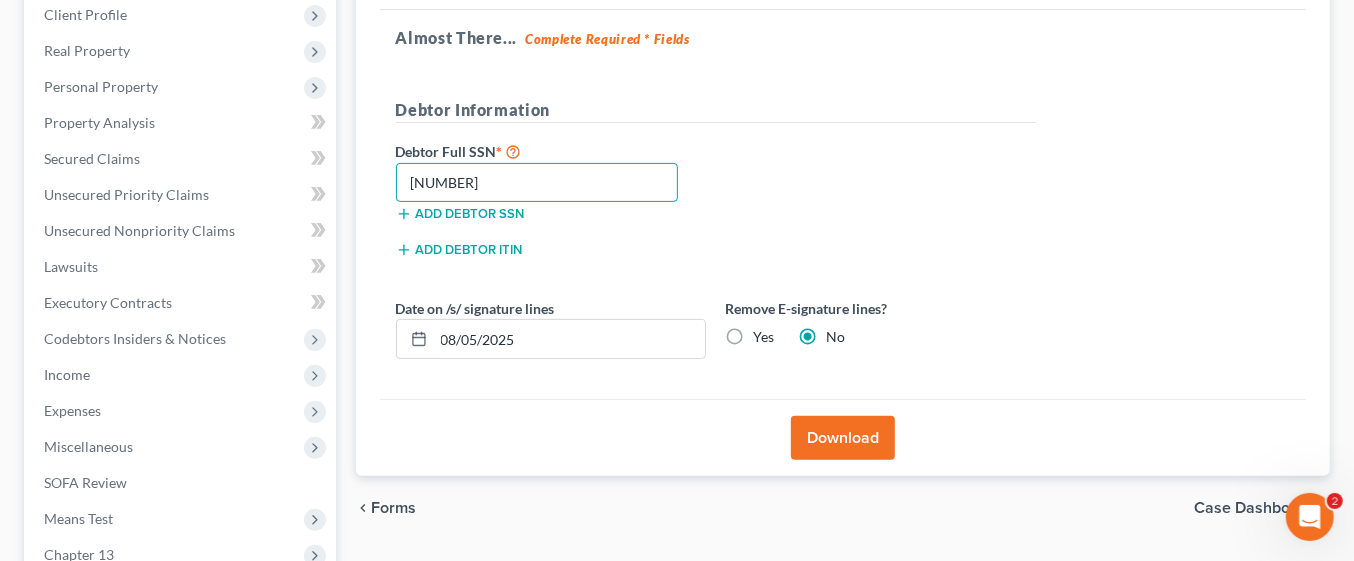 type on "[NUMBER]" 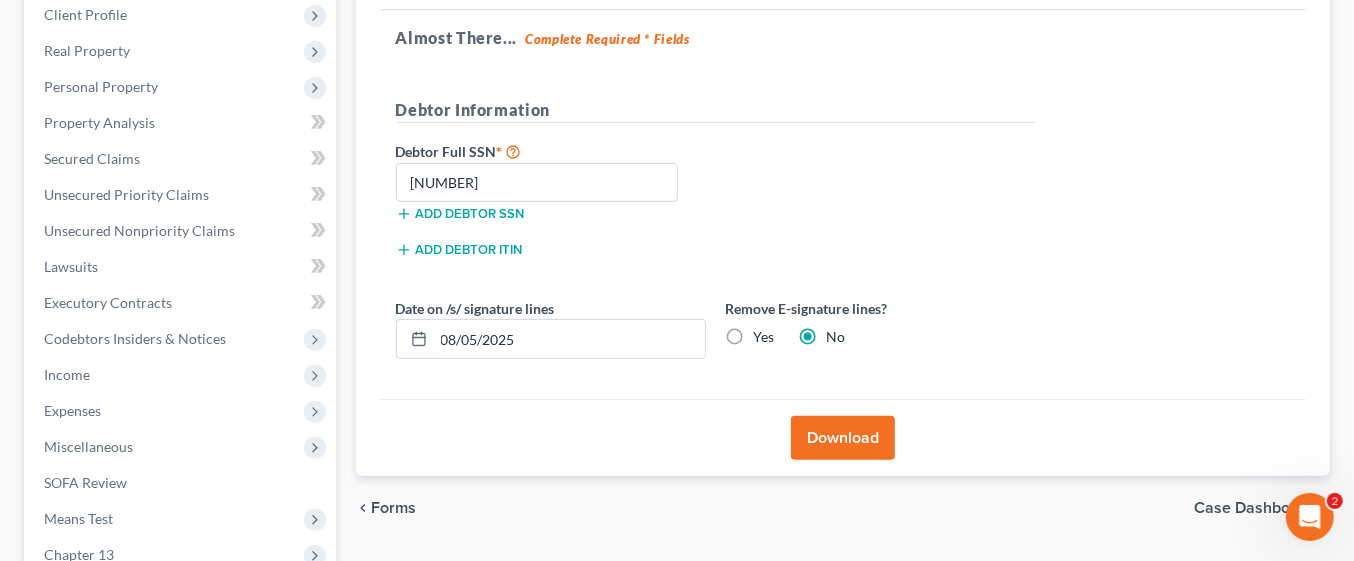 click on "Download" at bounding box center (843, 438) 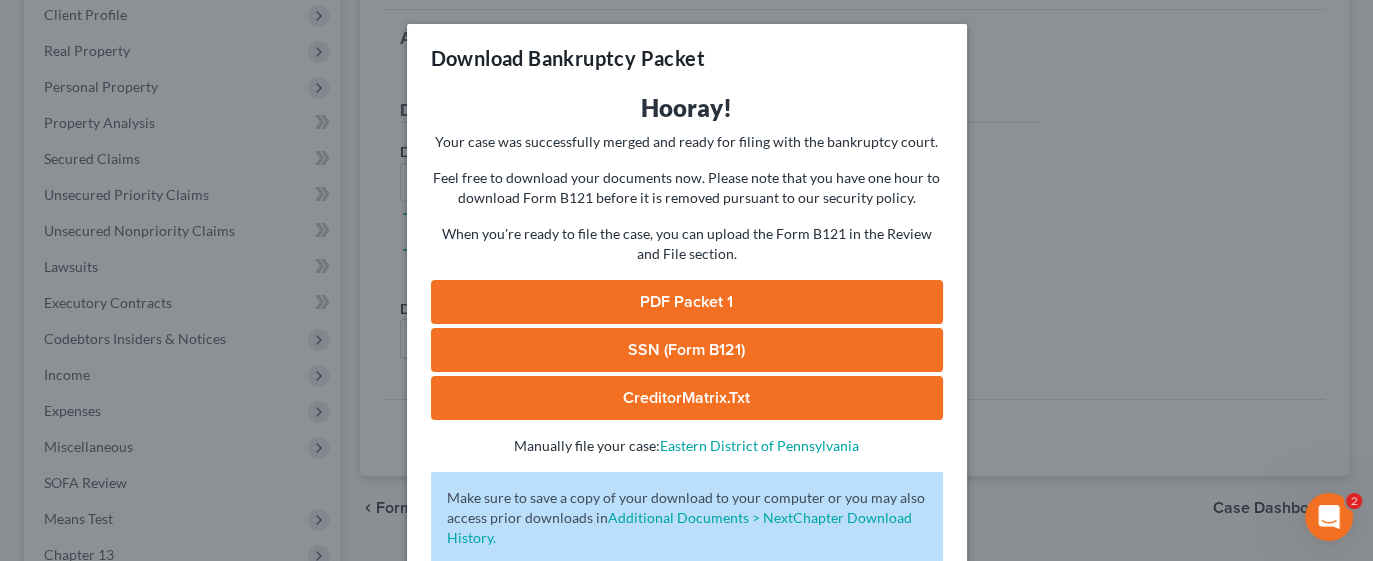 click on "PDF Packet 1" at bounding box center [687, 302] 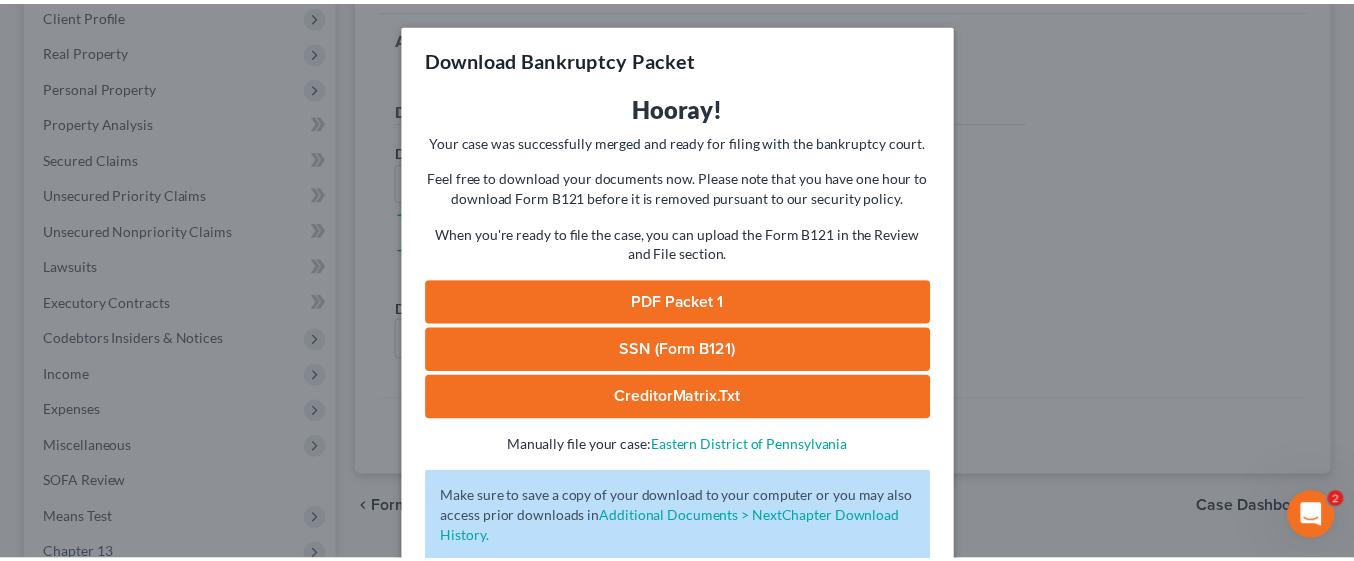 scroll, scrollTop: 125, scrollLeft: 0, axis: vertical 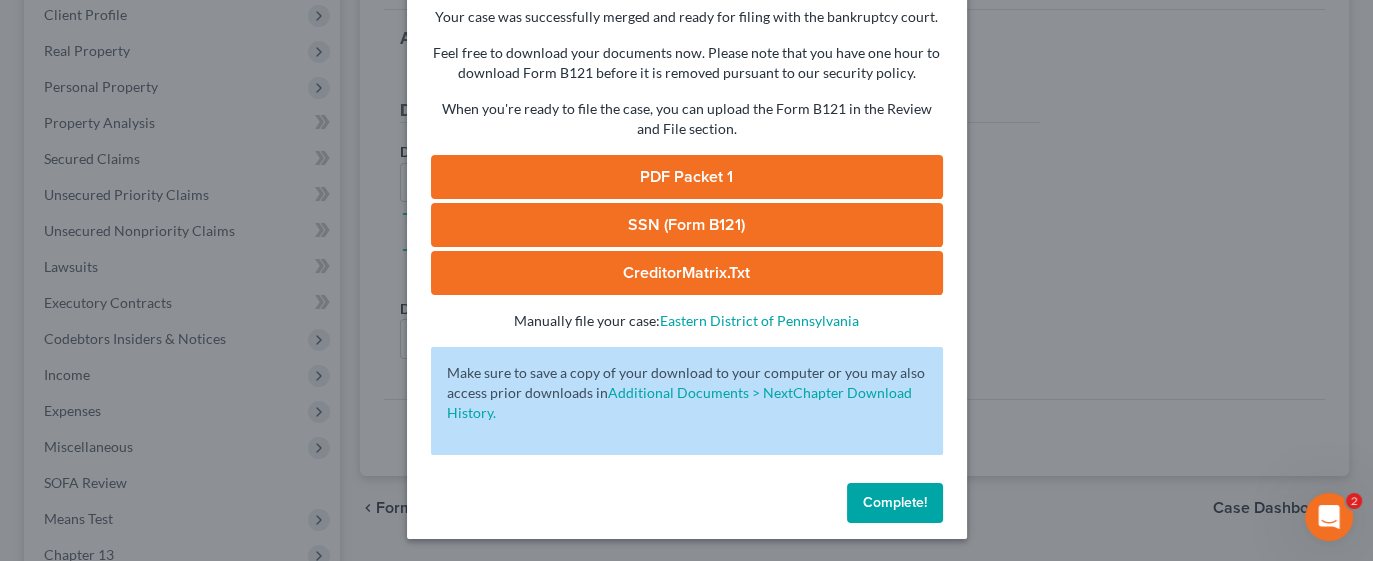 click on "Complete!" at bounding box center [895, 502] 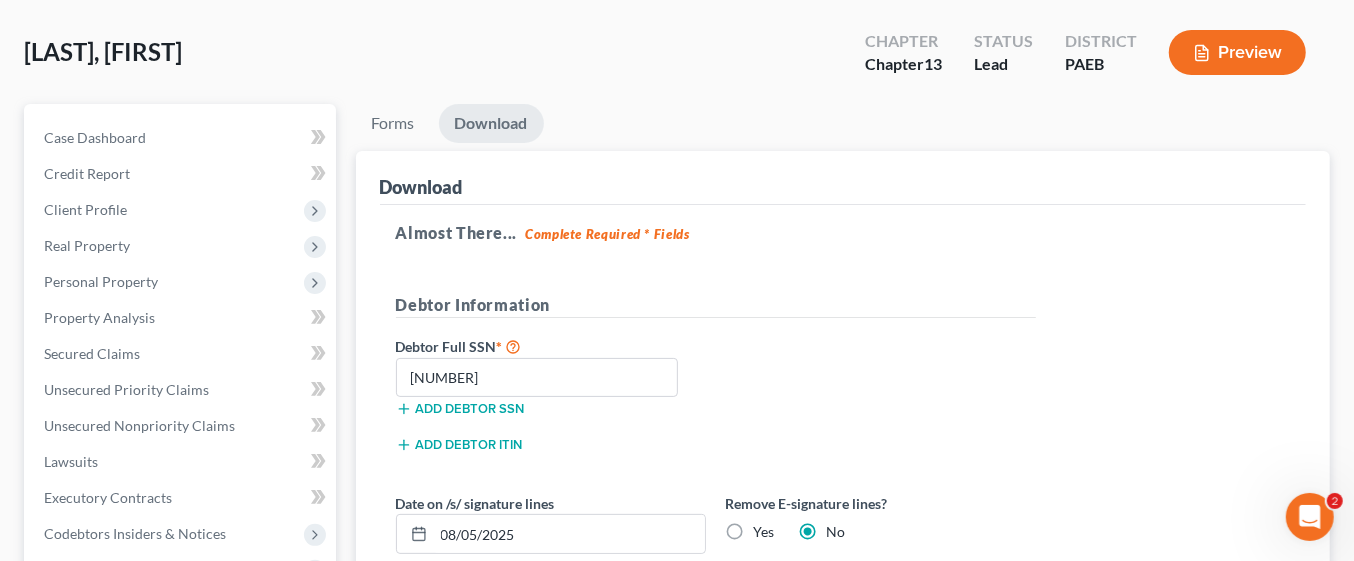 scroll, scrollTop: 84, scrollLeft: 0, axis: vertical 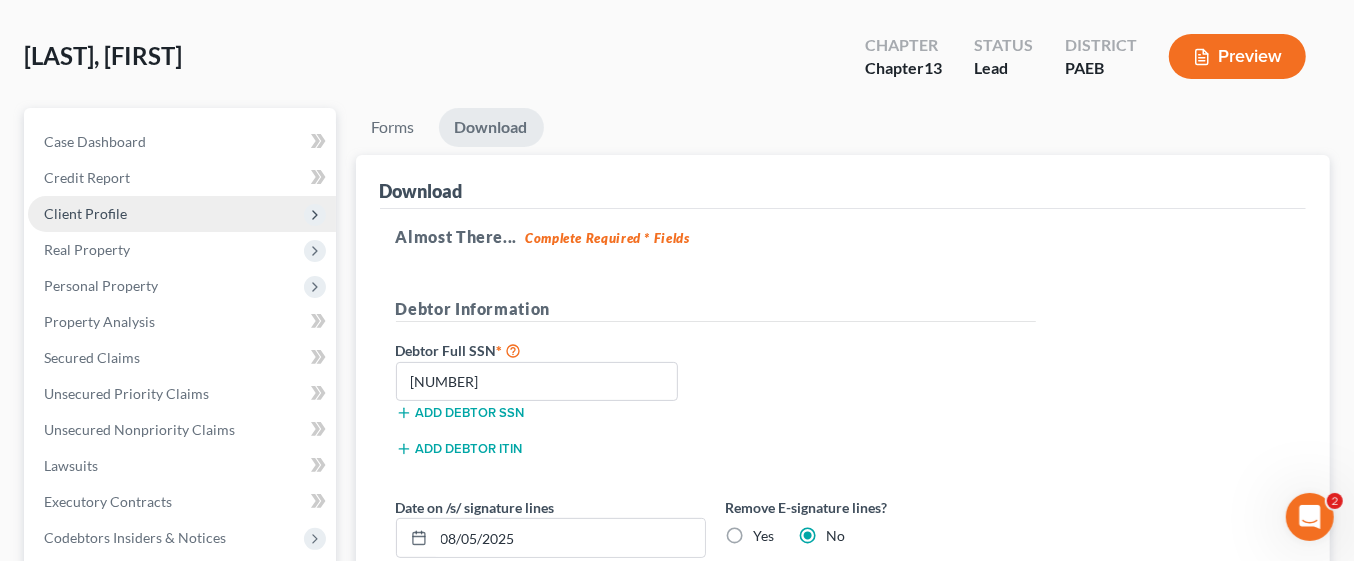 click on "Client Profile" at bounding box center [182, 214] 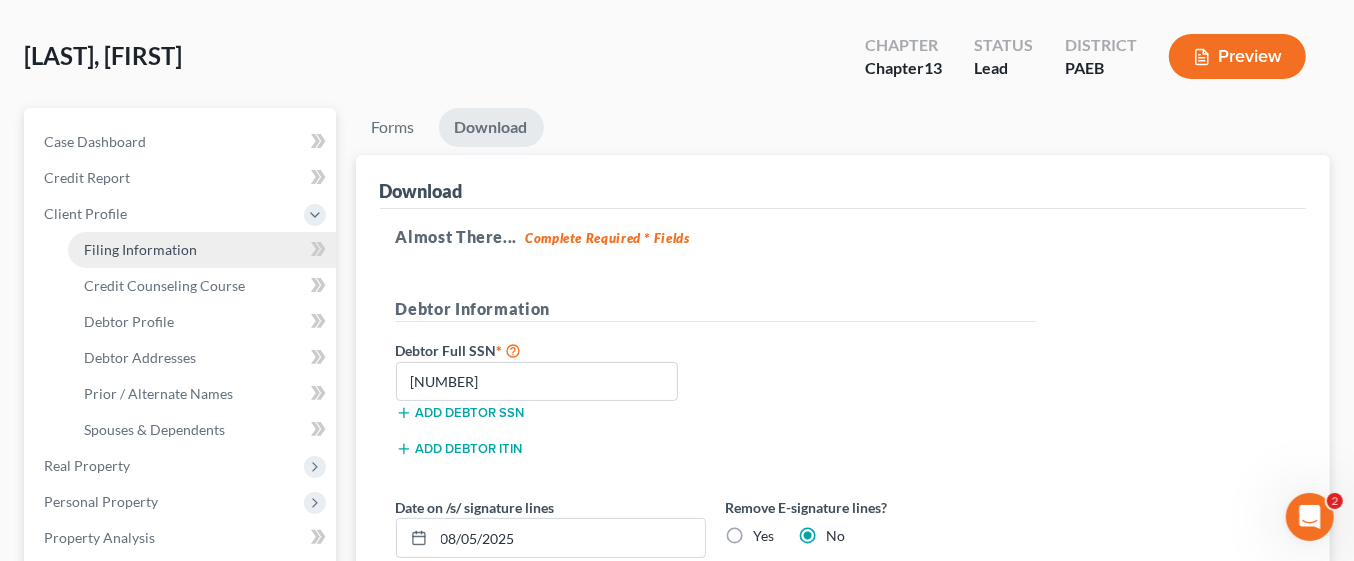 click on "Filing Information" at bounding box center [202, 250] 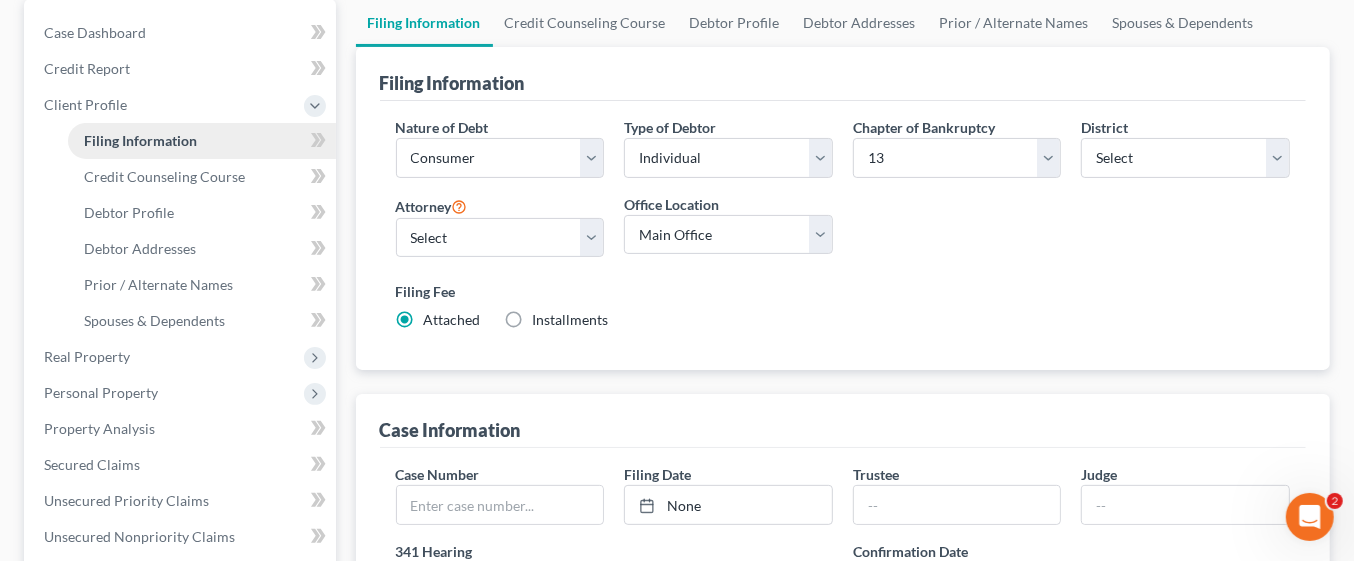 scroll, scrollTop: 191, scrollLeft: 0, axis: vertical 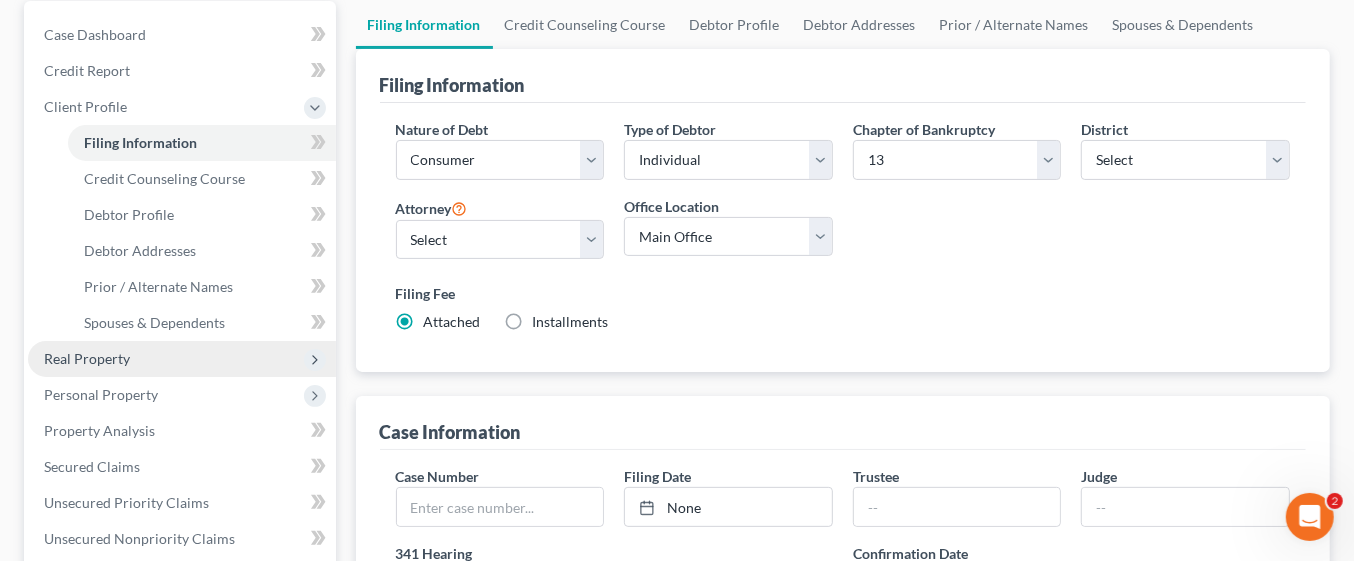 click on "Real Property" at bounding box center (182, 359) 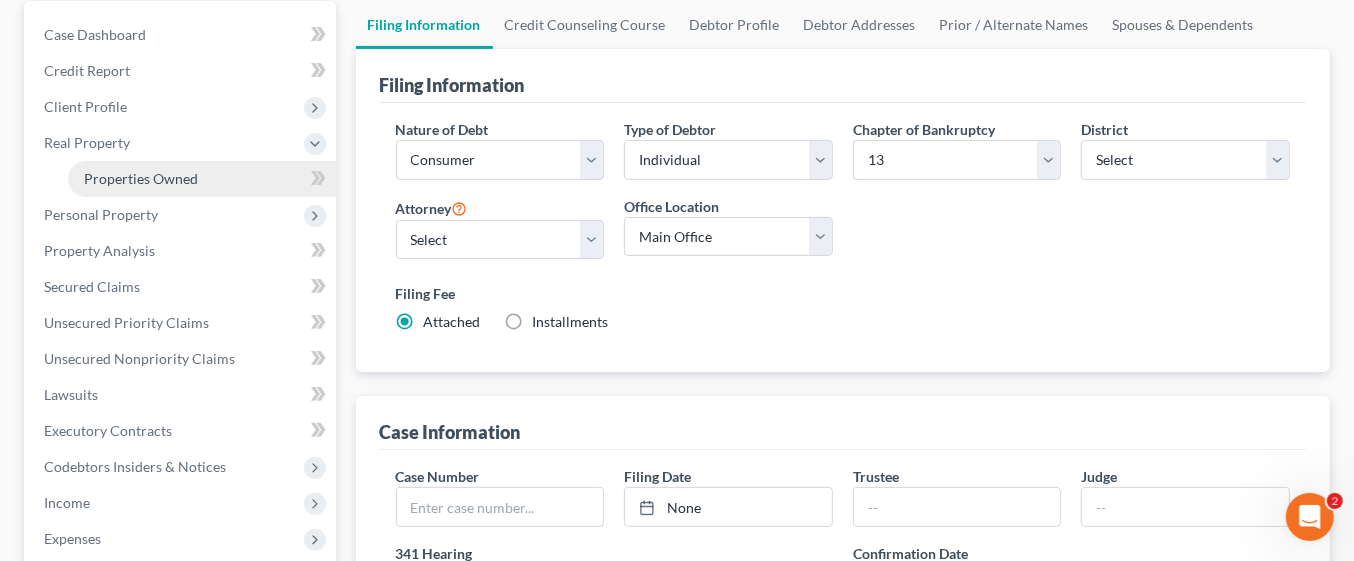 click on "Properties Owned" at bounding box center (141, 178) 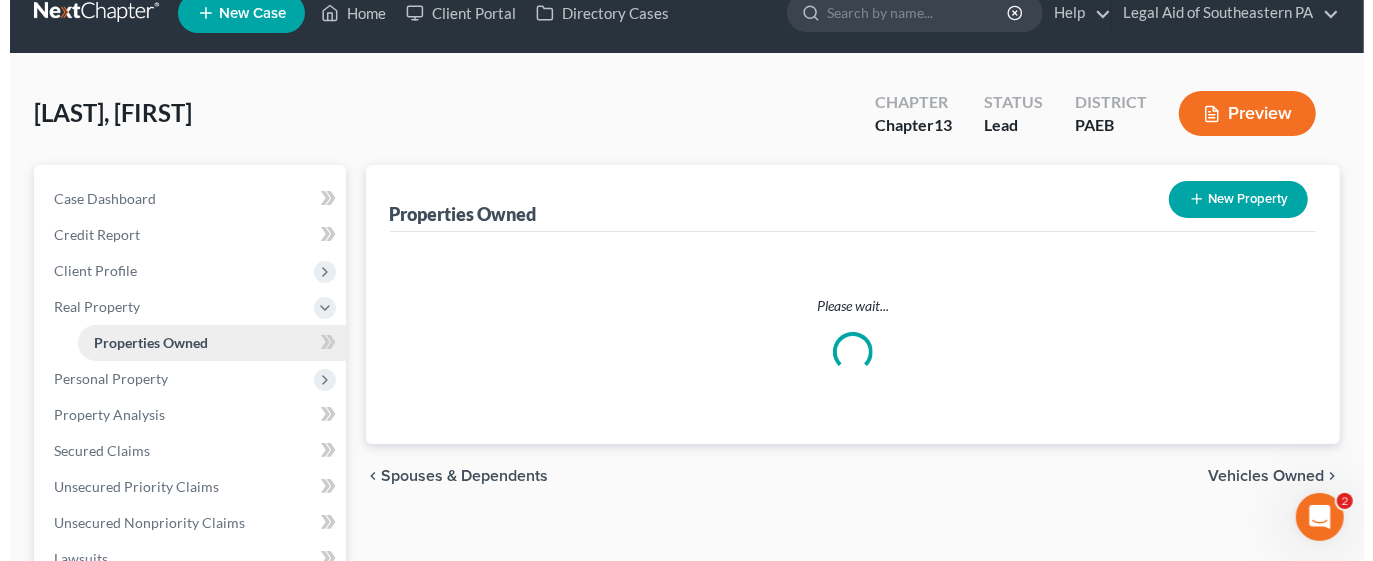 scroll, scrollTop: 0, scrollLeft: 0, axis: both 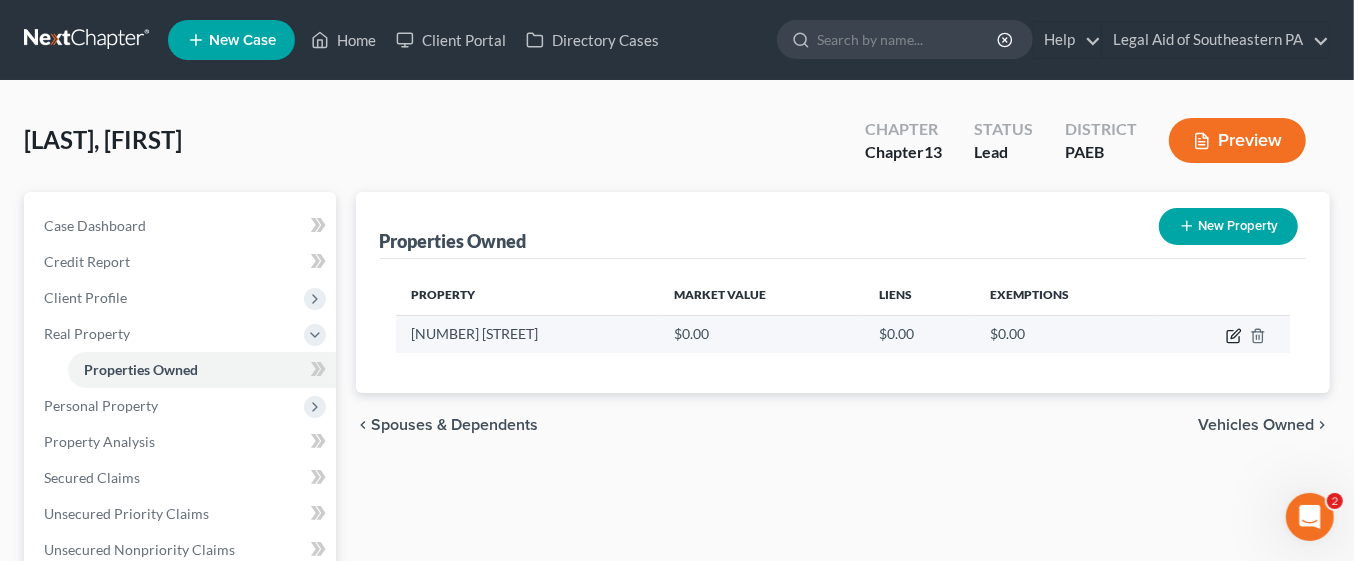 click 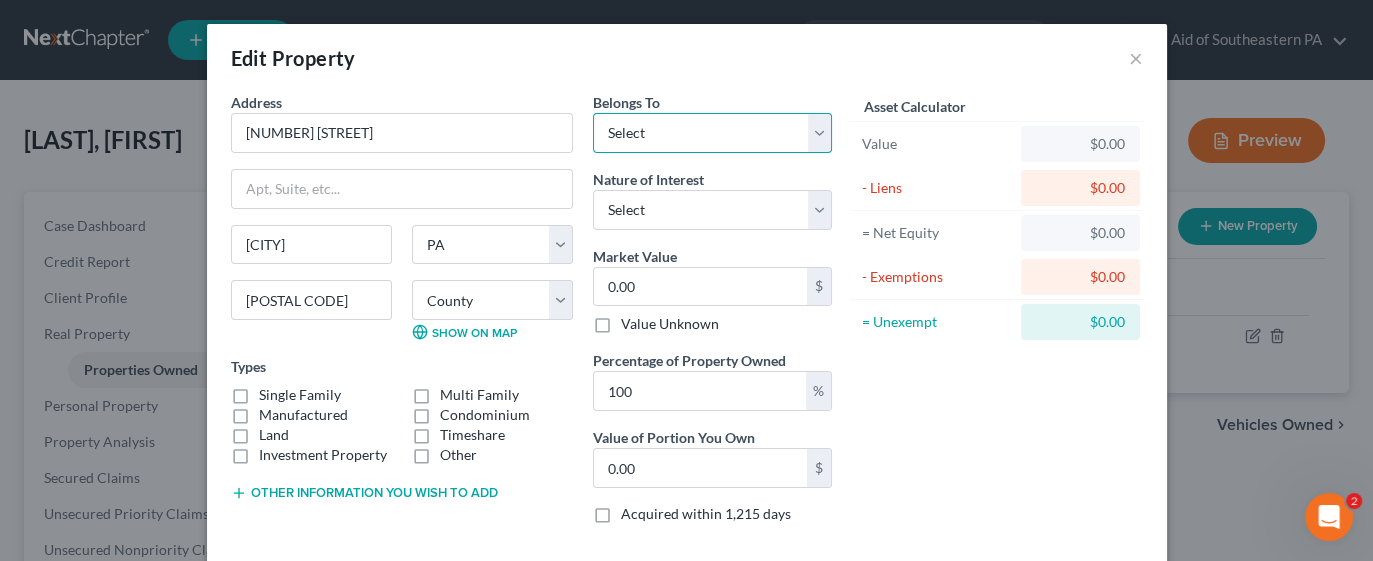 click on "Select Debtor 1 Only Debtor 2 Only Debtor 1 And Debtor 2 Only At Least One Of The Debtors And Another Community Property" at bounding box center [712, 133] 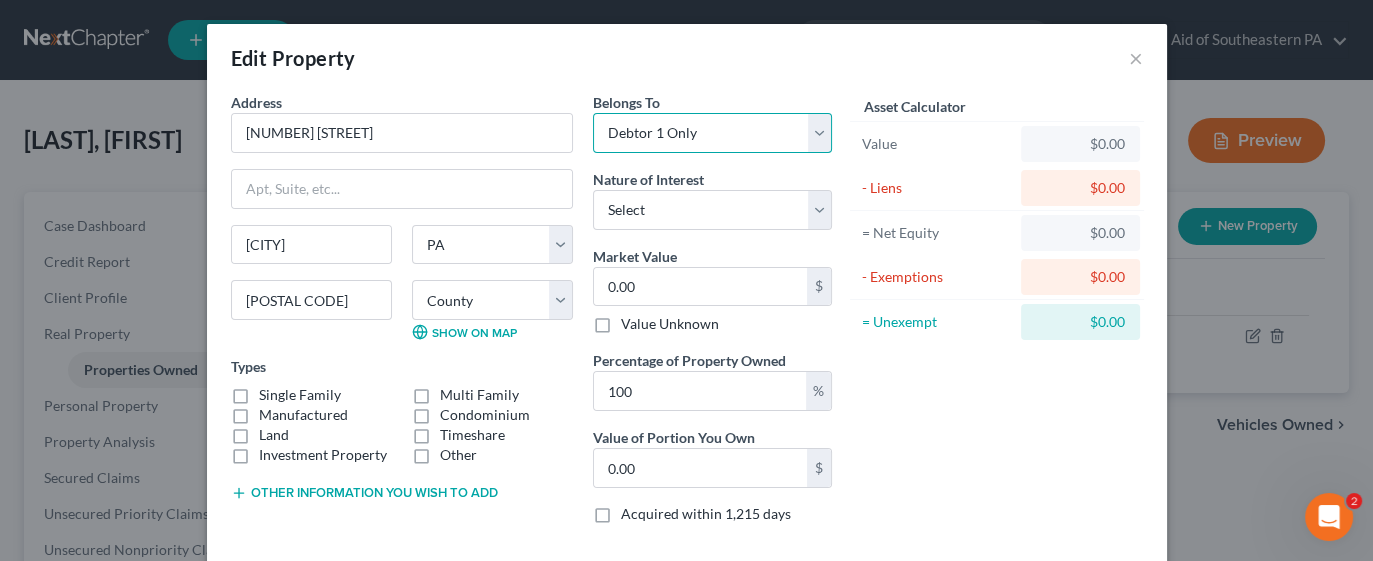 click on "Select Debtor 1 Only Debtor 2 Only Debtor 1 And Debtor 2 Only At Least One Of The Debtors And Another Community Property" at bounding box center [712, 133] 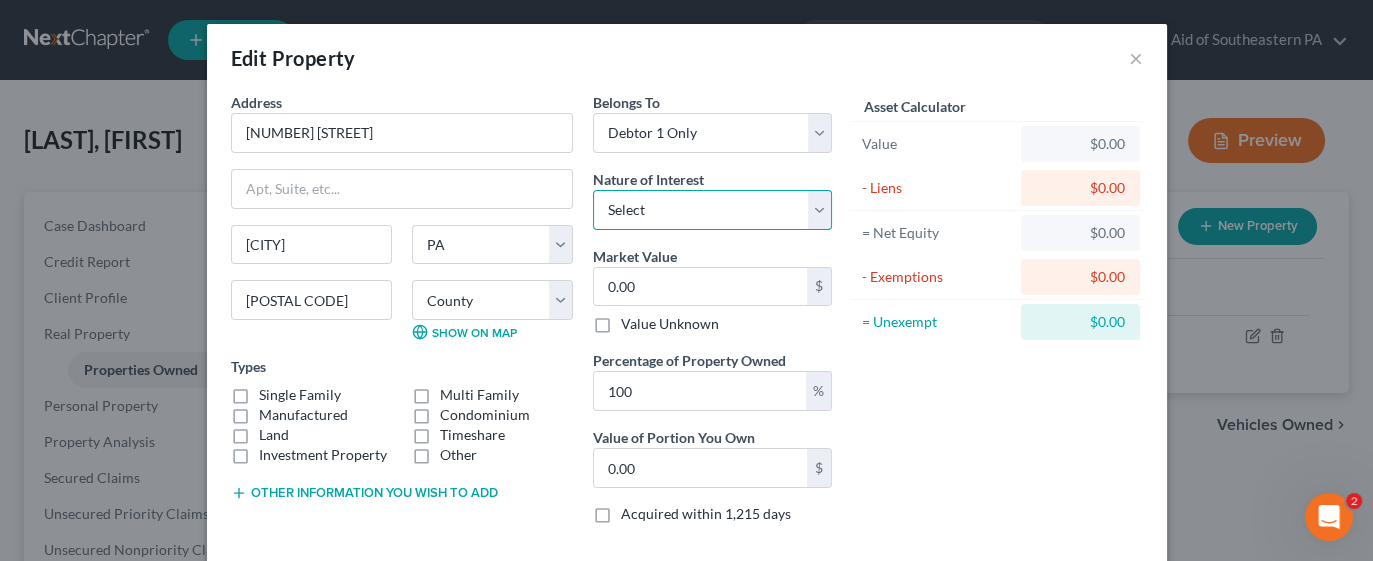 click on "Select Fee Simple Joint Tenant Life Estate Equitable Interest Future Interest Tenancy By The Entireties Tenants In Common Other" at bounding box center (712, 210) 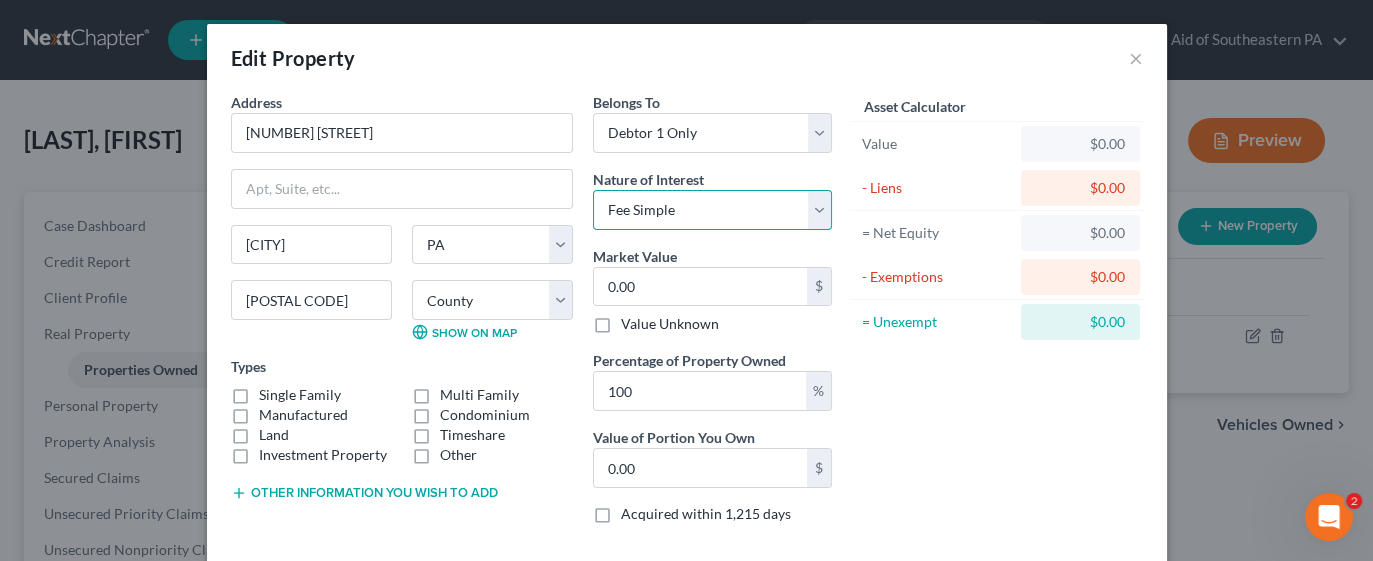 click on "Select Fee Simple Joint Tenant Life Estate Equitable Interest Future Interest Tenancy By The Entireties Tenants In Common Other" at bounding box center (712, 210) 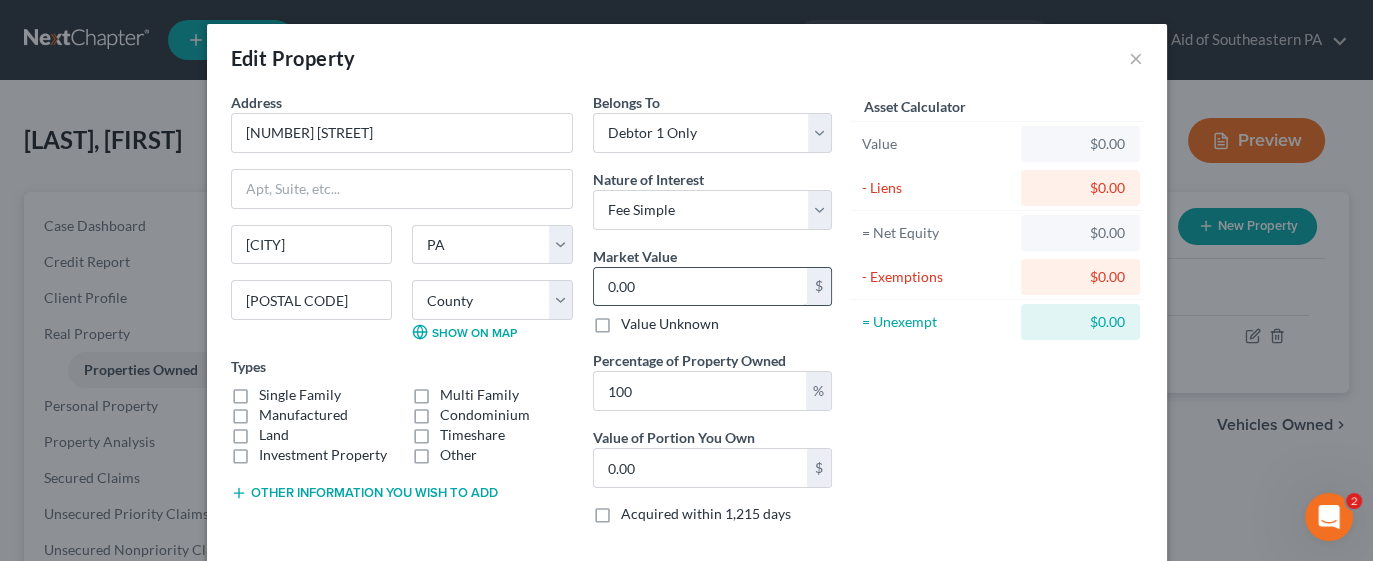 click on "0.00" at bounding box center [700, 287] 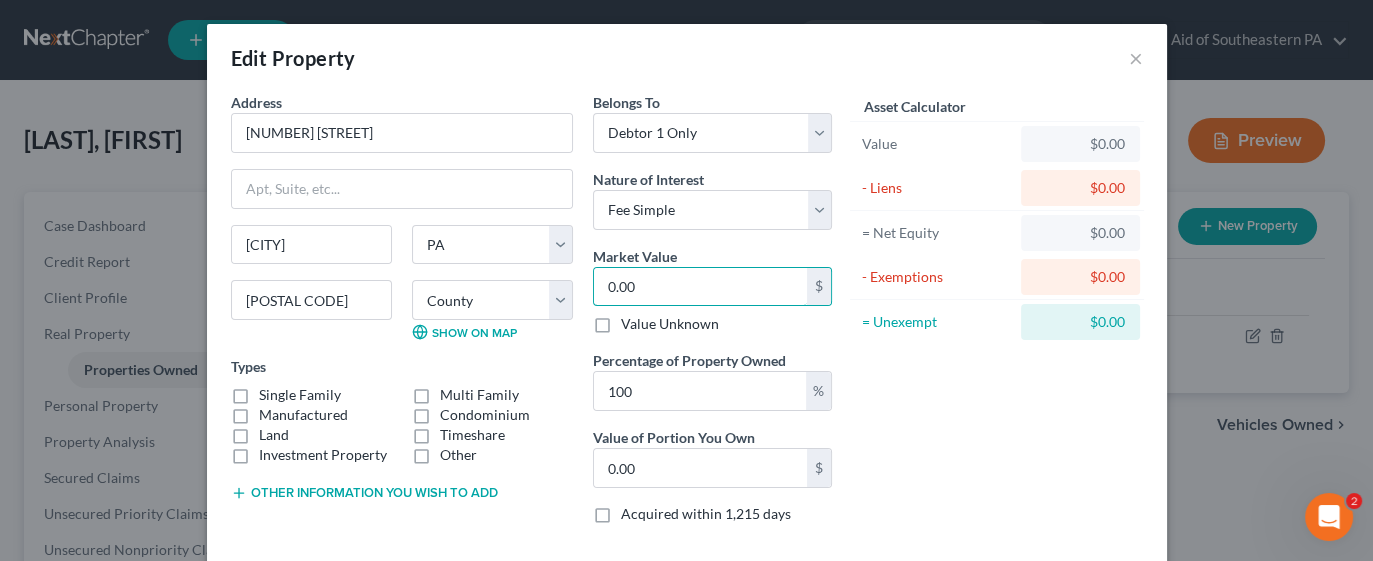 type on "2" 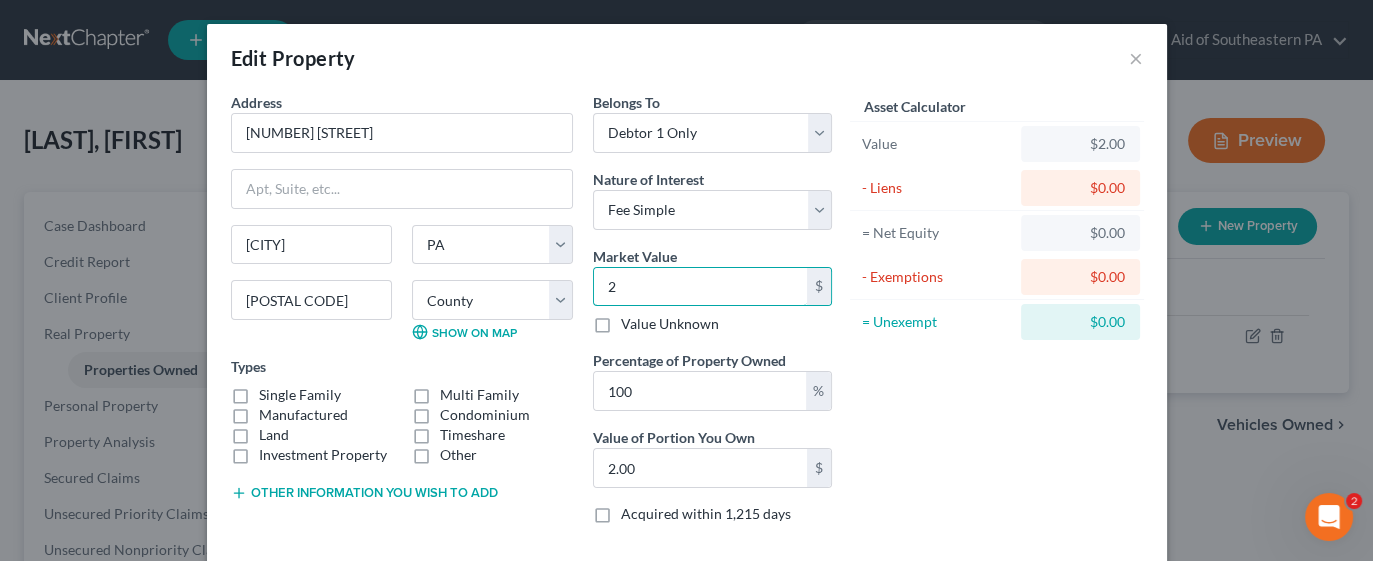 type on "26" 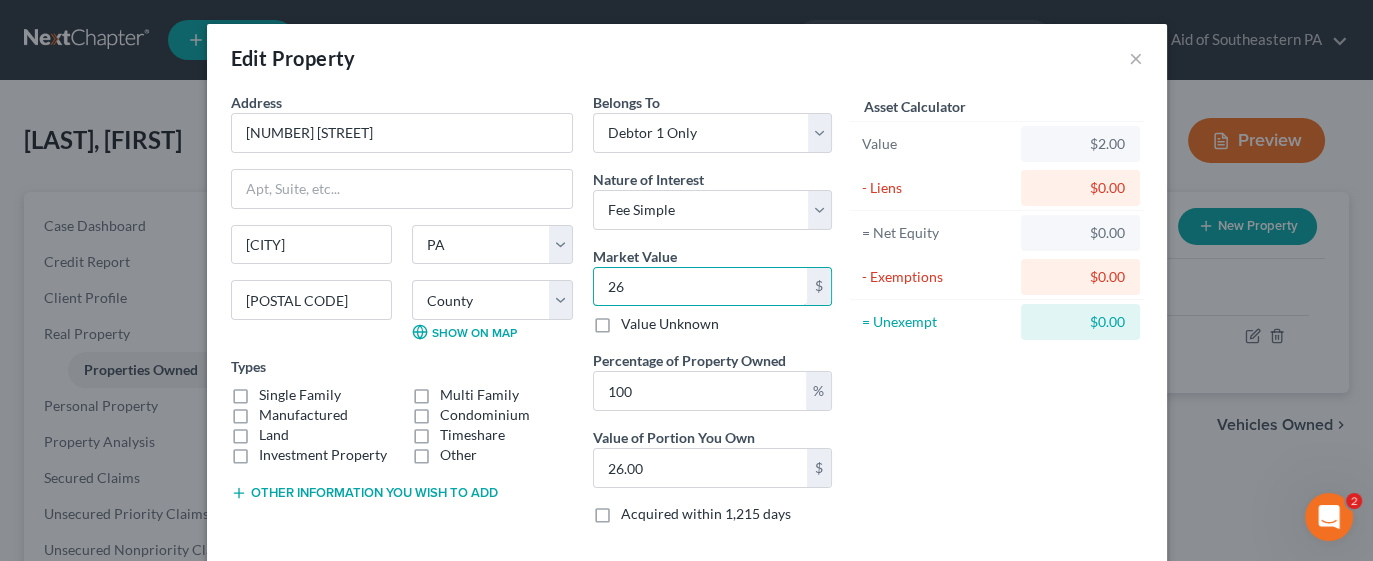 type on "260" 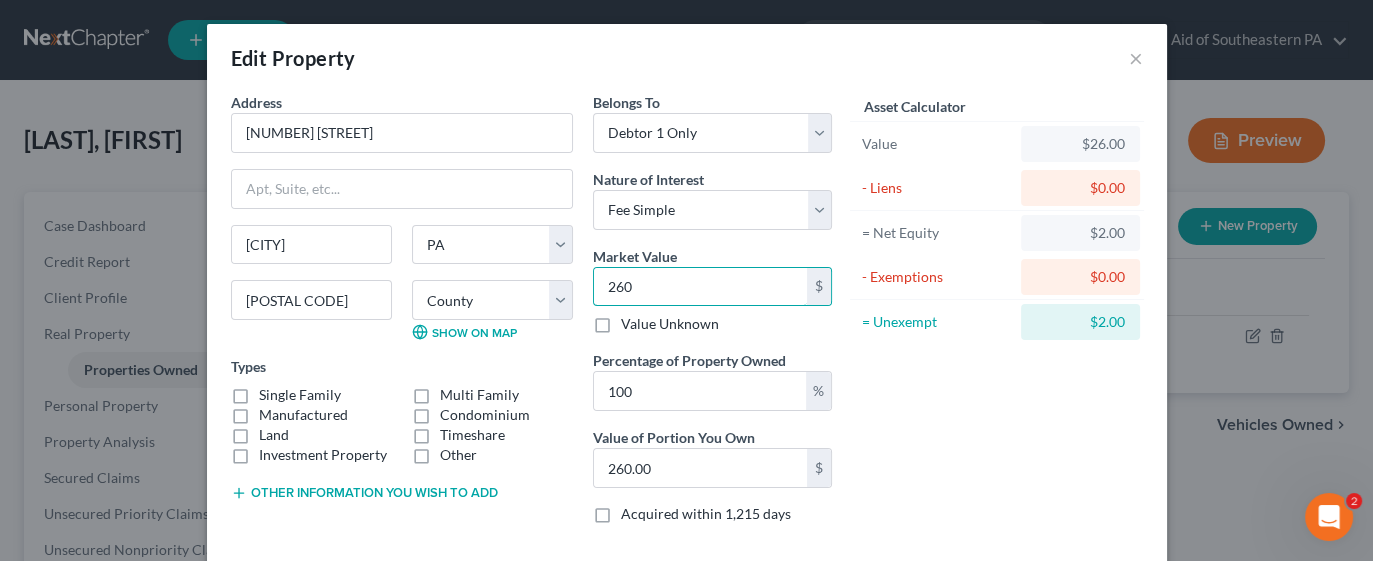 type on "2600" 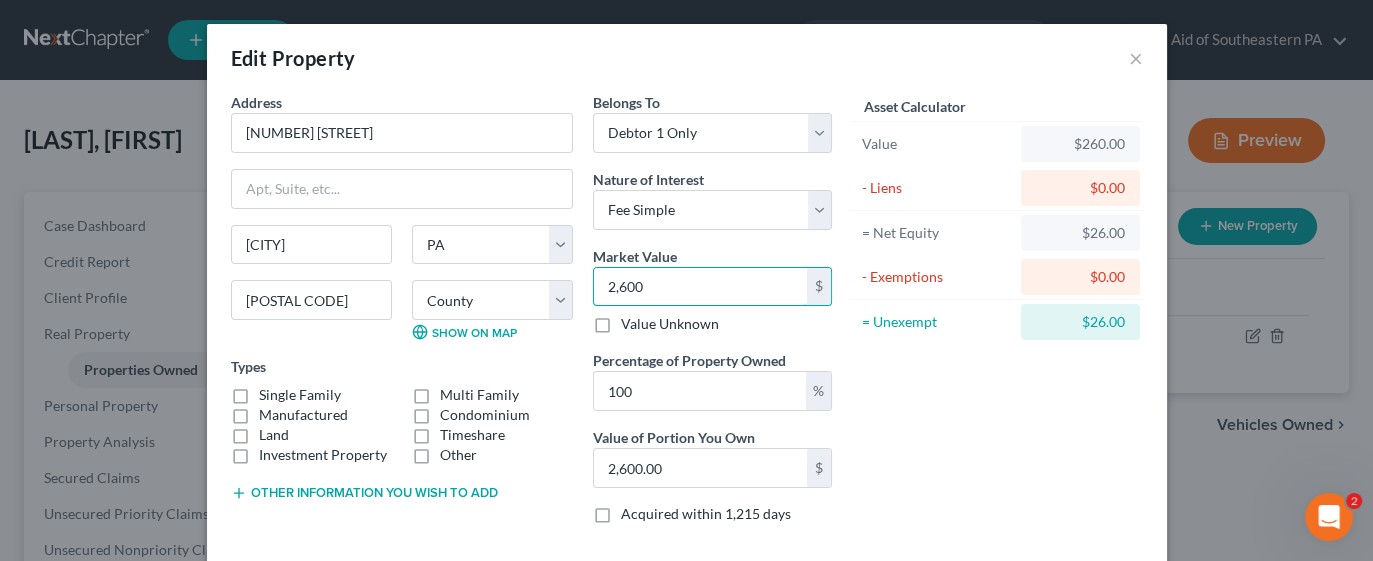 type on "2,6000" 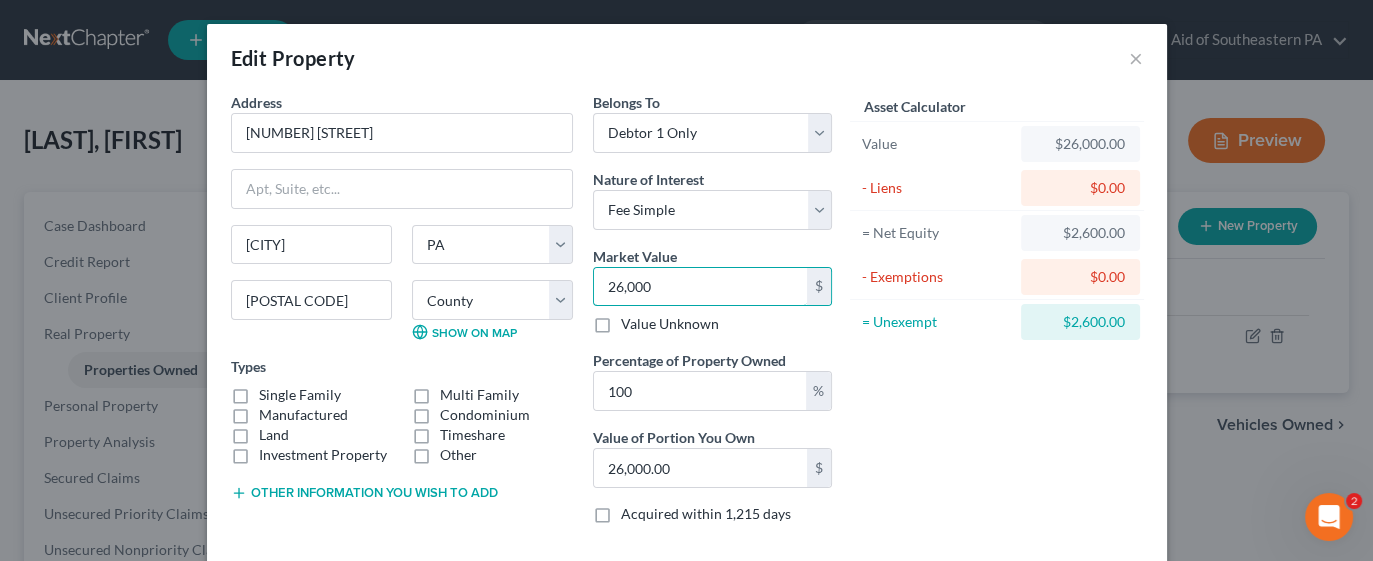 type on "26,0000" 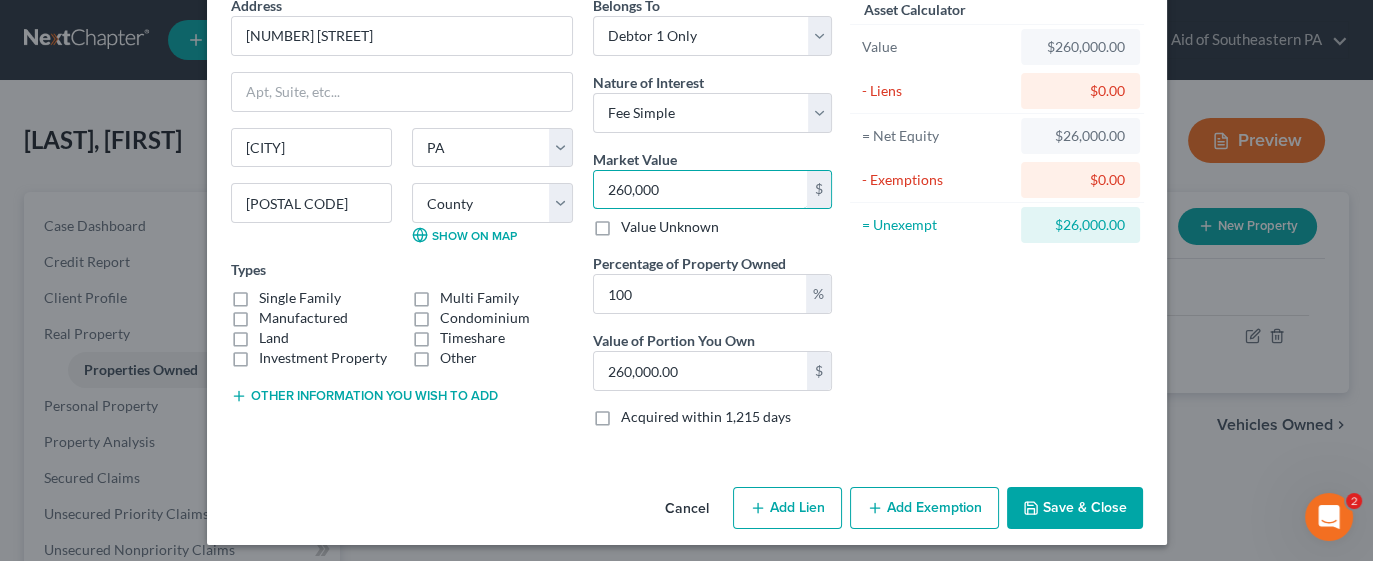 scroll, scrollTop: 100, scrollLeft: 0, axis: vertical 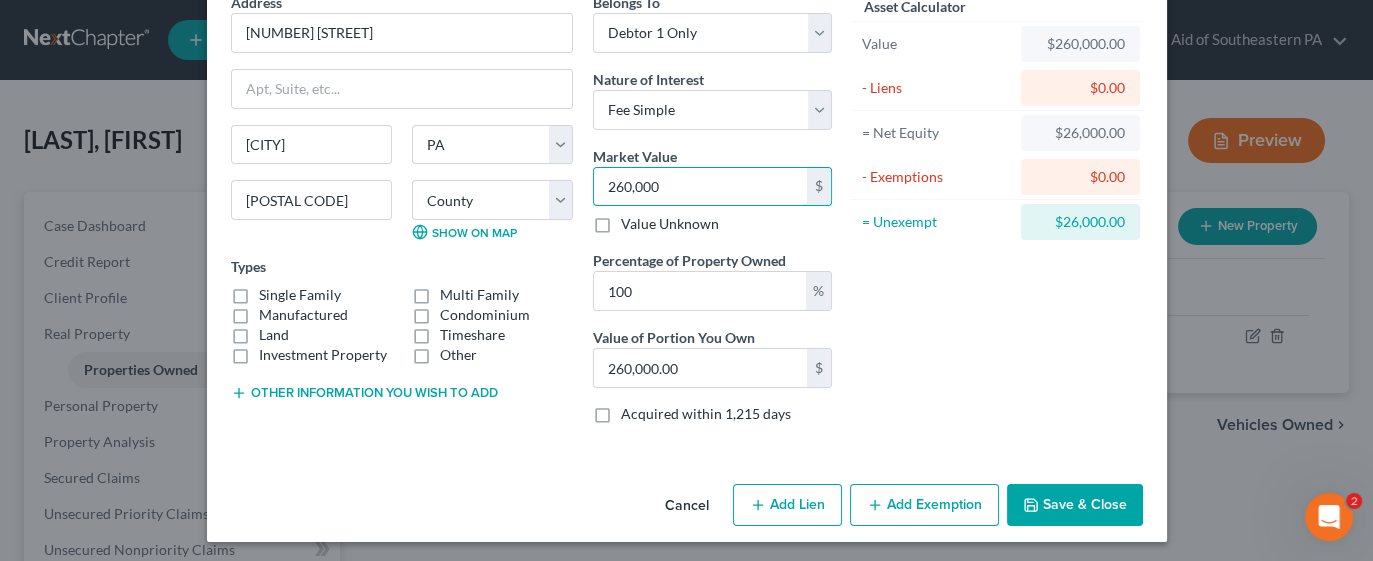 type on "260,000" 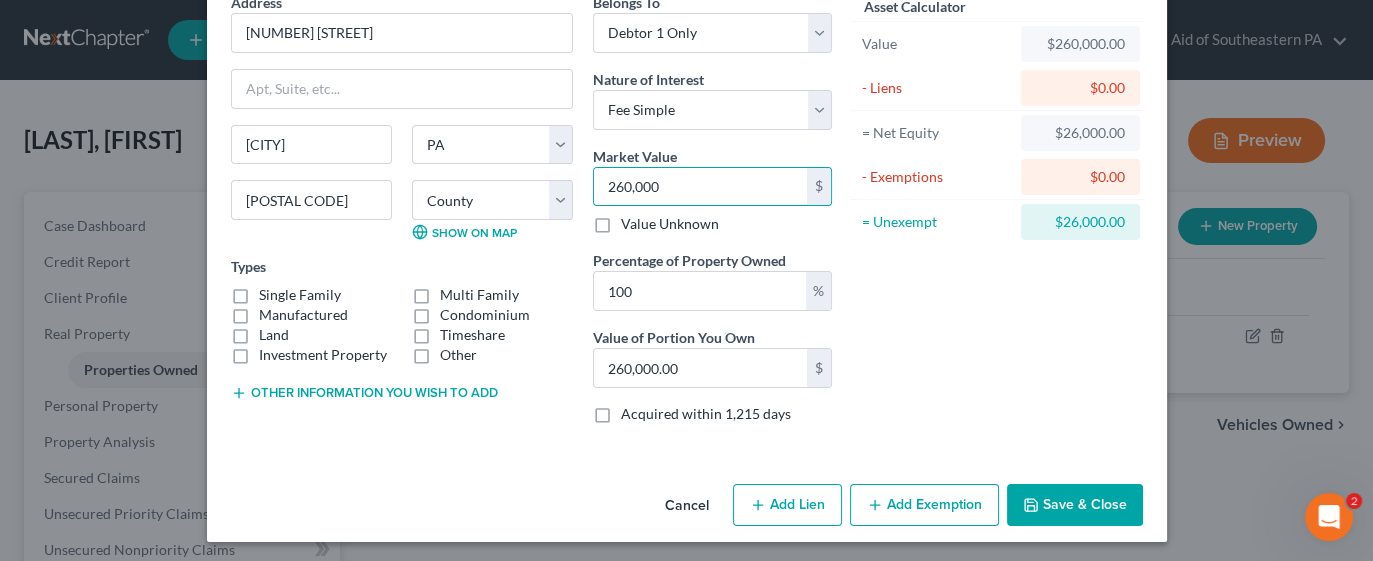 click on "Add Lien" at bounding box center (787, 505) 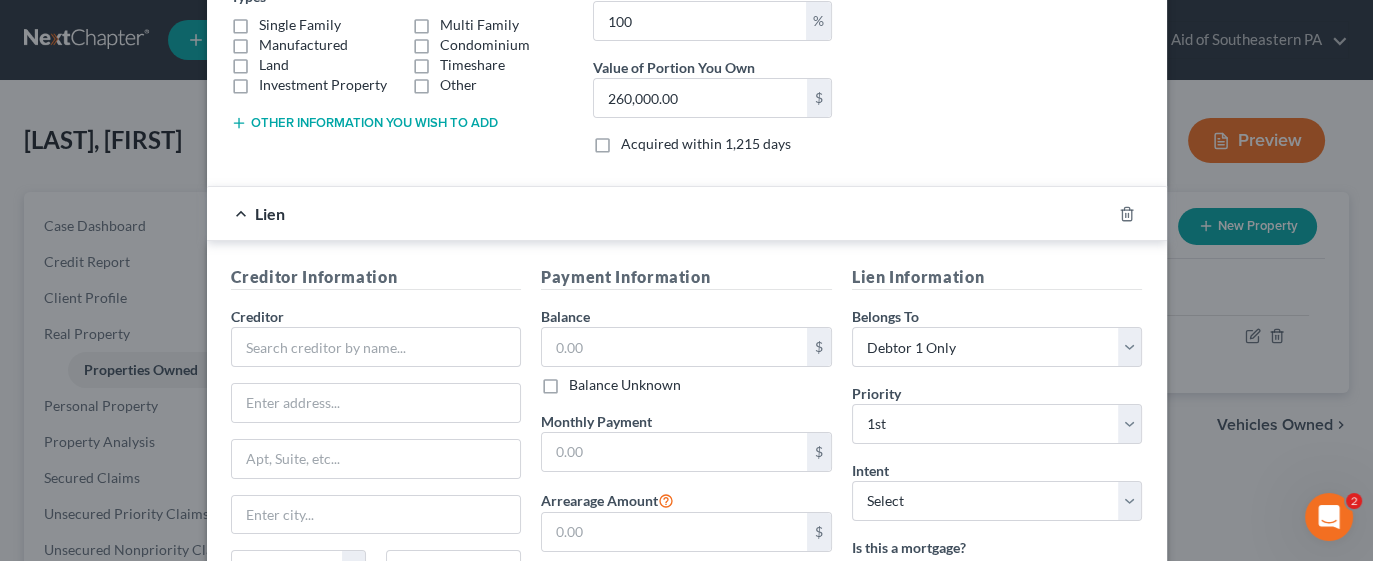 scroll, scrollTop: 372, scrollLeft: 0, axis: vertical 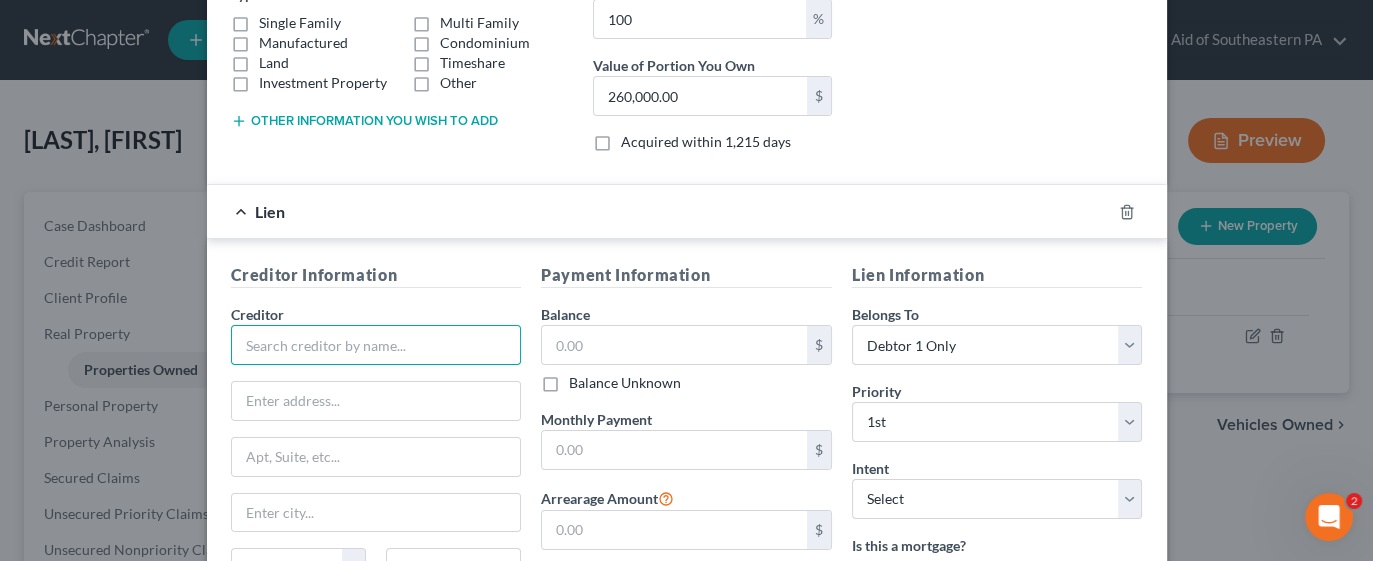 click at bounding box center (376, 345) 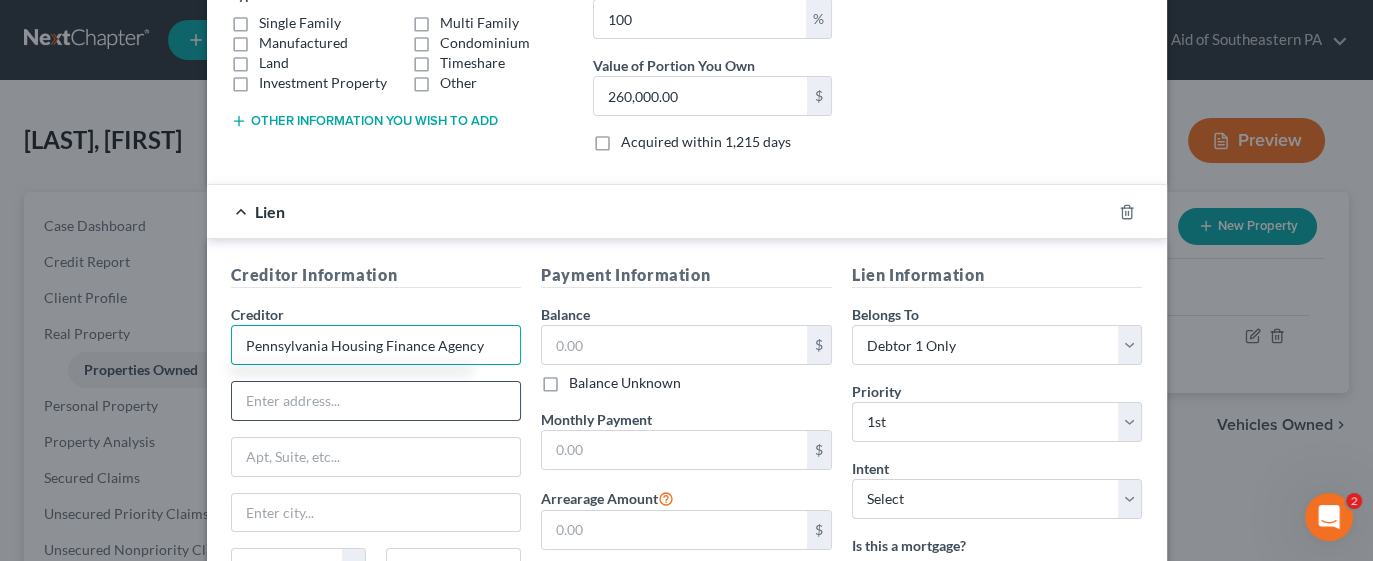 type on "Pennsylvania Housing Finance Agency" 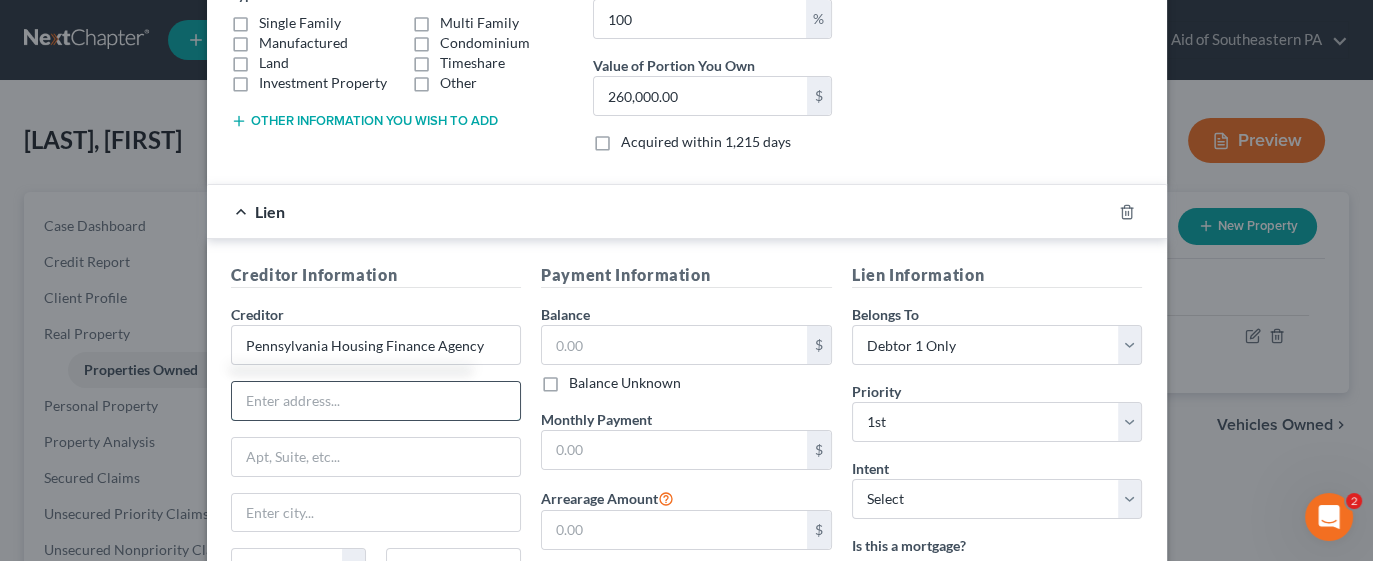 click at bounding box center [376, 401] 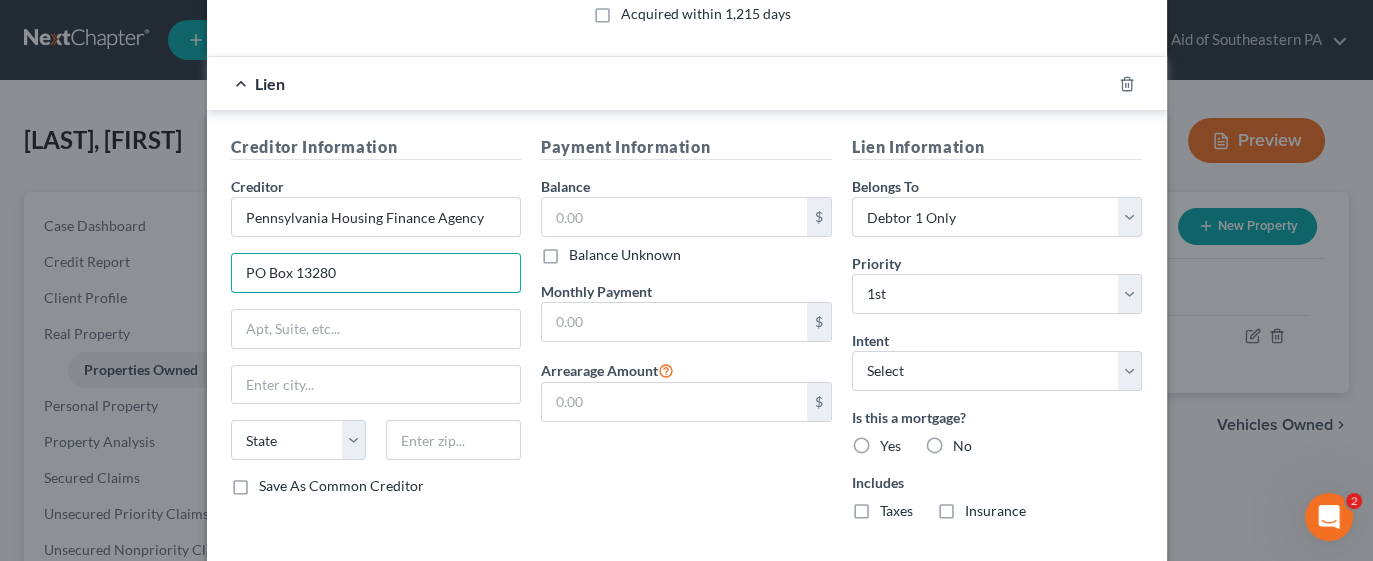 scroll, scrollTop: 503, scrollLeft: 0, axis: vertical 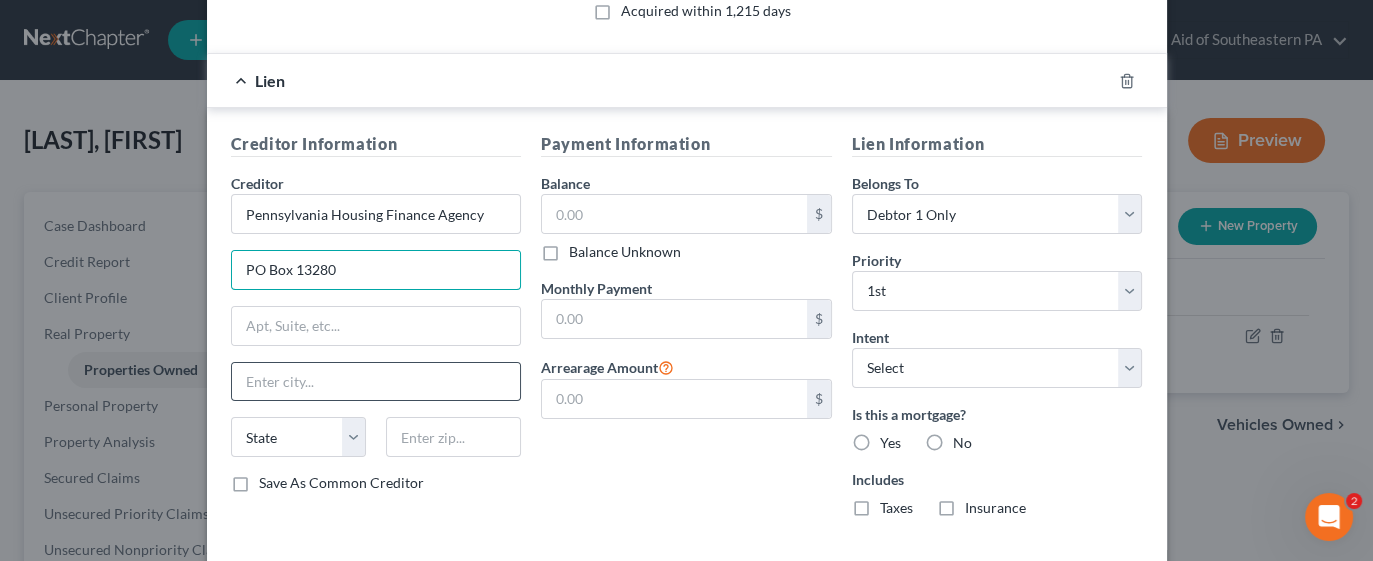 type on "PO Box 13280" 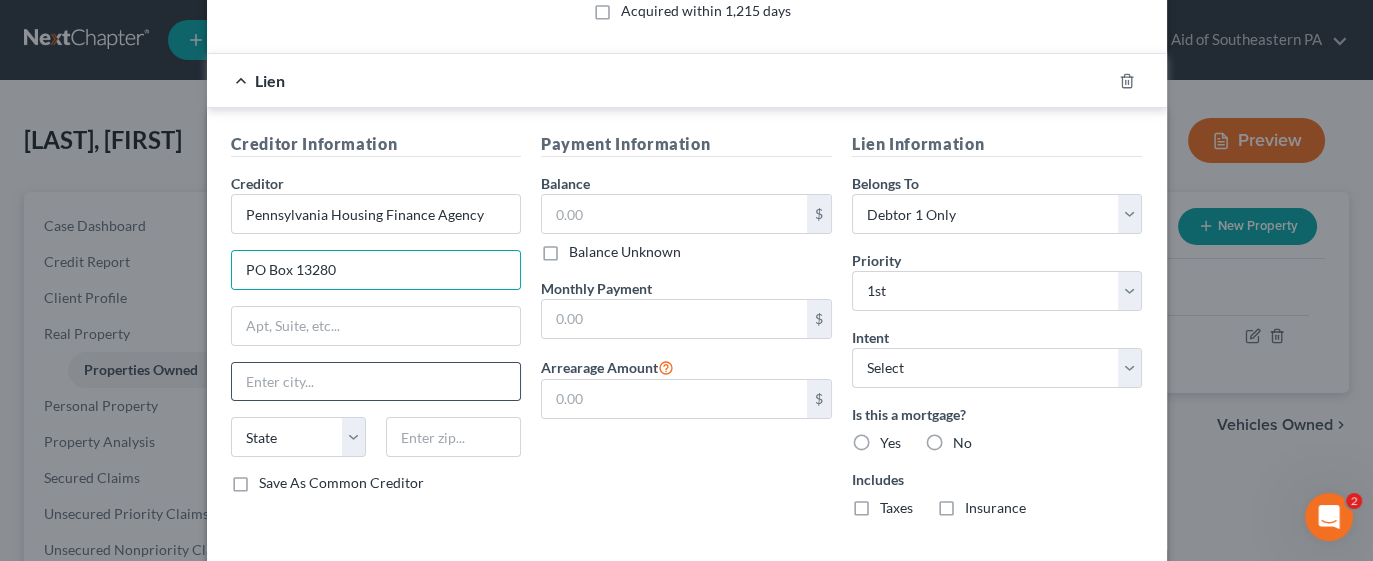 click at bounding box center (376, 382) 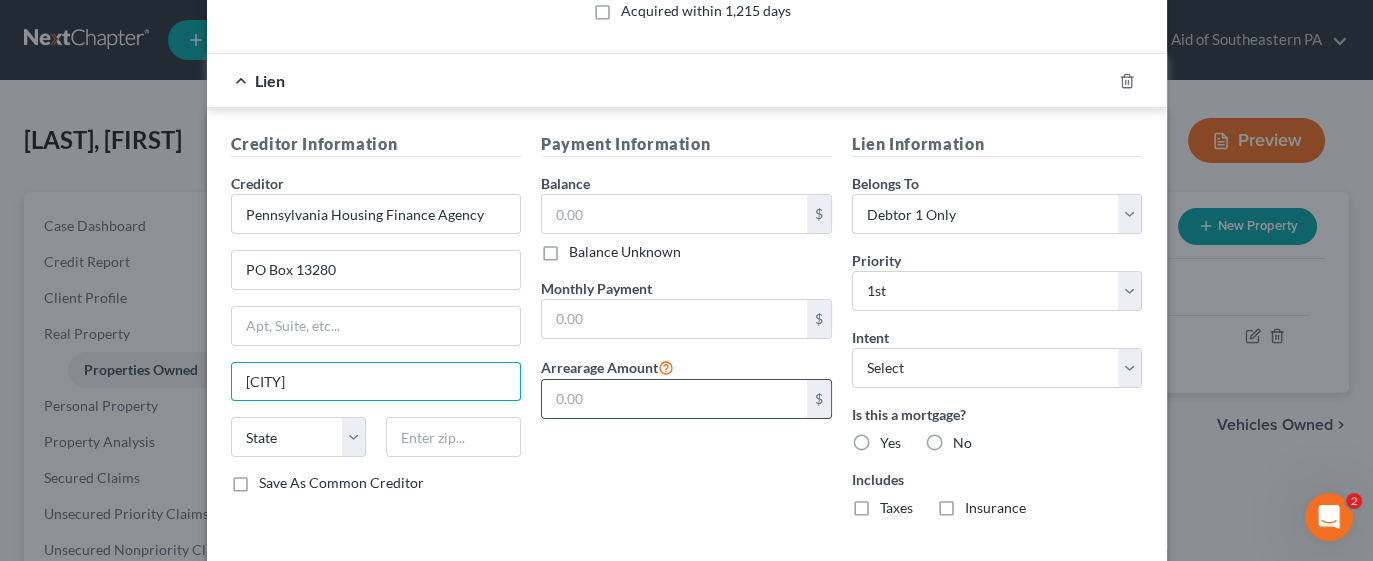 type on "[CITY]" 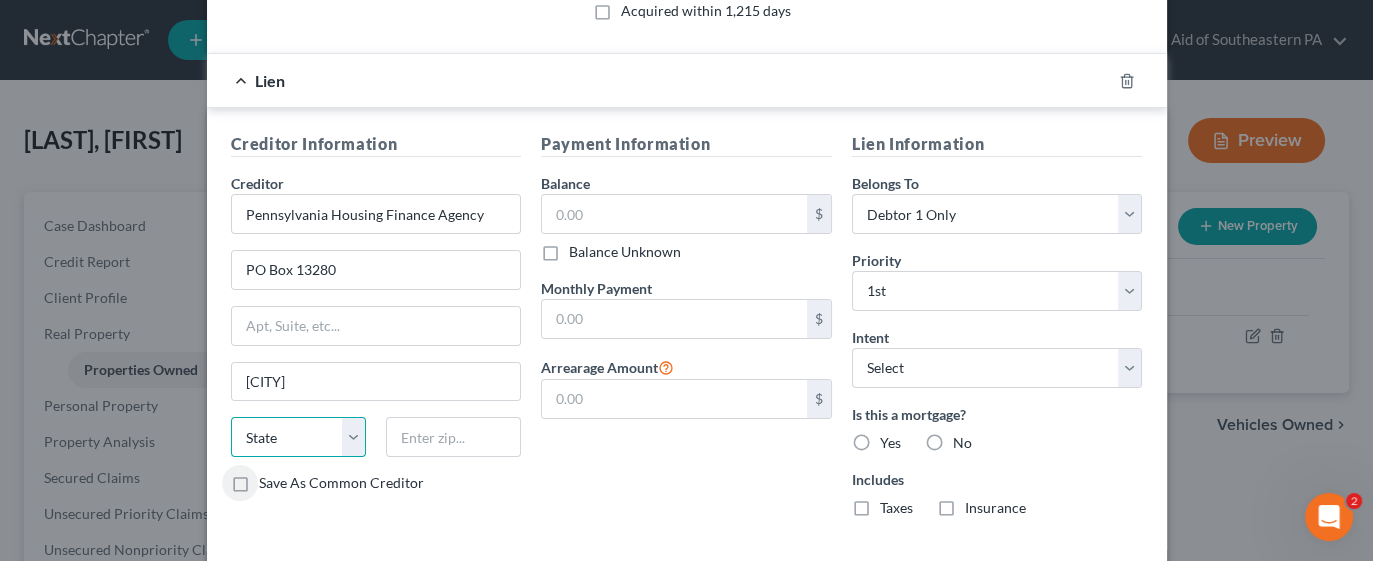 click on "State AL AK AR AZ CA CO CT DE DC FL GA GU HI ID IL IN IA KS KY LA ME MD MA MI MN MS MO MT NC ND NE NV NH NJ NM NY OH OK OR PA PR RI SC SD TN TX UT VI VA VT WA WV WI WY" at bounding box center [298, 437] 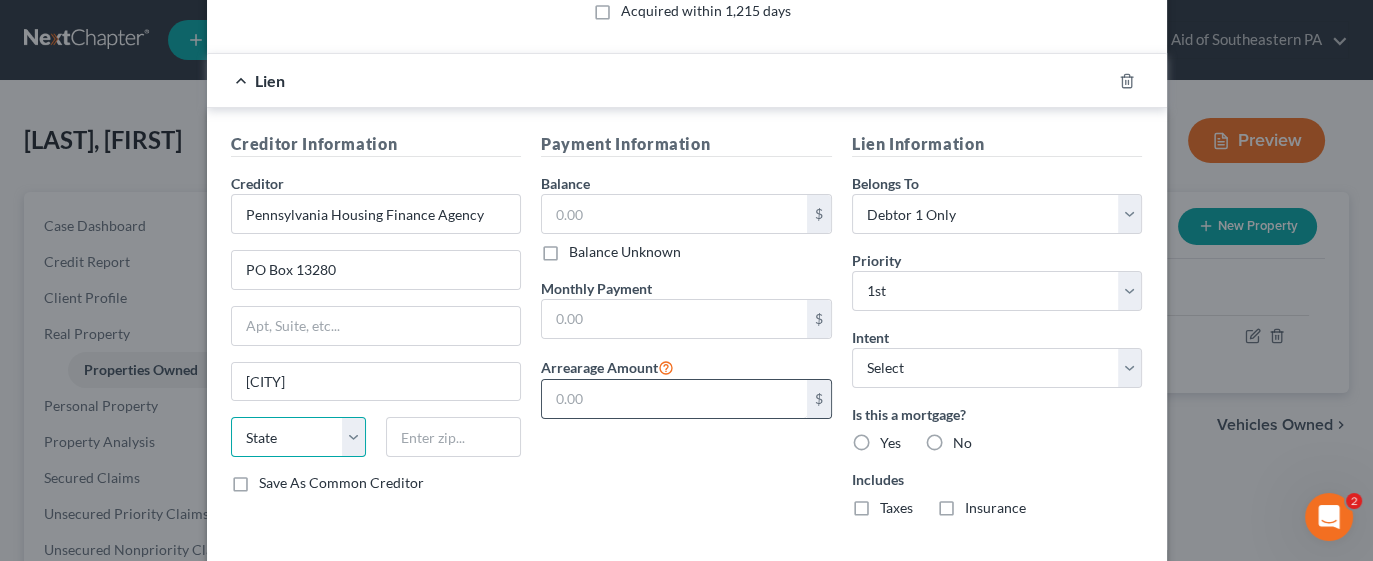 select on "39" 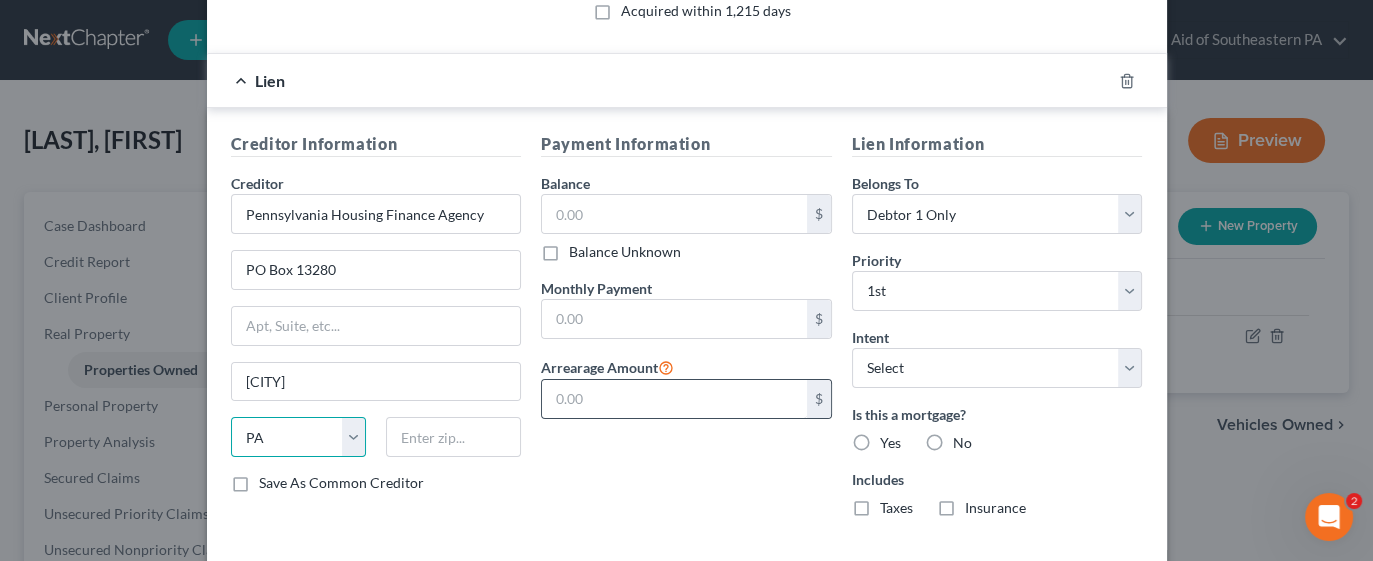 click on "State AL AK AR AZ CA CO CT DE DC FL GA GU HI ID IL IN IA KS KY LA ME MD MA MI MN MS MO MT NC ND NE NV NH NJ NM NY OH OK OR PA PR RI SC SD TN TX UT VI VA VT WA WV WI WY" at bounding box center [298, 437] 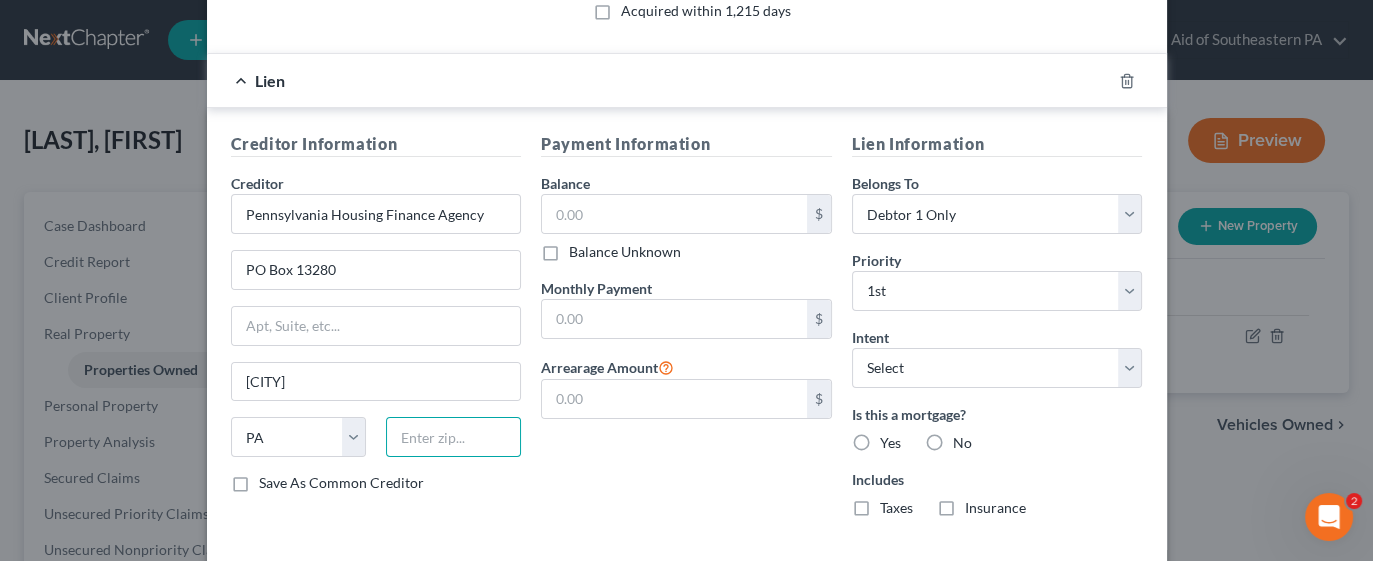 click at bounding box center (453, 437) 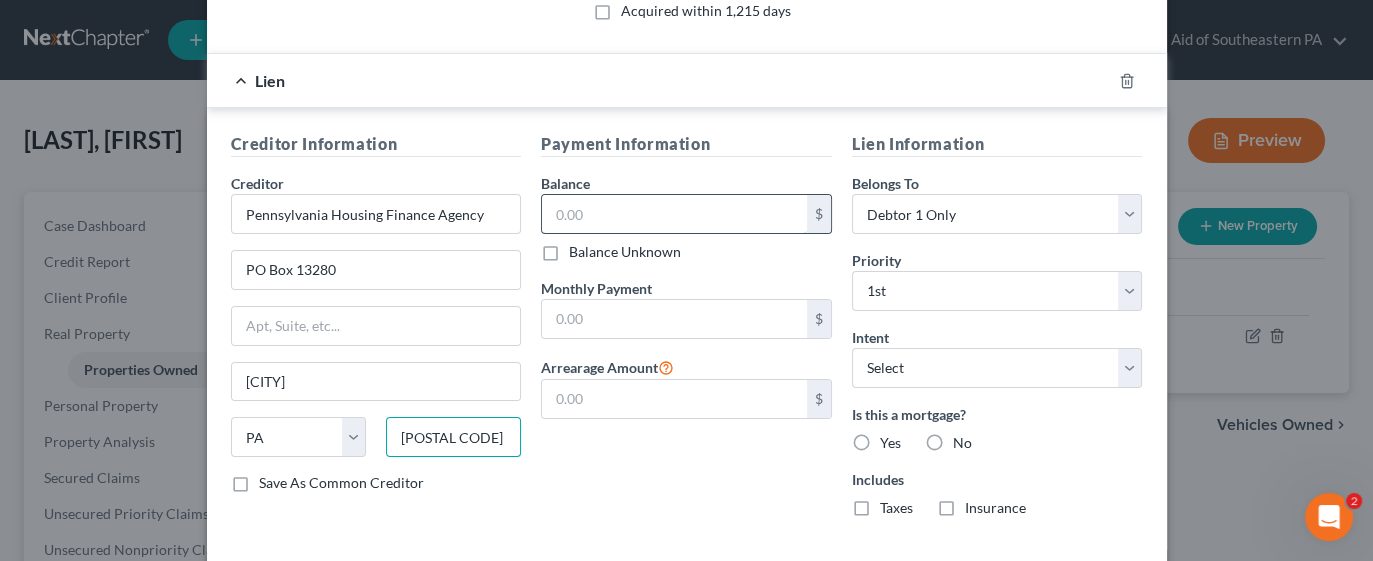 type on "[POSTAL CODE]" 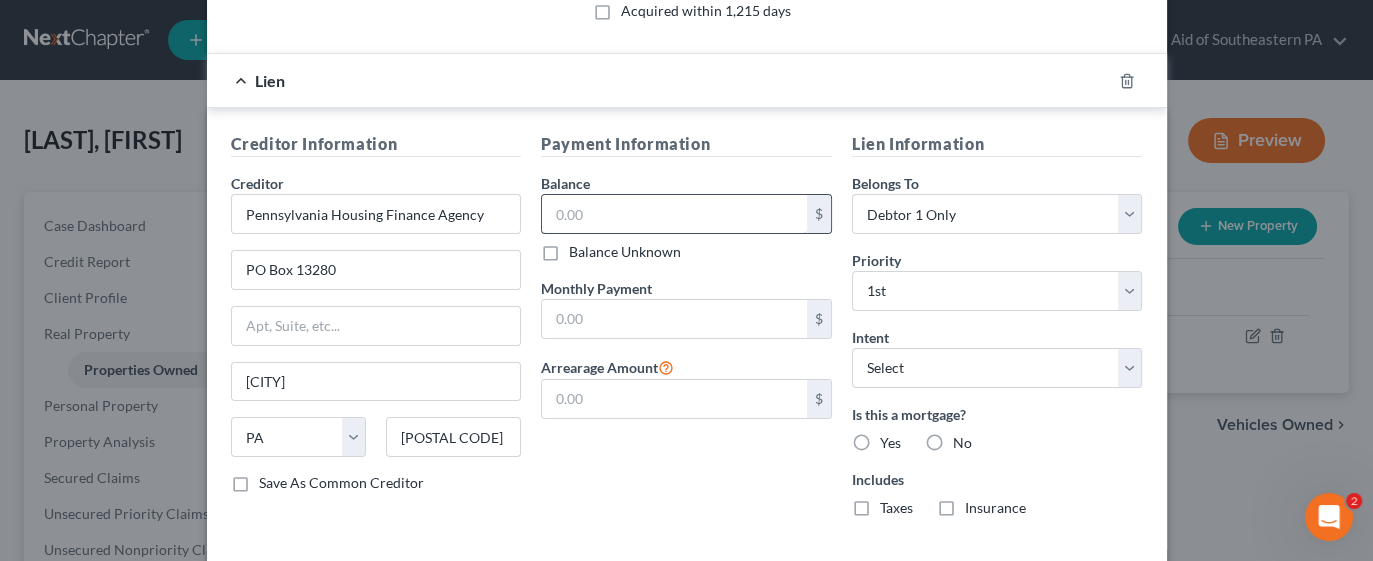 click at bounding box center [674, 214] 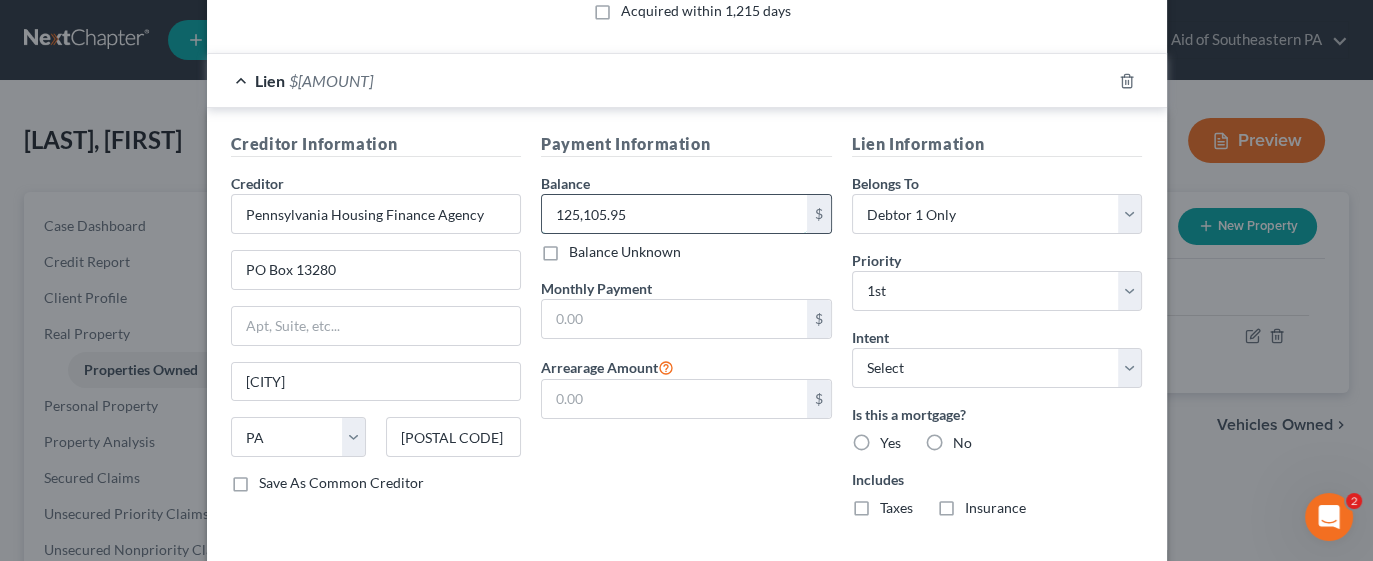 type on "125,105.95" 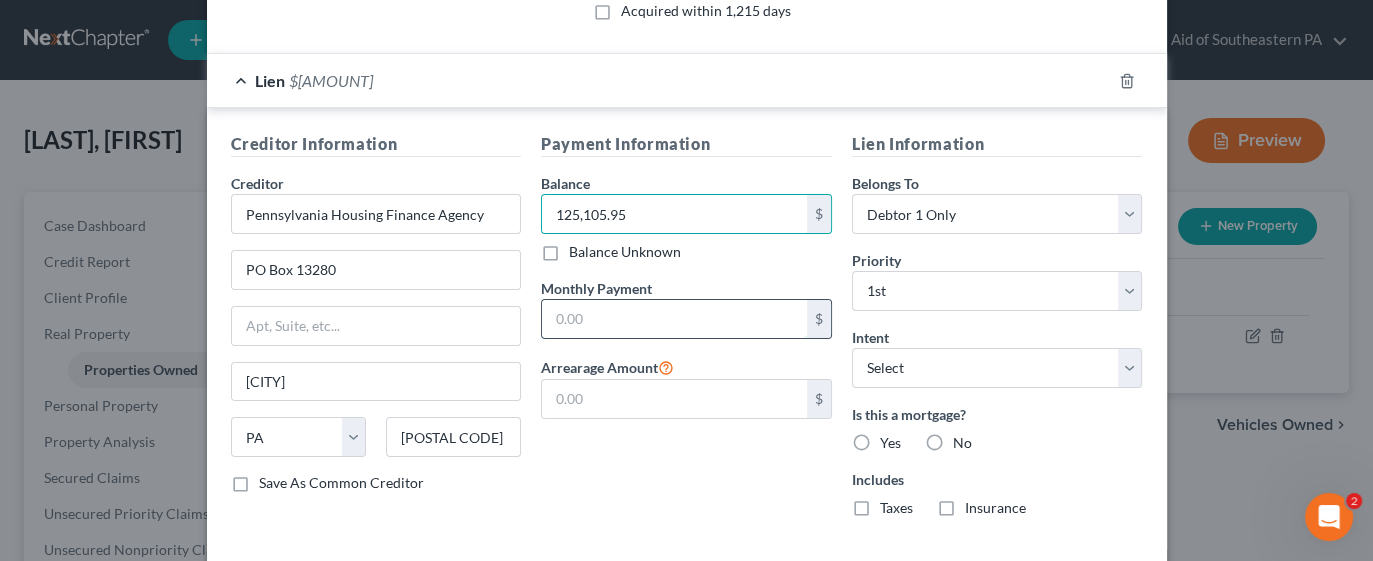 click at bounding box center [674, 319] 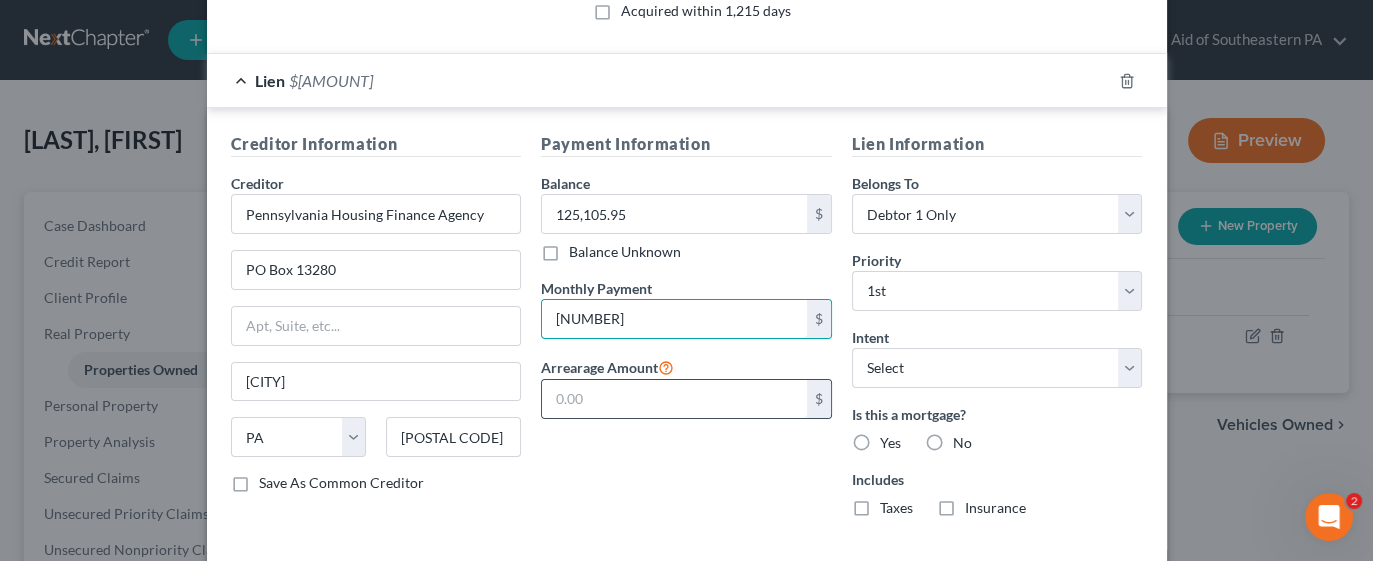 type on "[NUMBER]" 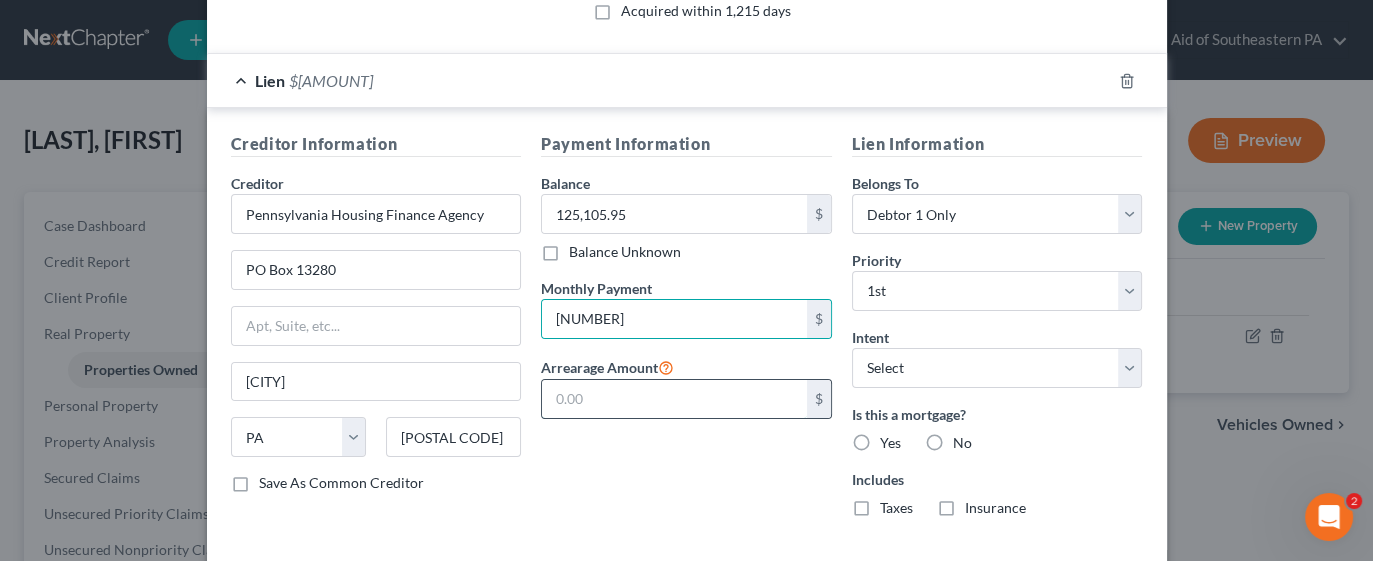 click at bounding box center (674, 399) 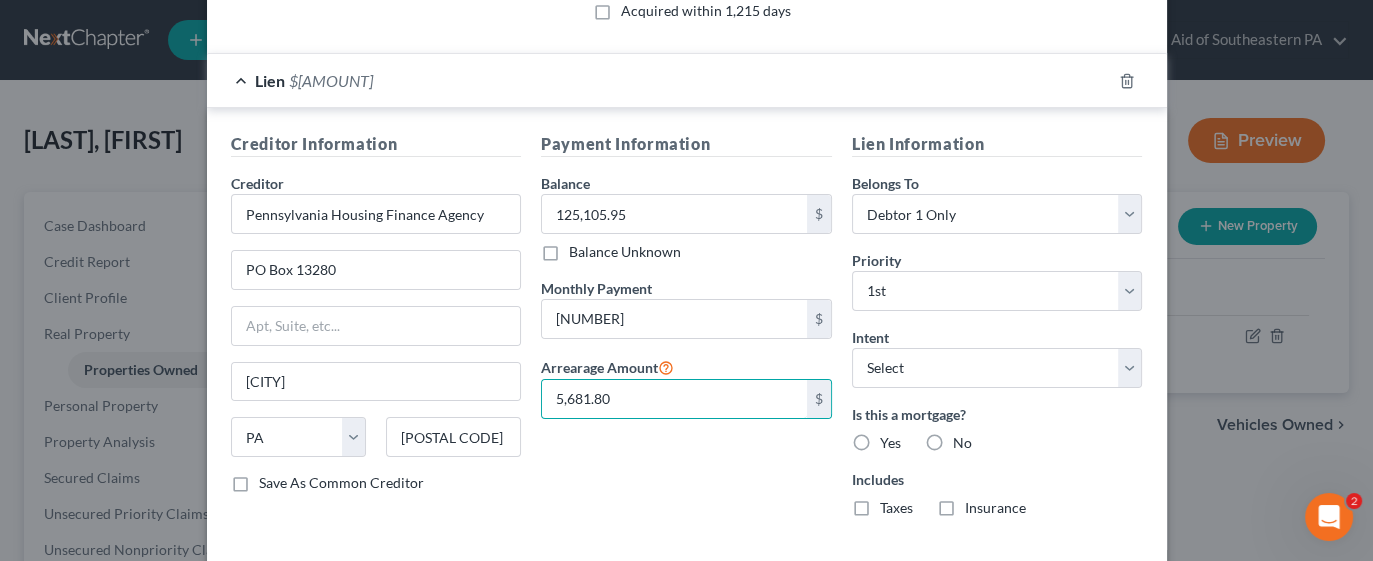 type on "5,681.80" 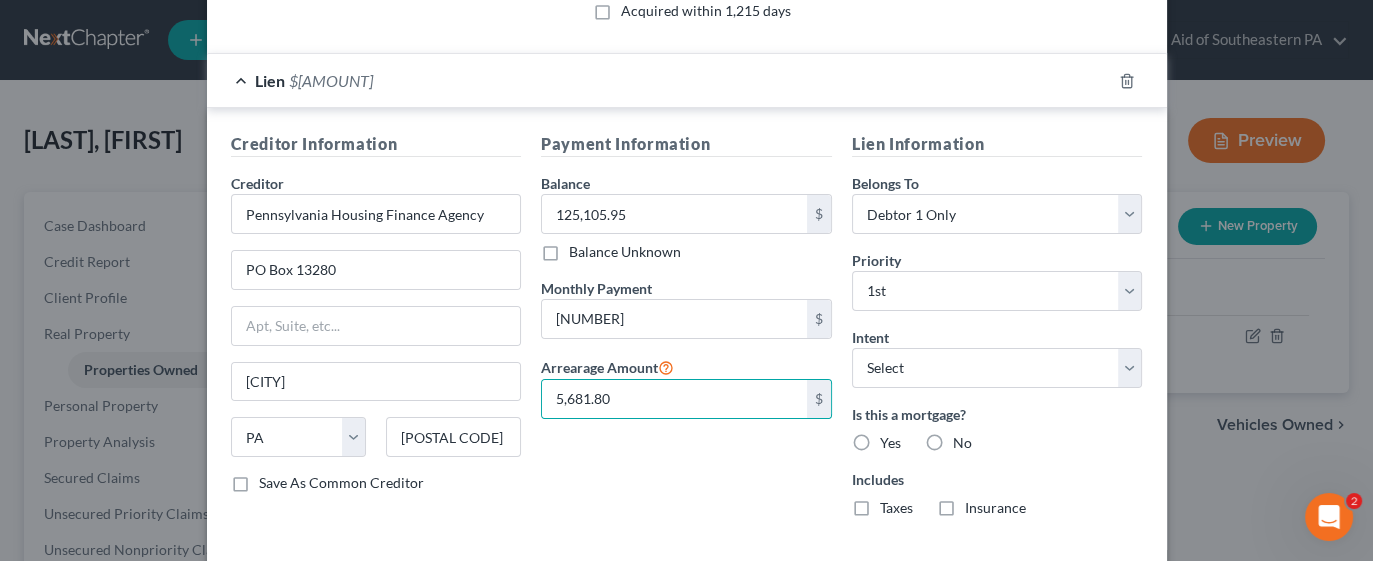 click on "Yes" at bounding box center (890, 443) 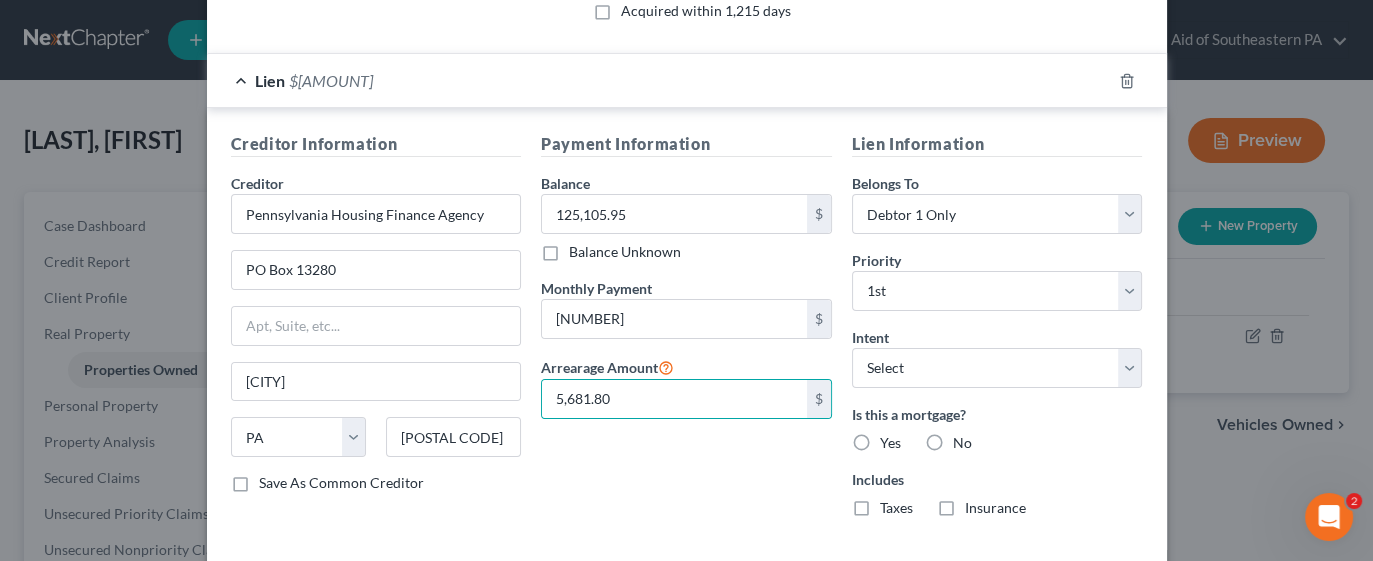 click on "Yes" at bounding box center [894, 439] 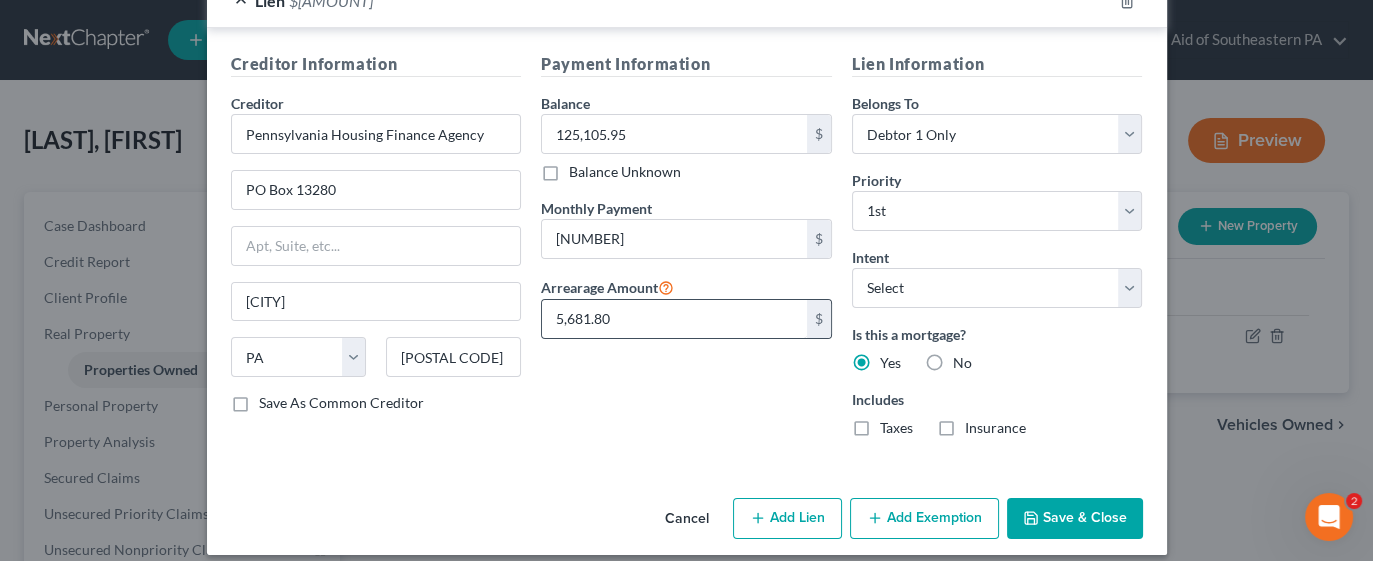 scroll, scrollTop: 595, scrollLeft: 0, axis: vertical 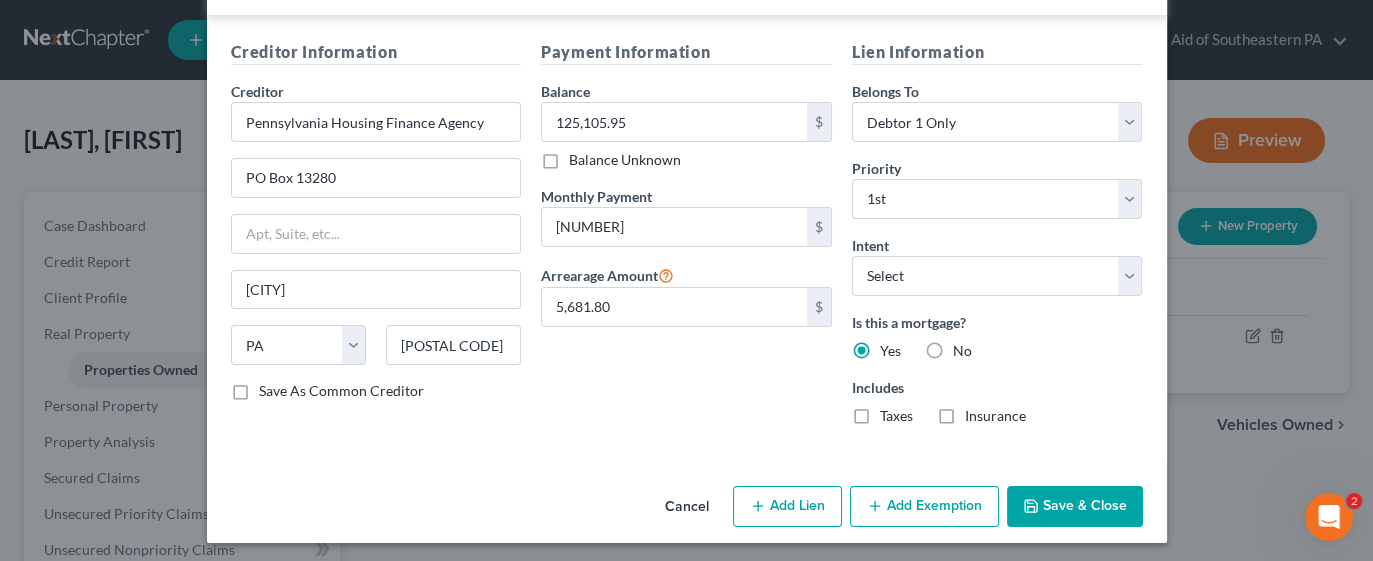 click on "Add Exemption" at bounding box center [924, 507] 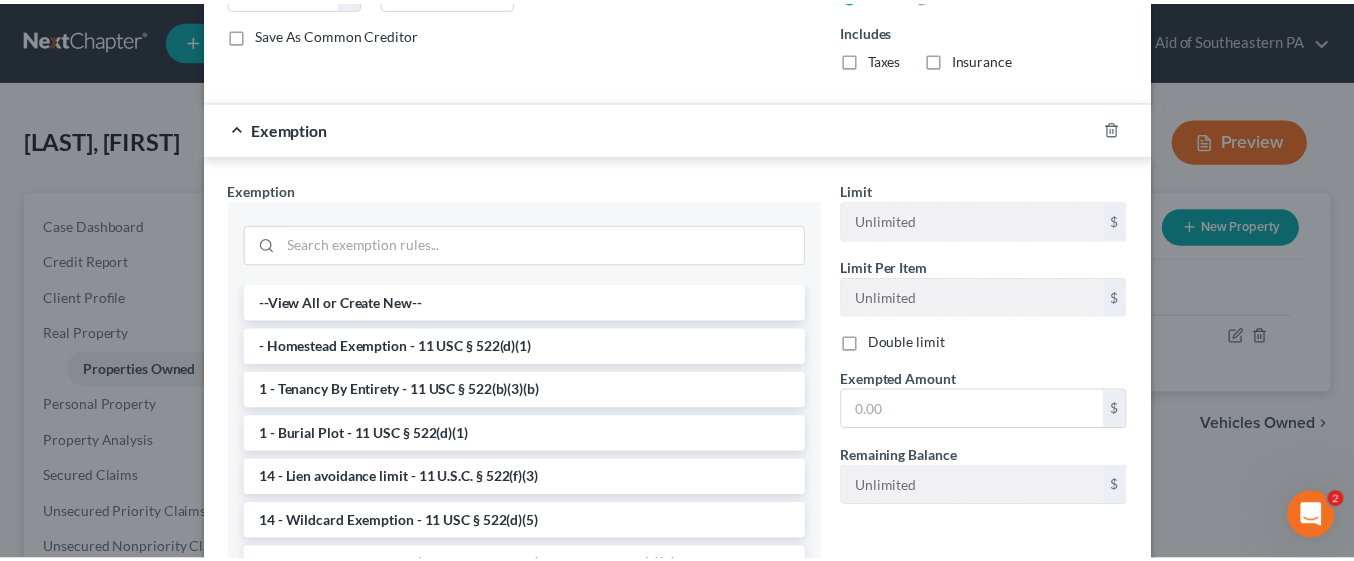 scroll, scrollTop: 1026, scrollLeft: 0, axis: vertical 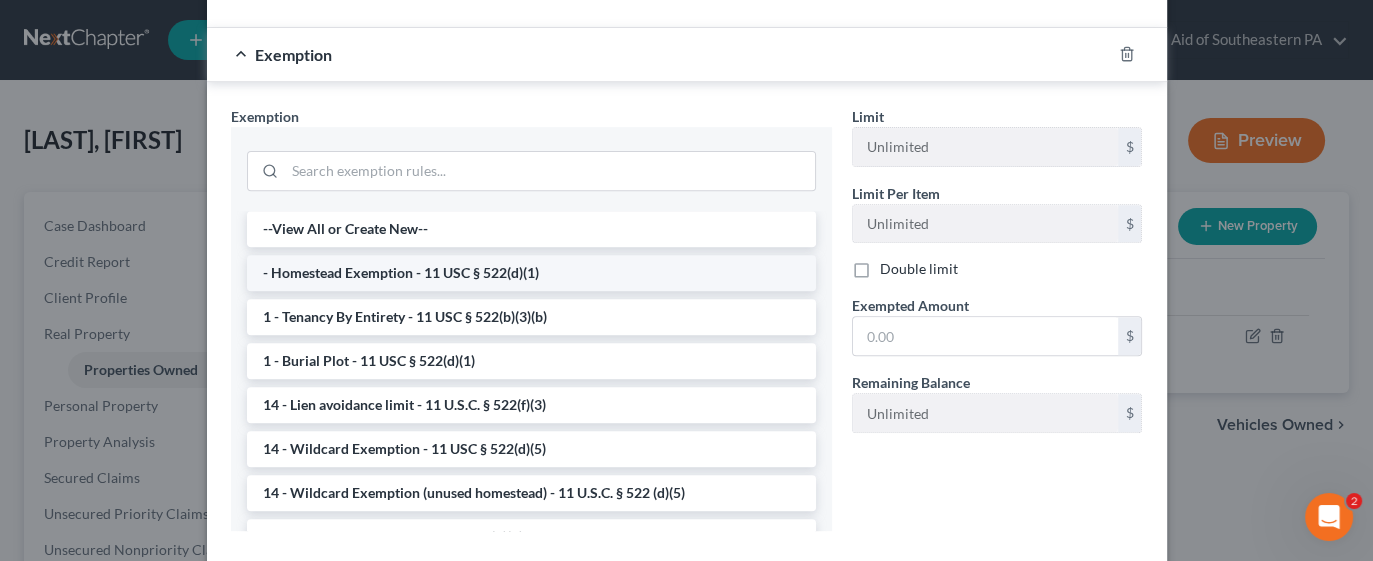 click on "- Homestead Exemption - 11 USC § 522(d)(1)" at bounding box center (531, 273) 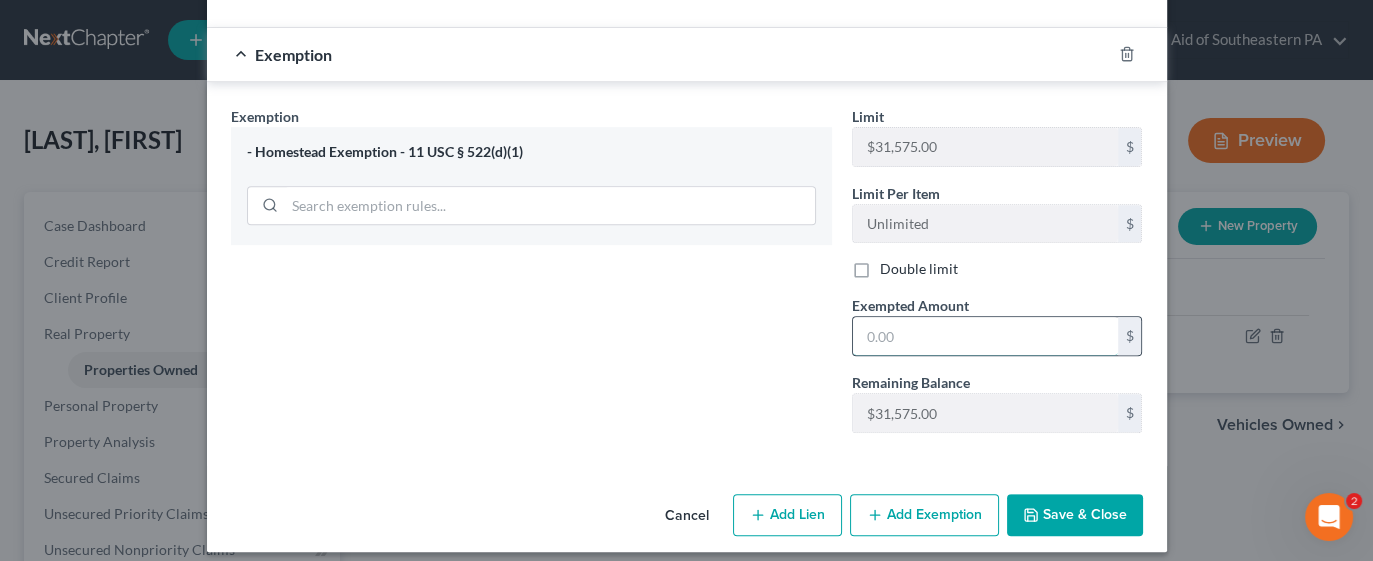 click at bounding box center (985, 336) 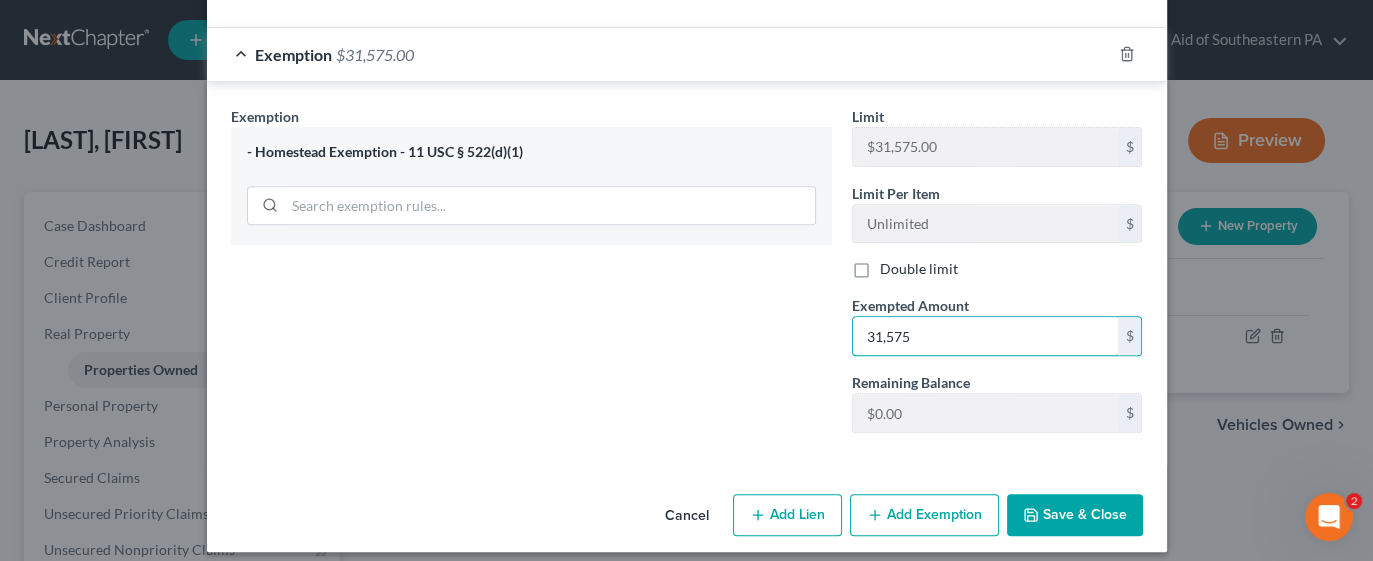 type on "31,575" 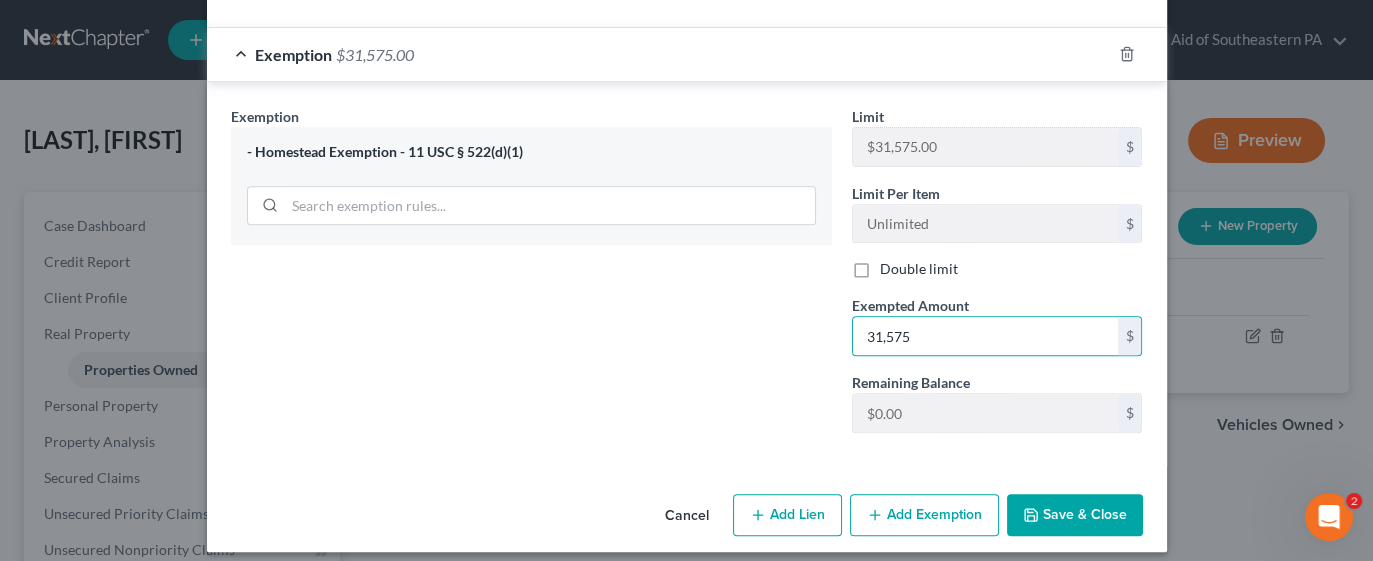 click on "Save & Close" at bounding box center (1075, 515) 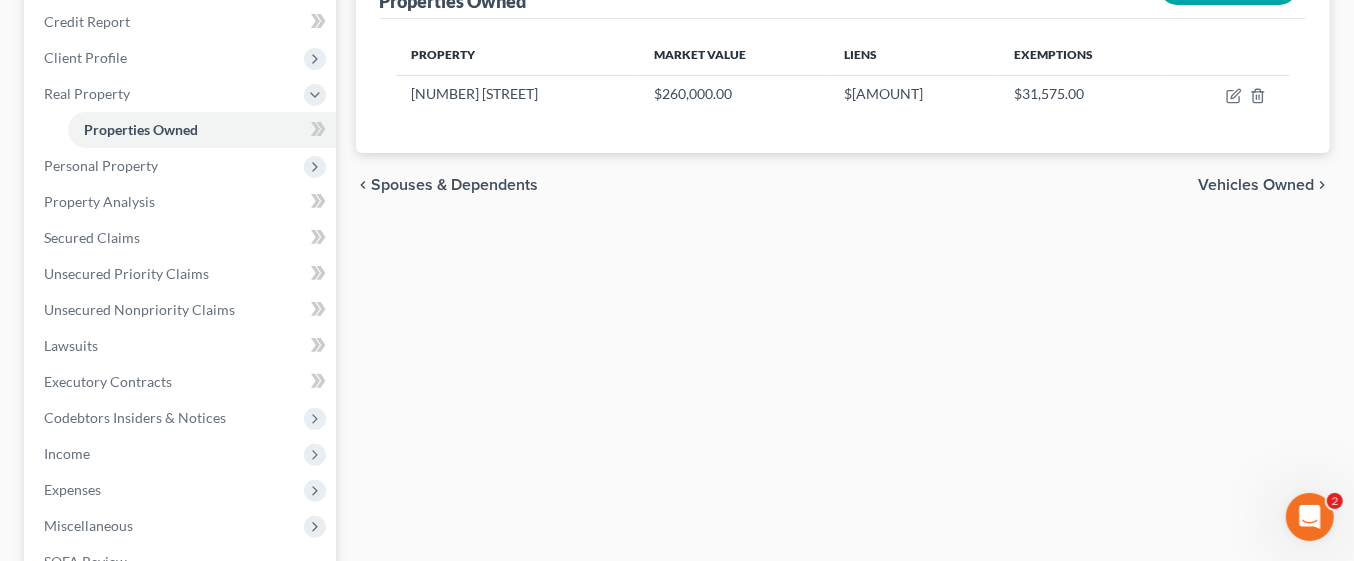 scroll, scrollTop: 245, scrollLeft: 0, axis: vertical 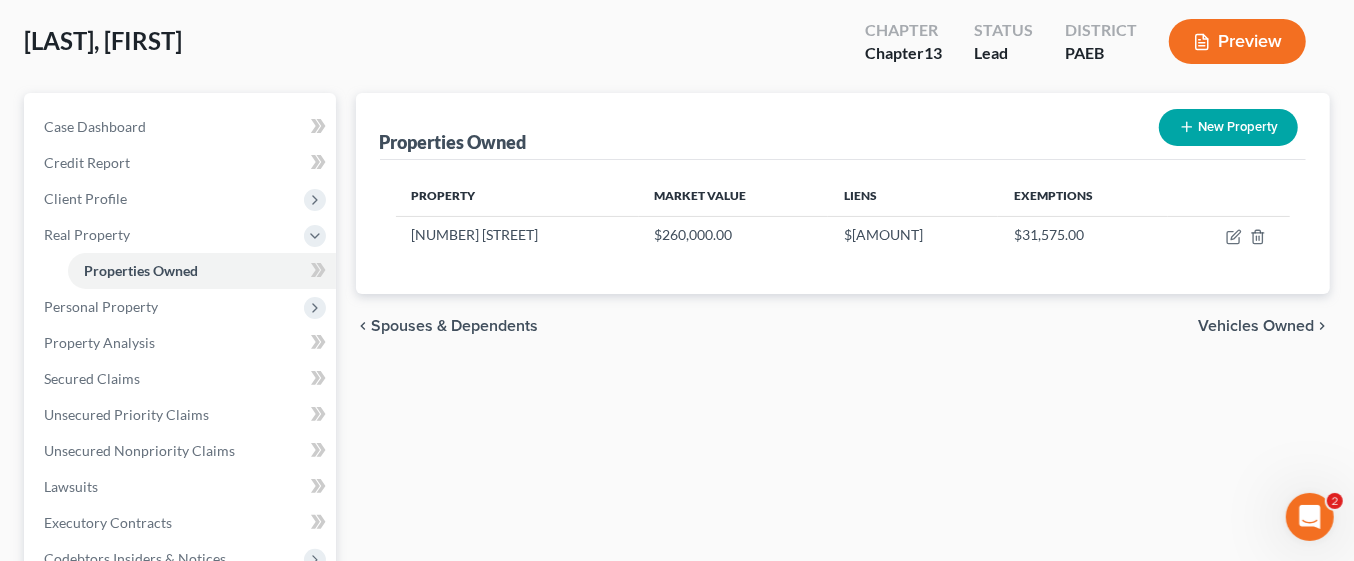 click on "Vehicles Owned" at bounding box center (1256, 326) 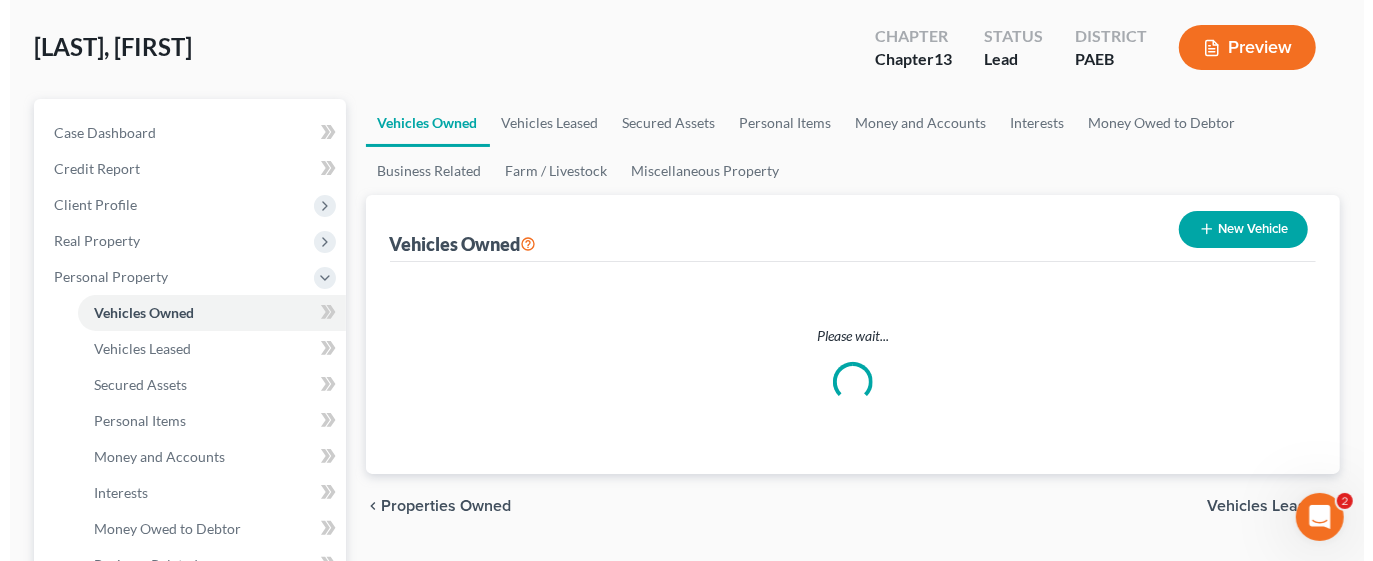 scroll, scrollTop: 0, scrollLeft: 0, axis: both 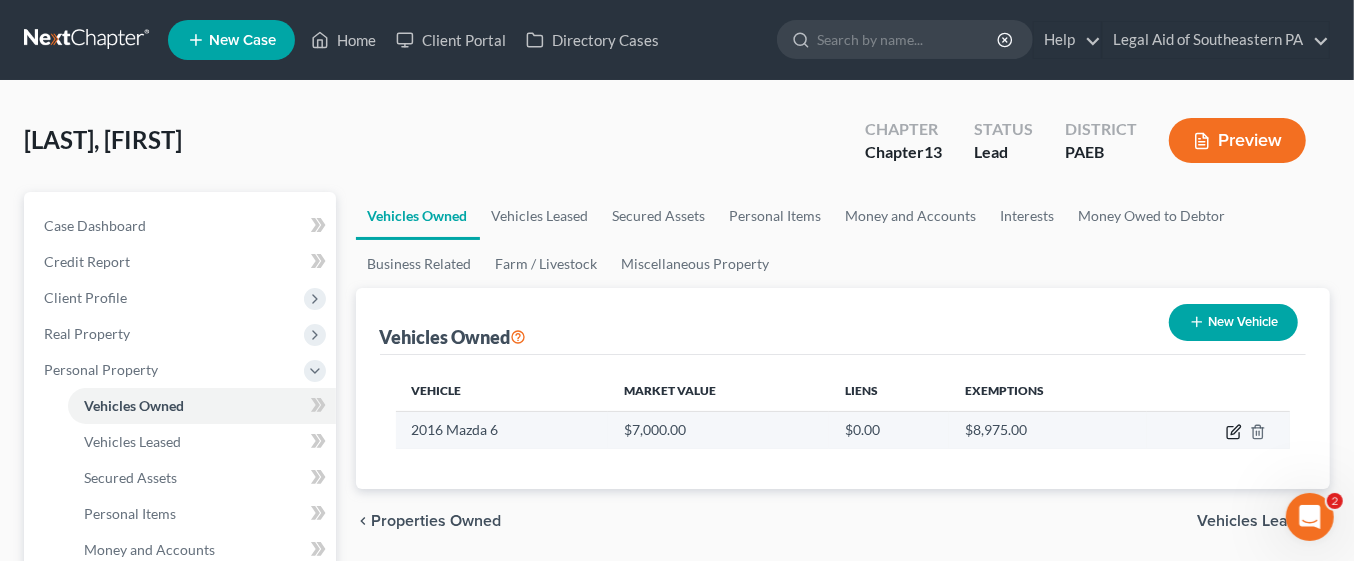 click 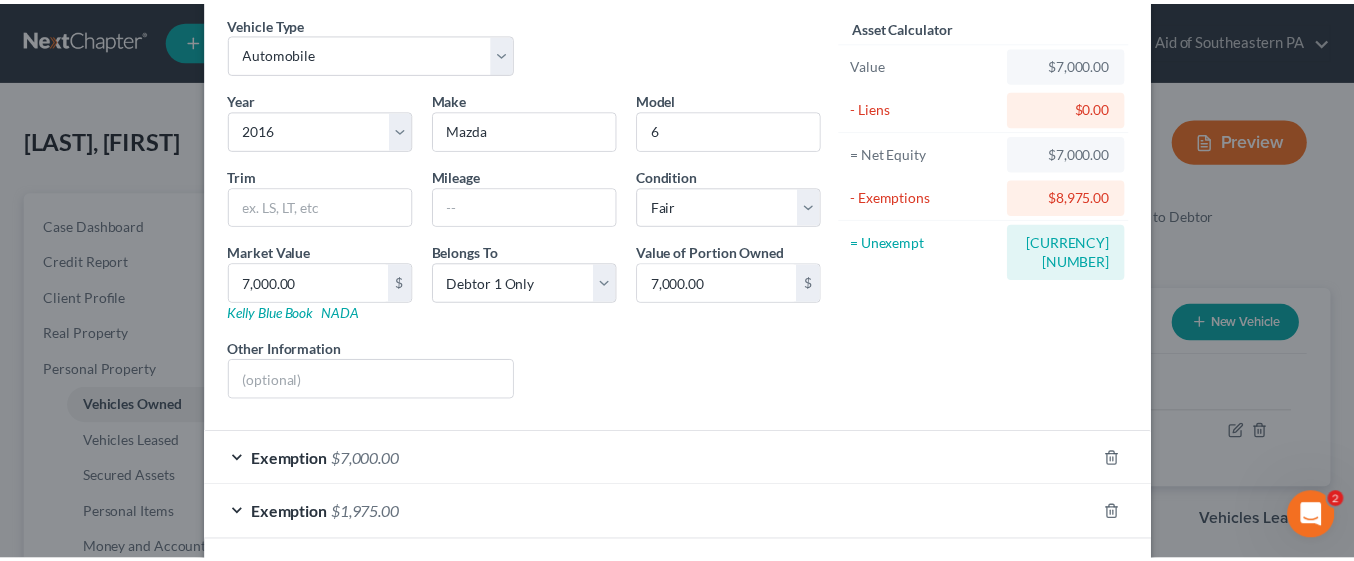 scroll, scrollTop: 165, scrollLeft: 0, axis: vertical 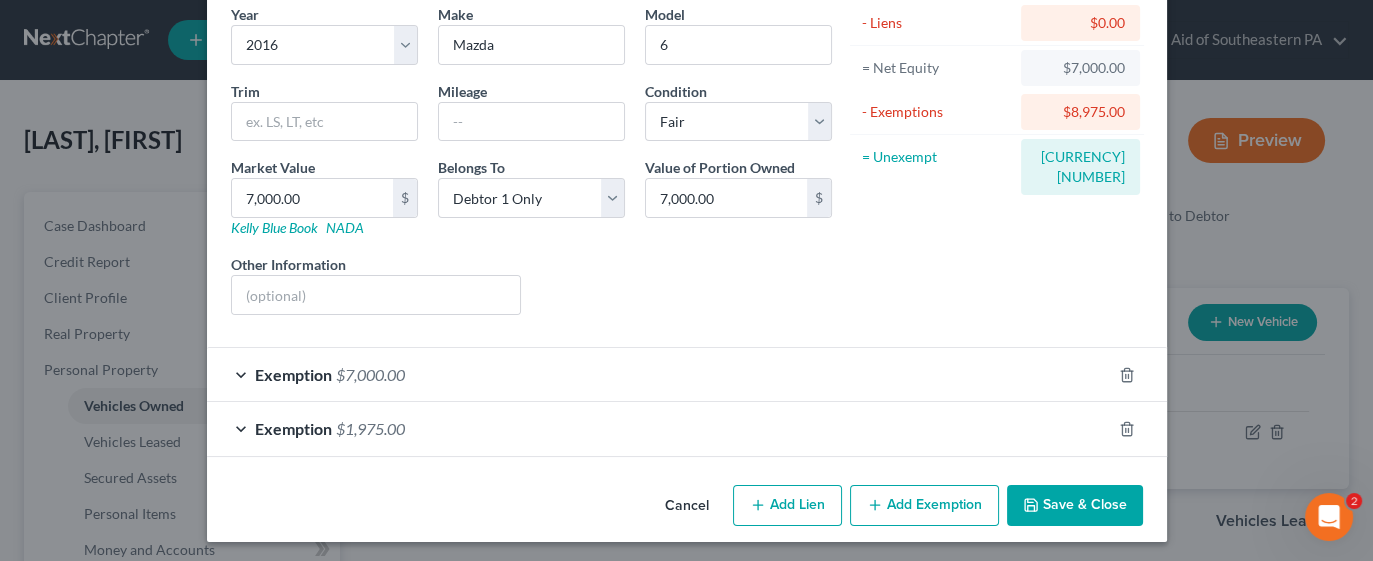 click on "Save & Close" at bounding box center [1075, 506] 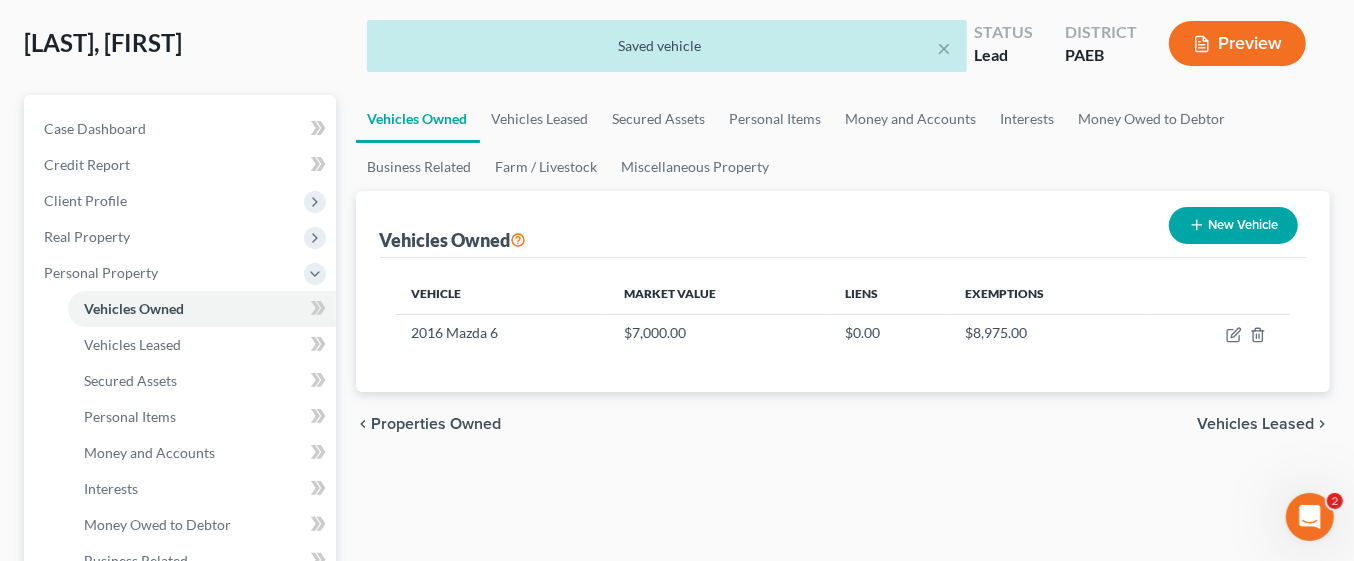 click on "Vehicles Leased" at bounding box center [1255, 424] 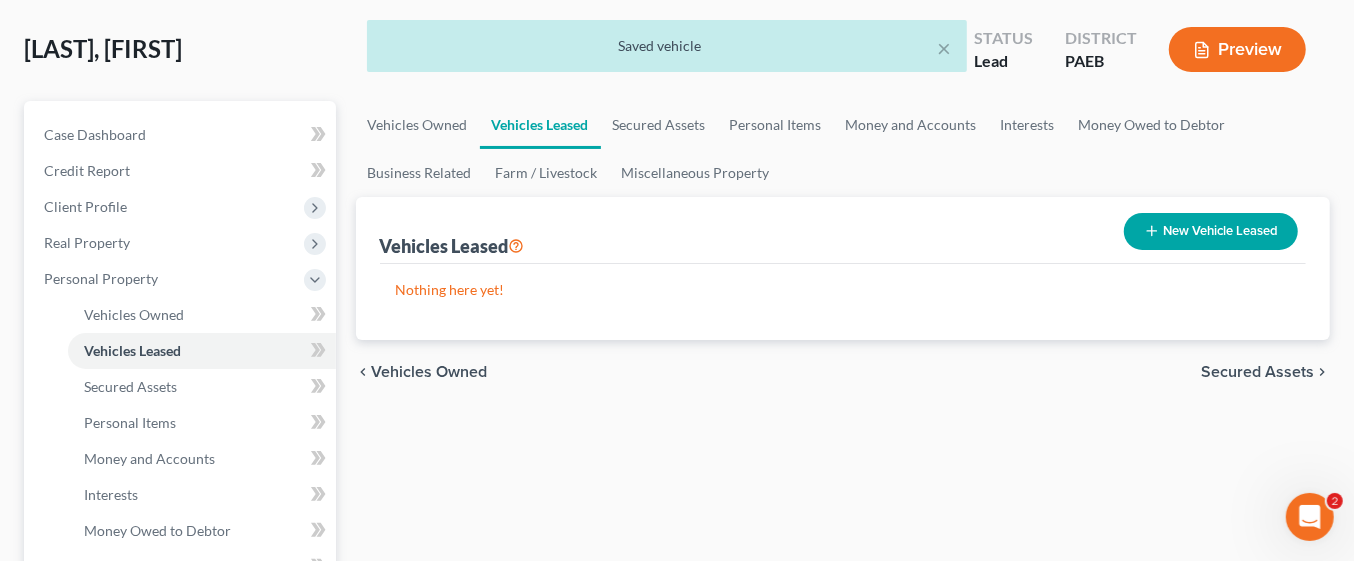 scroll, scrollTop: 0, scrollLeft: 0, axis: both 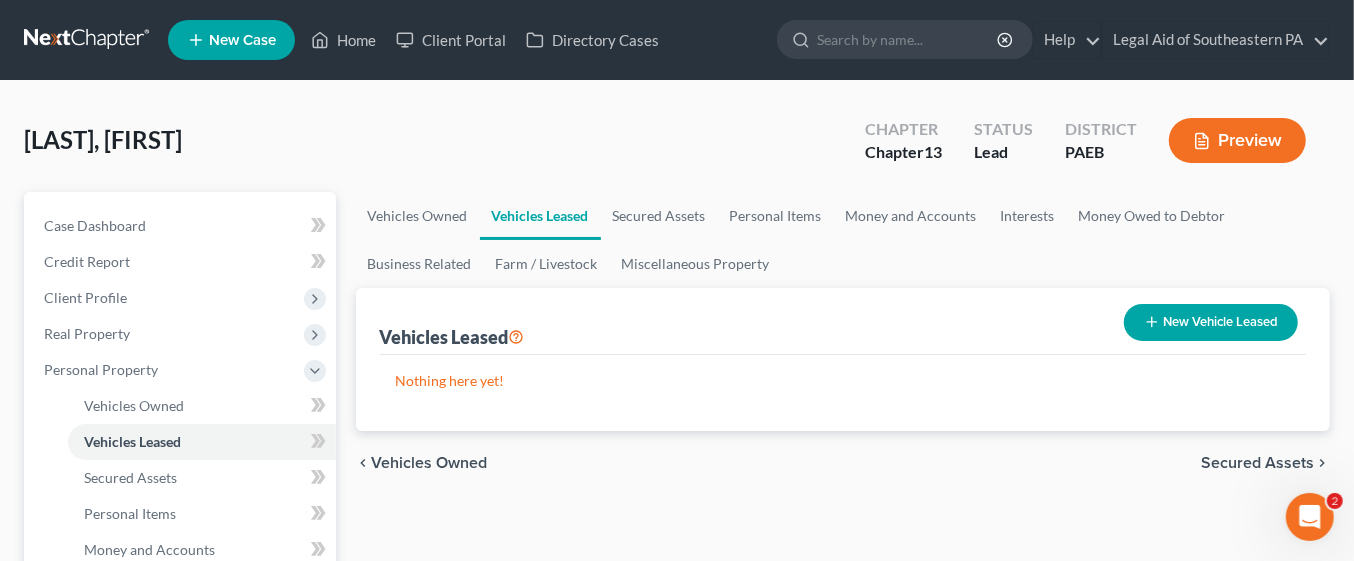 click on "Secured Assets" at bounding box center (1257, 463) 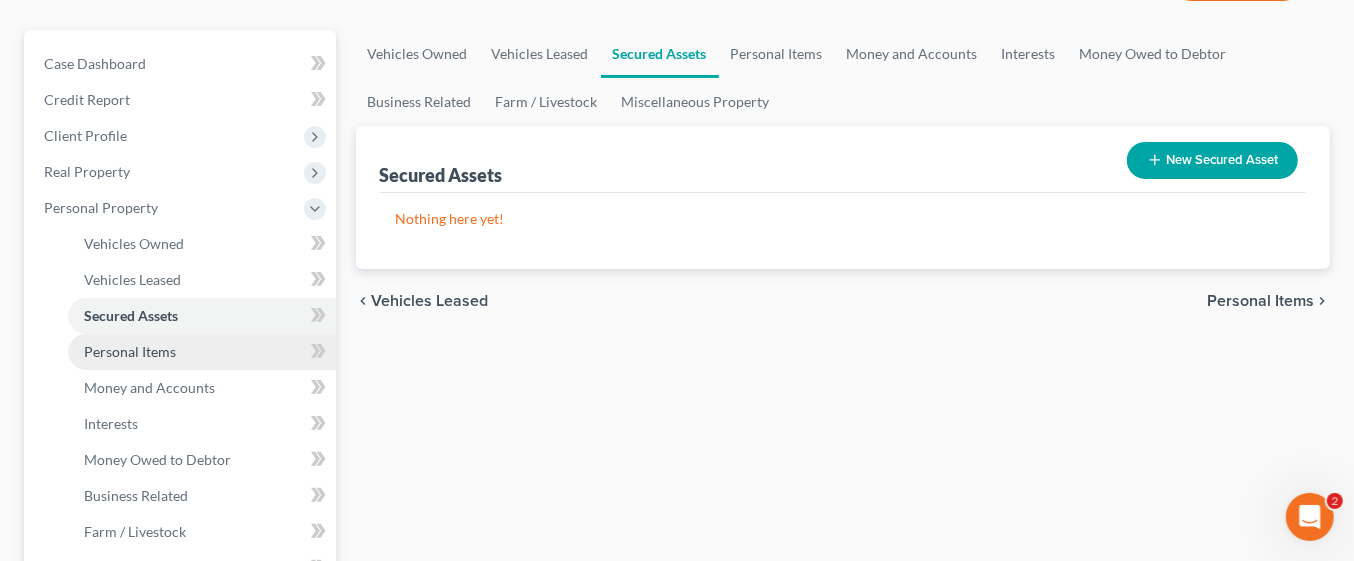 click on "Personal Items" at bounding box center (202, 352) 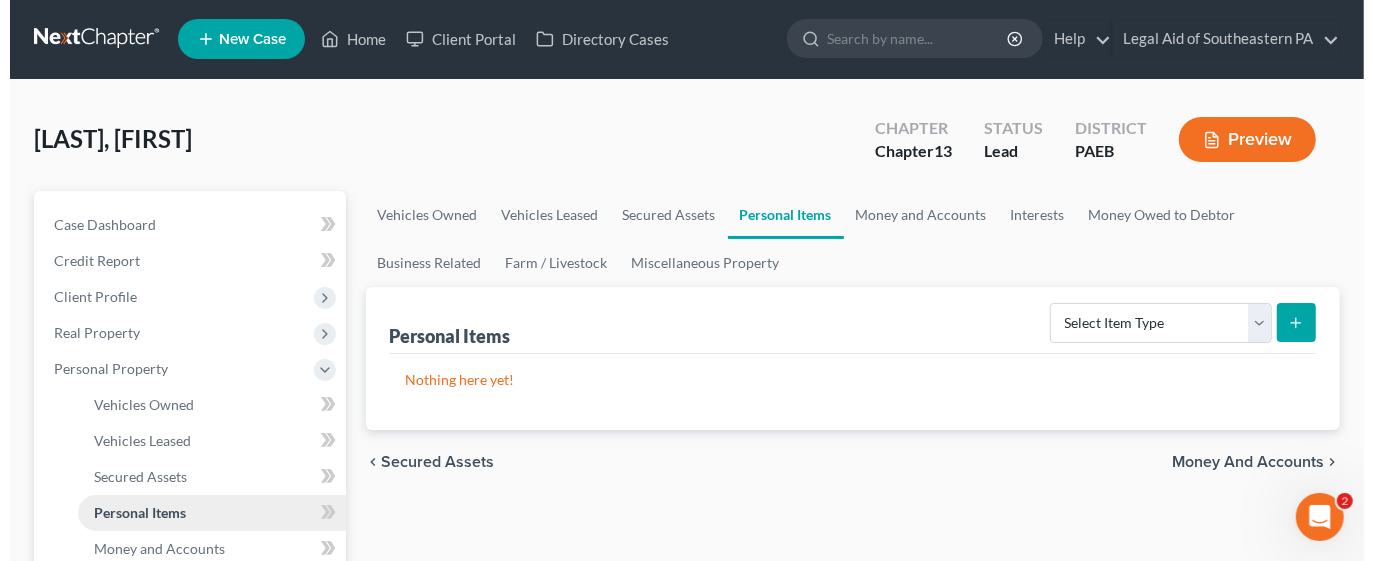 scroll, scrollTop: 0, scrollLeft: 0, axis: both 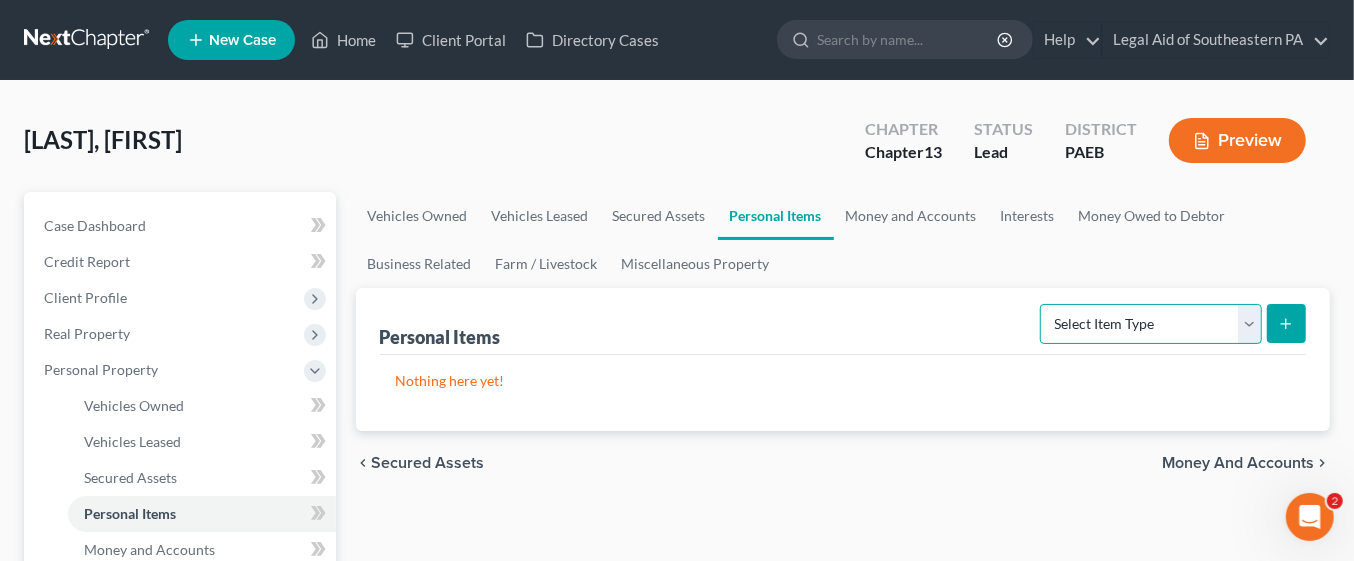 click on "Select Item Type Clothing Collectibles Of Value Electronics Firearms Household Goods Jewelry Other Pet(s) Sports & Hobby Equipment" at bounding box center (1151, 324) 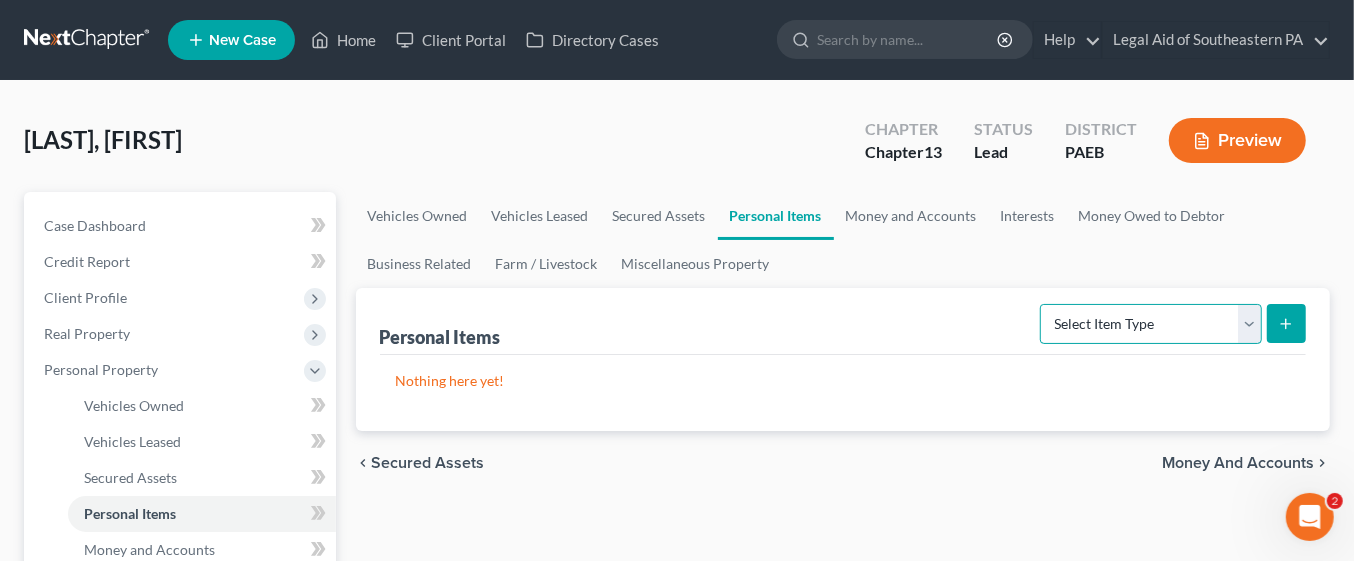 select on "clothing" 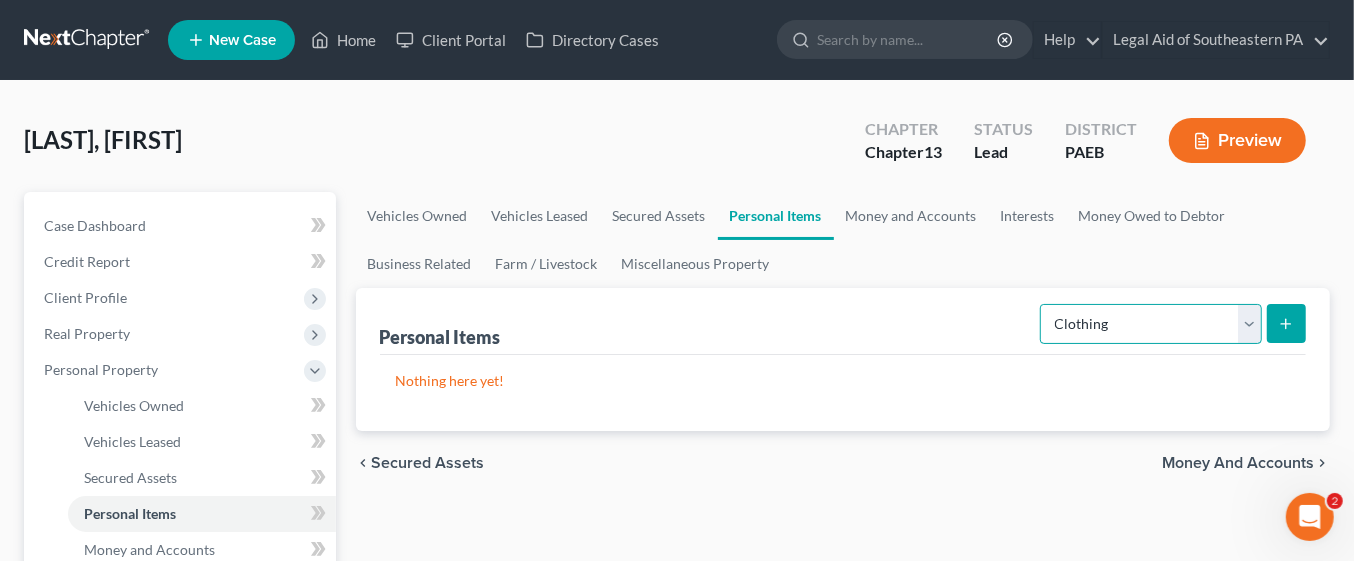 click on "Select Item Type Clothing Collectibles Of Value Electronics Firearms Household Goods Jewelry Other Pet(s) Sports & Hobby Equipment" at bounding box center (1151, 324) 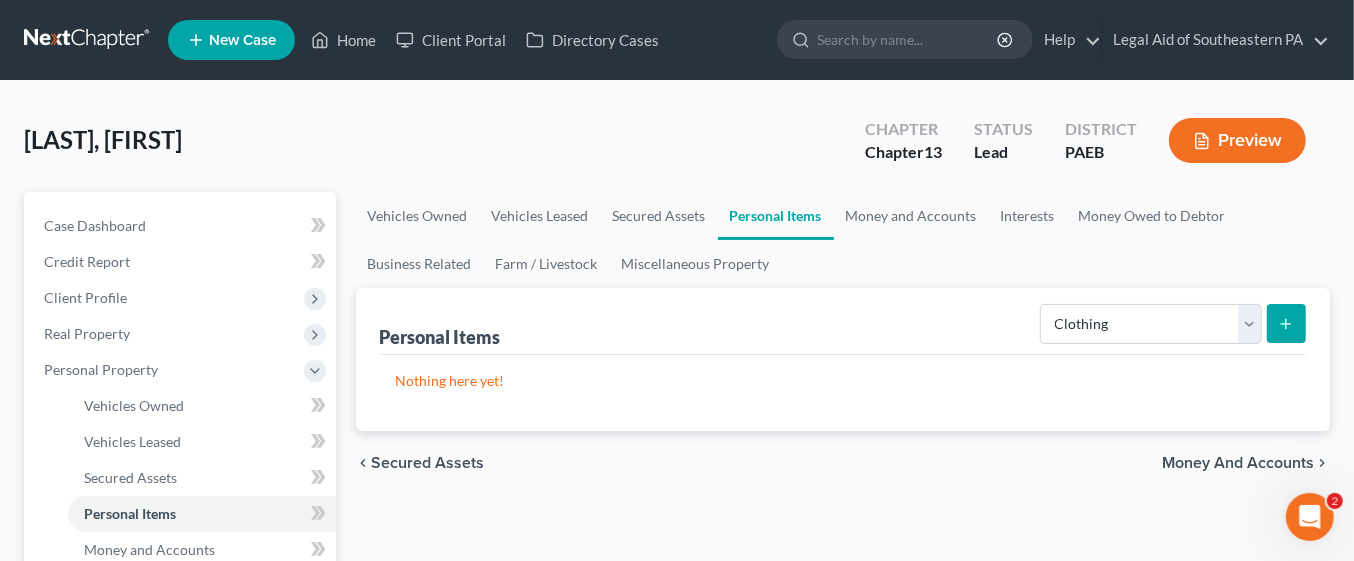 click 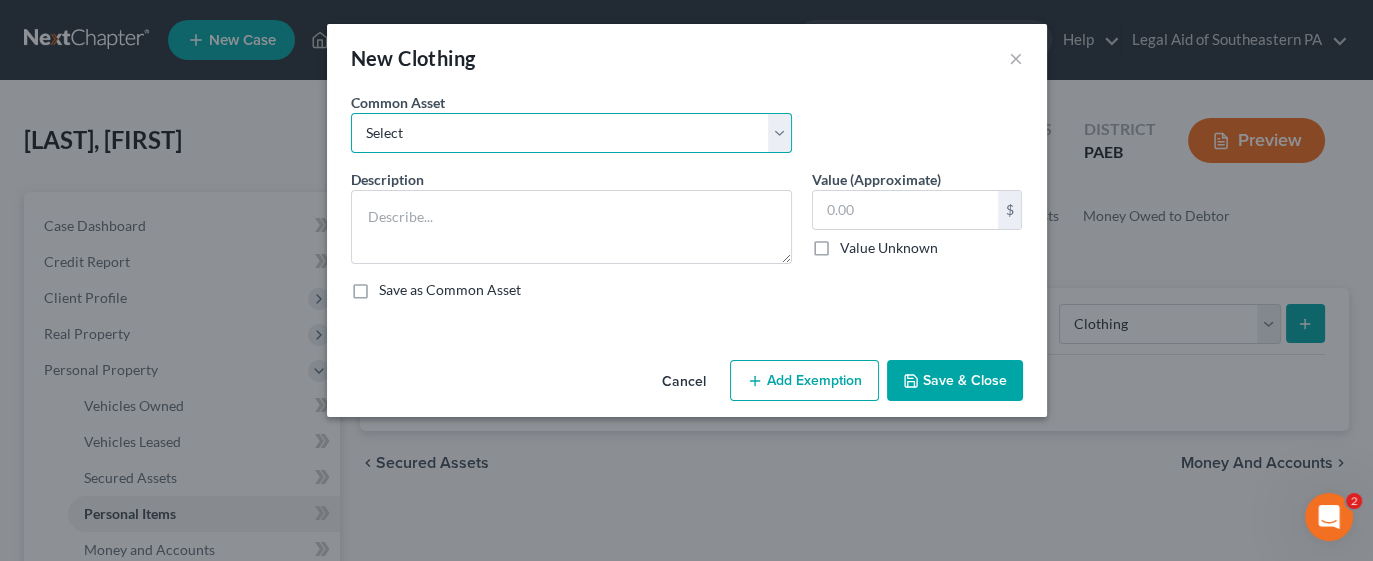 click on "Select Debtors' clothing Debtors' clothing Debtors' summer clothing Debtors' shoes Debtors' coats Debtors' fall clothing Debtors' spring clothing Debtors' winter clothing Child's clothing and shoes Purse, belts, and accessories Debtors' outerwear Debtor's clothing Debtor's clothing Debtor's clothing Spring/Fall clothing Winter Clothing Summer Clothing Spring/Fall Clothing Dress Clothes and Shoes Debtors' outwear and footwear" at bounding box center [571, 133] 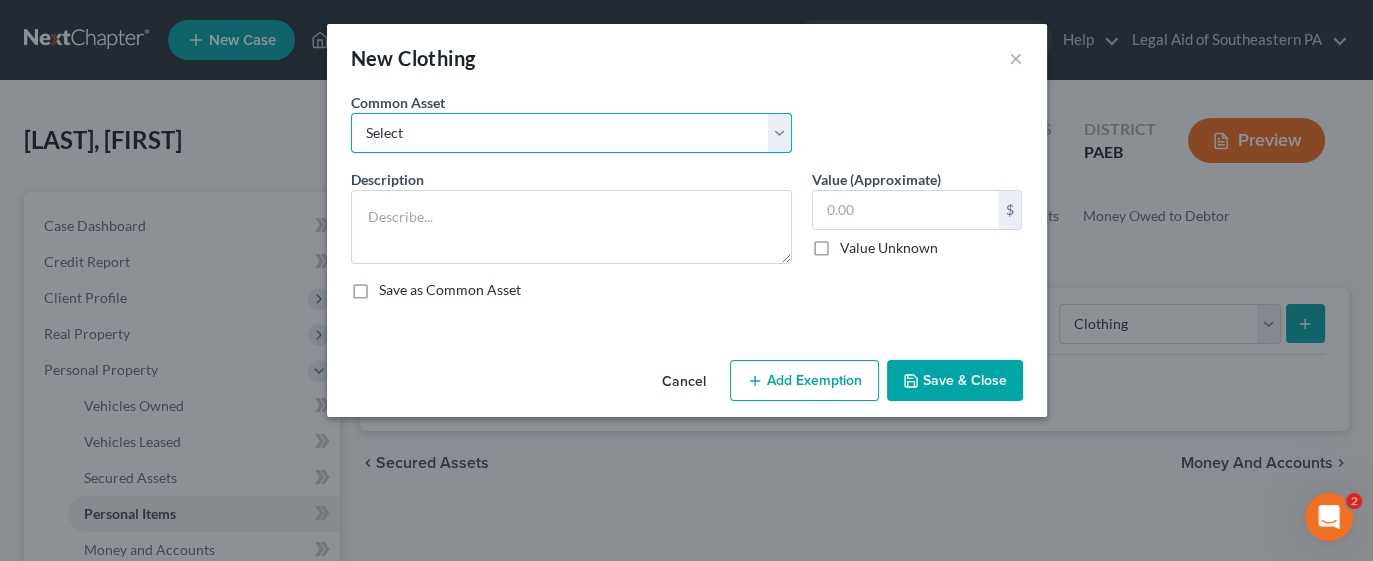 select on "0" 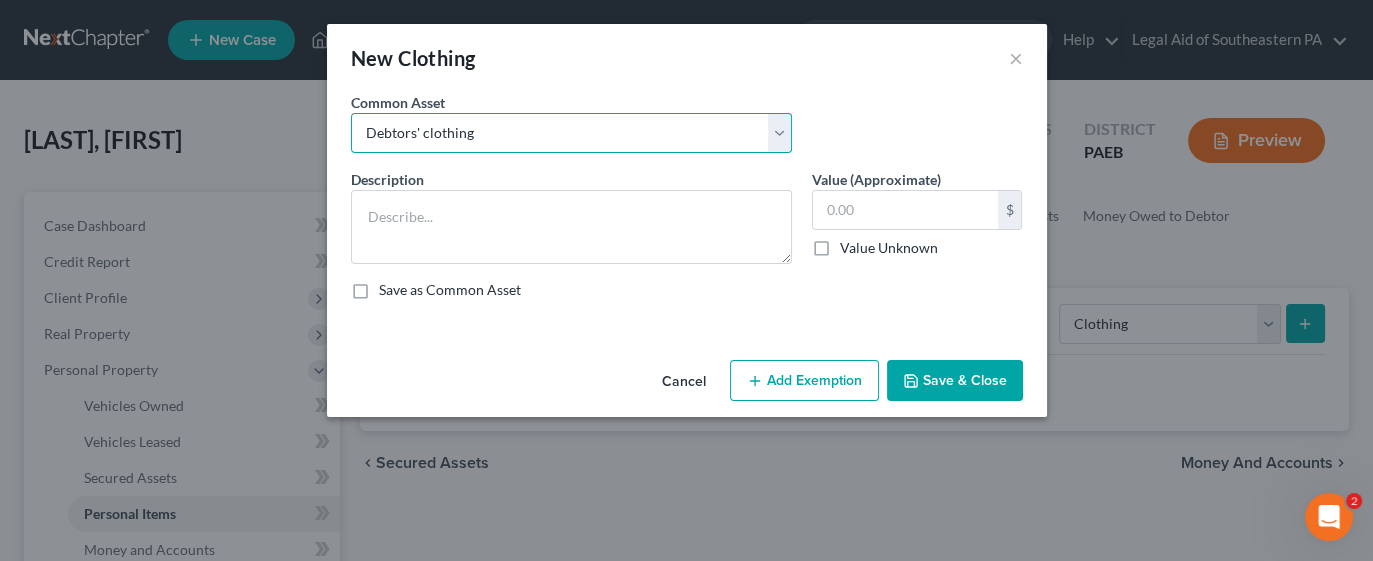 click on "Select Debtors' clothing Debtors' clothing Debtors' summer clothing Debtors' shoes Debtors' coats Debtors' fall clothing Debtors' spring clothing Debtors' winter clothing Child's clothing and shoes Purse, belts, and accessories Debtors' outerwear Debtor's clothing Debtor's clothing Debtor's clothing Spring/Fall clothing Winter Clothing Summer Clothing Spring/Fall Clothing Dress Clothes and Shoes Debtors' outwear and footwear" at bounding box center (571, 133) 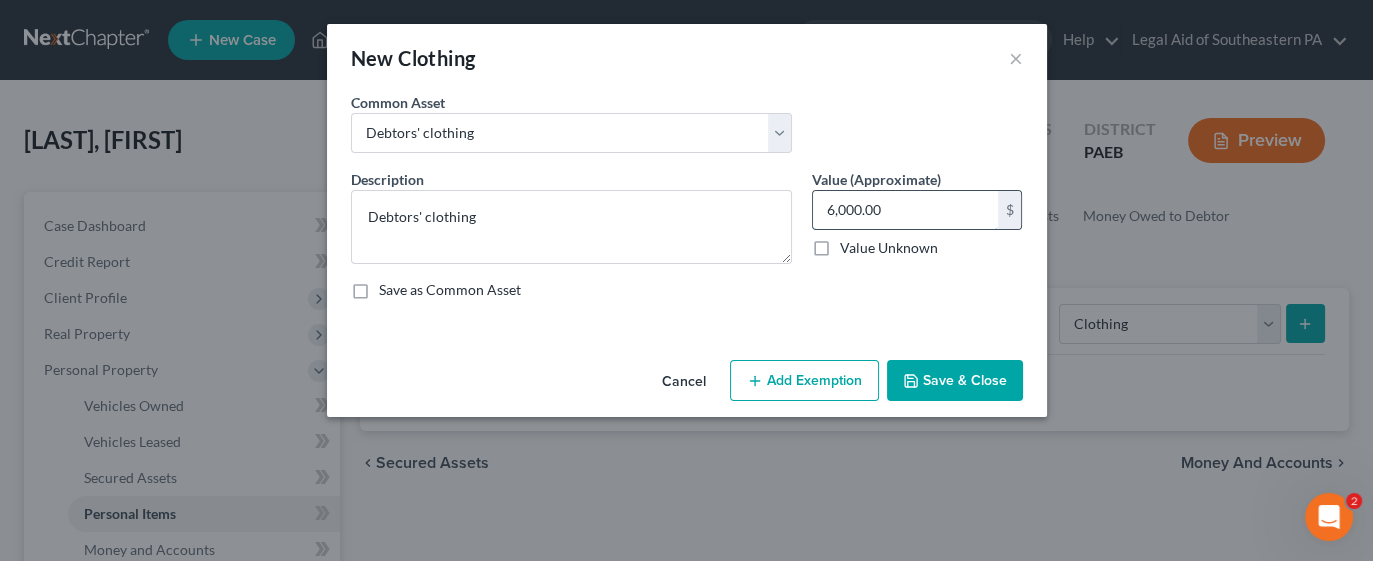 click on "6,000.00" at bounding box center (905, 210) 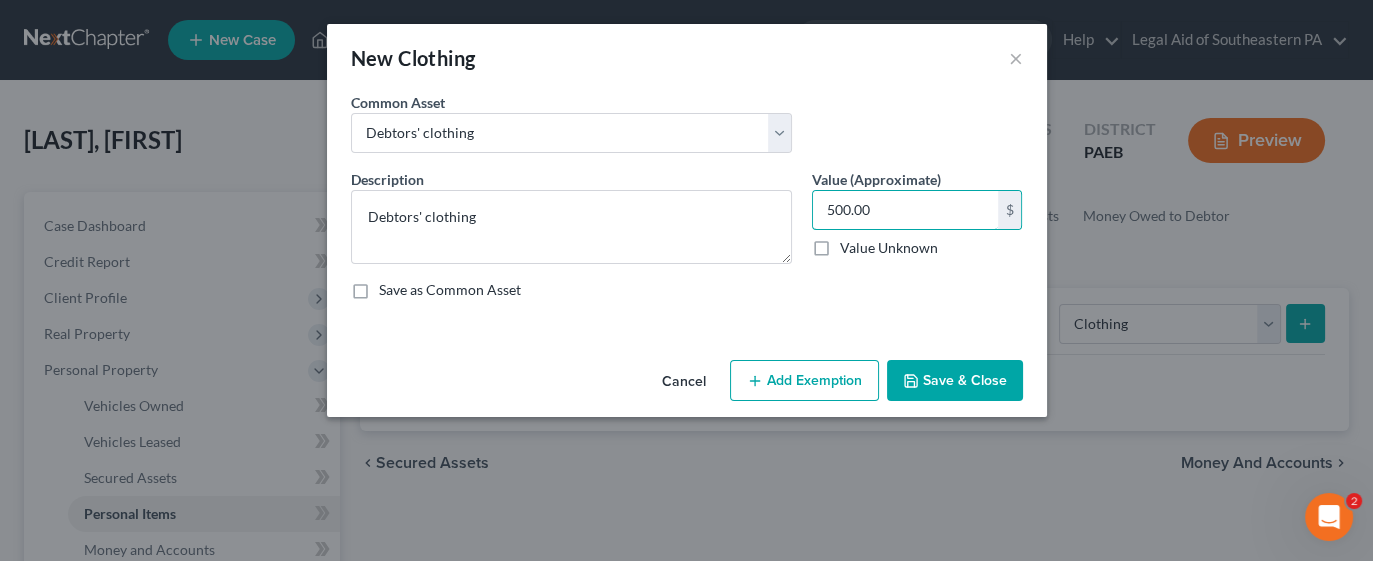 type on "500.00" 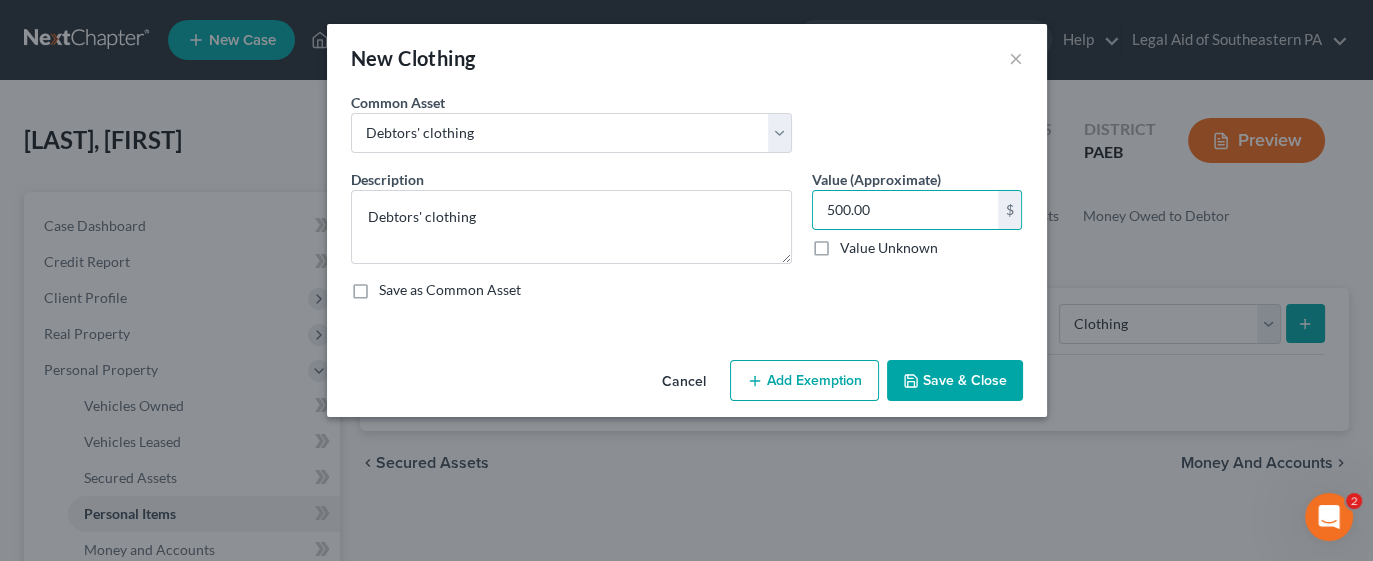 click on "Add Exemption" at bounding box center (804, 381) 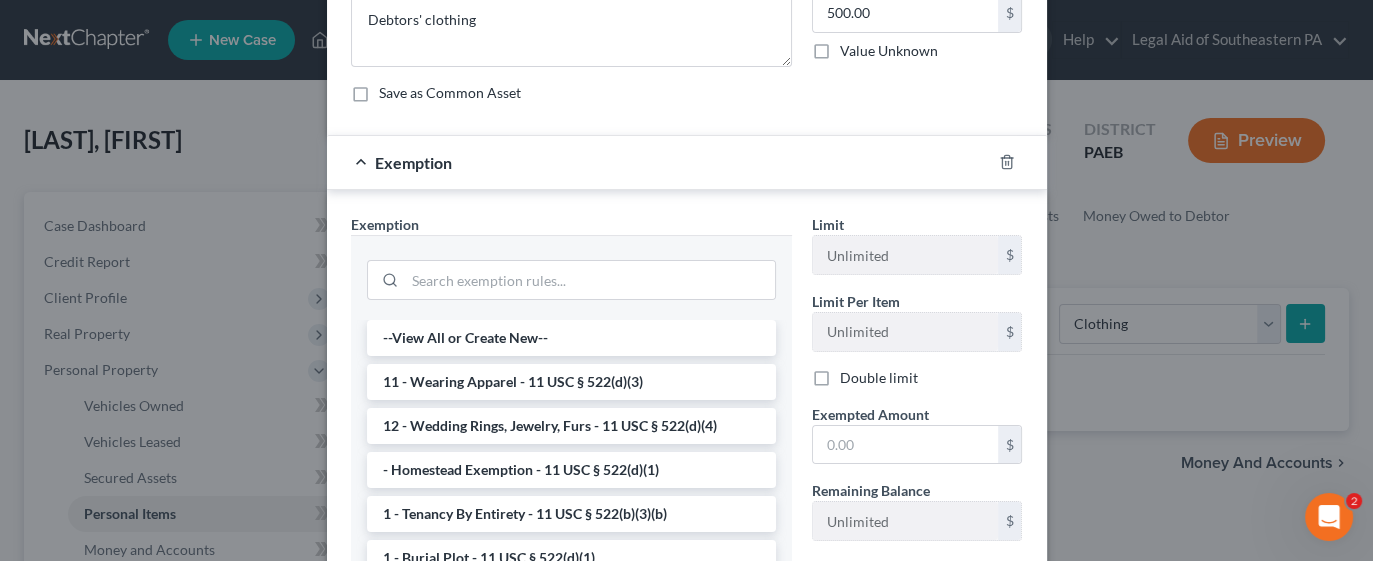 scroll, scrollTop: 214, scrollLeft: 0, axis: vertical 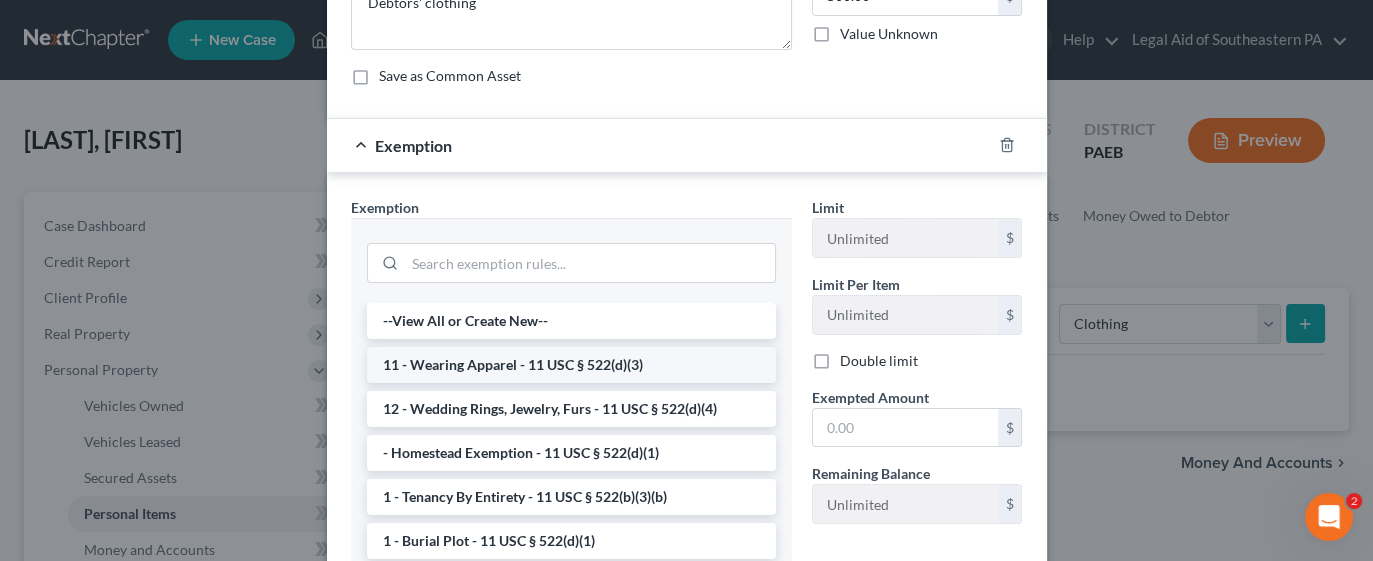 click on "11 - Wearing Apparel - 11 USC § 522(d)(3)" at bounding box center (571, 365) 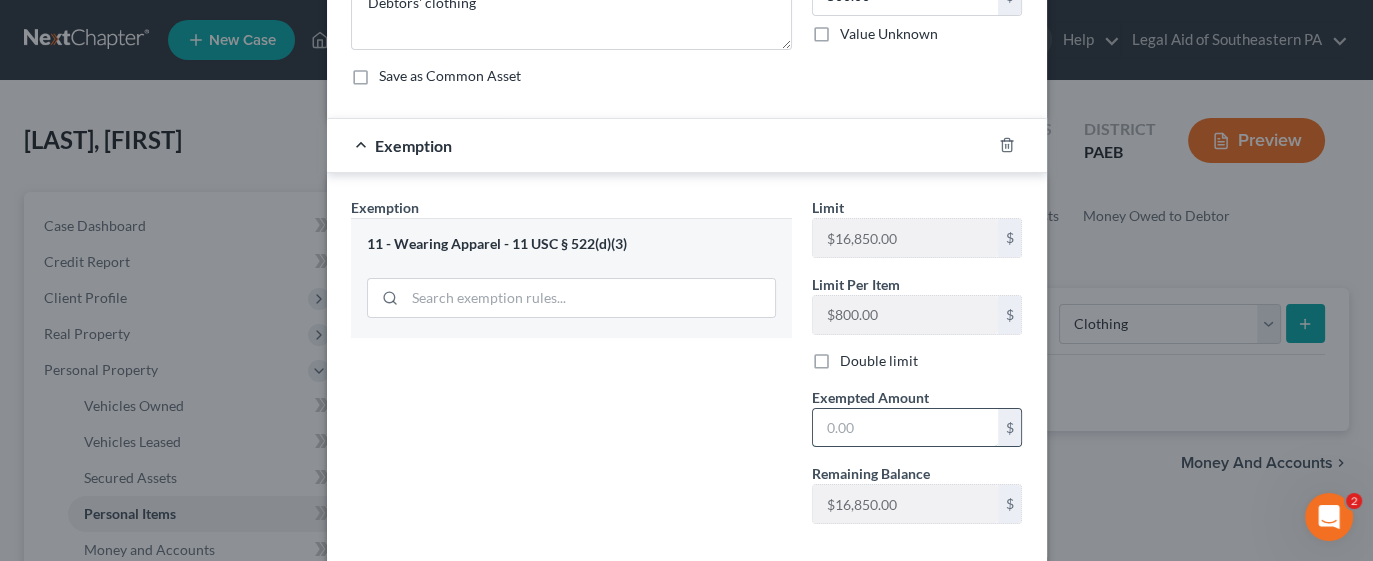 click at bounding box center (905, 428) 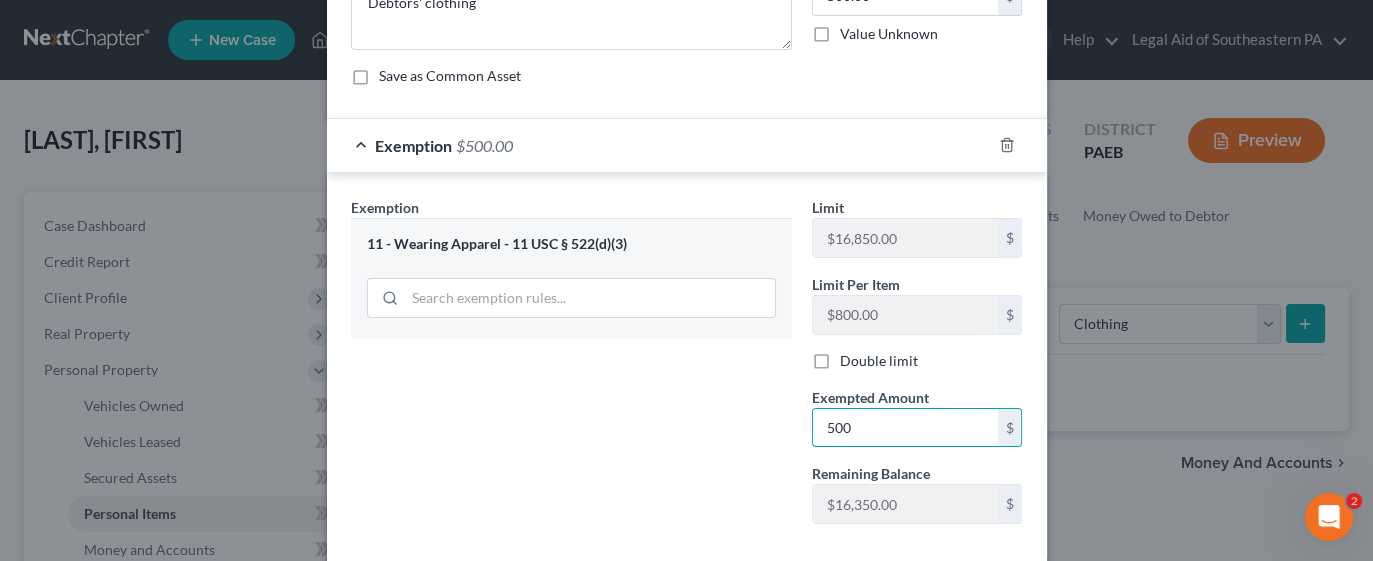 type on "500.00" 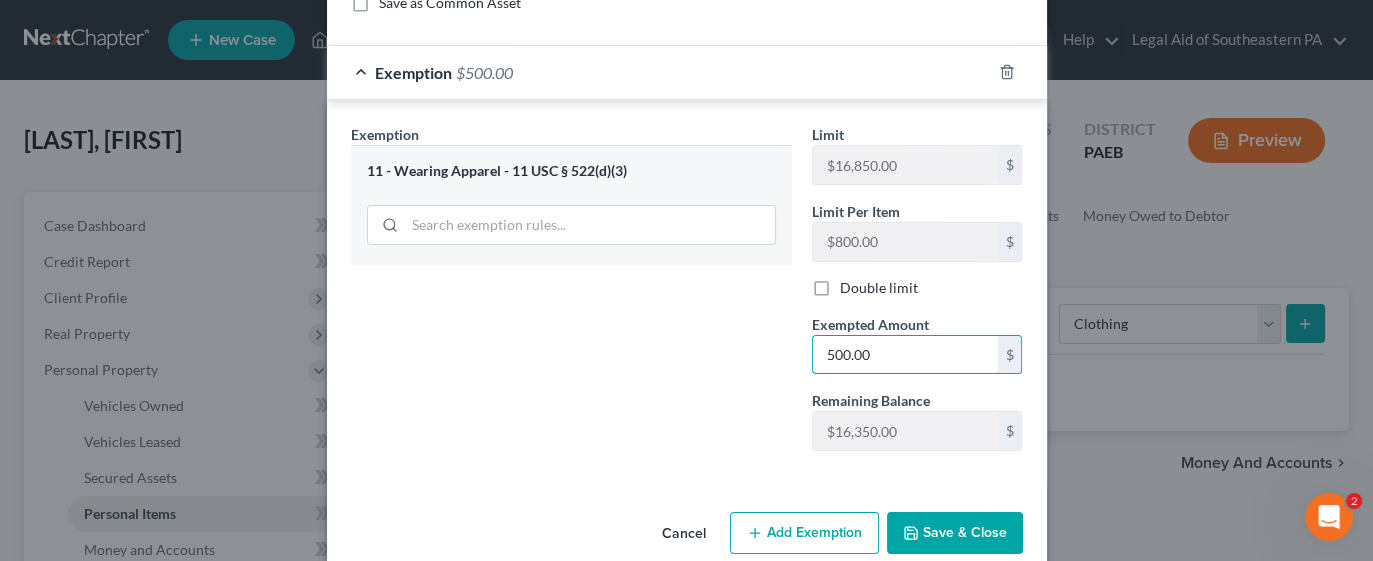 scroll, scrollTop: 315, scrollLeft: 0, axis: vertical 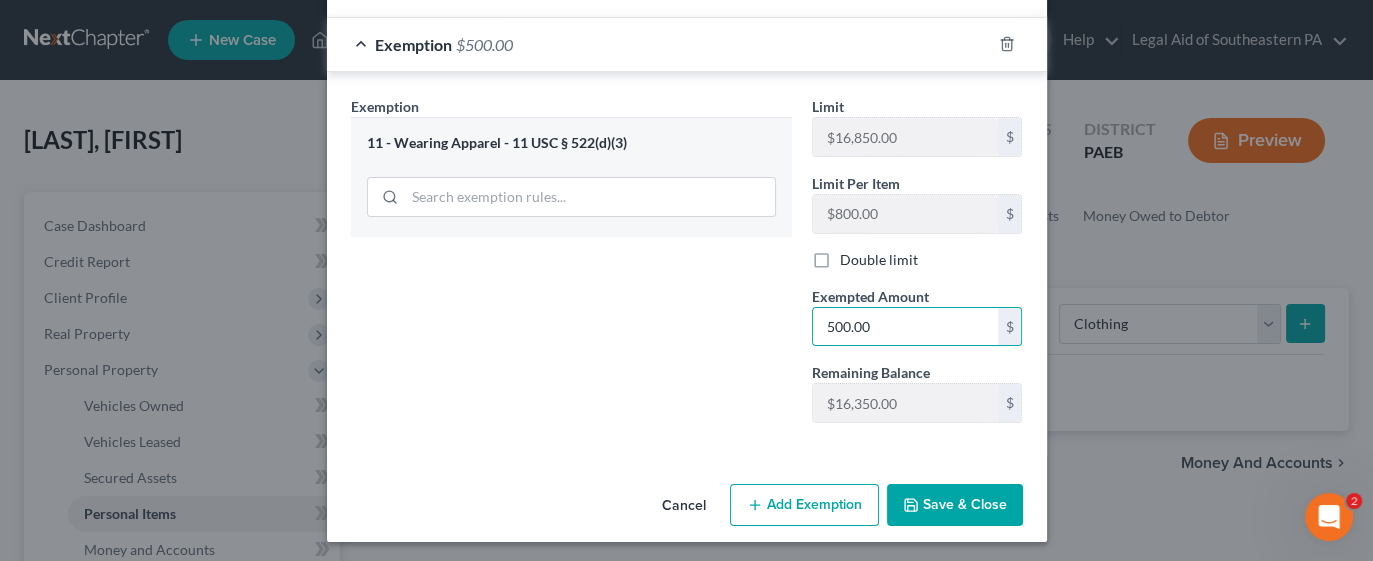 click on "Save & Close" at bounding box center (955, 505) 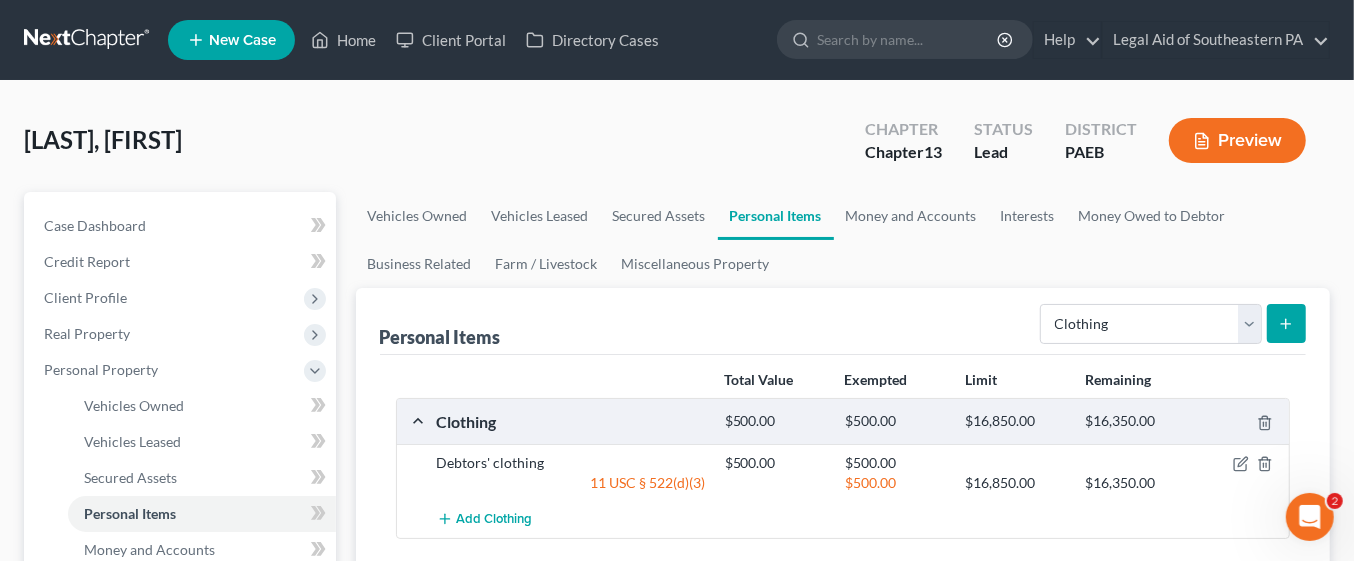 click 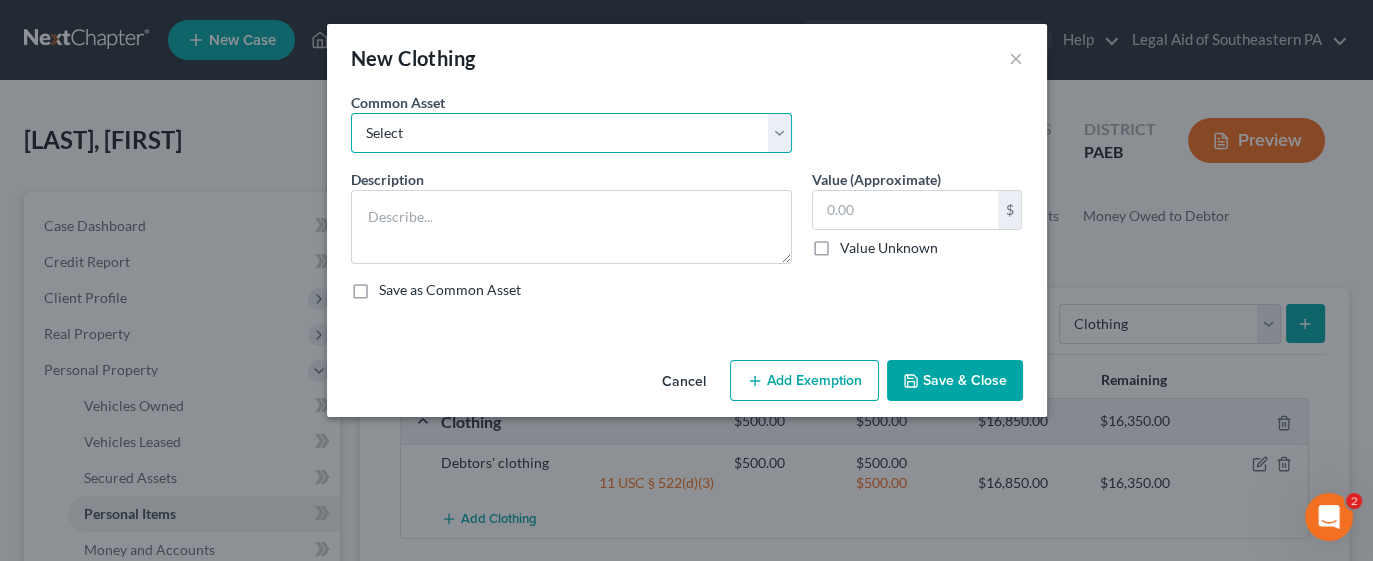 click on "Select Debtors' clothing Debtors' clothing Debtors' summer clothing Debtors' shoes Debtors' coats Debtors' fall clothing Debtors' spring clothing Debtors' winter clothing Child's clothing and shoes Purse, belts, and accessories Debtors' outerwear Debtor's clothing Debtor's clothing Debtor's clothing Spring/Fall clothing Winter Clothing Summer Clothing Spring/Fall Clothing Dress Clothes and Shoes Debtors' outwear and footwear" at bounding box center (571, 133) 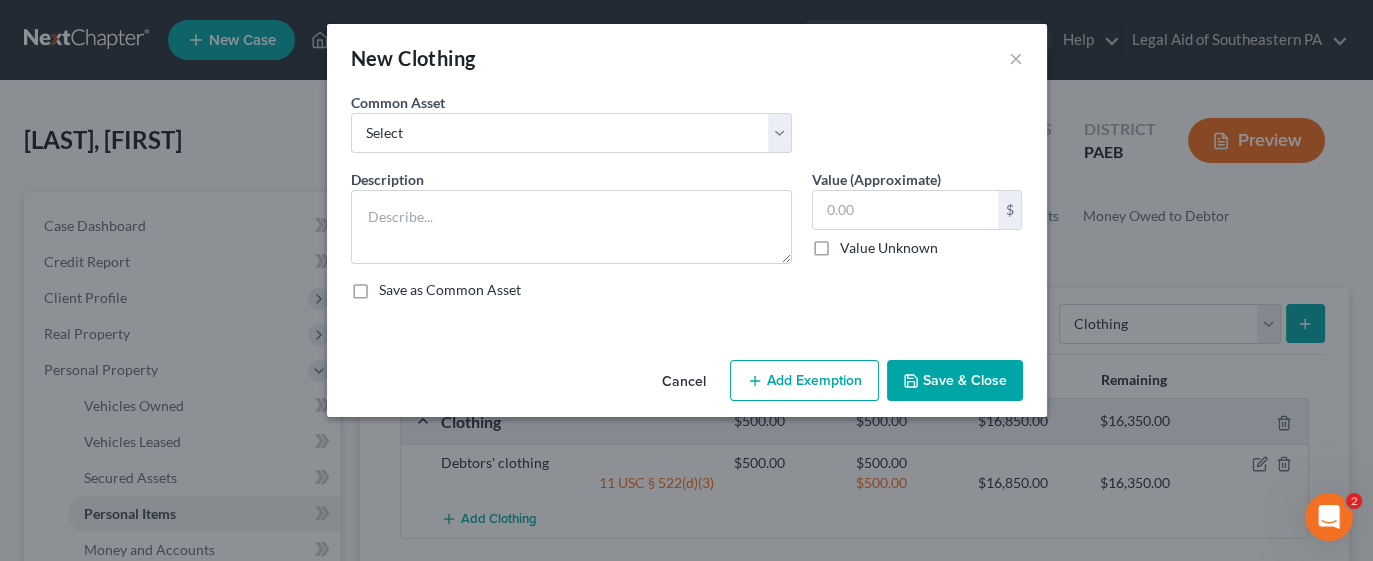 click on "Select Debtors' clothing Debtors' clothing Debtors' summer clothing Debtors' shoes Debtors' coats Debtors' fall clothing Debtors' spring clothing Debtors' winter clothing Child's clothing and shoes Purse, belts, and accessories Debtors' outerwear Debtor's clothing Debtor's clothing Debtor's clothing Spring/Fall clothing Winter Clothing Summer Clothing Spring/Fall Clothing Dress Clothes and Shoes Debtors' outwear and footwear" at bounding box center [687, 130] 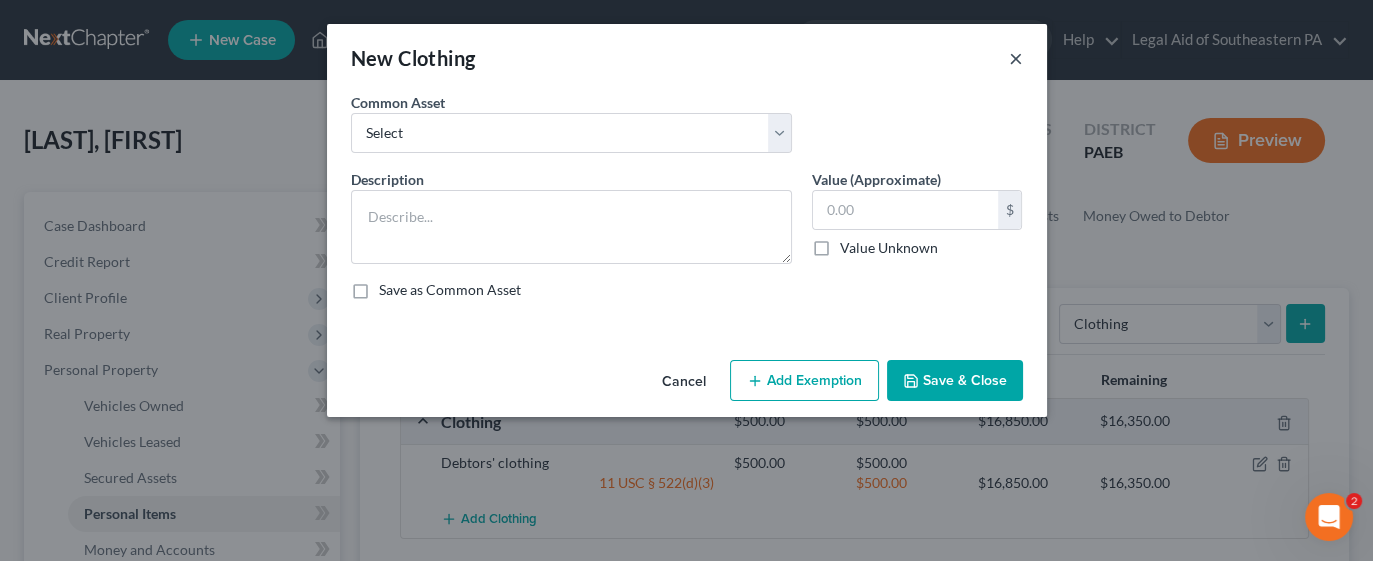 click on "×" at bounding box center [1016, 58] 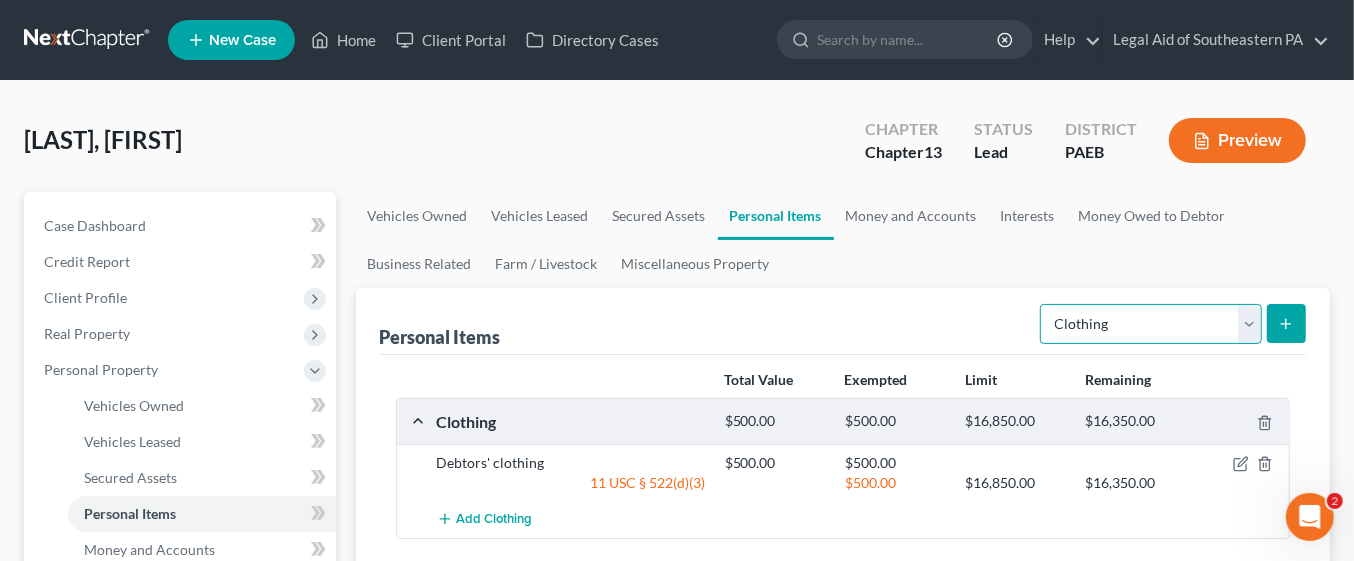 click on "Select Item Type Clothing Collectibles Of Value Electronics Firearms Household Goods Jewelry Other Pet(s) Sports & Hobby Equipment" at bounding box center [1151, 324] 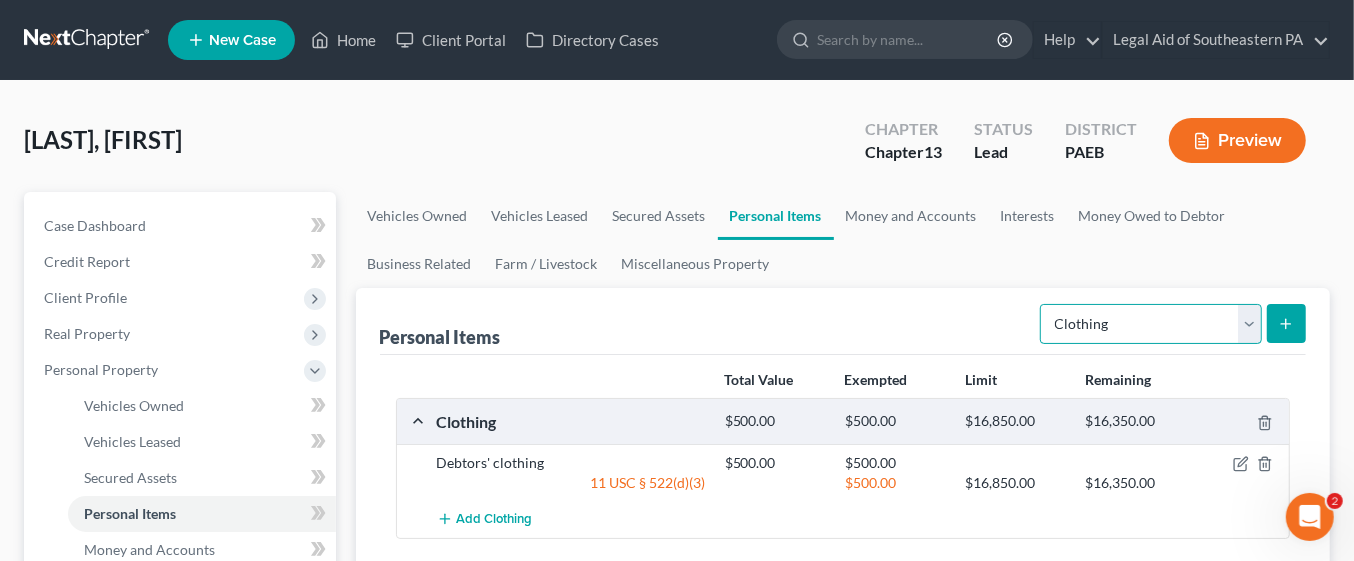 select on "electronics" 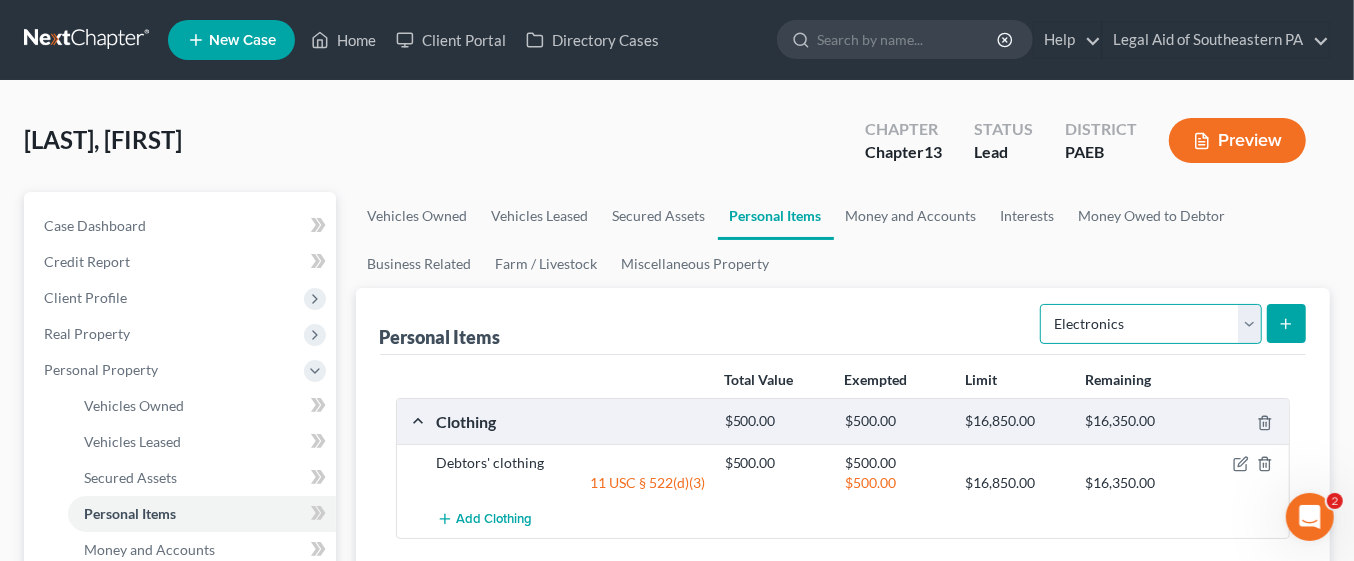 click on "Select Item Type Clothing Collectibles Of Value Electronics Firearms Household Goods Jewelry Other Pet(s) Sports & Hobby Equipment" at bounding box center (1151, 324) 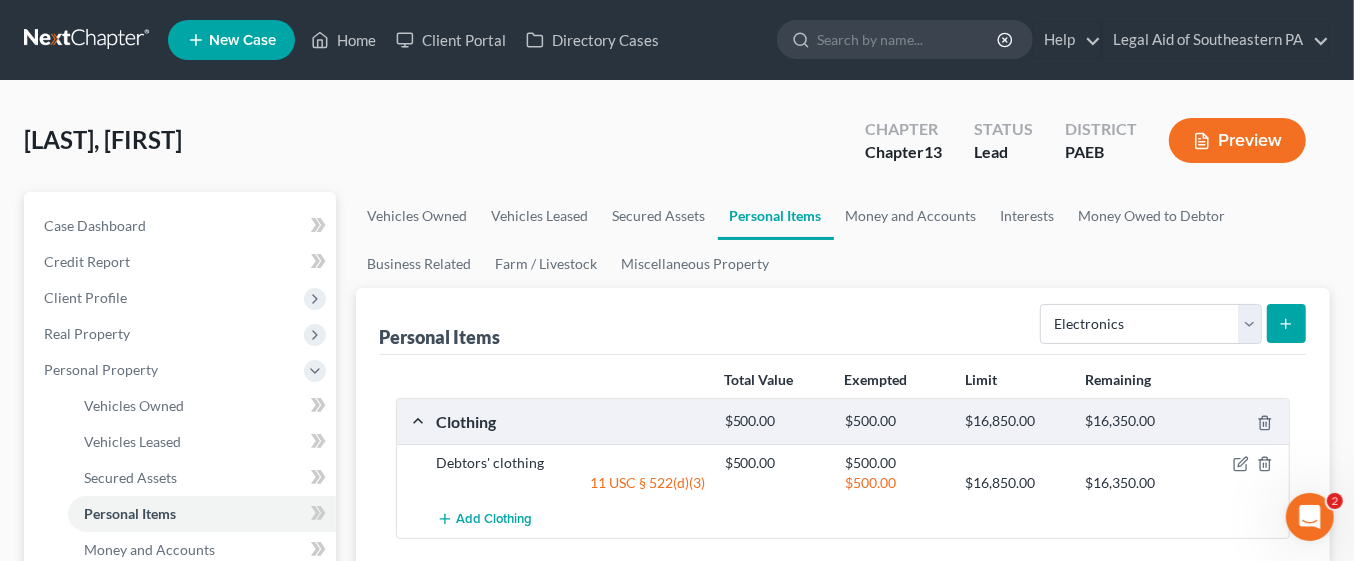 click 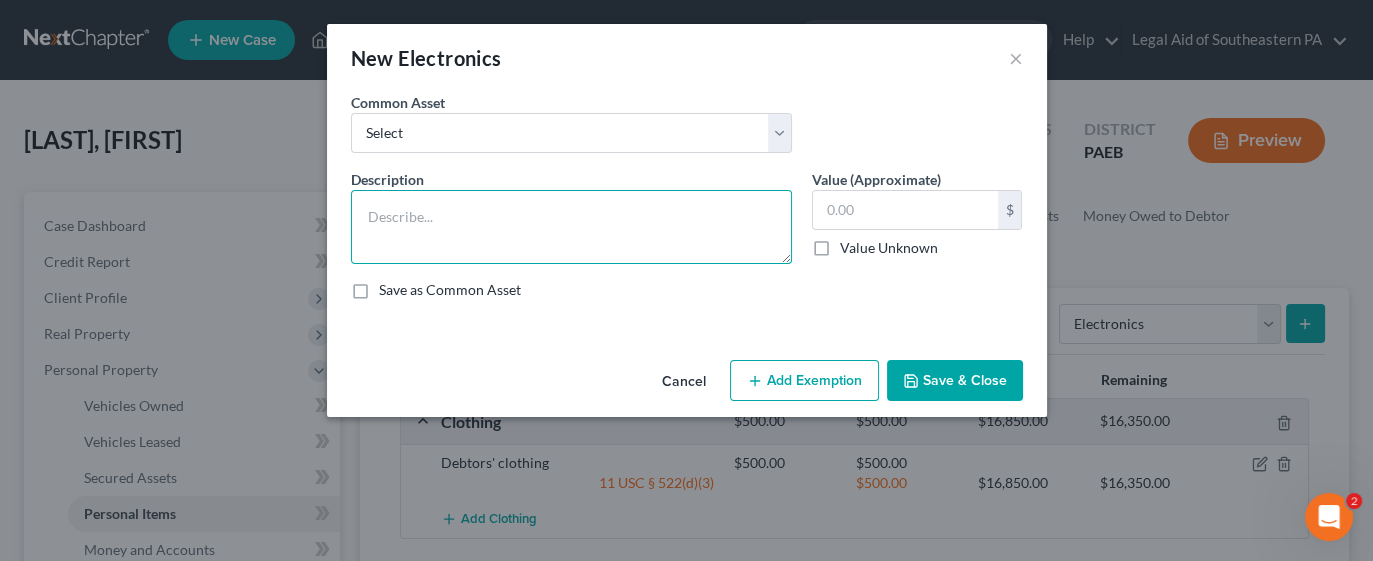 click at bounding box center [571, 227] 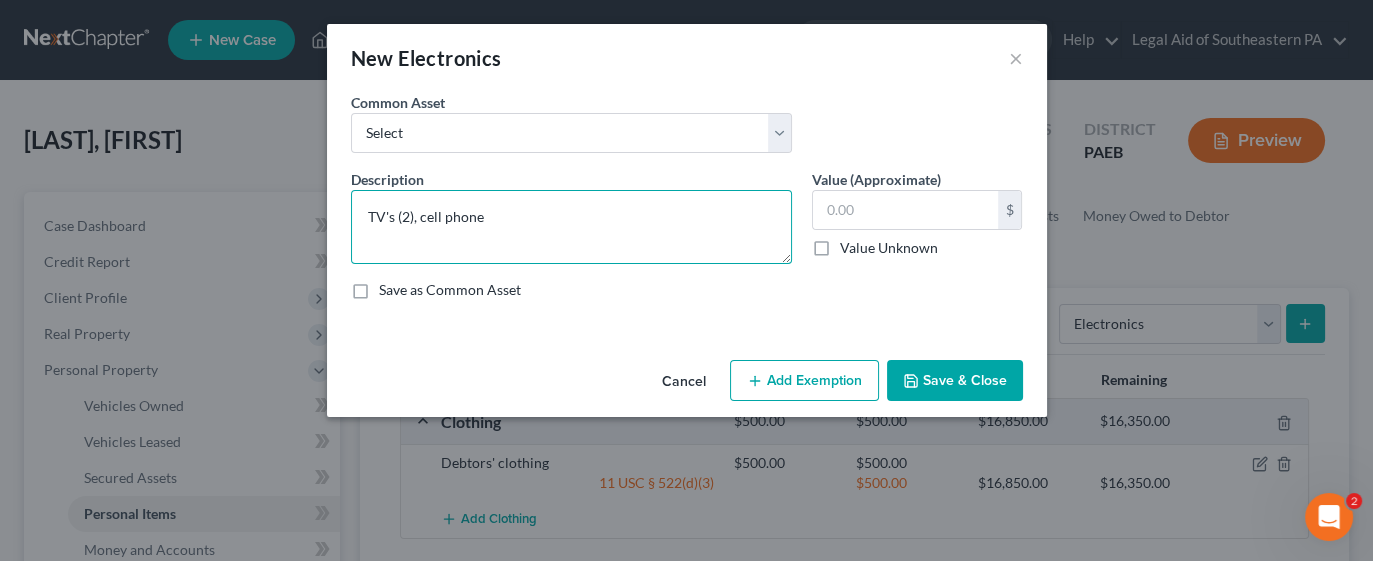 type on "TV's (2), cell phone" 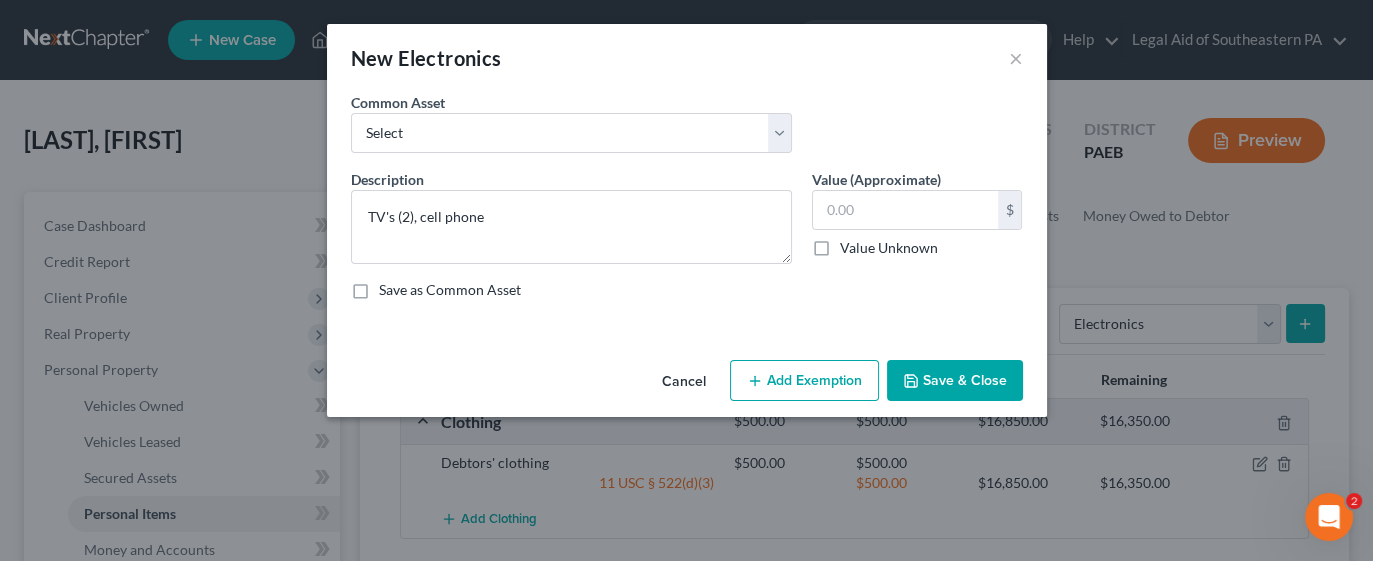 click on "Add Exemption" at bounding box center [804, 381] 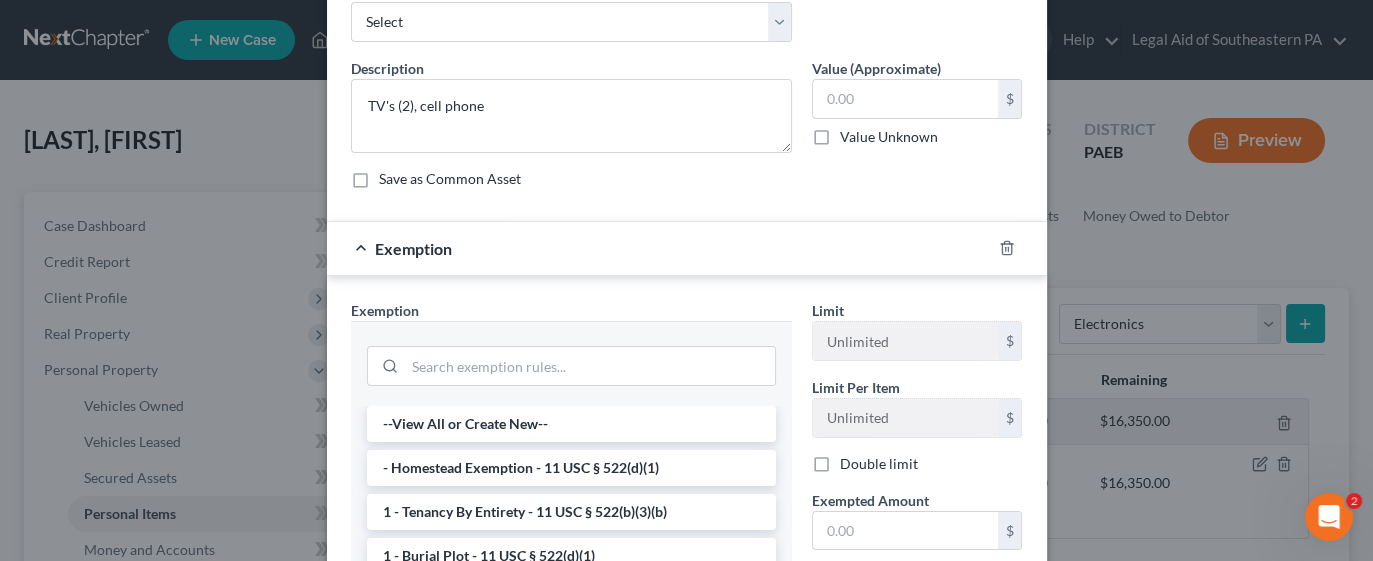 scroll, scrollTop: 137, scrollLeft: 0, axis: vertical 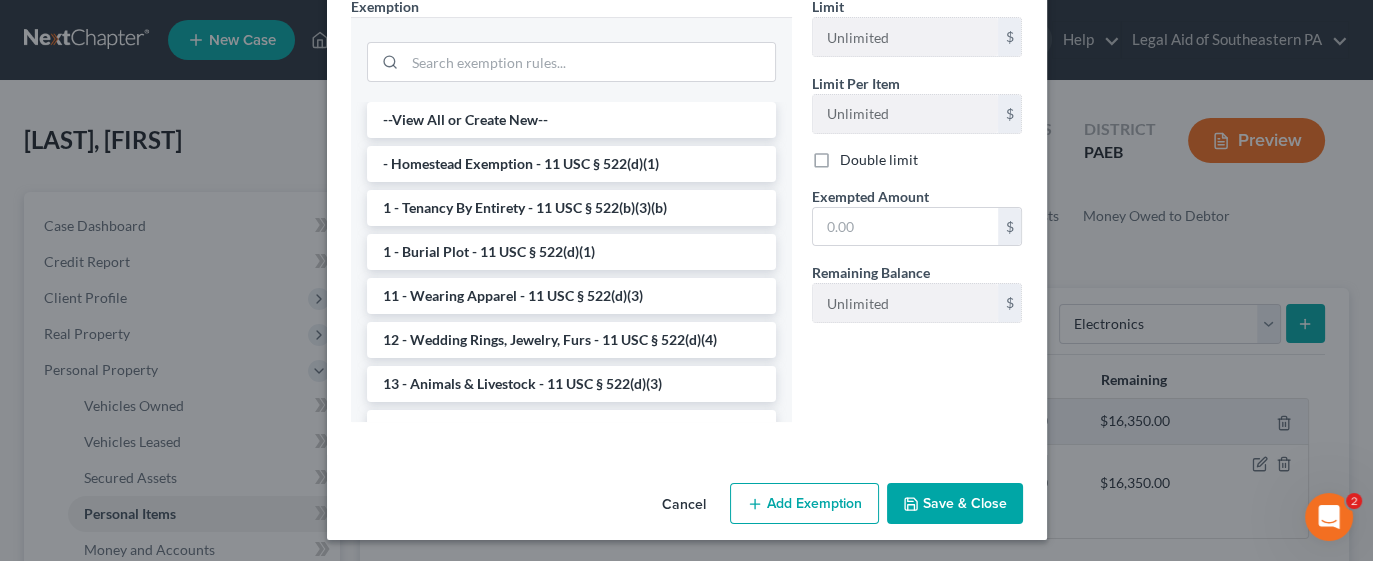click on "Limit     Unlimited $ Limit Per Item Unlimited $ Double limit
Exempted Amount
*
$ Remaining Balance Unlimited $" at bounding box center [917, 217] 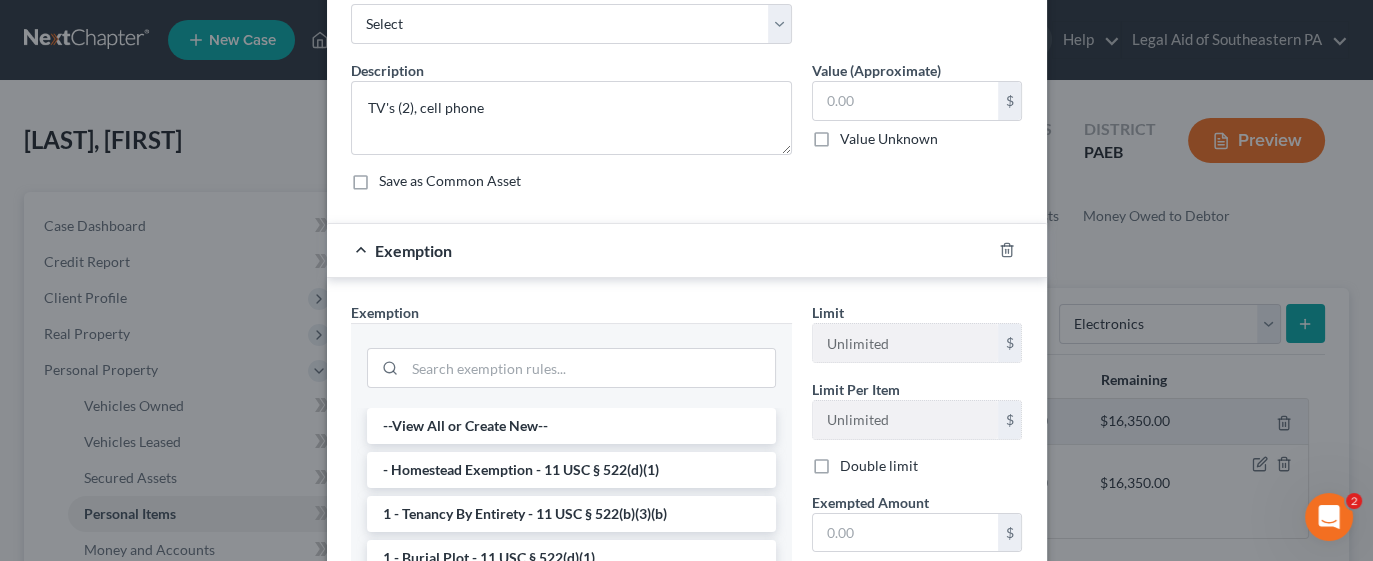 scroll, scrollTop: 0, scrollLeft: 0, axis: both 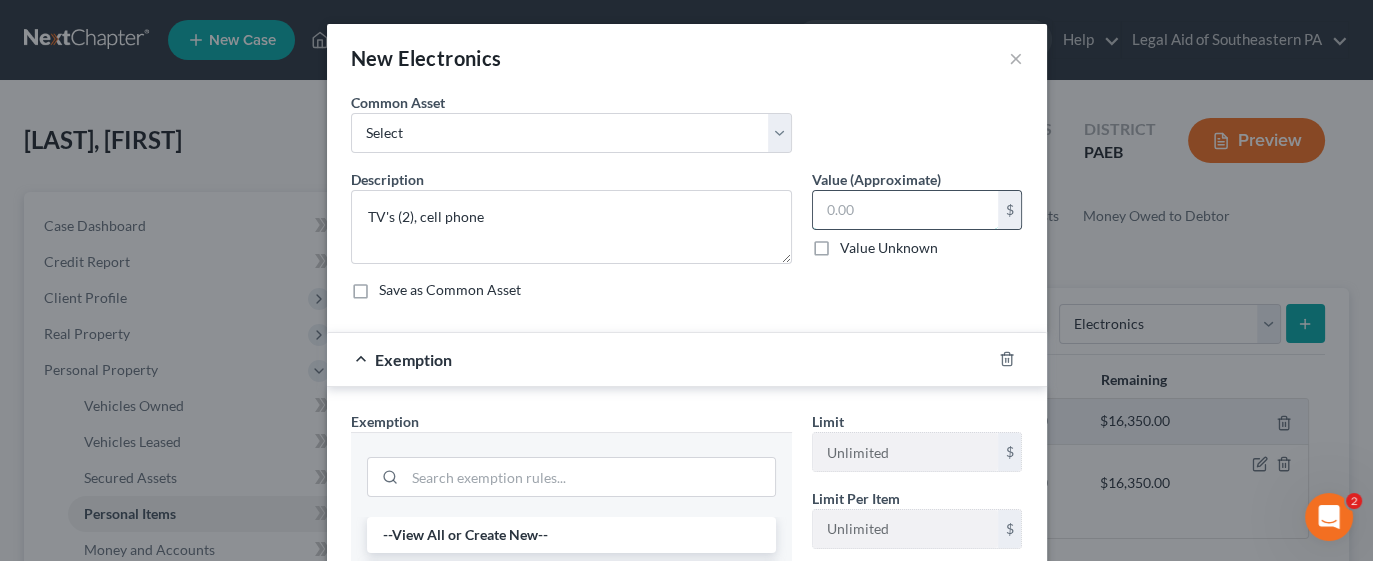 click at bounding box center [905, 210] 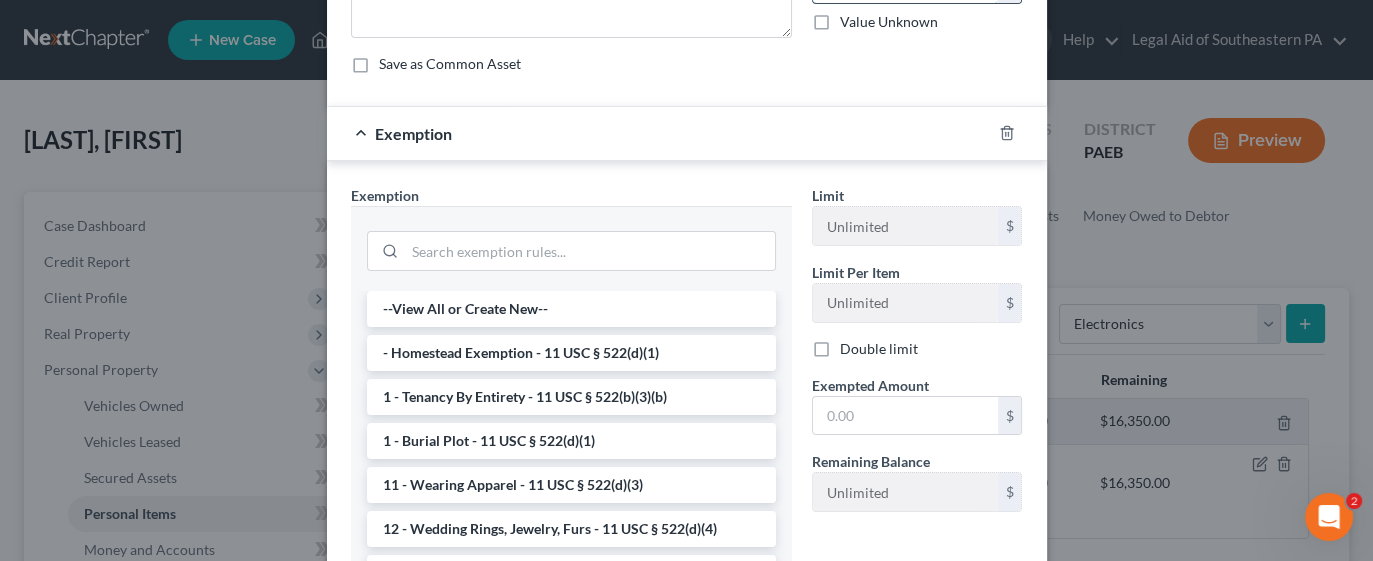 scroll, scrollTop: 230, scrollLeft: 0, axis: vertical 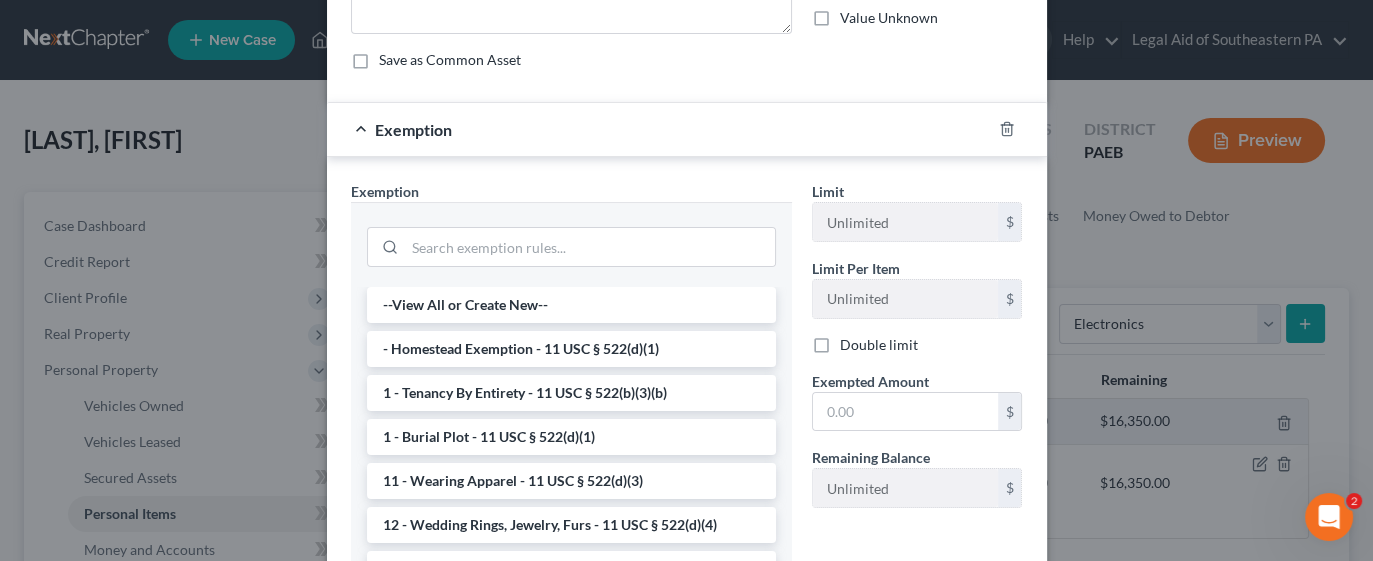 type on "350" 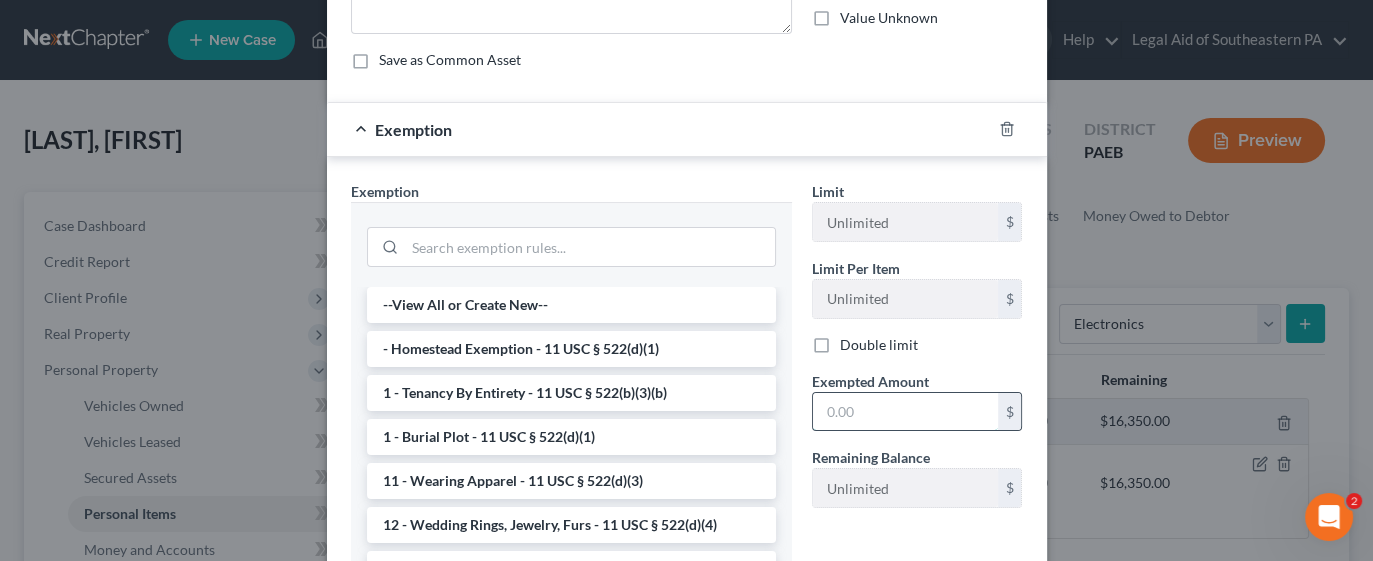 click at bounding box center (905, 412) 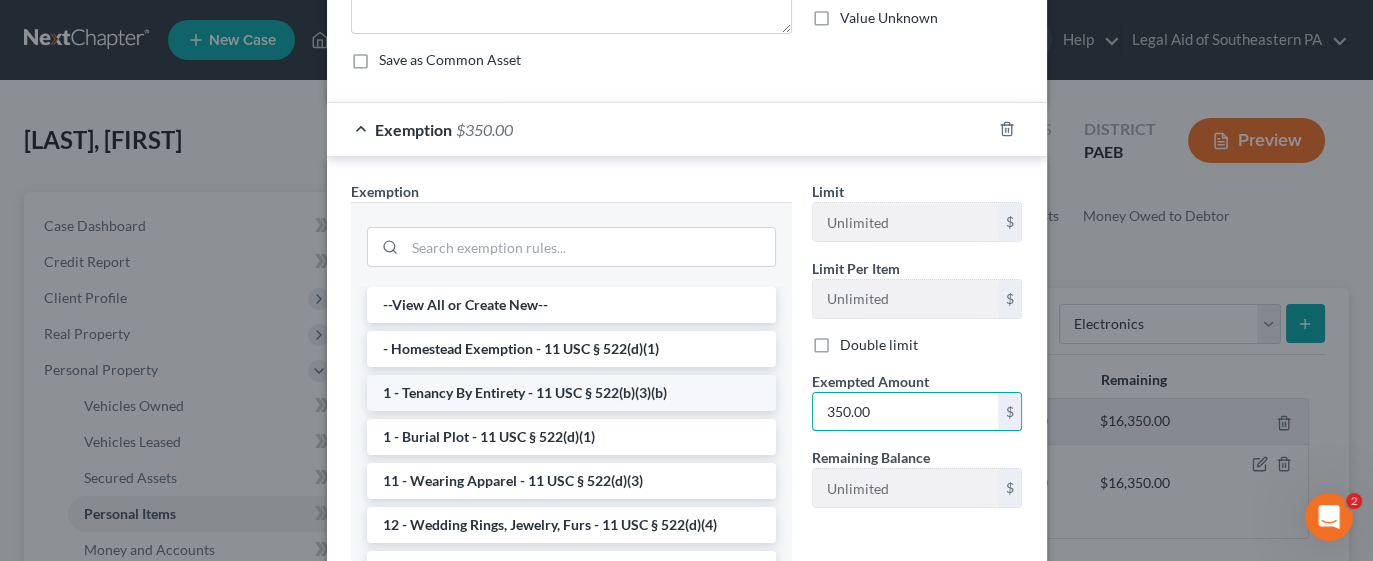 type on "350.00" 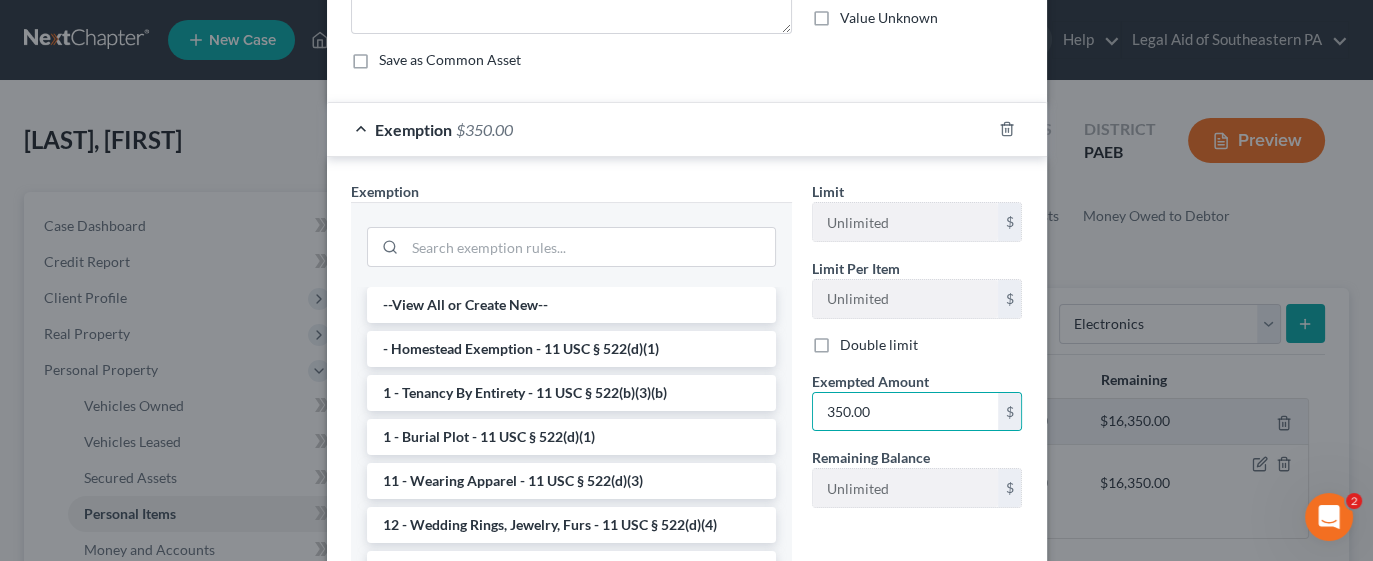 click on "Exemption $350.00" at bounding box center [659, 129] 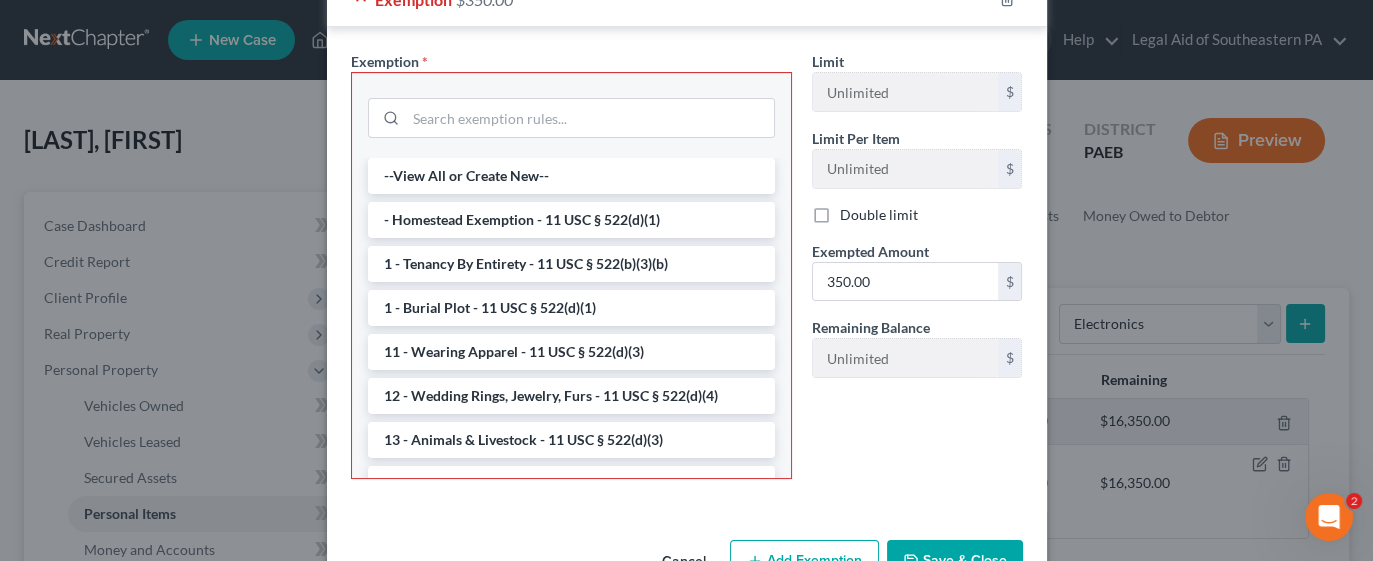 scroll, scrollTop: 362, scrollLeft: 0, axis: vertical 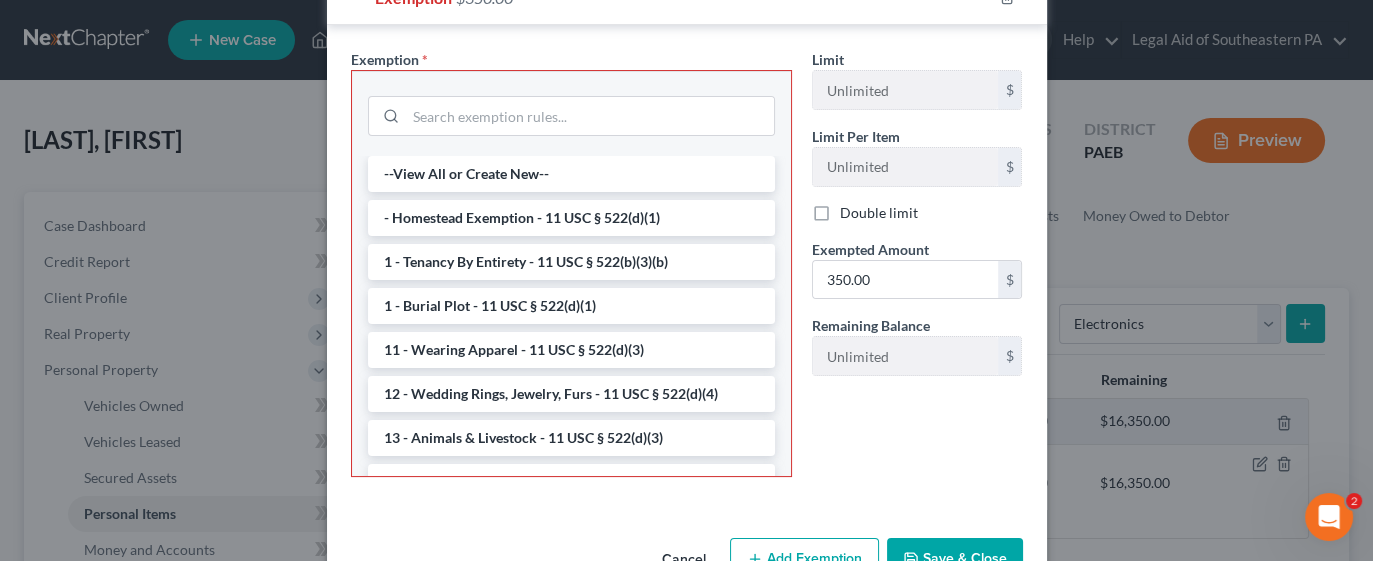 click on "Limit     Unlimited $ Limit Per Item Unlimited $ Double limit
Exempted Amount
*
350.00 $ Remaining Balance Unlimited $" at bounding box center [917, 271] 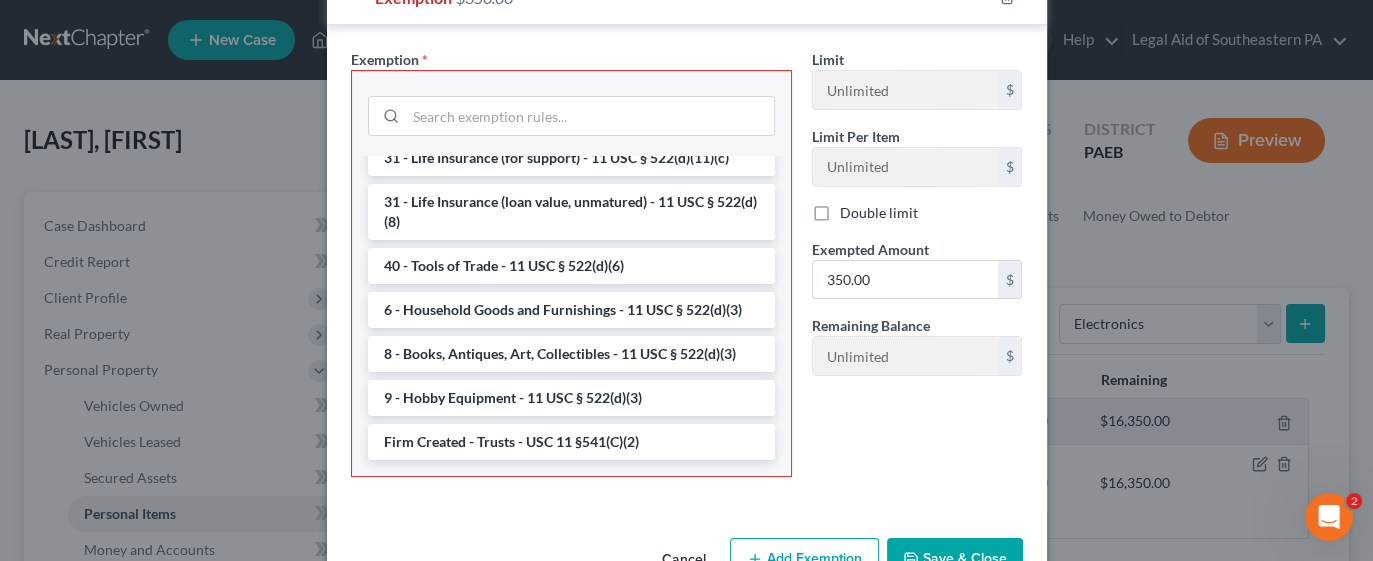 scroll, scrollTop: 1690, scrollLeft: 0, axis: vertical 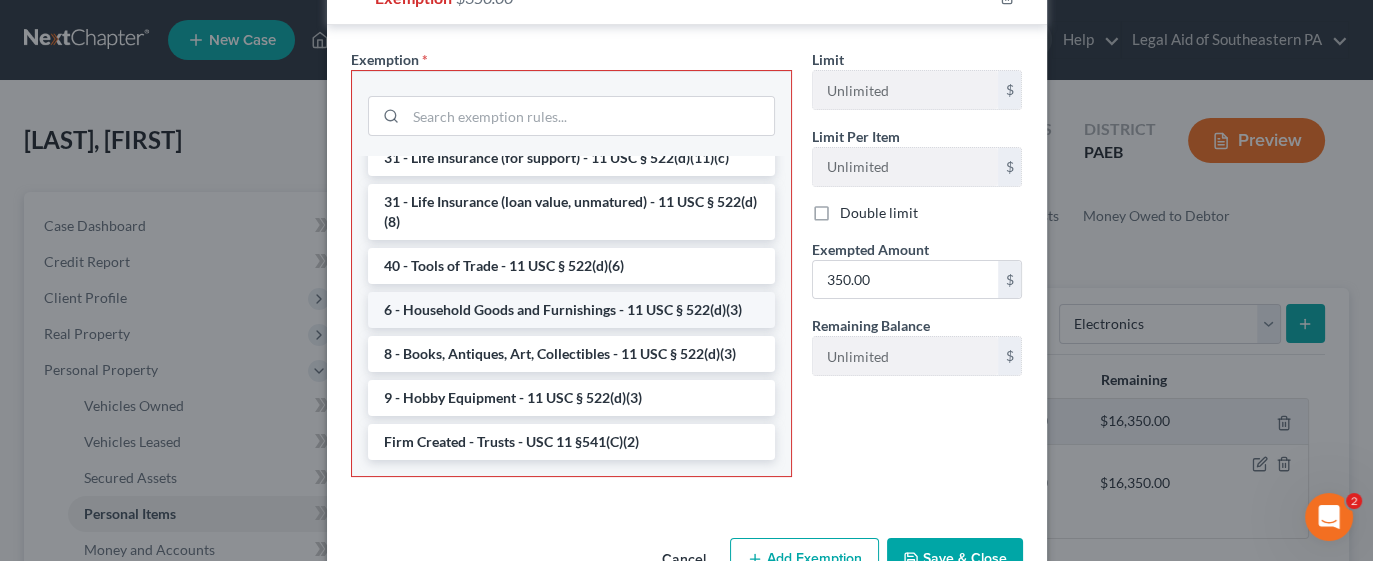 click on "6 - Household Goods and Furnishings - 11 USC § 522(d)(3)" at bounding box center [571, 310] 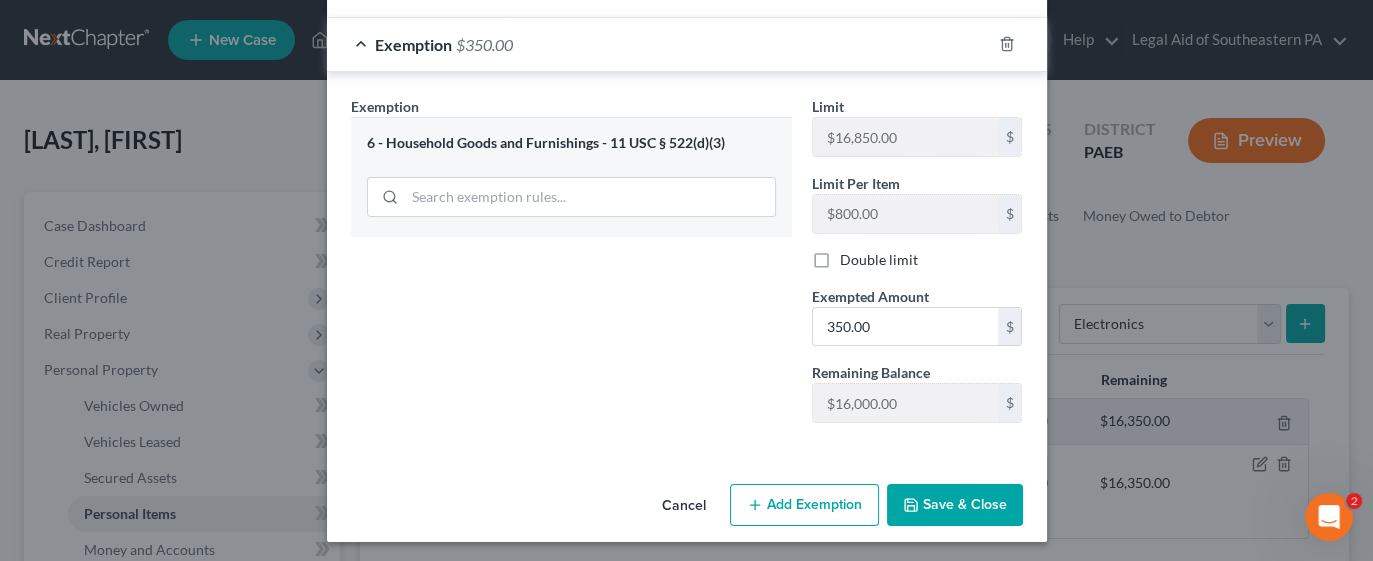 click on "Add Exemption" at bounding box center [804, 505] 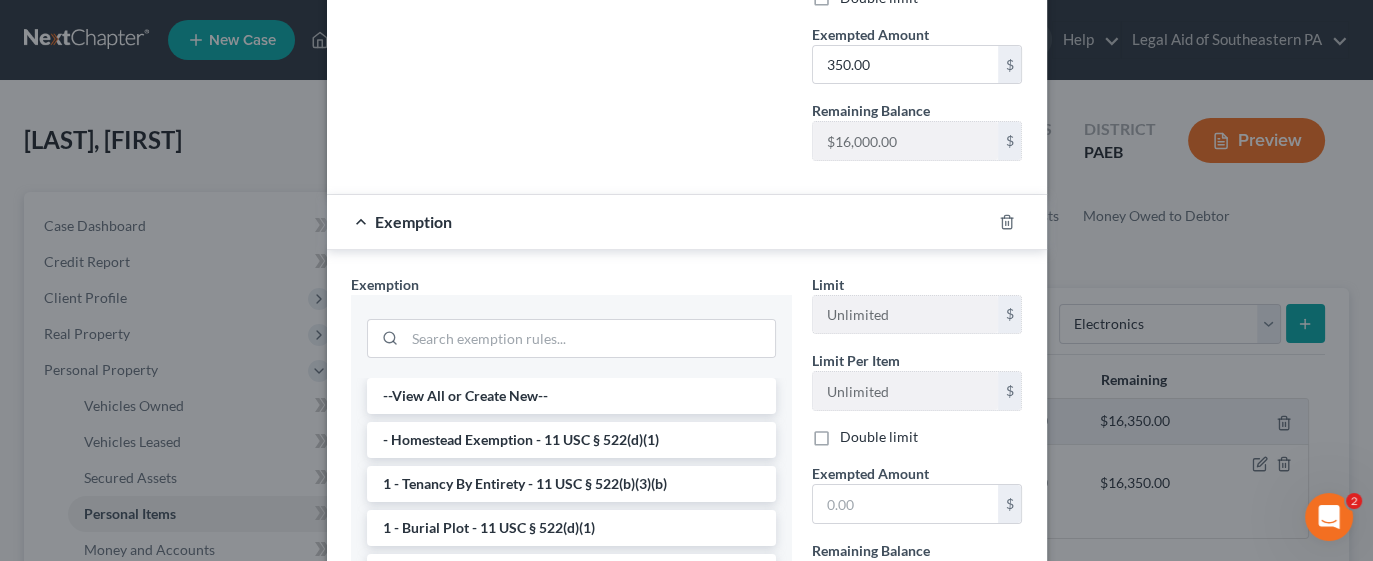 scroll, scrollTop: 577, scrollLeft: 0, axis: vertical 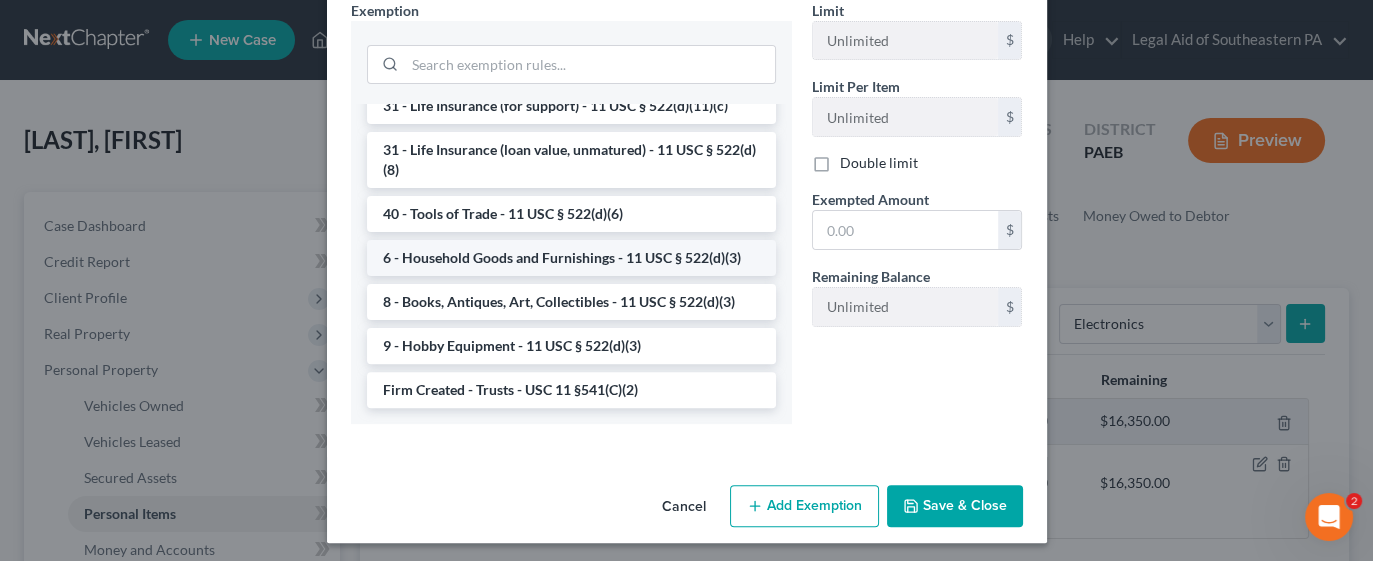 click on "6 - Household Goods and Furnishings - 11 USC § 522(d)(3)" at bounding box center (571, 258) 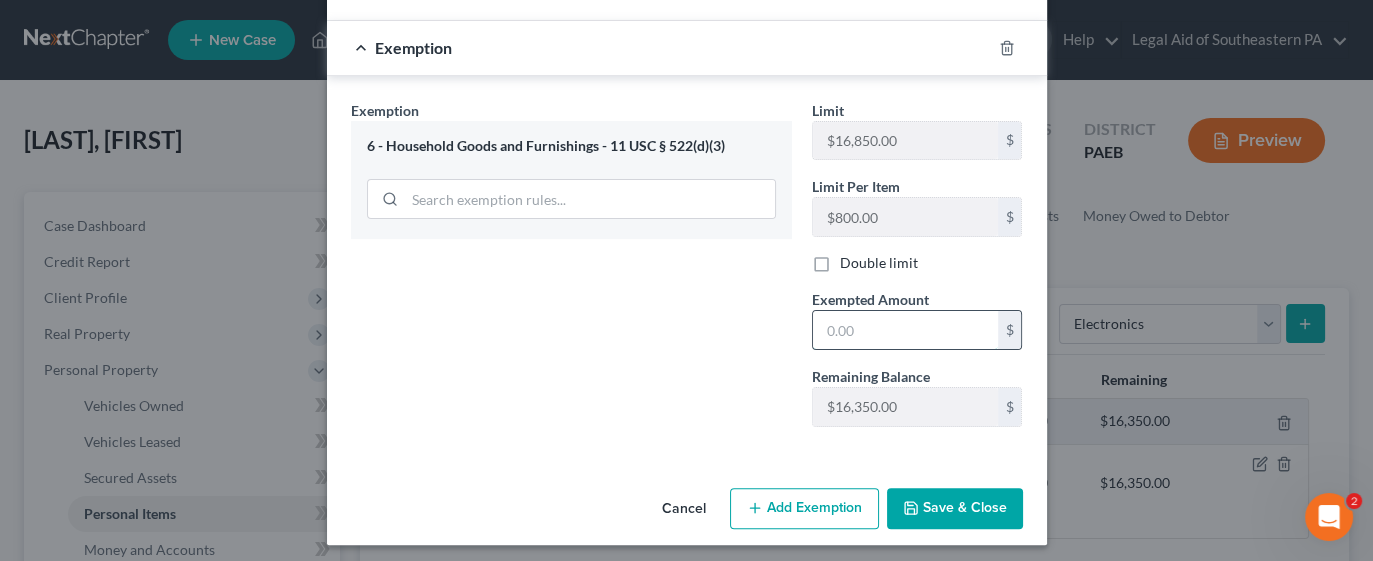 click at bounding box center [905, 330] 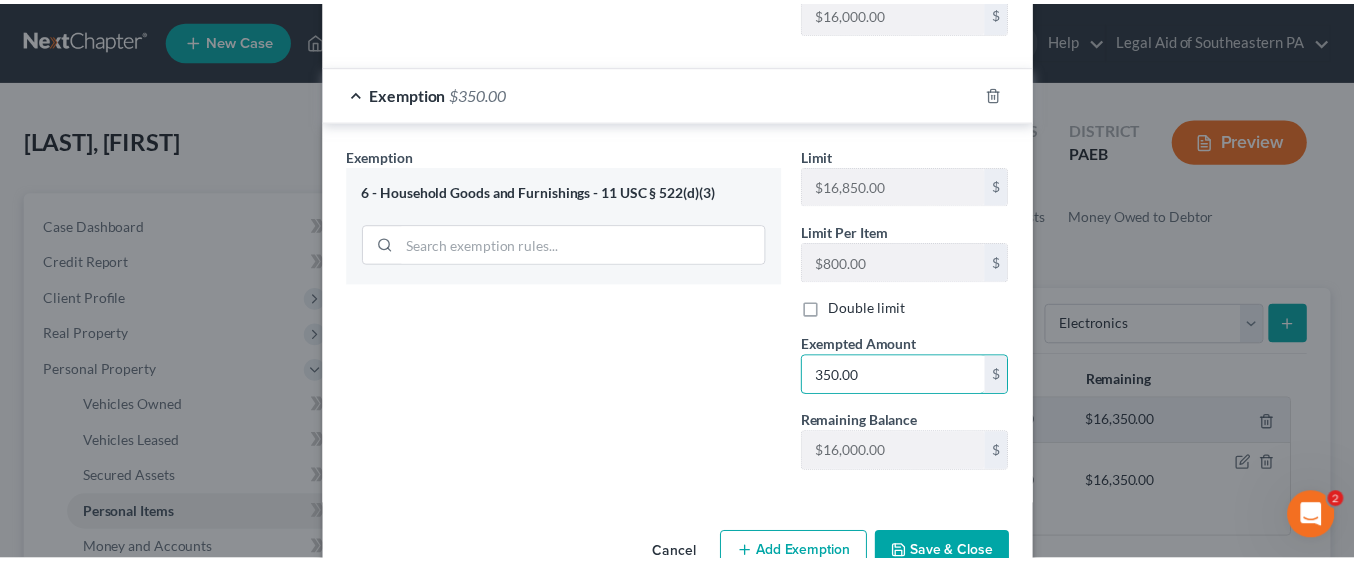 scroll, scrollTop: 751, scrollLeft: 0, axis: vertical 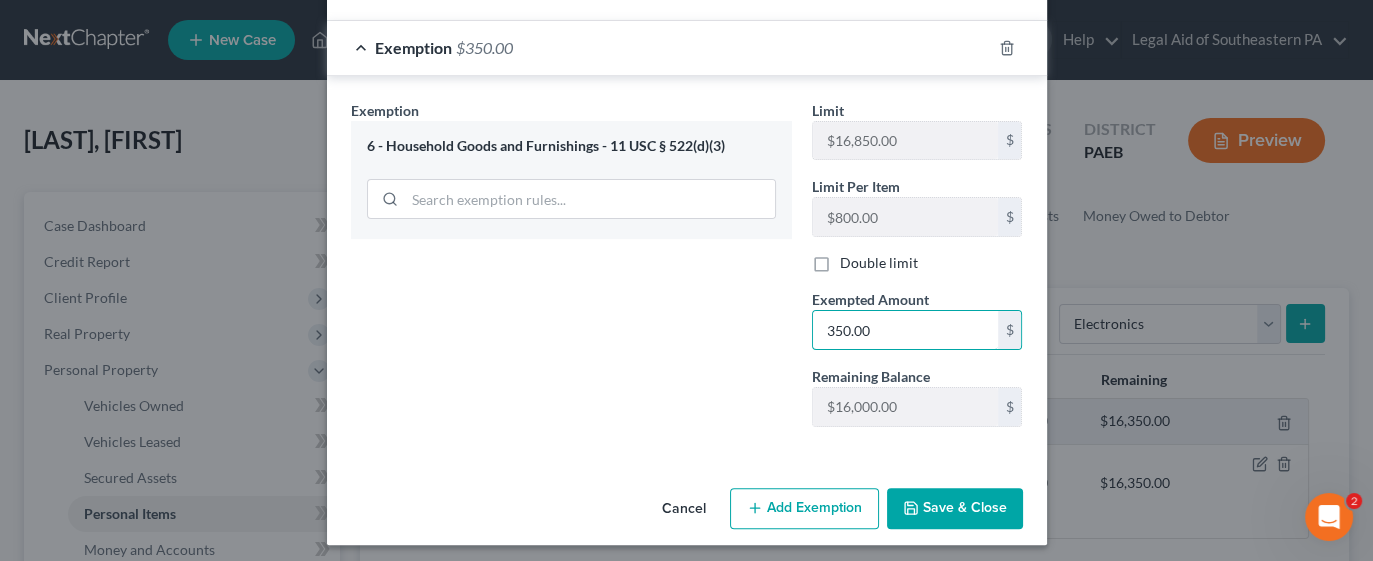 type on "350.00" 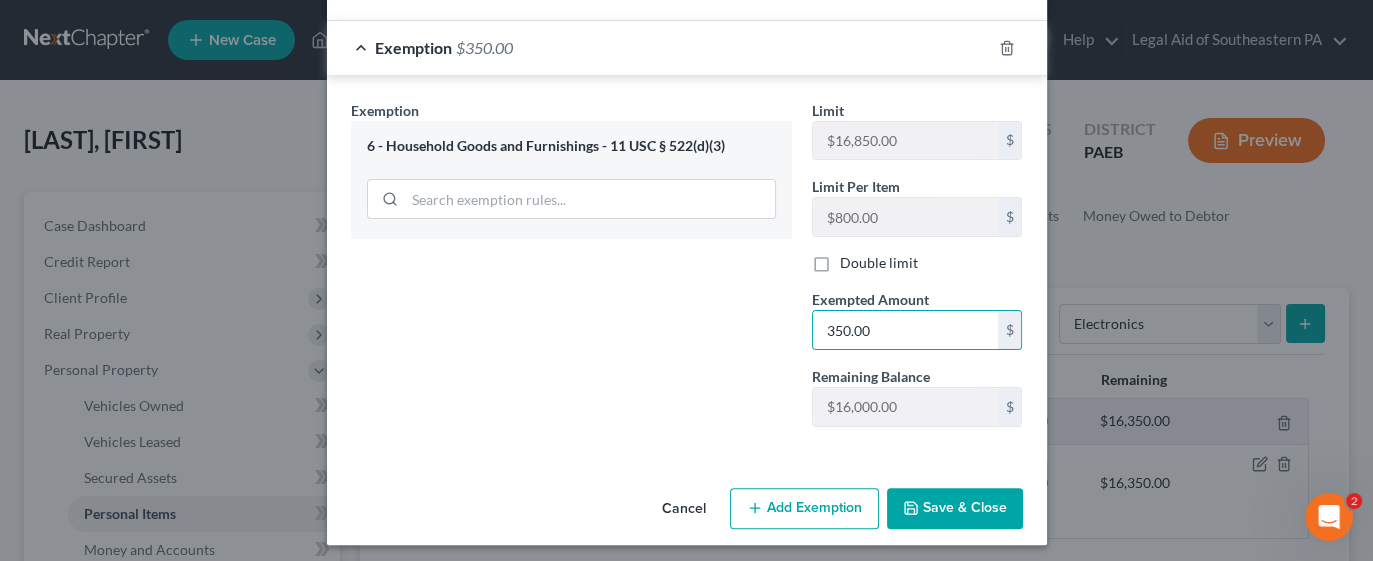 click on "Save & Close" at bounding box center (955, 509) 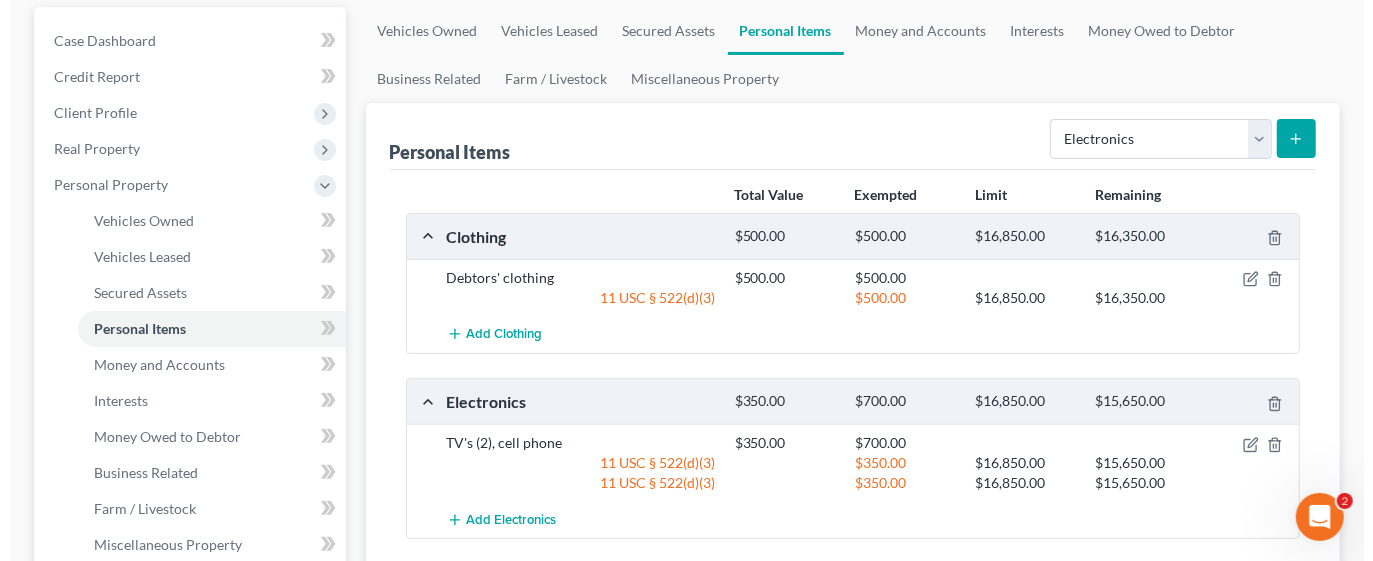 scroll, scrollTop: 202, scrollLeft: 0, axis: vertical 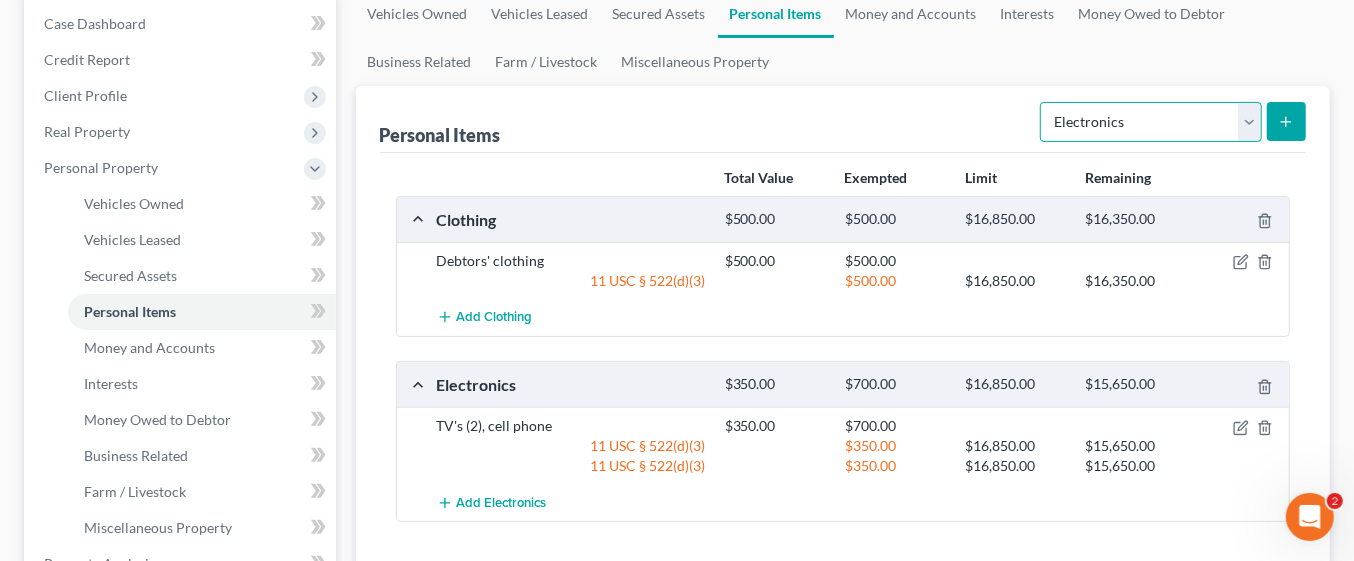 click on "Select Item Type Clothing Collectibles Of Value Electronics Firearms Household Goods Jewelry Other Pet(s) Sports & Hobby Equipment" at bounding box center [1151, 122] 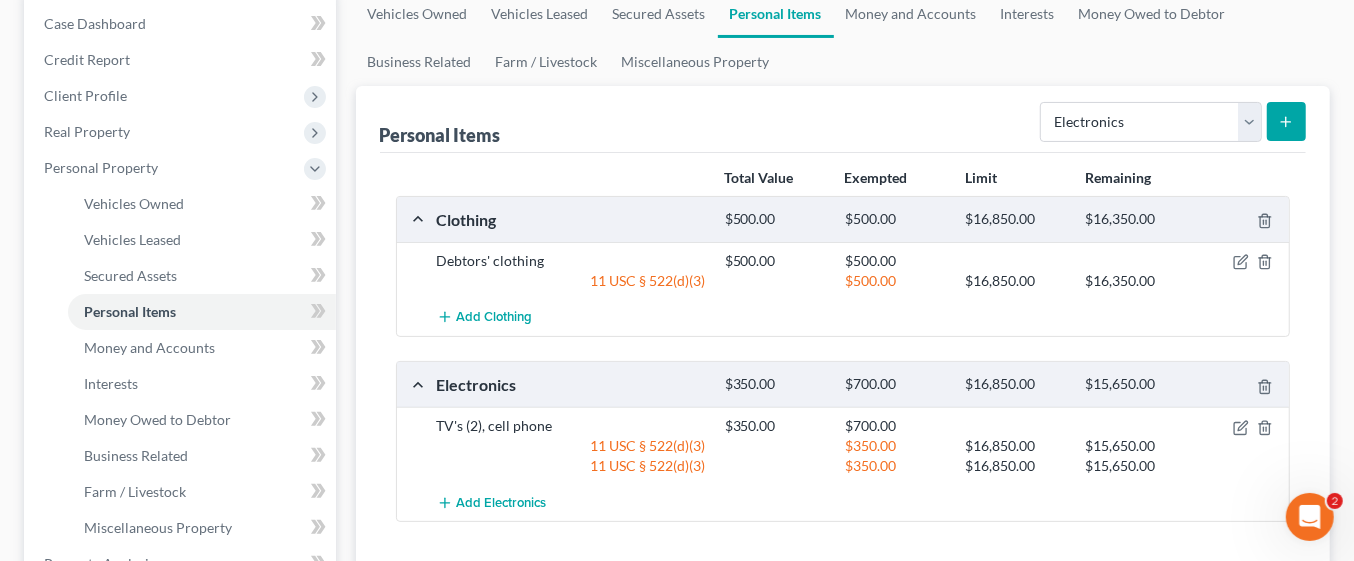 click 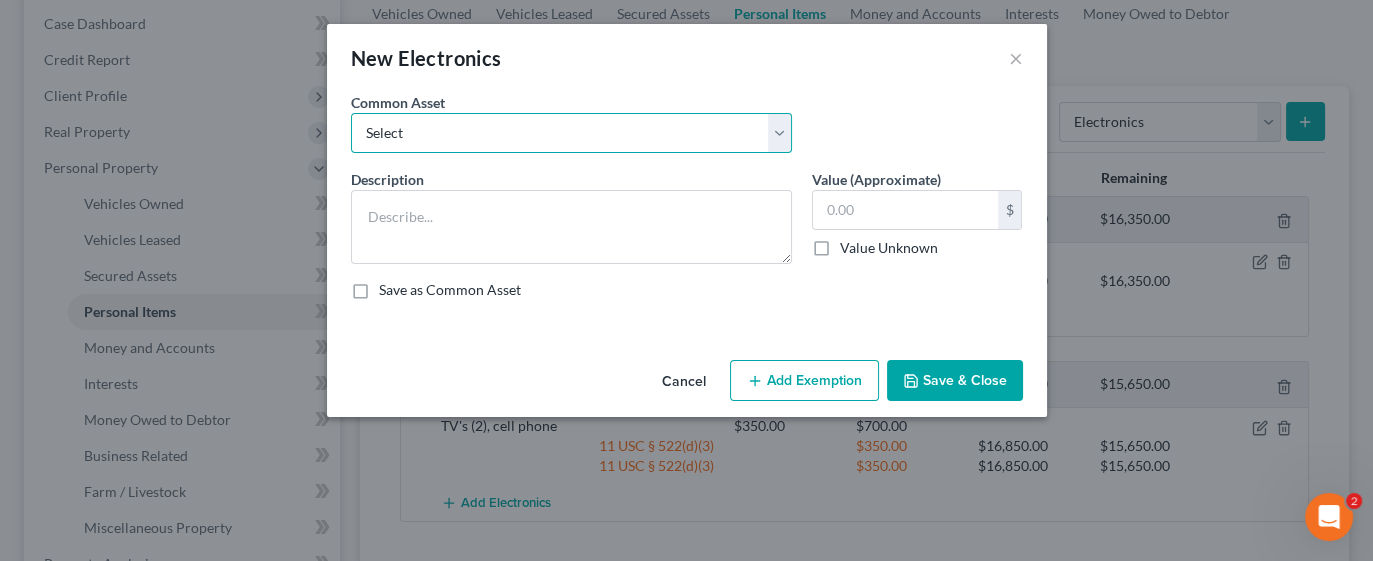 click on "Select Headphones TV Printer Laptop DVD and VHS players iPad iPhone 12 C amera cell phone 67" TV Amazon Echo Nikon Camera Desktop Computer iPhone X Nikon Camera Kindle Fire Battery powered child sized car (Power Wheels style) Laptop, Tvs Laptop, Tvs Laptop Laptop, Tvs VCR (one year old)" at bounding box center (571, 133) 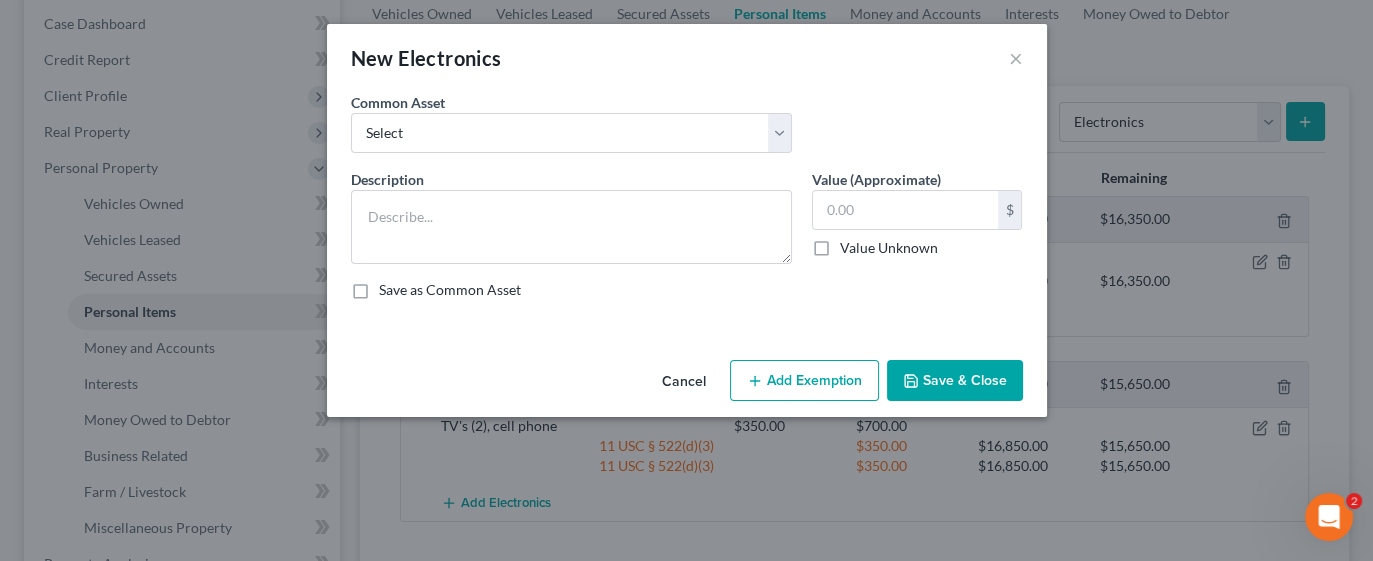 click on "Common Asset Select Headphones TV Printer Laptop DVD and VHS players iPad iPhone 12 C amera cell phone 67" TV Amazon Echo Nikon Camera Desktop Computer iPhone X Nikon Camera Kindle Fire Battery powered child sized car (Power Wheels style) Laptop, Tvs Laptop, Tvs Laptop Laptop, Tvs VCR (one year old)" at bounding box center [687, 130] 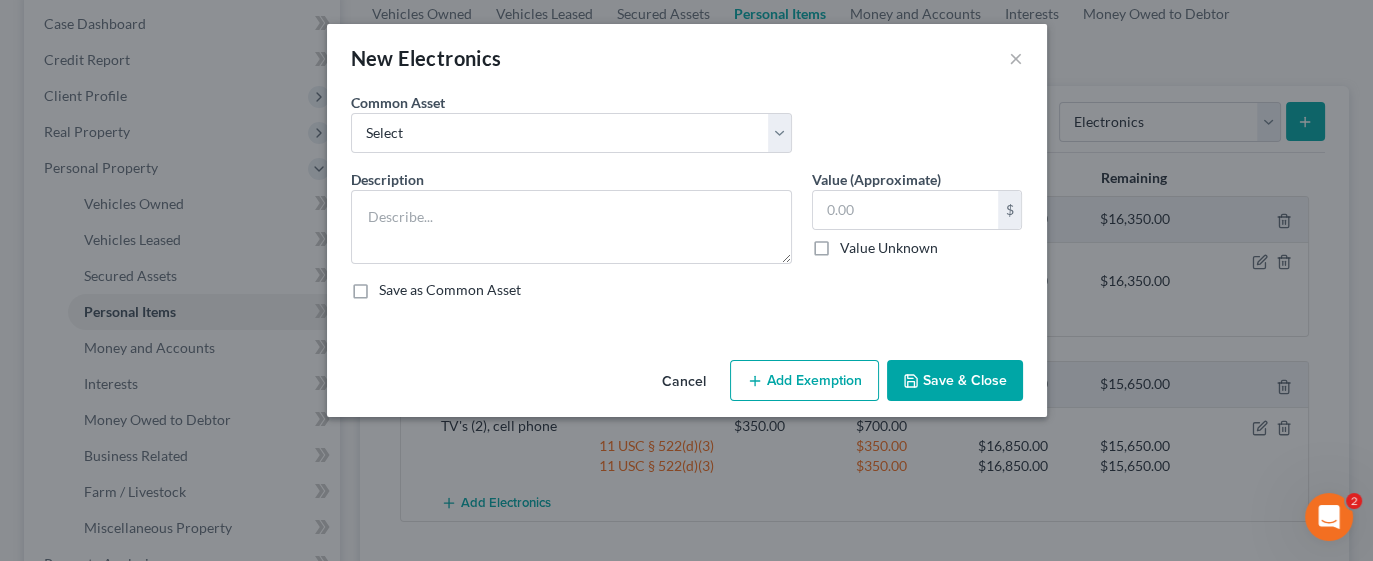 click on "Cancel" at bounding box center (684, 382) 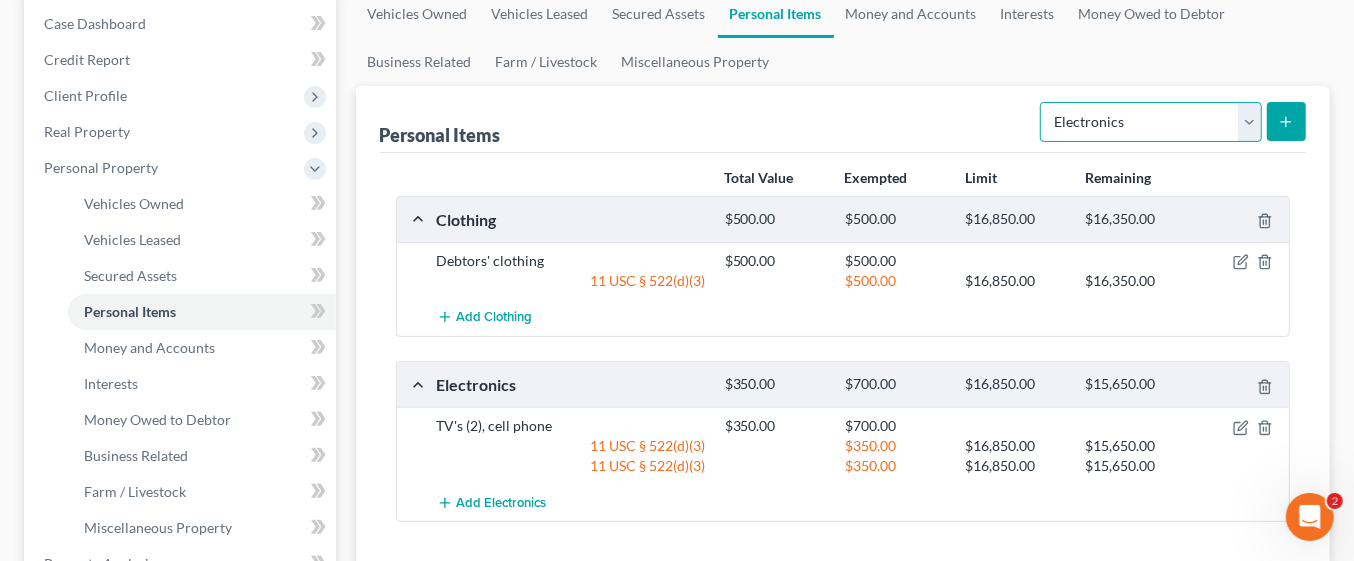 click on "Select Item Type Clothing Collectibles Of Value Electronics Firearms Household Goods Jewelry Other Pet(s) Sports & Hobby Equipment" at bounding box center (1151, 122) 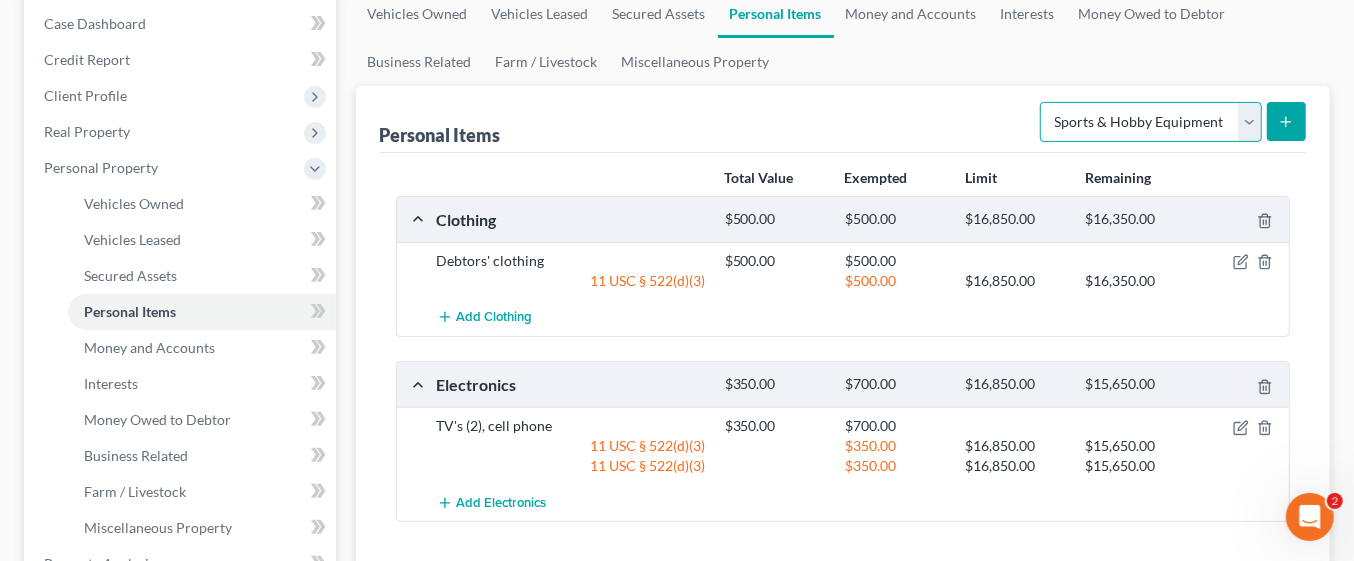 click on "Select Item Type Clothing Collectibles Of Value Electronics Firearms Household Goods Jewelry Other Pet(s) Sports & Hobby Equipment" at bounding box center [1151, 122] 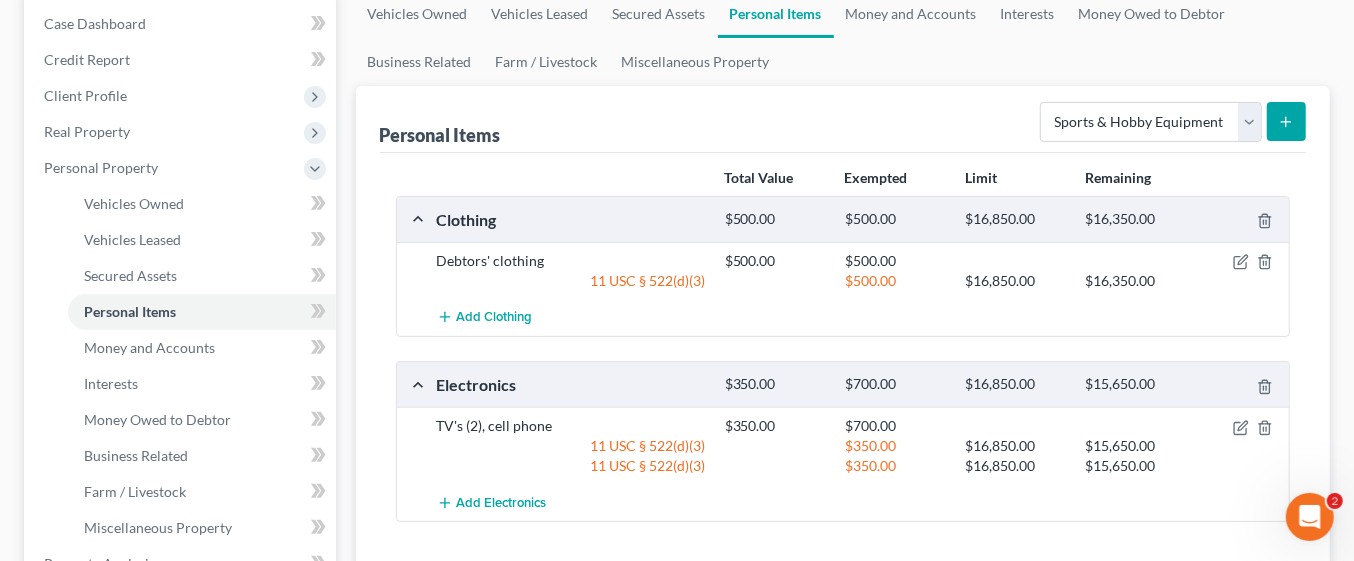 click at bounding box center (1135, 261) 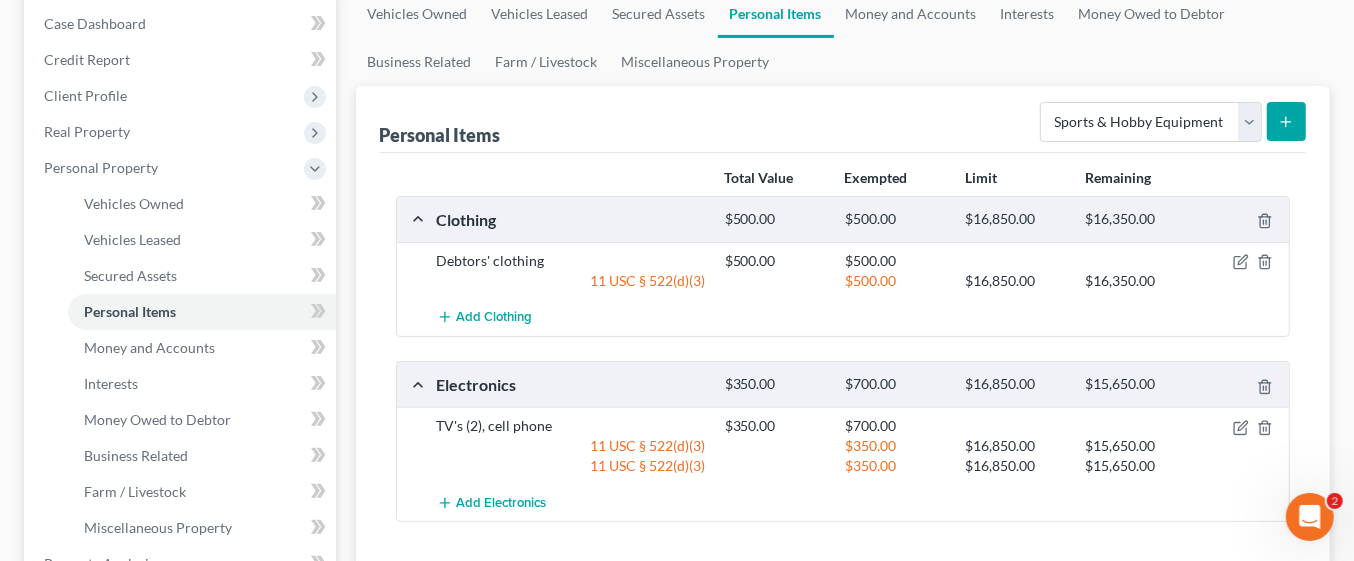 click 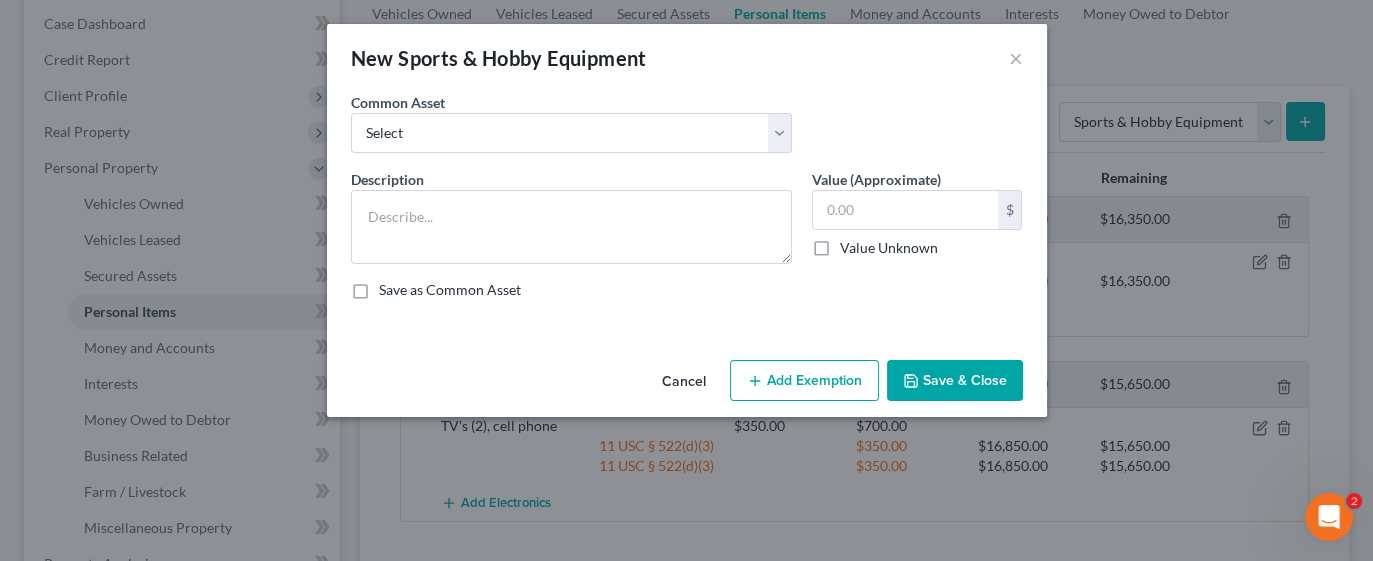 click on "Cancel" at bounding box center (684, 382) 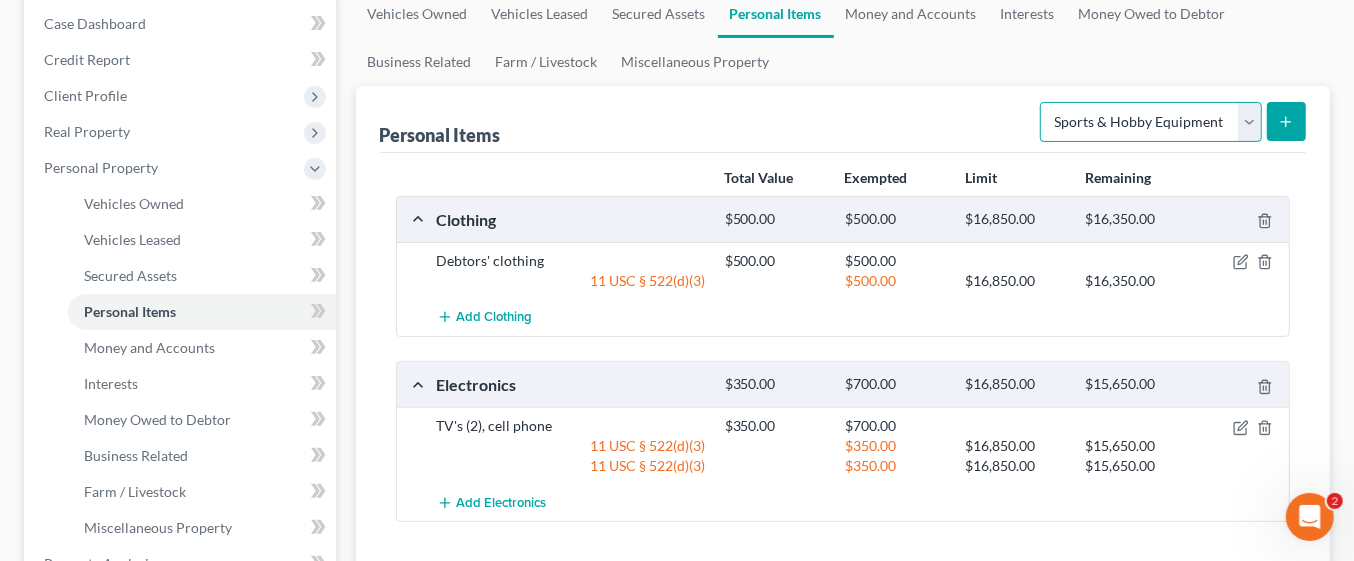 click on "Select Item Type Clothing Collectibles Of Value Electronics Firearms Household Goods Jewelry Other Pet(s) Sports & Hobby Equipment" at bounding box center [1151, 122] 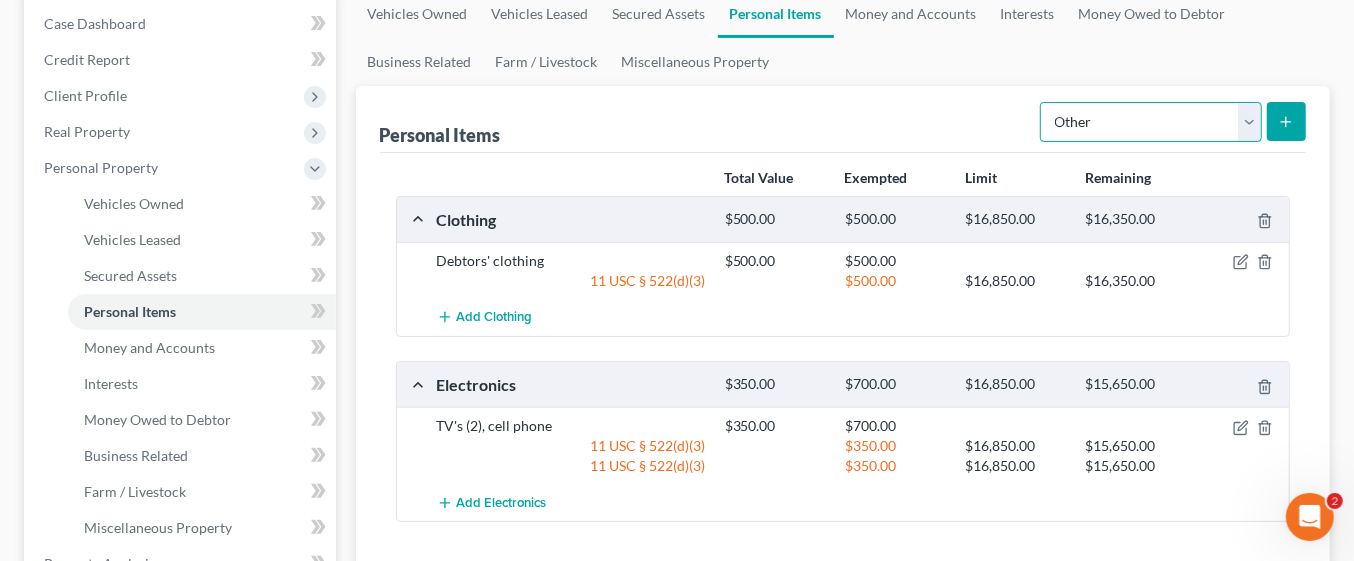 click on "Select Item Type Clothing Collectibles Of Value Electronics Firearms Household Goods Jewelry Other Pet(s) Sports & Hobby Equipment" at bounding box center [1151, 122] 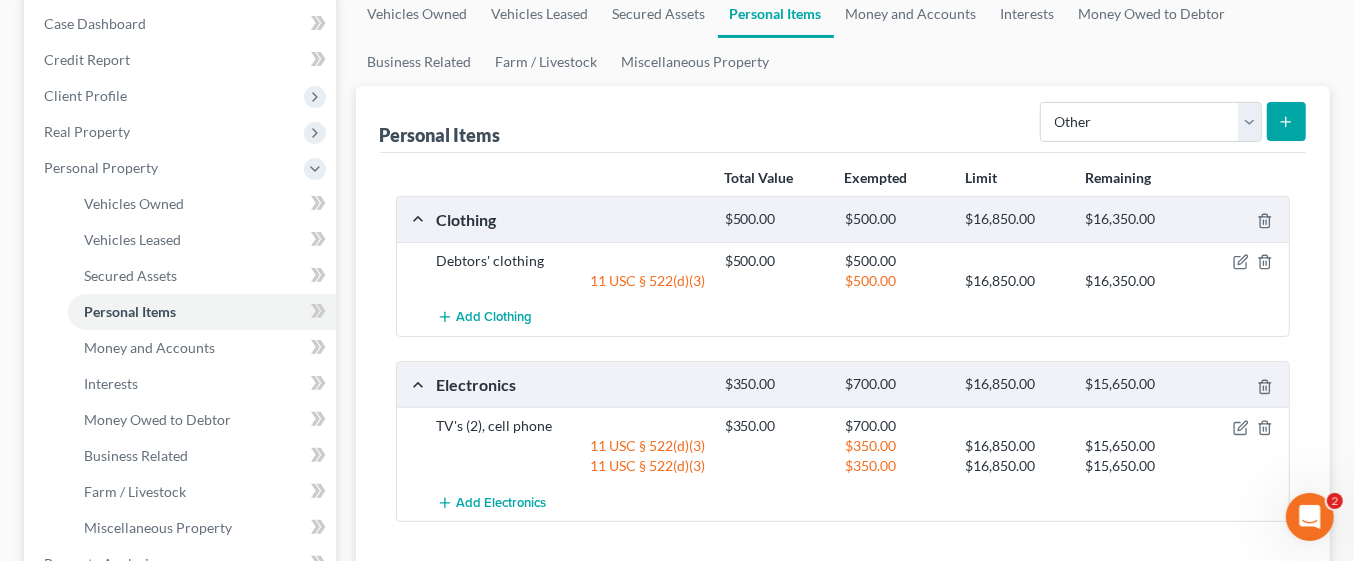 click 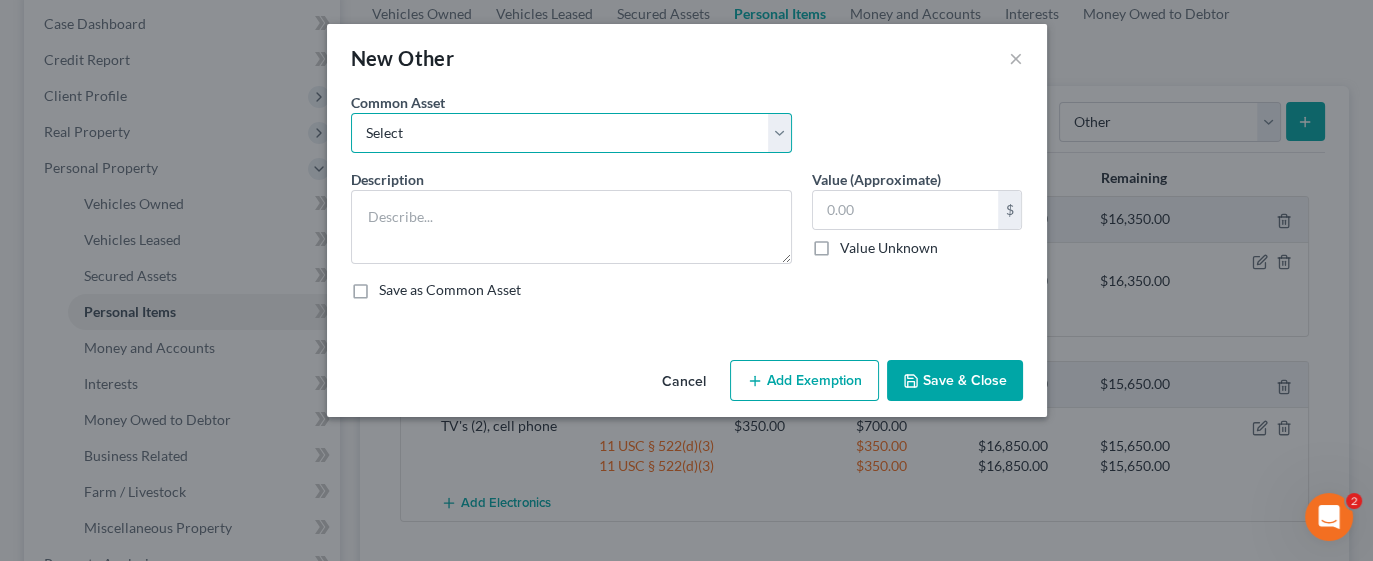 click on "Select Wheelchair Small Swing Set Walker Scooter" at bounding box center [571, 133] 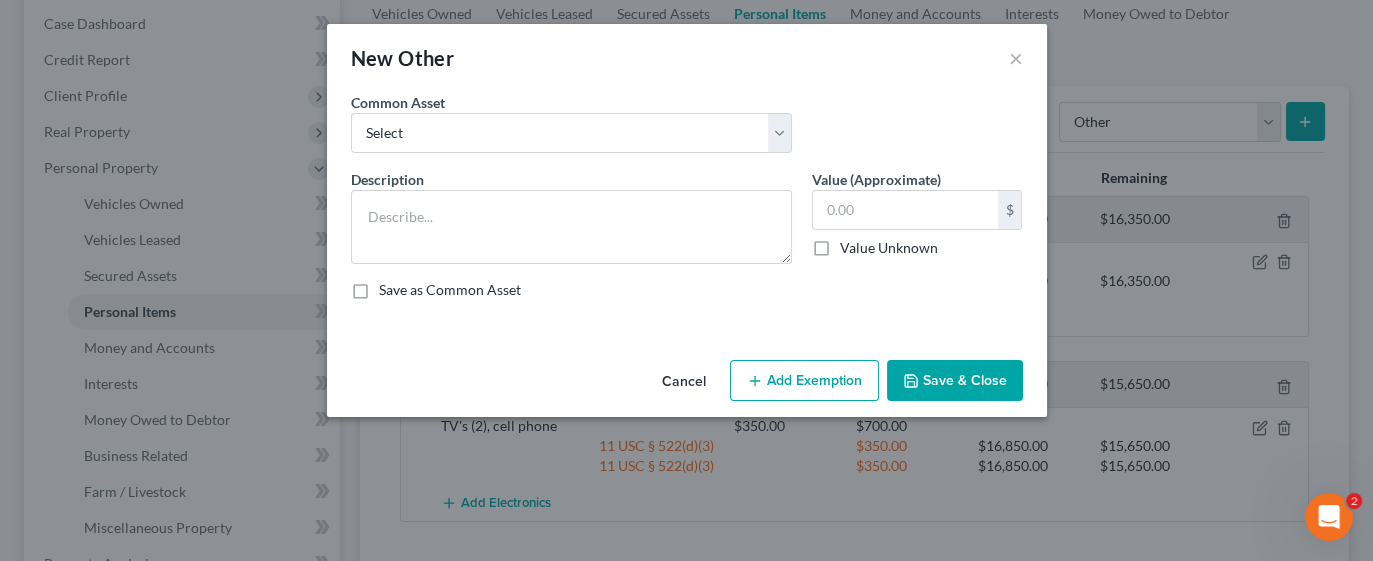 click on "An exemption set must first be selected from the Filing Information section. Common Asset Select Wheelchair Small Swing Set Walker Scooter
Description
*
Value (Approximate)
$
Value Unknown
Balance Undetermined
$
Value Unknown
Save as Common Asset" at bounding box center [687, 222] 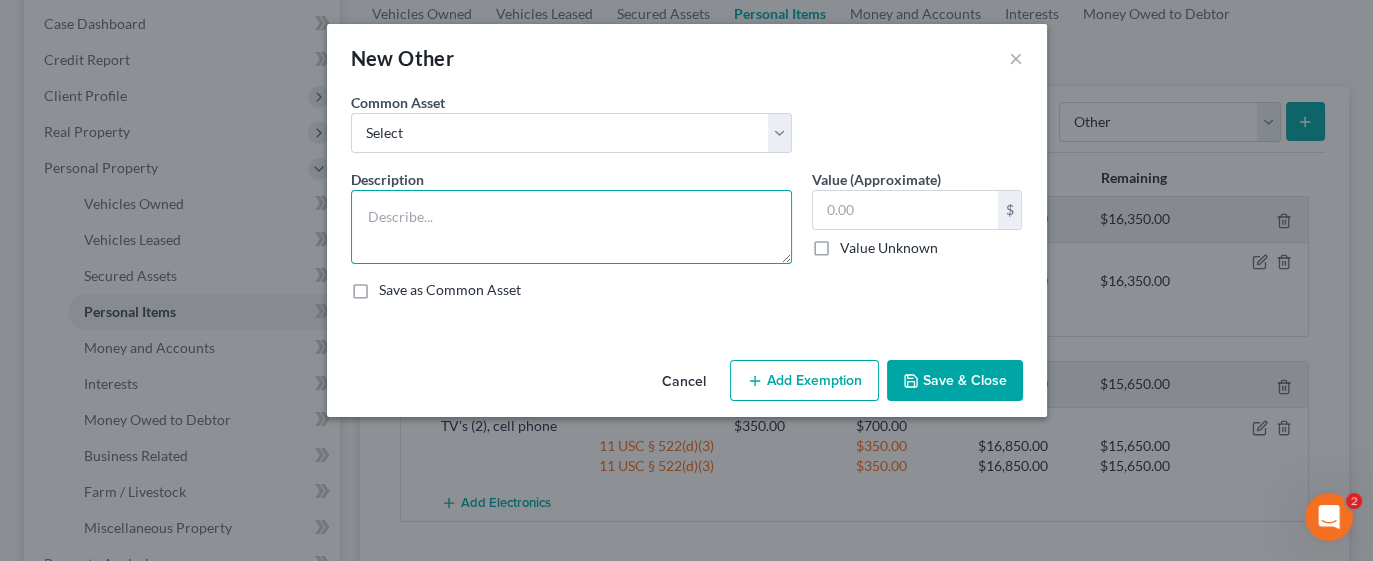 click at bounding box center (571, 227) 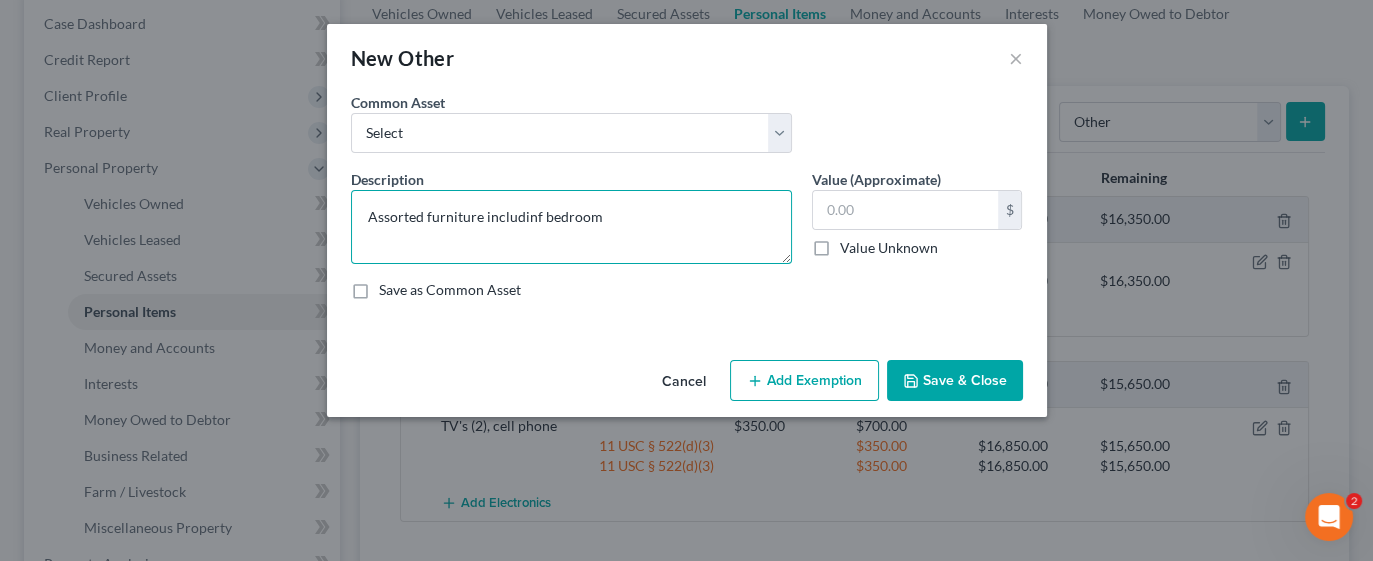 click on "Assorted furniture includinf bedroom" at bounding box center [571, 227] 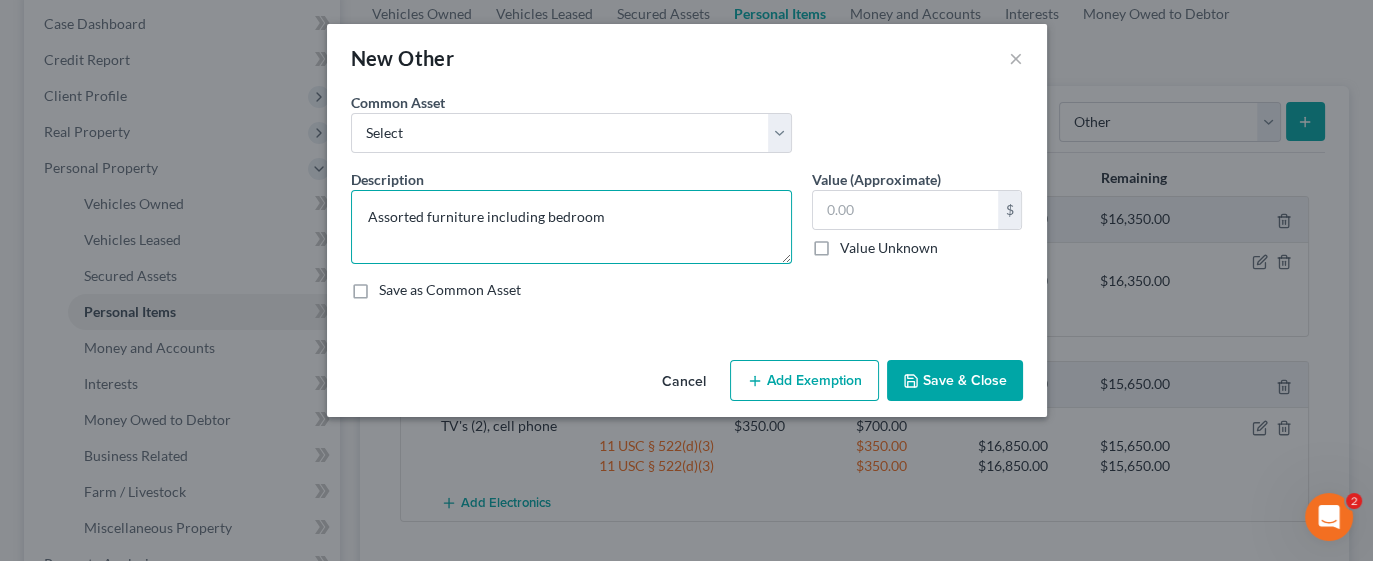 click on "Assorted furniture including bedroom" at bounding box center (571, 227) 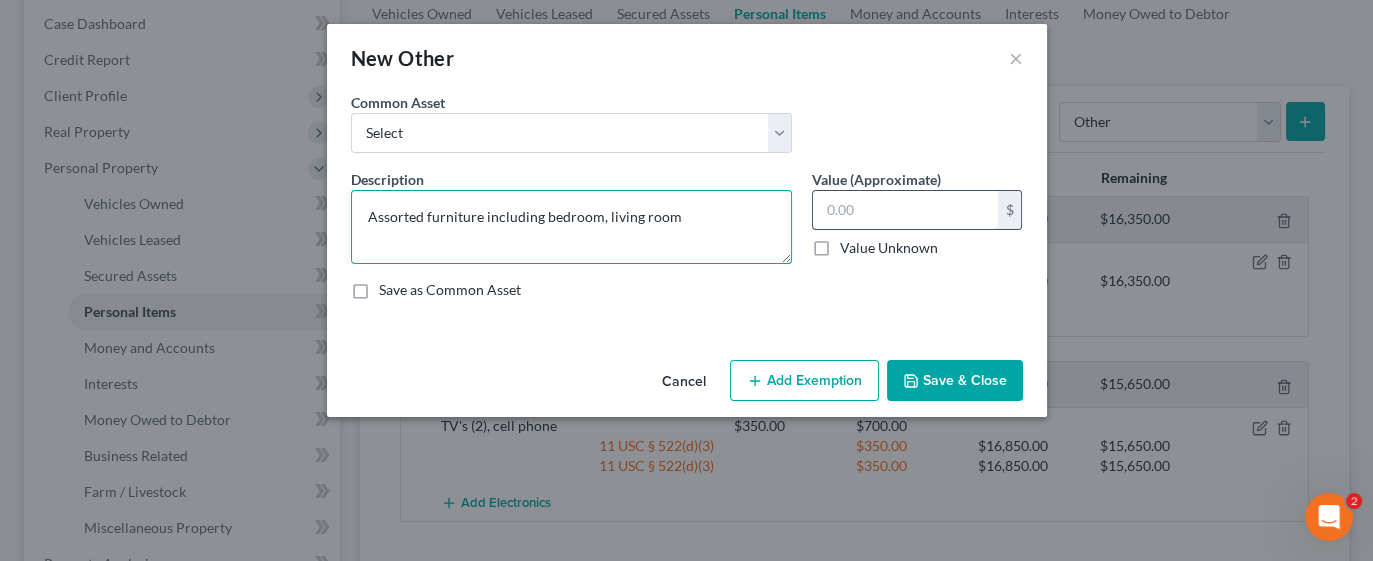 type on "Assorted furniture including bedroom, living room" 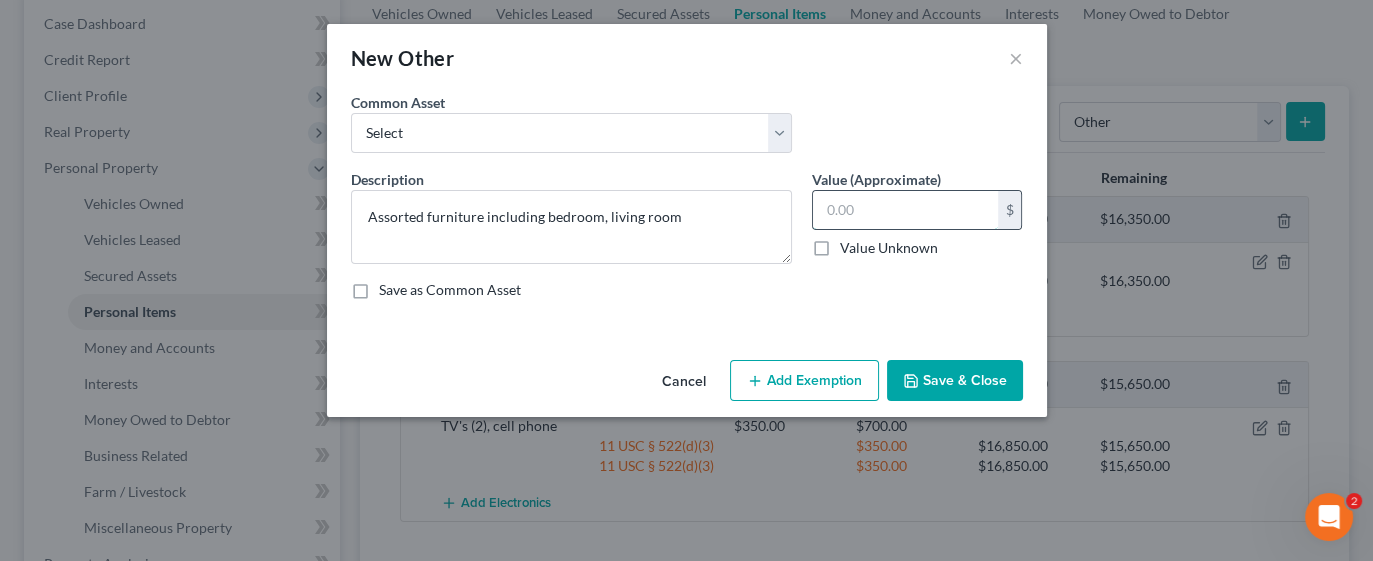click at bounding box center (905, 210) 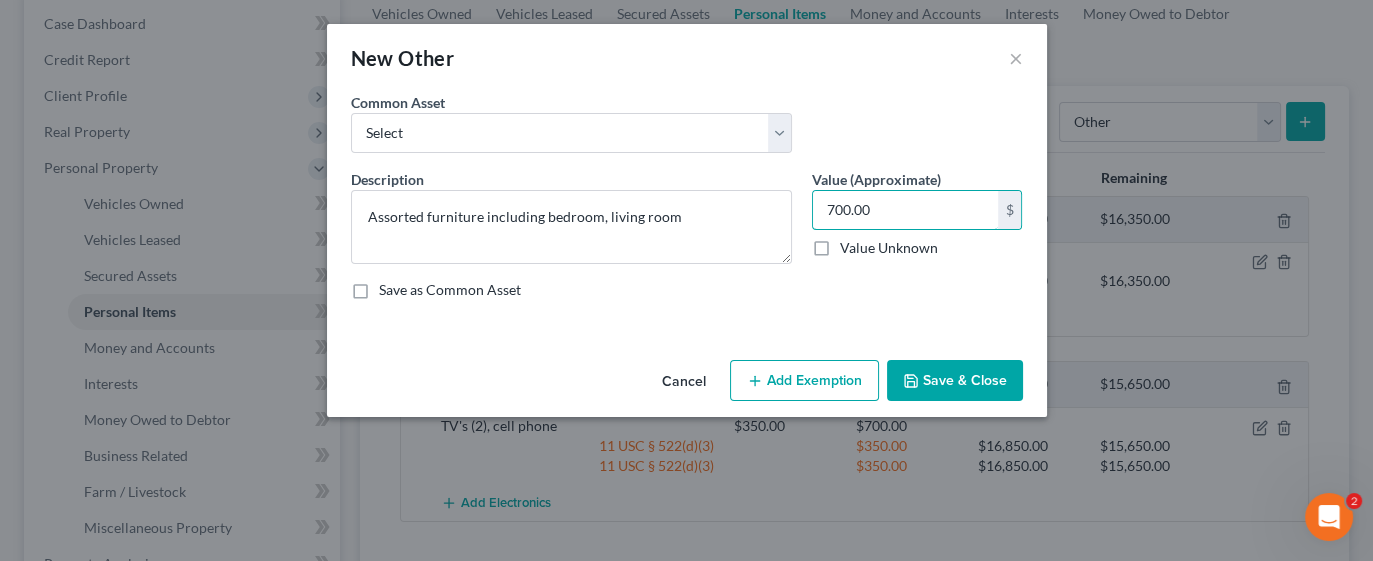 type on "700.00" 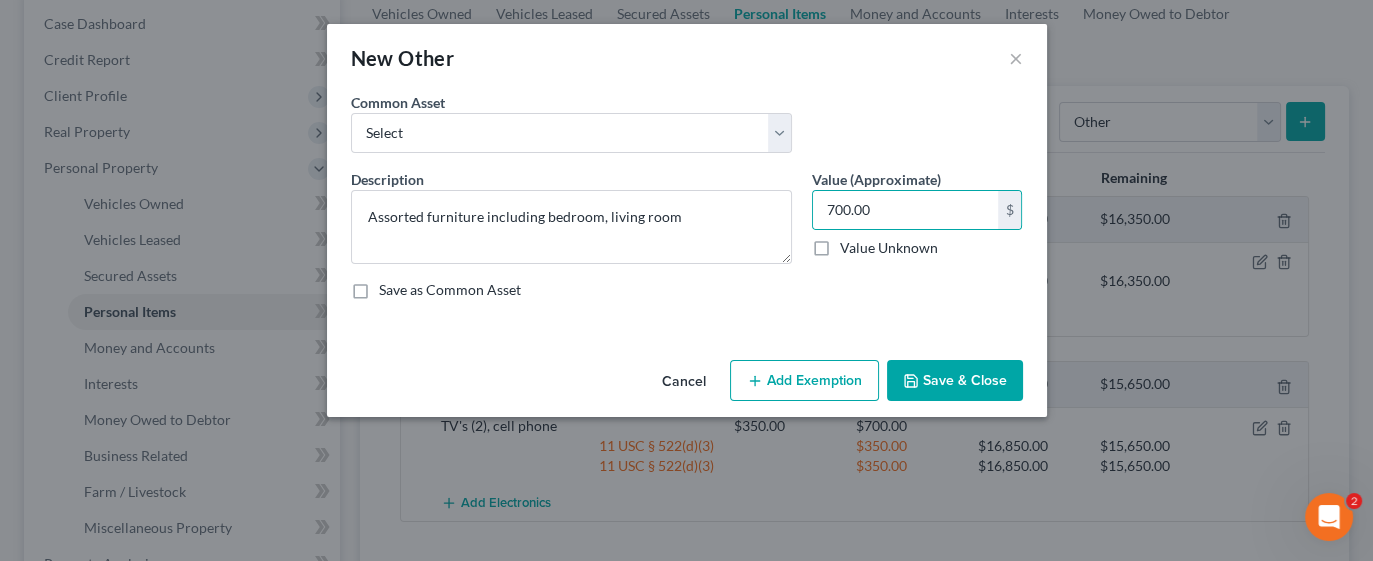 click on "Add Exemption" at bounding box center [804, 381] 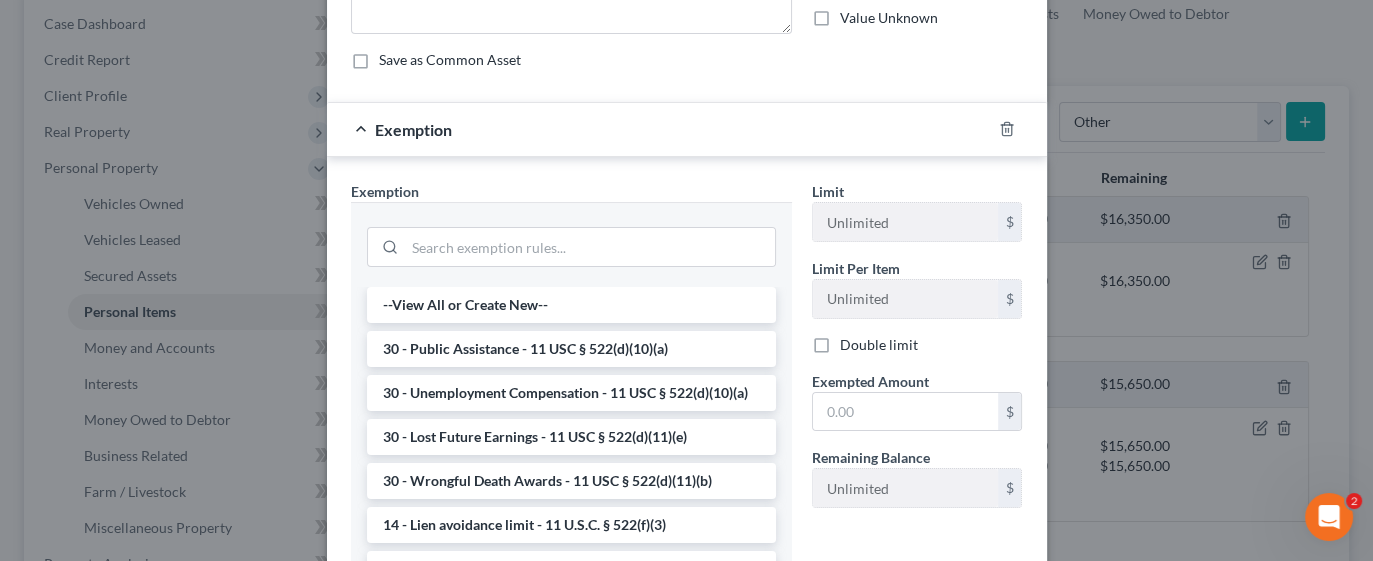 scroll, scrollTop: 251, scrollLeft: 0, axis: vertical 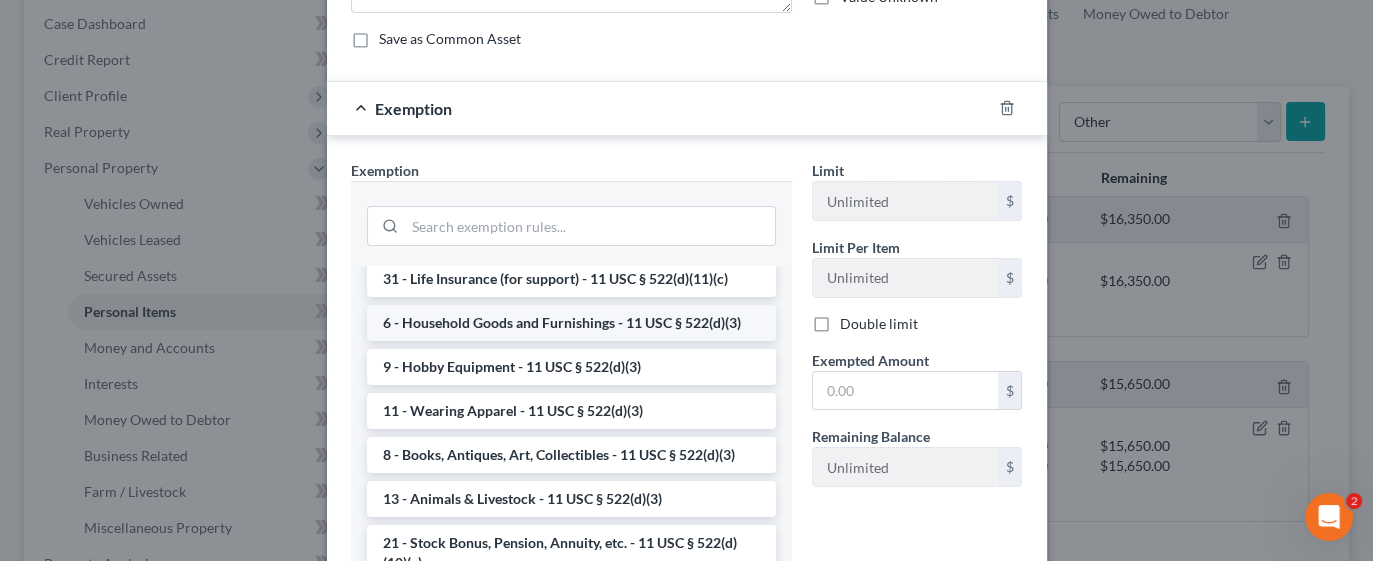 click on "6 - Household Goods and Furnishings - 11 USC § 522(d)(3)" at bounding box center [571, 323] 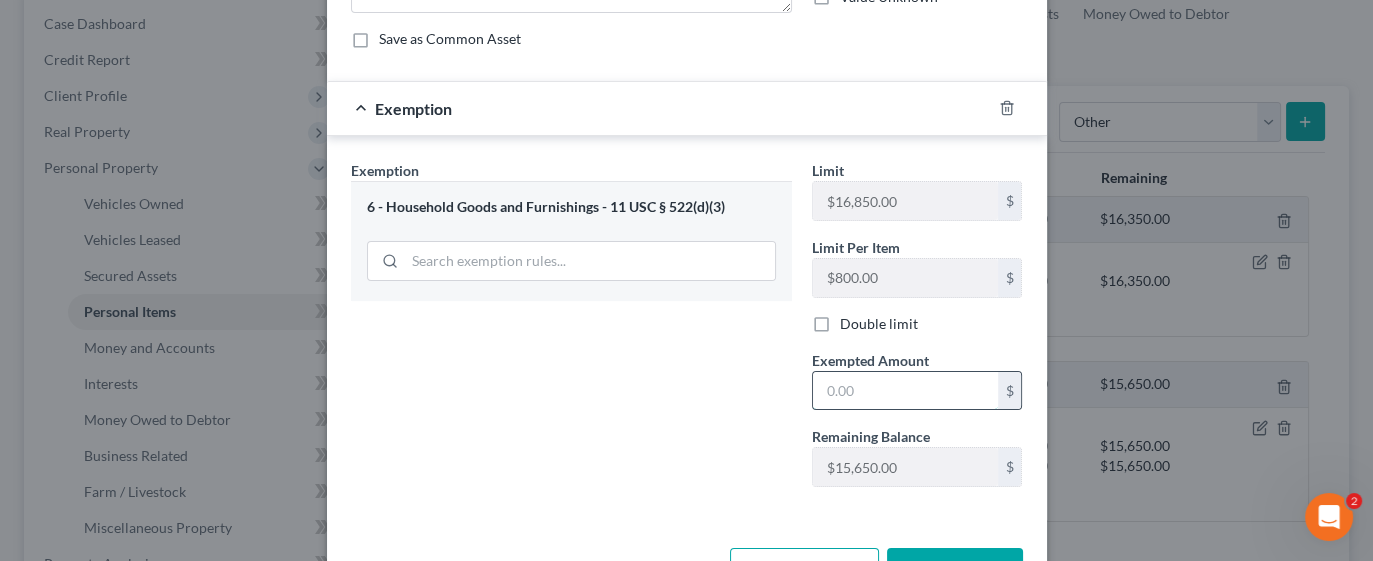 click at bounding box center [905, 391] 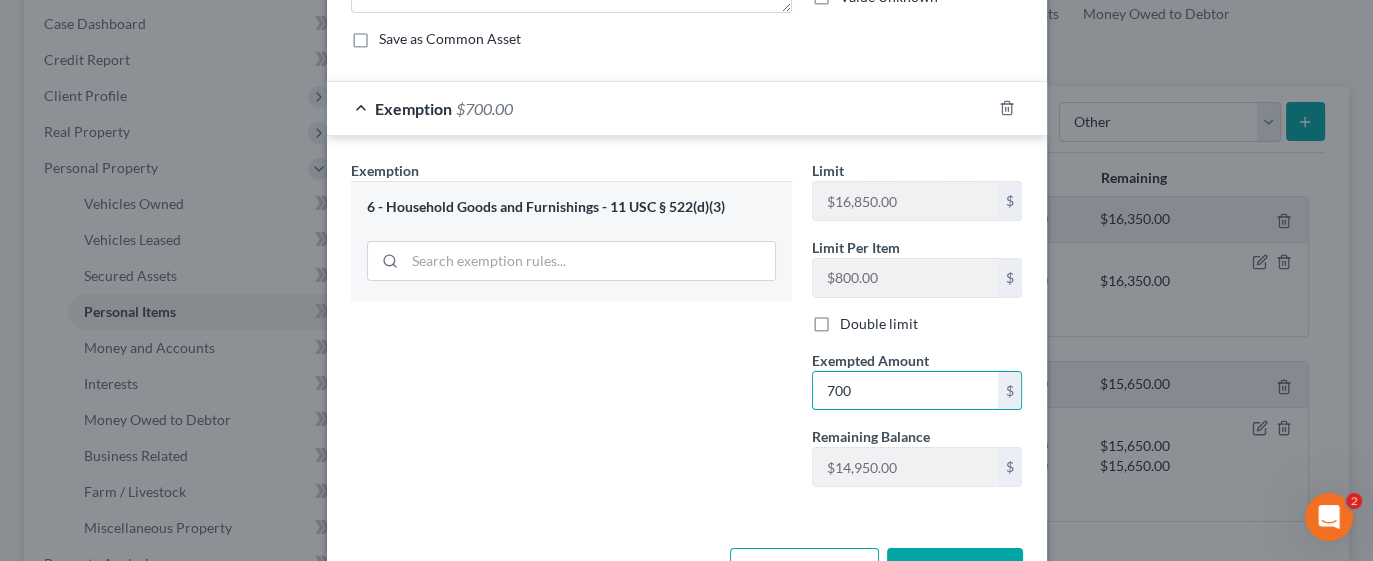 type on "700.00" 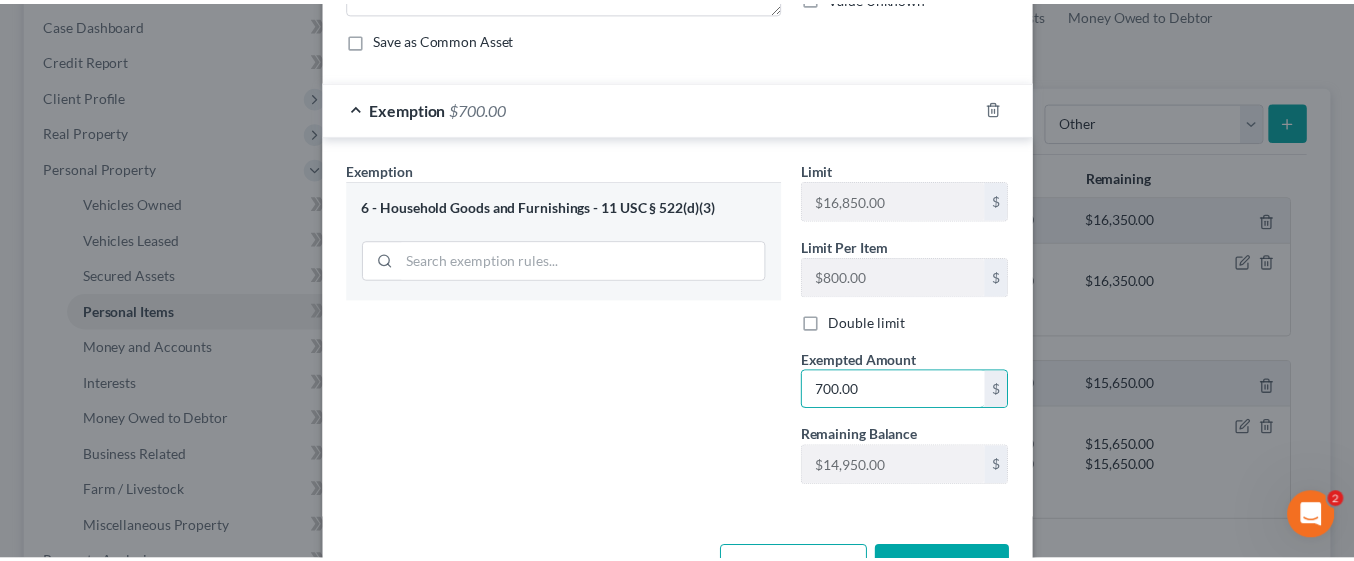 scroll, scrollTop: 315, scrollLeft: 0, axis: vertical 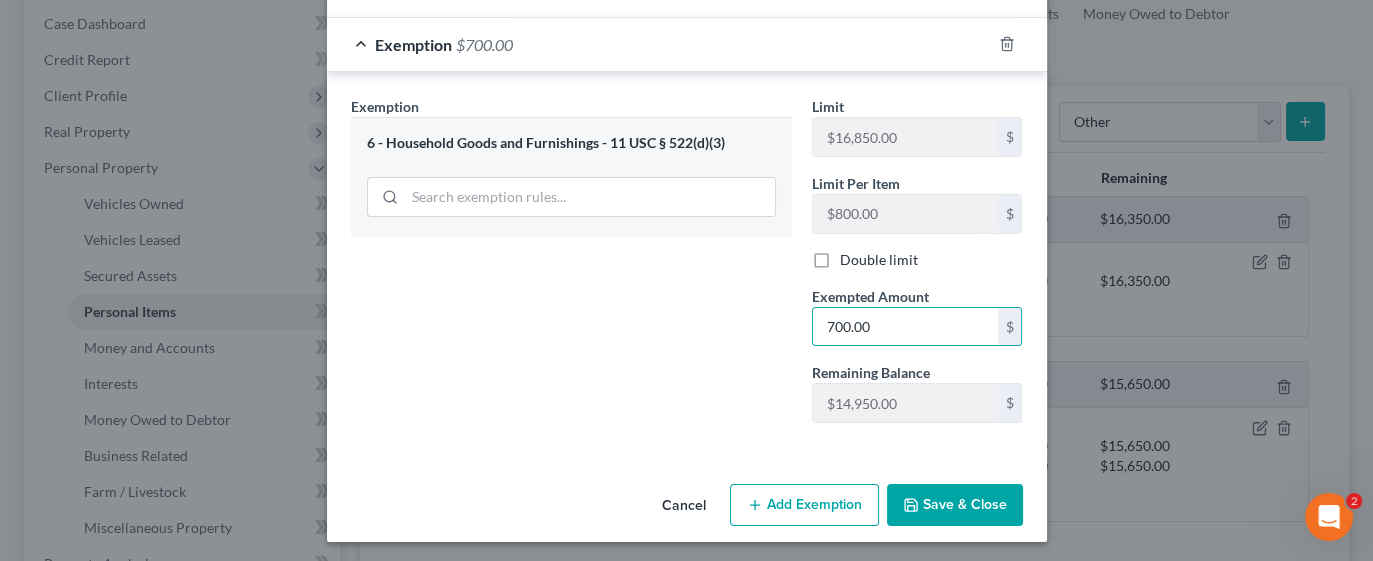 click on "Save & Close" at bounding box center [955, 505] 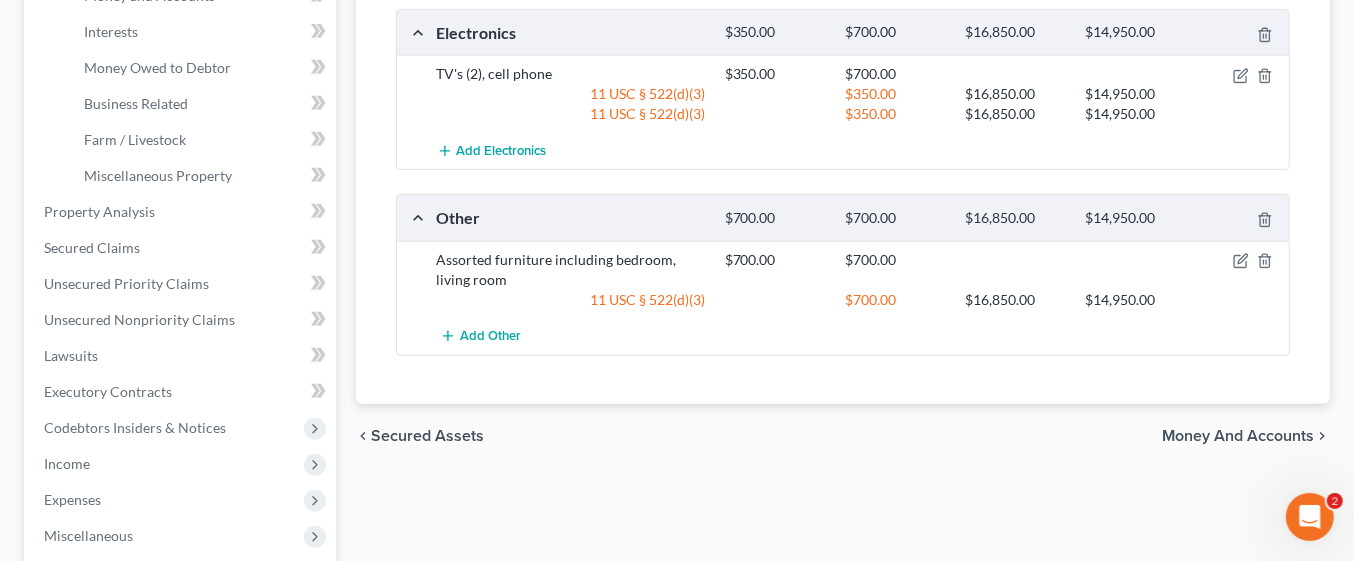 scroll, scrollTop: 585, scrollLeft: 0, axis: vertical 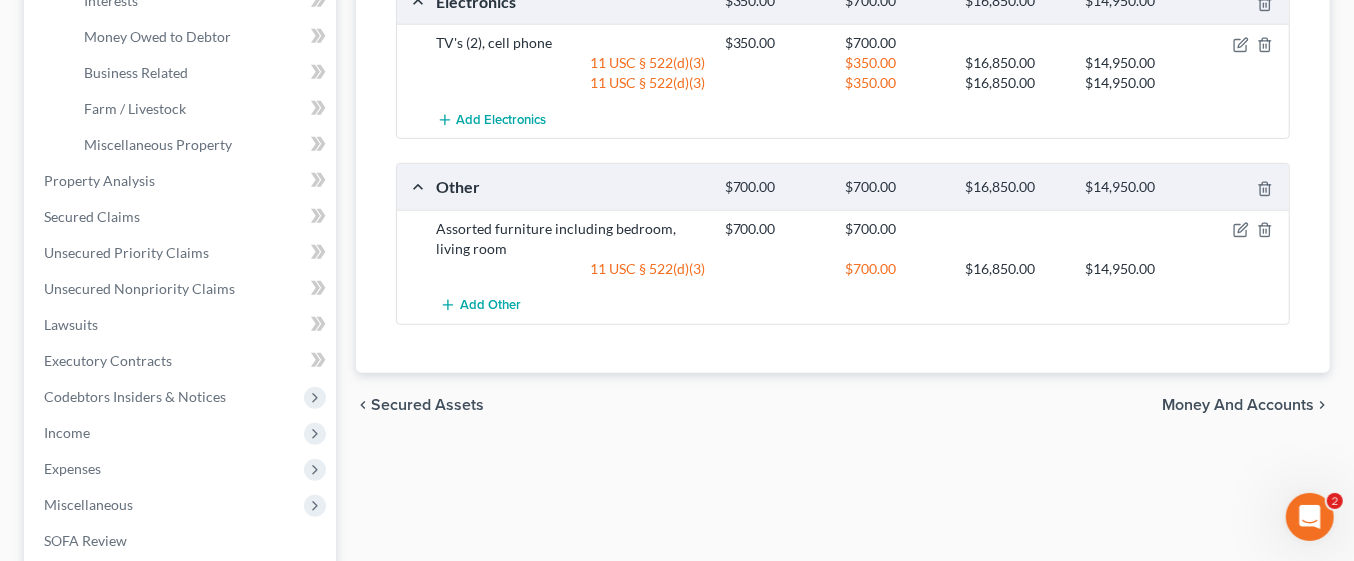 click on "Money and Accounts" at bounding box center [1238, 405] 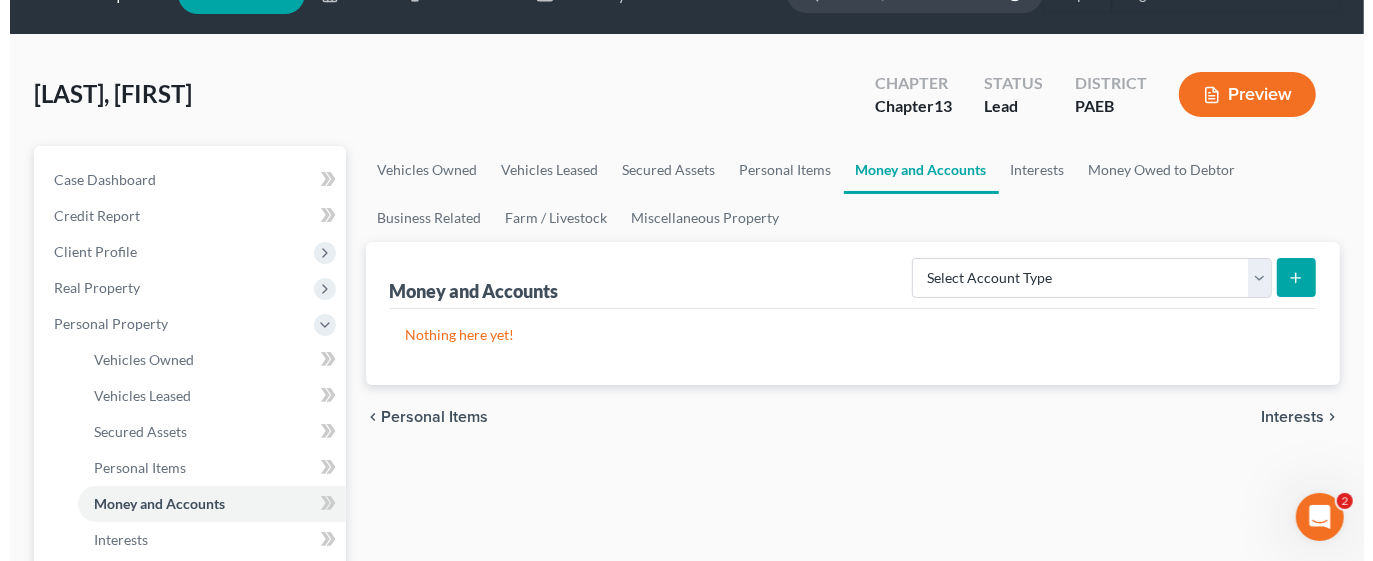 scroll, scrollTop: 0, scrollLeft: 0, axis: both 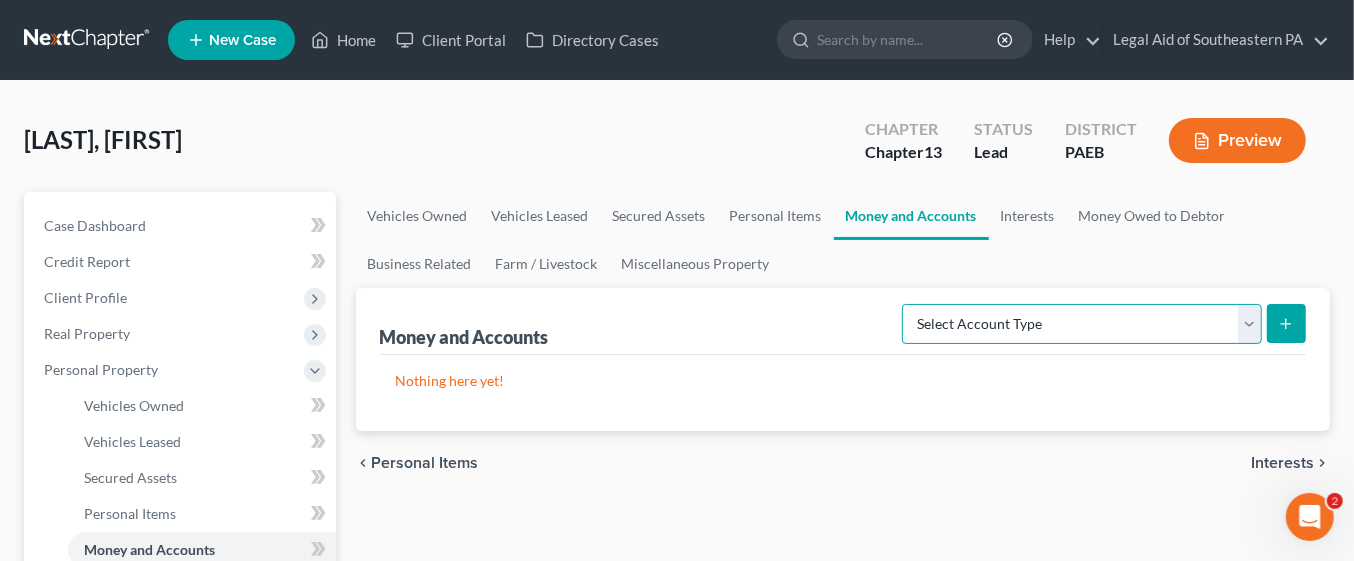 click on "Select Account Type Brokerage Cash on Hand Certificates of Deposit Checking Account Money Market Other (Credit Union, Health Savings Account, etc) Safe Deposit Box Savings Account Security Deposits or Prepayments" at bounding box center [1082, 324] 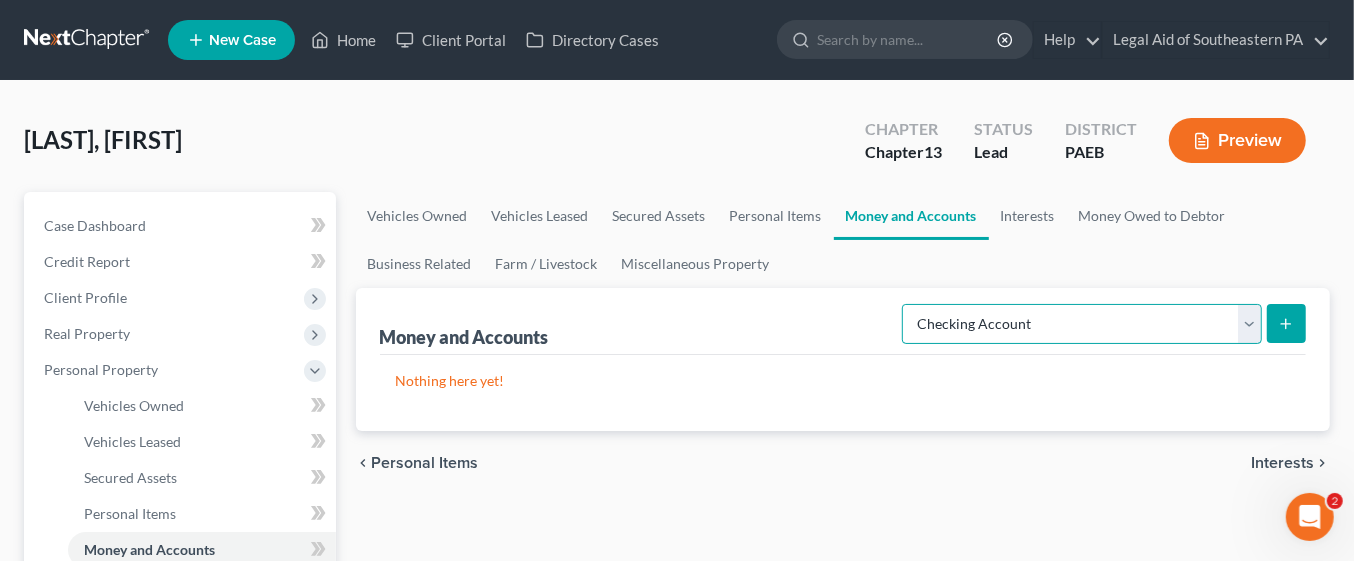 click on "Select Account Type Brokerage Cash on Hand Certificates of Deposit Checking Account Money Market Other (Credit Union, Health Savings Account, etc) Safe Deposit Box Savings Account Security Deposits or Prepayments" at bounding box center (1082, 324) 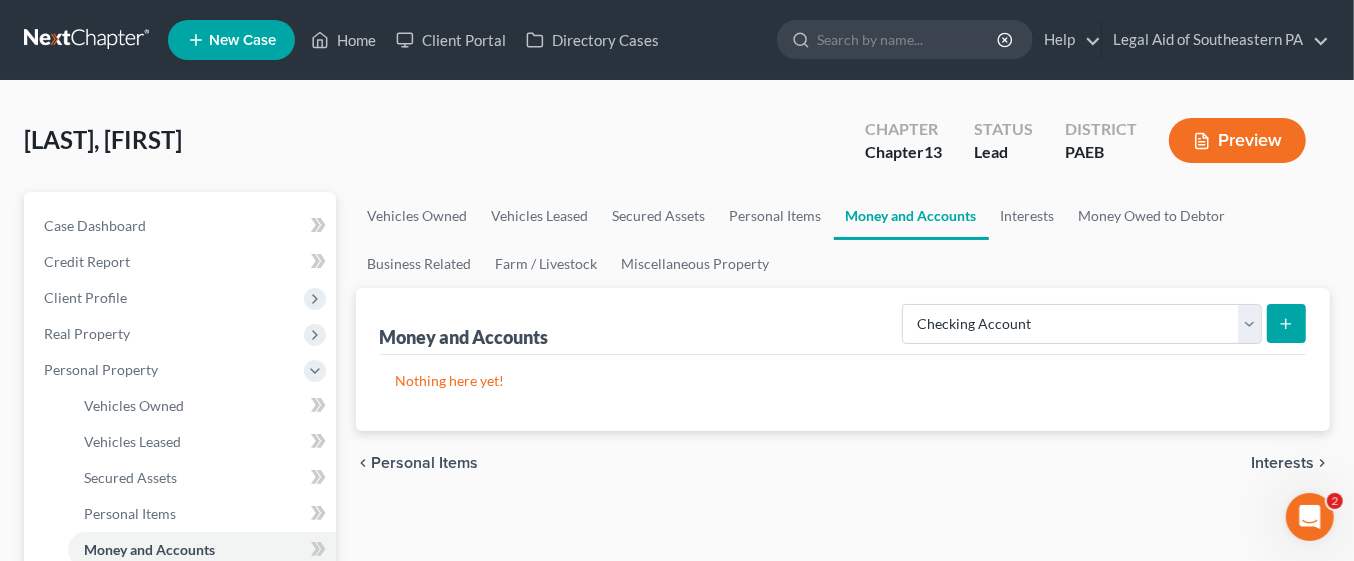 click 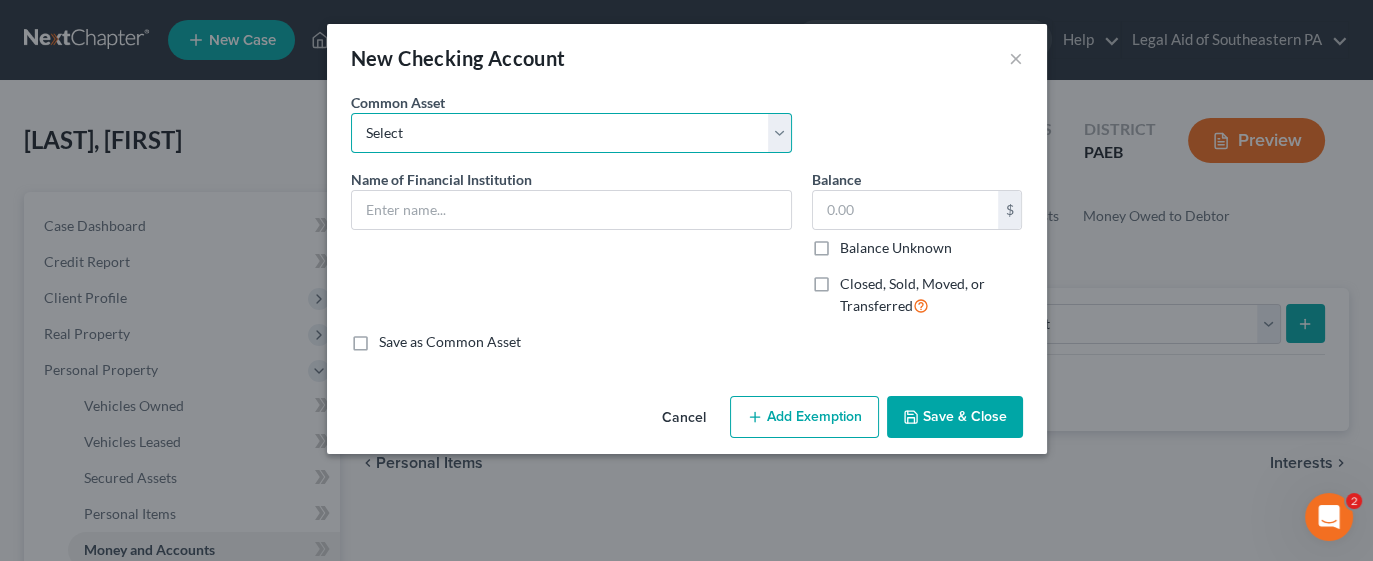 click on "Select [ORGANIZATION] [BRAND] Wells Fargo Navy Federal Credit Union Fulton Bank Chime Bank of America PNC Bank Franklin Mint Federal Credit Union Police and Fire Federal Credit Union Citizens Bank First National Bank of Newtown Wells Fargo, Checking account Penn Community Bank [BRAND] , checking account Malvern Bank Philadelphia Fire and Police Credit Union" at bounding box center [571, 133] 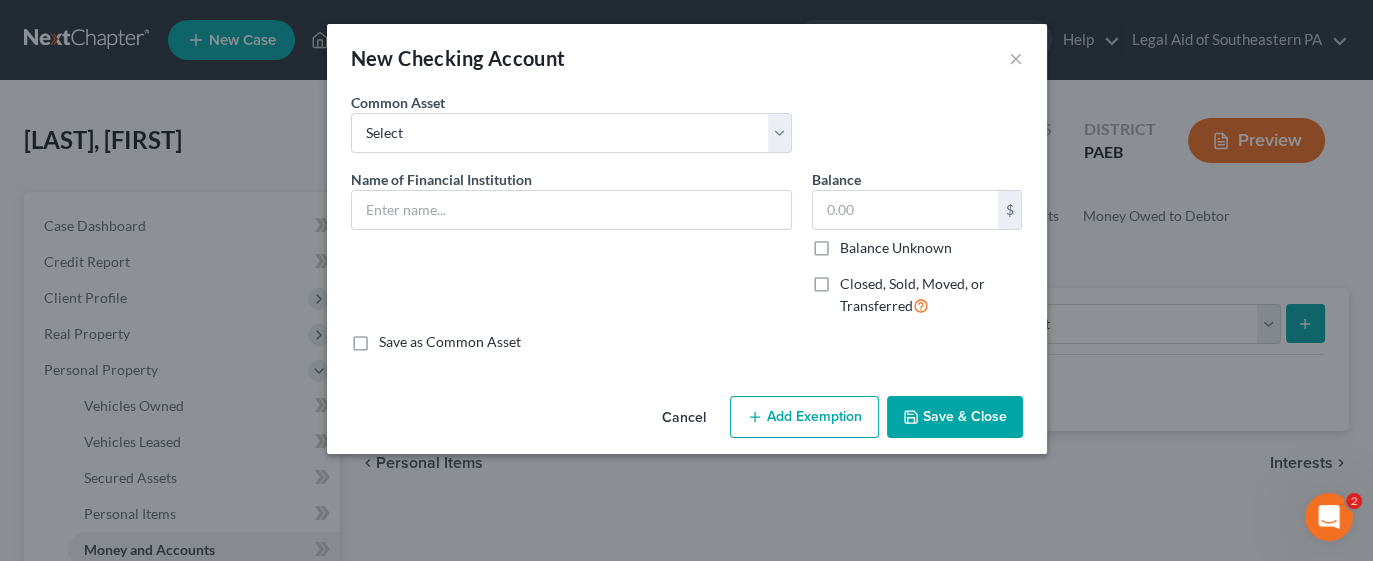 click on "Save as Common Asset" at bounding box center (687, 342) 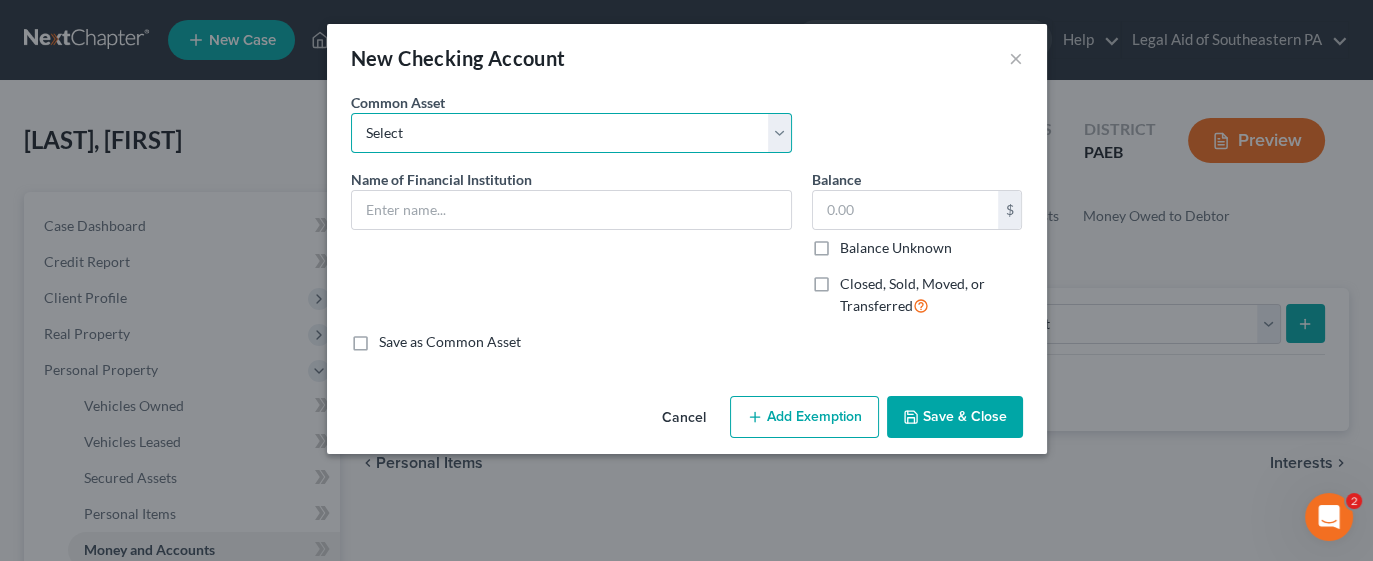 click on "Select [ORGANIZATION] [BRAND] Wells Fargo Navy Federal Credit Union Fulton Bank Chime Bank of America PNC Bank Franklin Mint Federal Credit Union Police and Fire Federal Credit Union Citizens Bank First National Bank of Newtown Wells Fargo, Checking account Penn Community Bank [BRAND] , checking account Malvern Bank Philadelphia Fire and Police Credit Union" at bounding box center (571, 133) 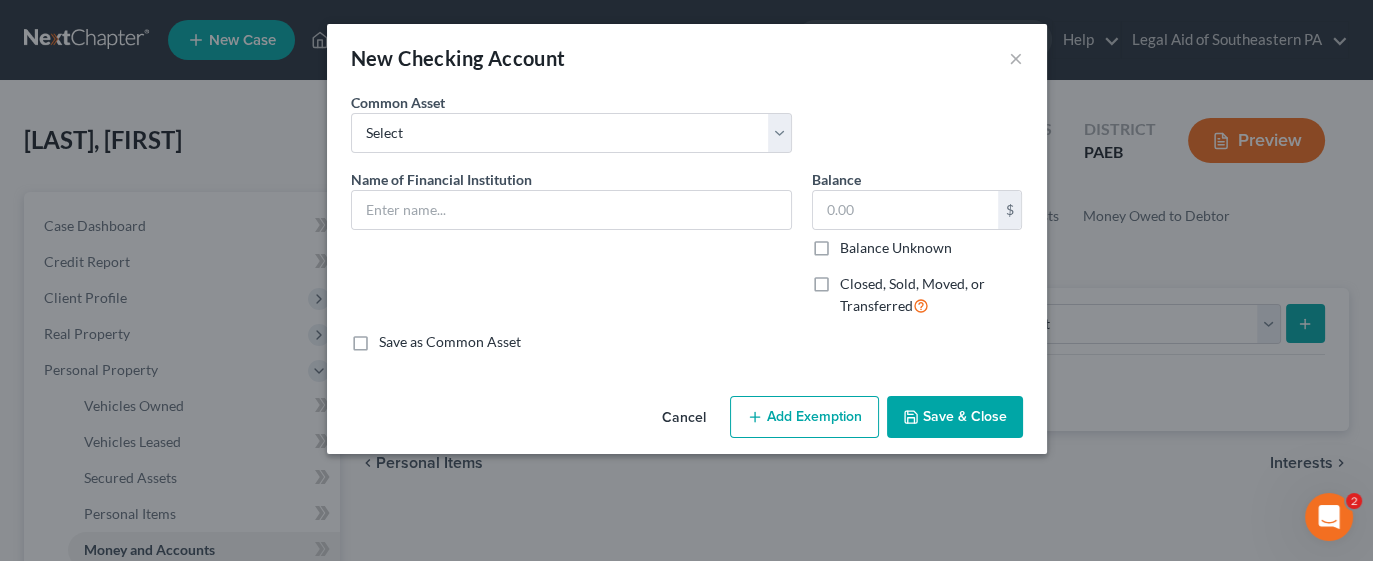 click on "Common Asset Select American Heritage Credit Union TDbank Wells Fargo Navy Federal Credit Union Fulton Bank Chime Bank of America PNC Bank Franklin Mint Federal Credit Union Police and Fire Federal Credit Union Citizens Bank First National Bank of Newtown Wells Fargo, Checking account Penn Community Bank TD Bank , checking account Malvern Bank Philadelphia Fire and Police Credit Union" at bounding box center [687, 130] 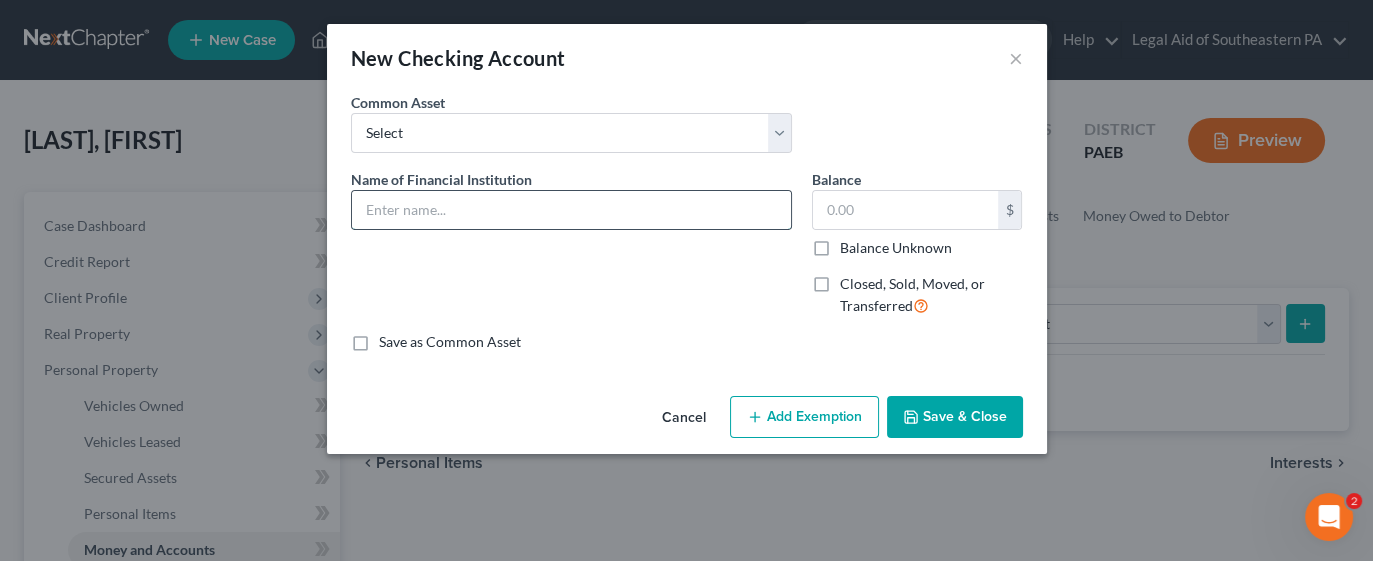 click at bounding box center [571, 210] 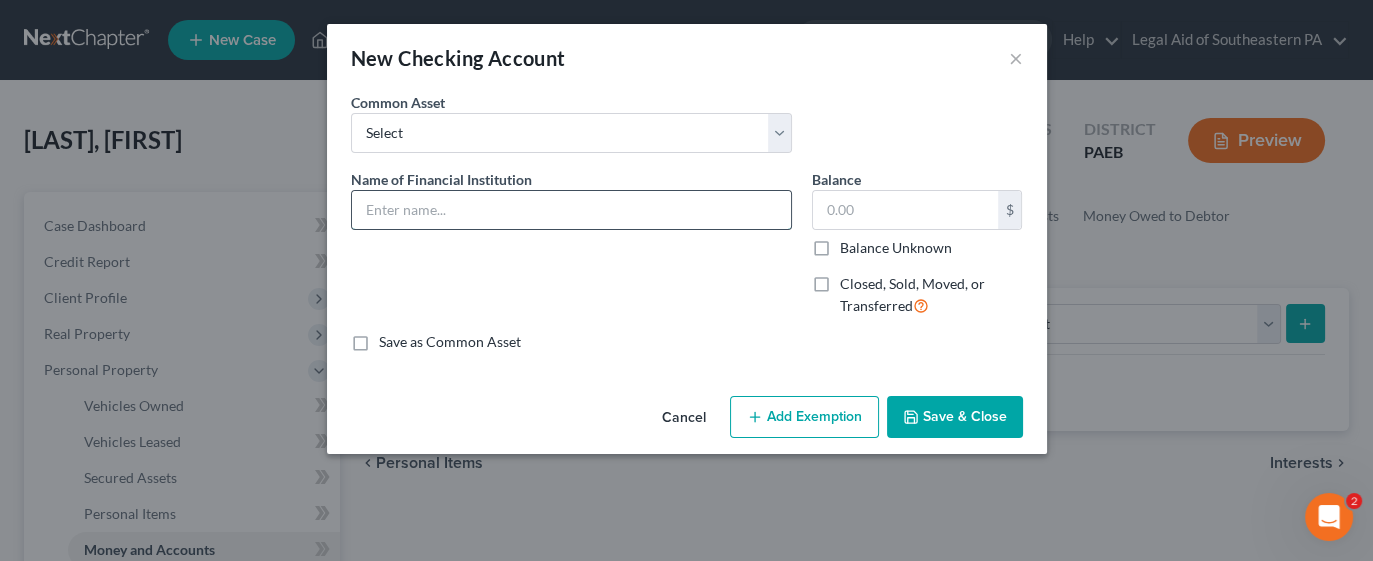 click at bounding box center [571, 210] 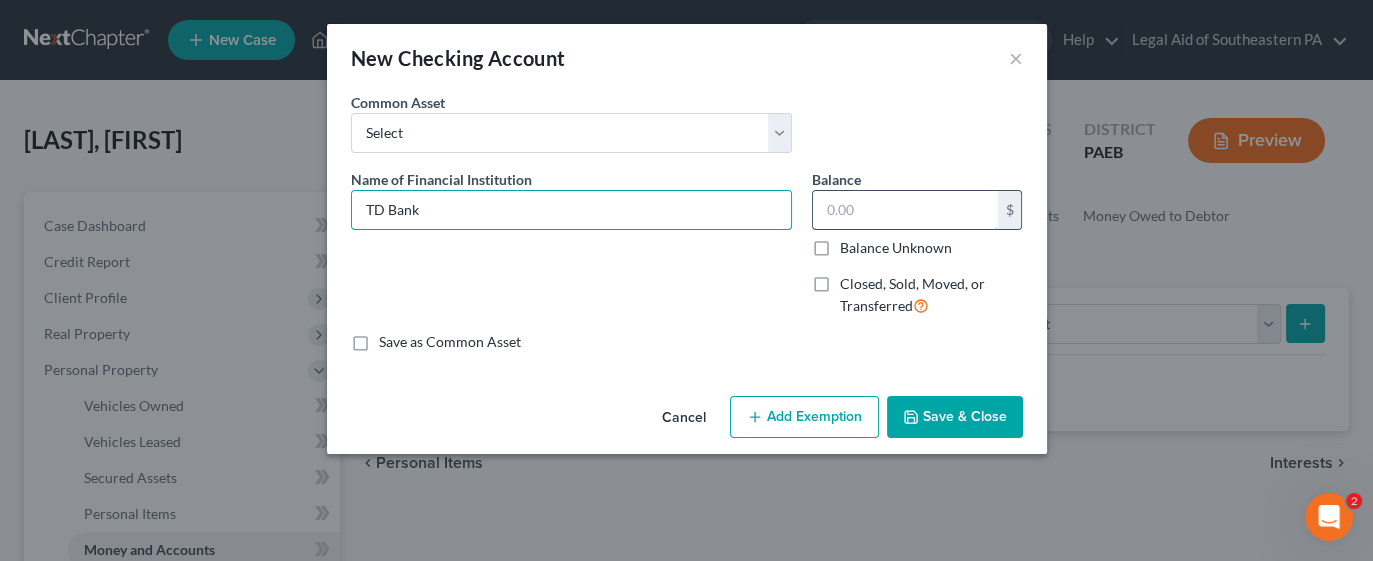type on "TD Bank" 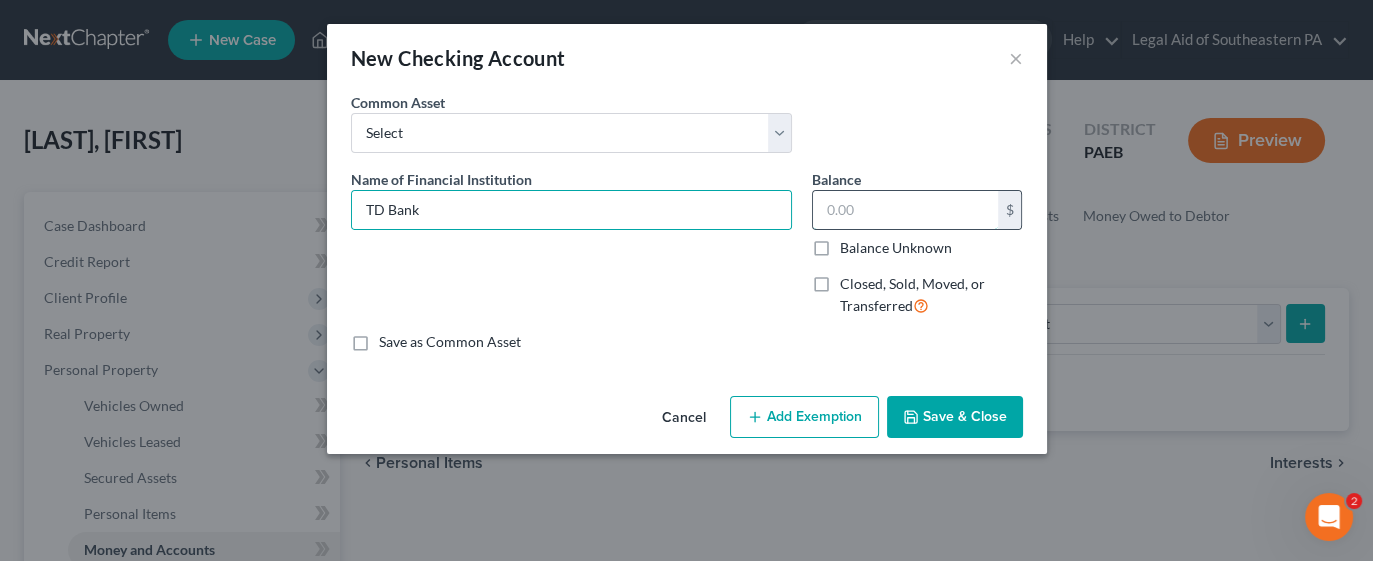 click at bounding box center (905, 210) 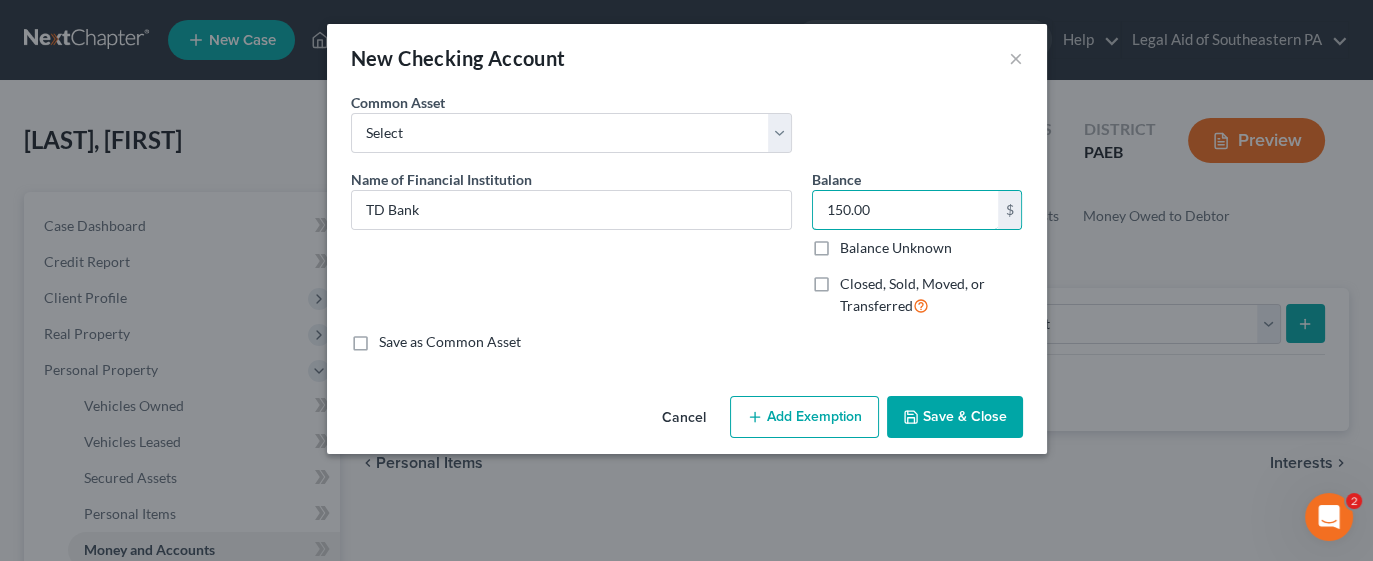 type on "150.00" 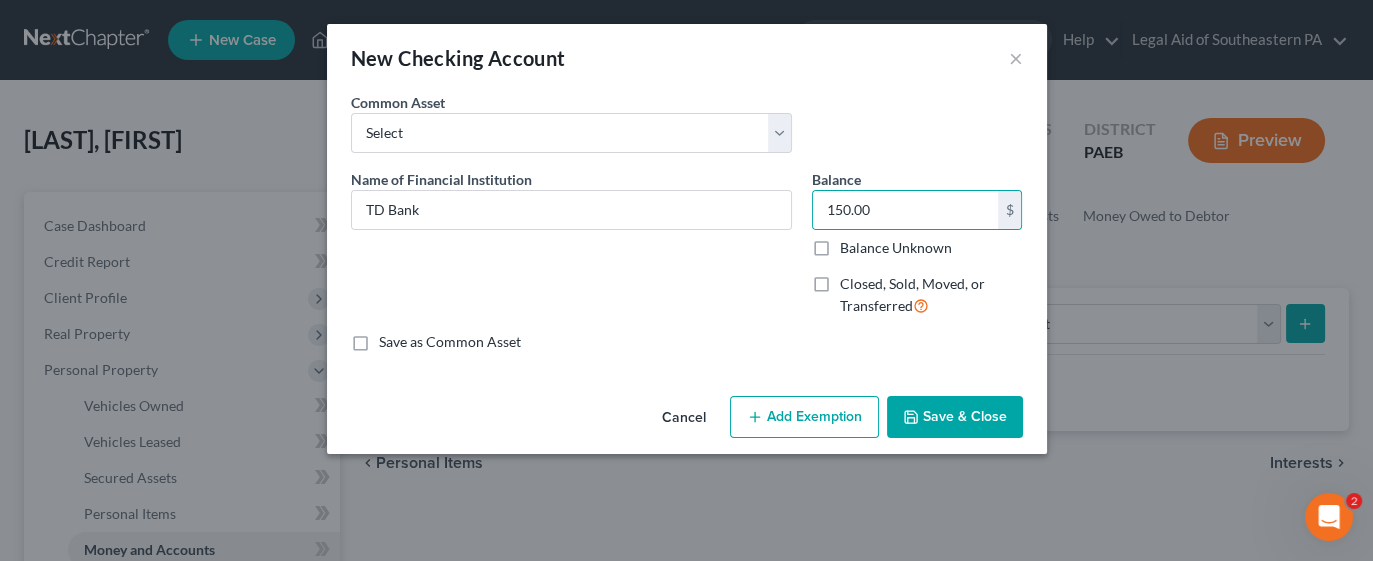 click on "Add Exemption" at bounding box center [804, 417] 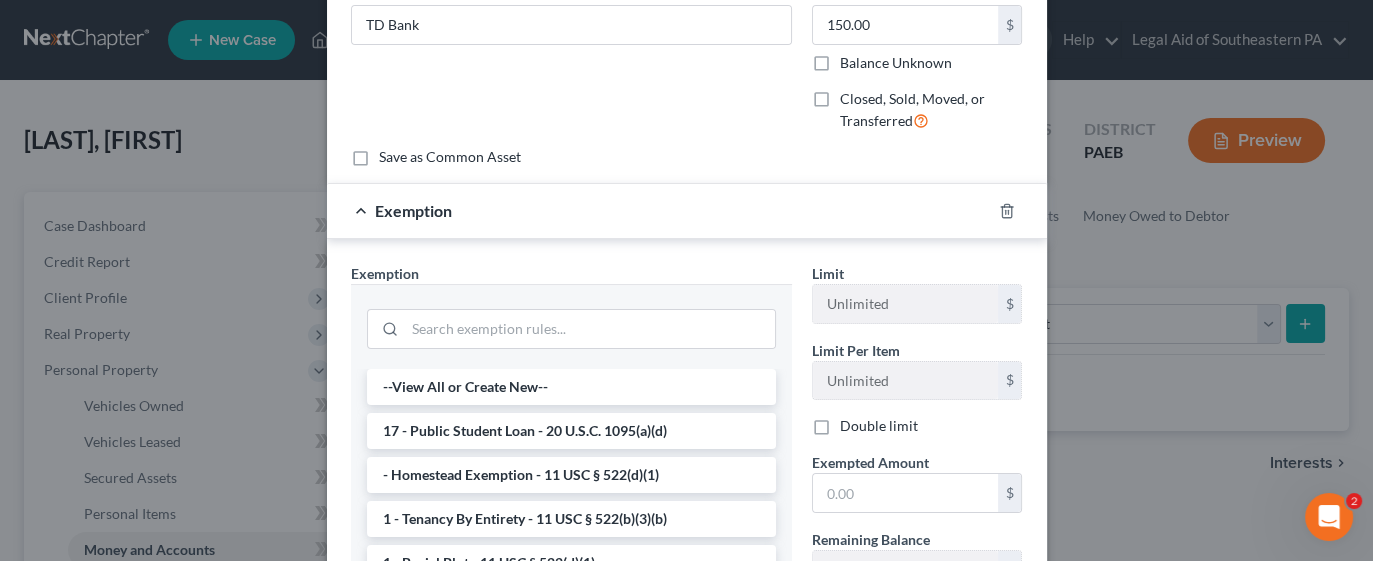 scroll, scrollTop: 187, scrollLeft: 0, axis: vertical 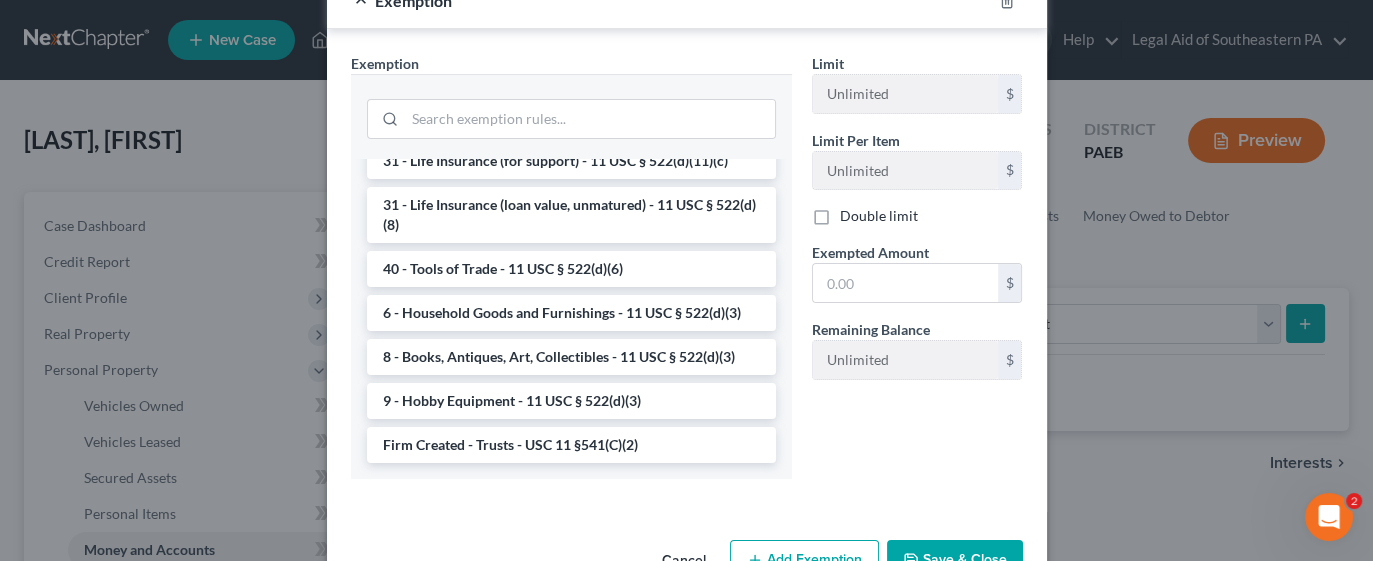 click on "Cancel" at bounding box center [684, 562] 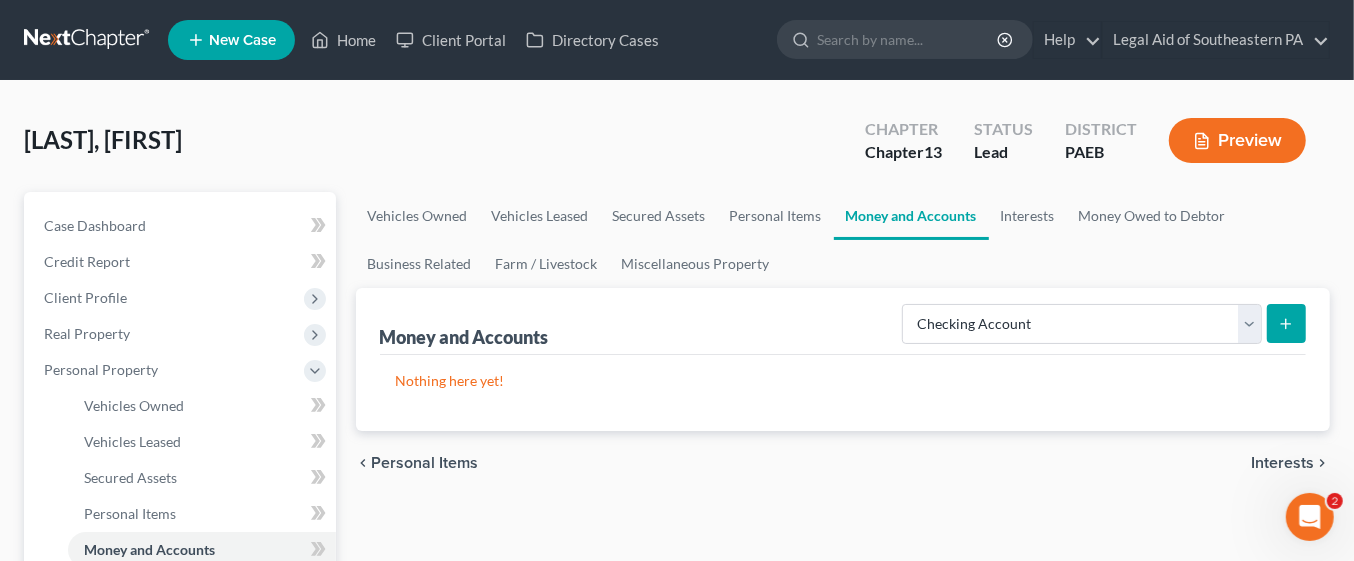 click 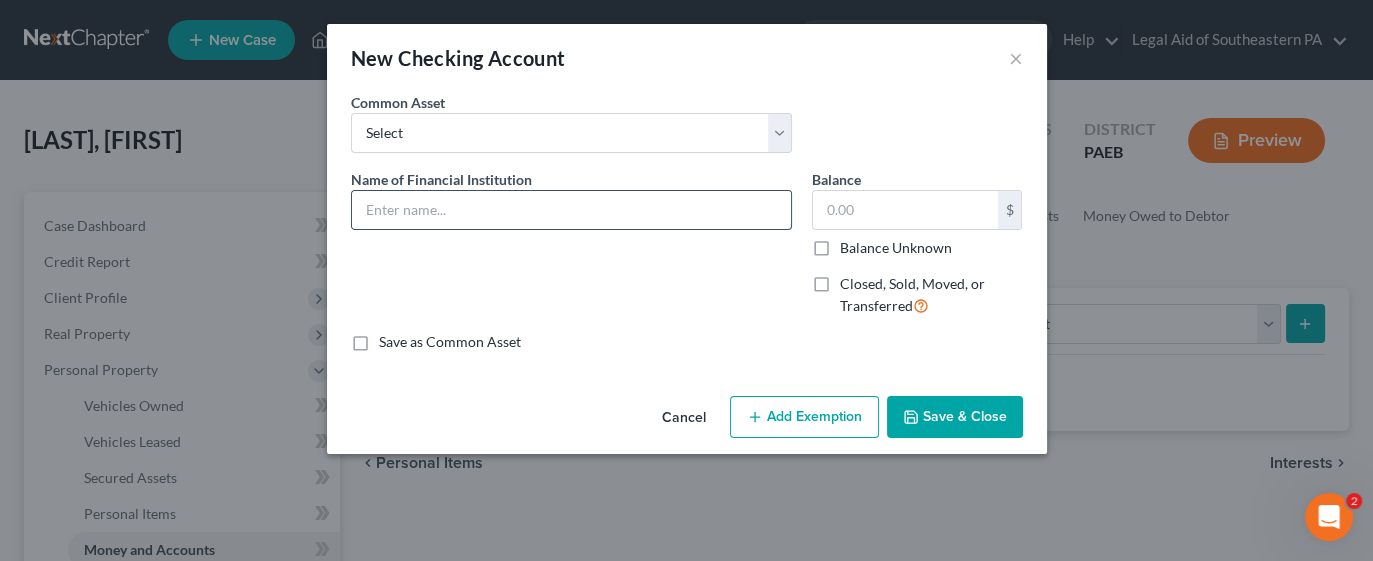 click at bounding box center [571, 210] 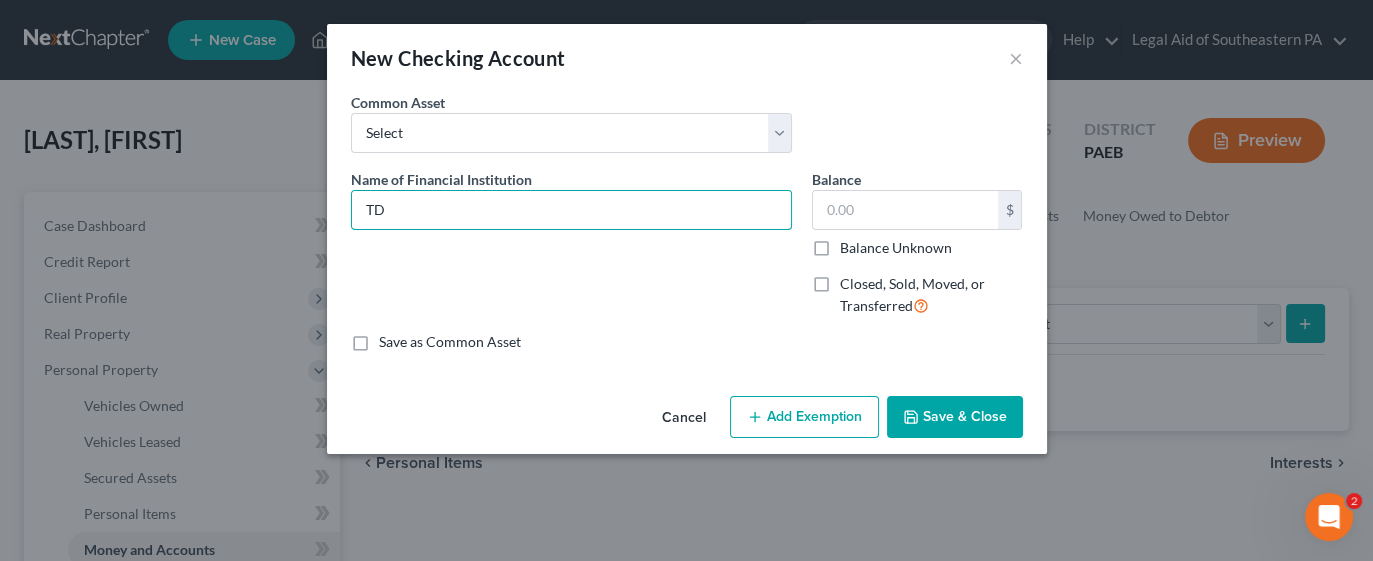 type on "TD Bank" 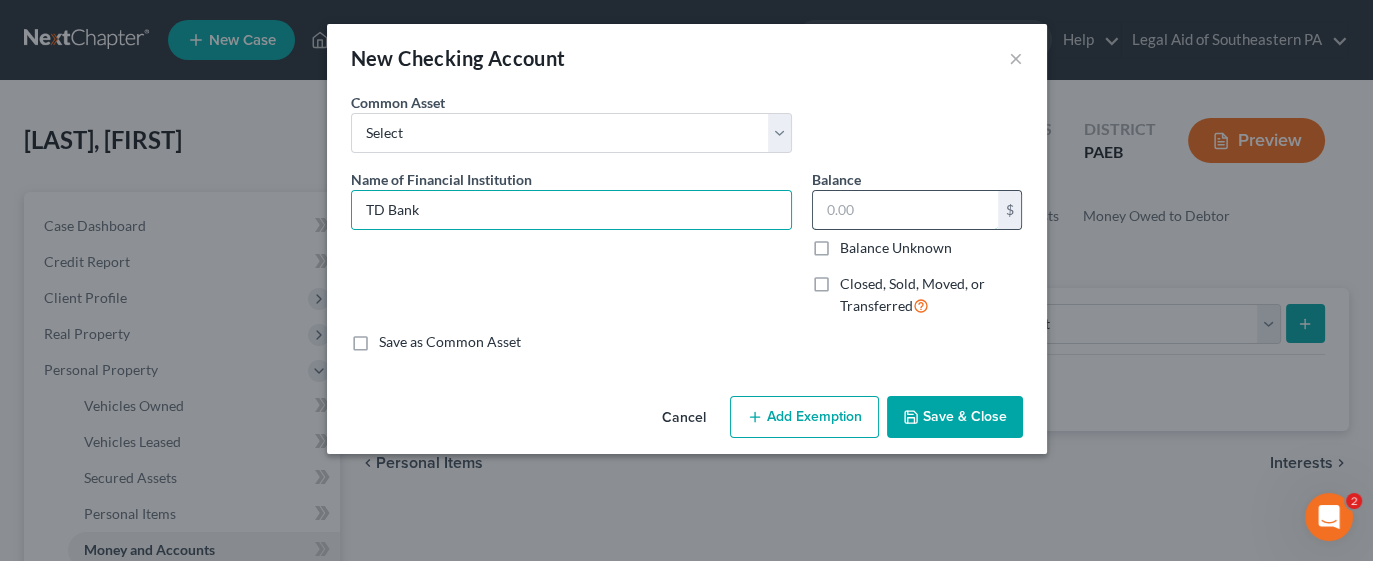 click at bounding box center [905, 210] 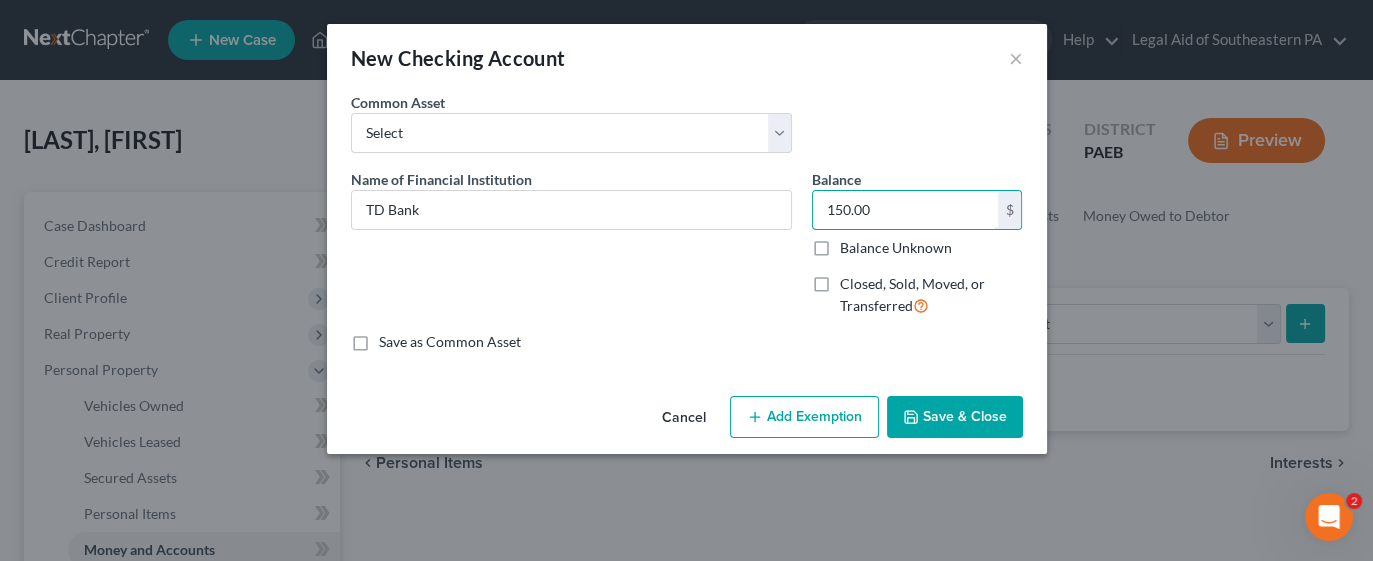 type on "150.00" 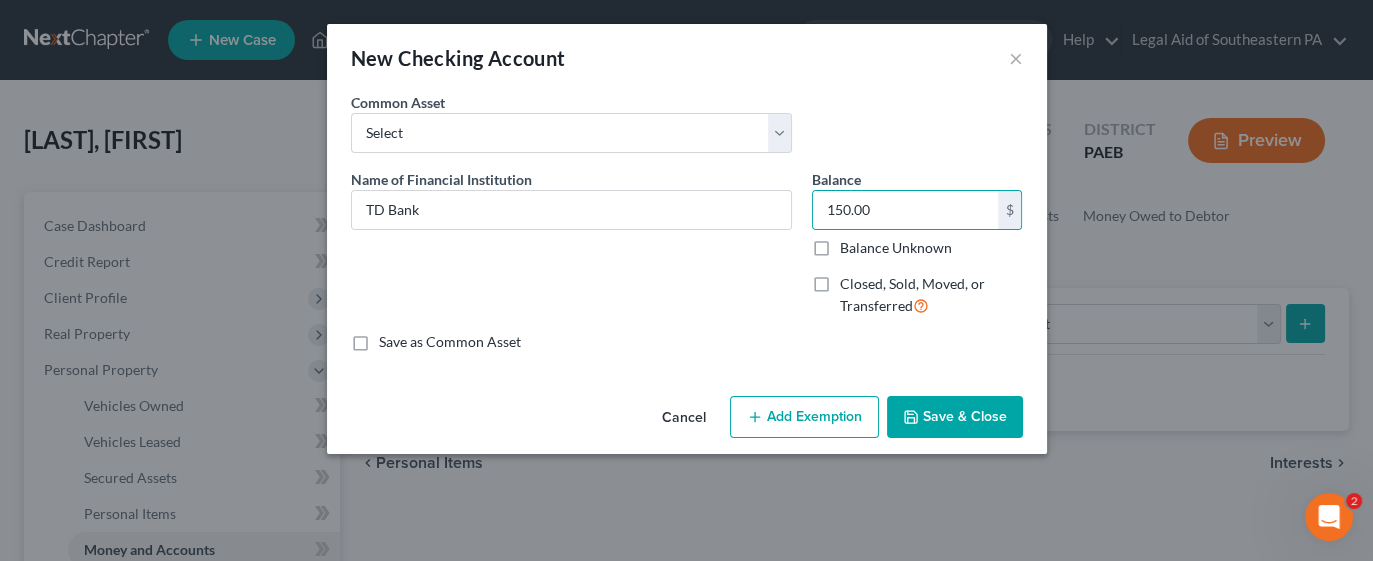 click on "Save & Close" at bounding box center [955, 417] 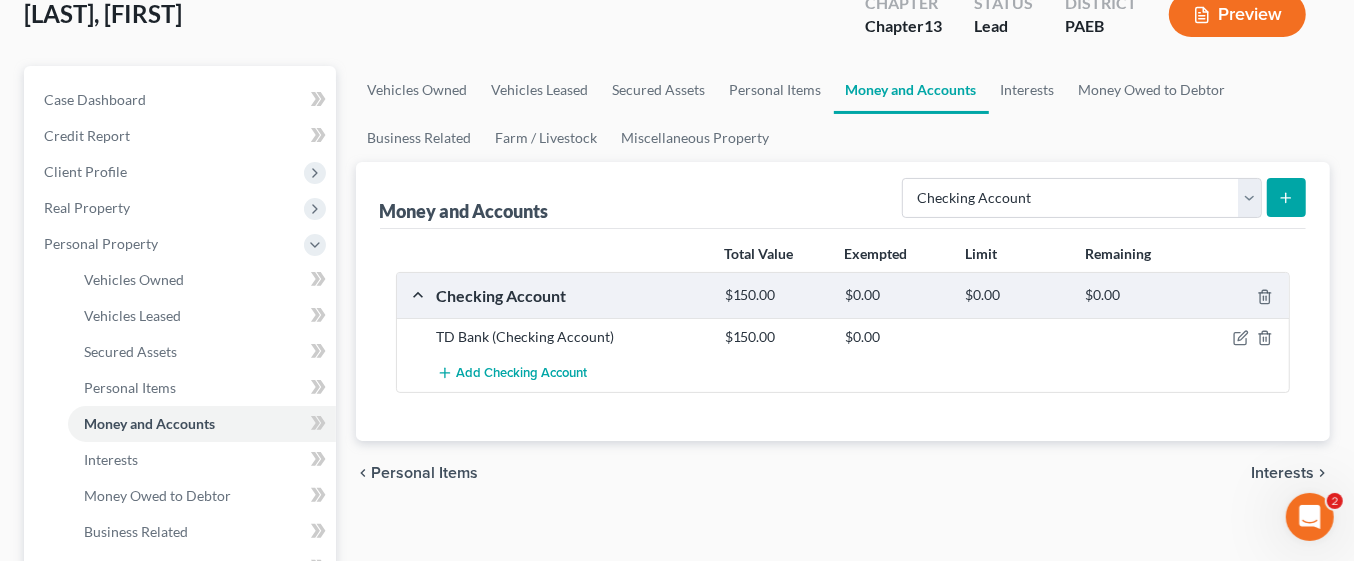 click on "Interests" at bounding box center (1282, 473) 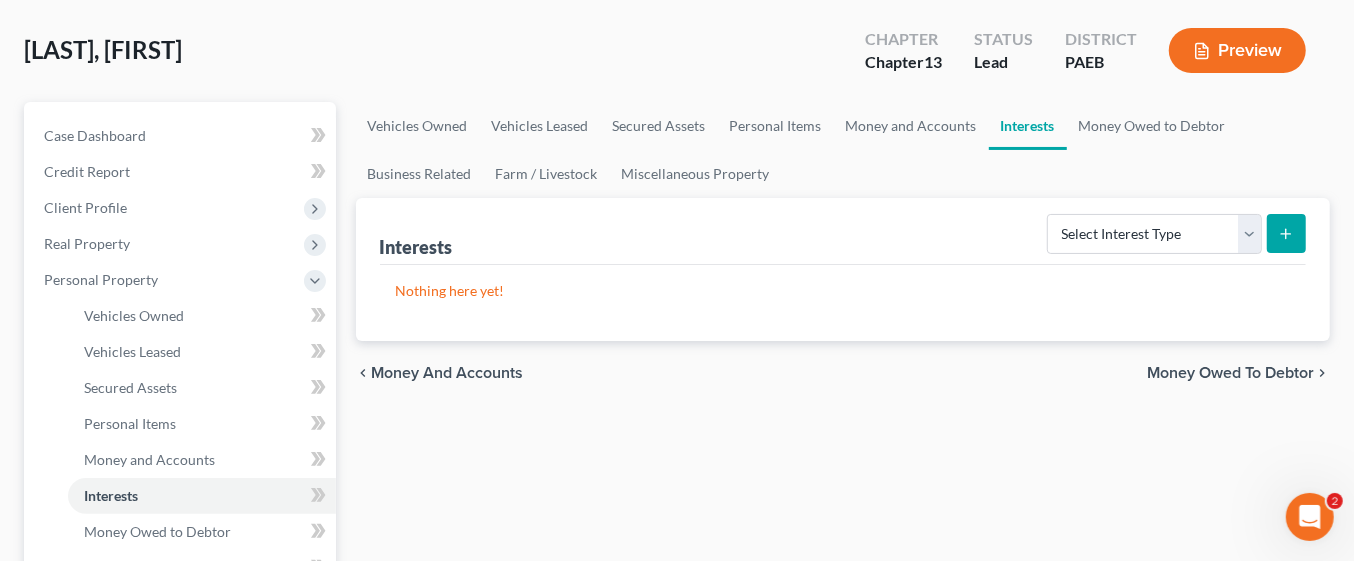 scroll, scrollTop: 91, scrollLeft: 0, axis: vertical 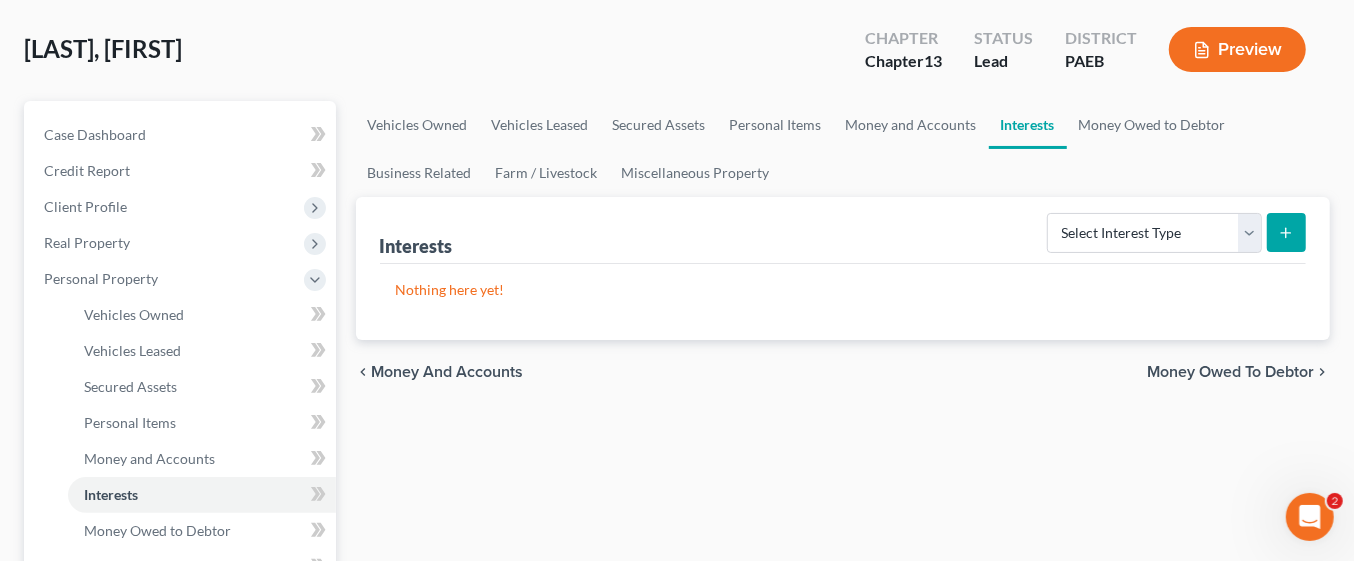 click on "Money Owed to Debtor" at bounding box center [1230, 372] 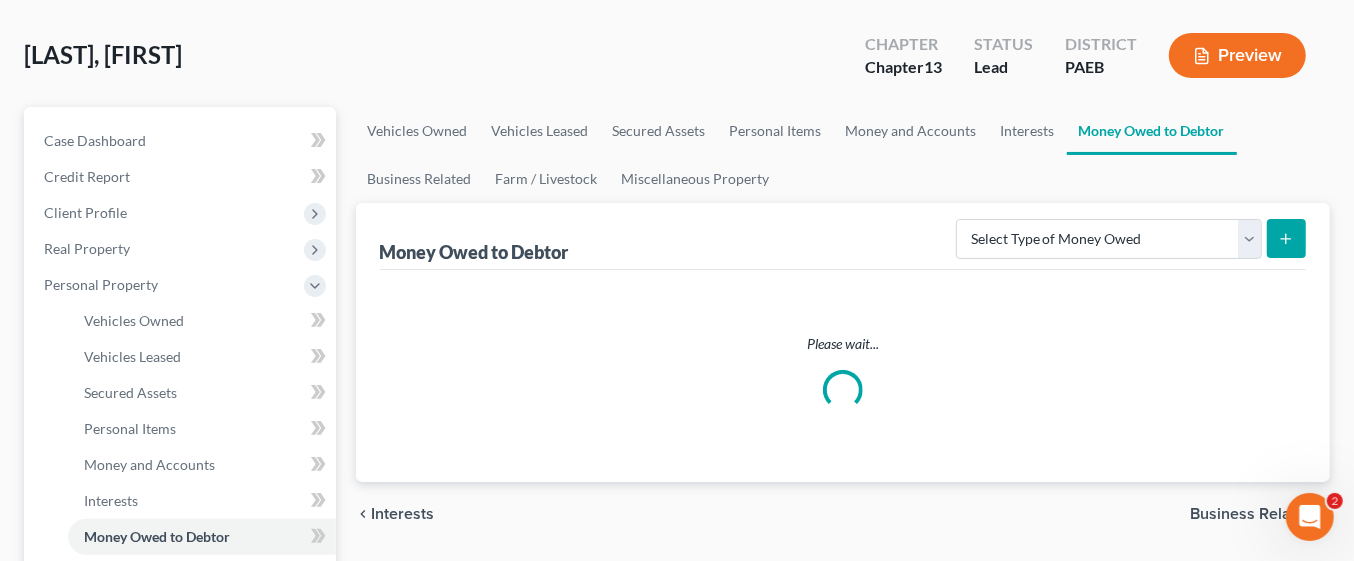 scroll, scrollTop: 0, scrollLeft: 0, axis: both 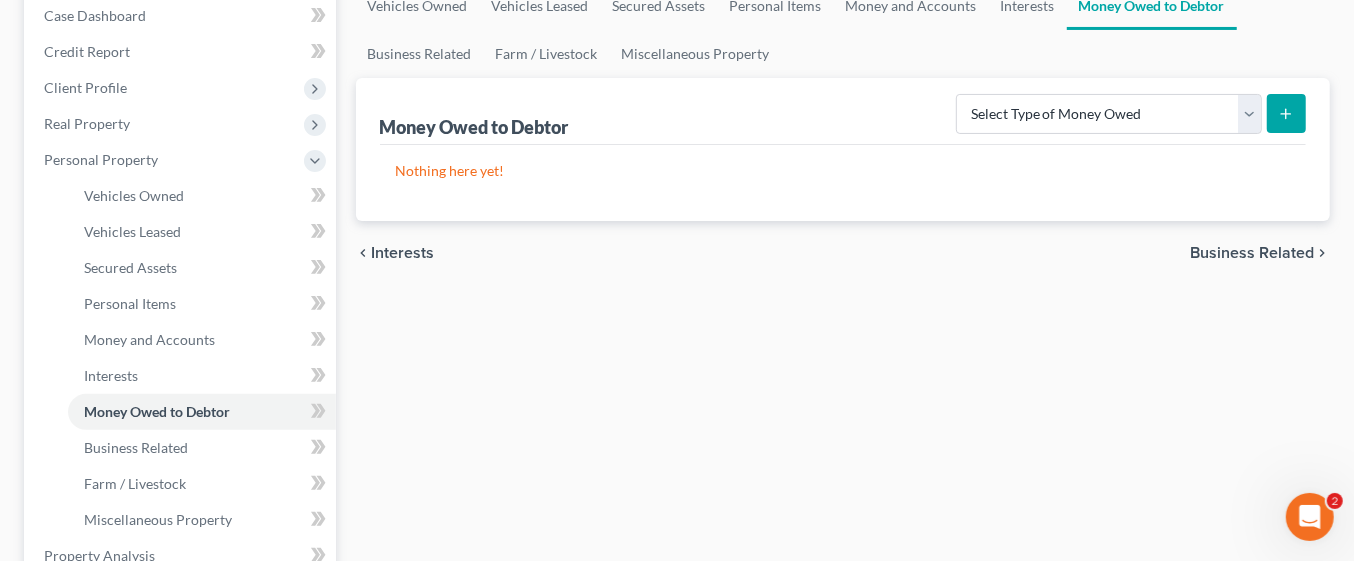 click on "Business Related" at bounding box center [1252, 253] 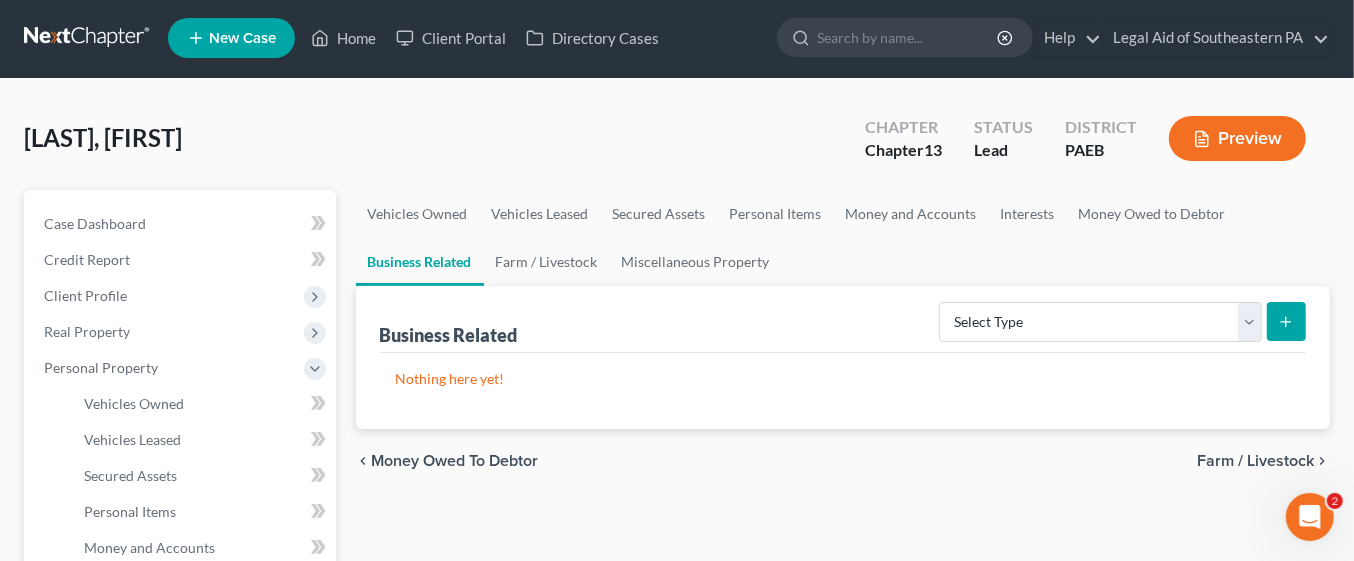 scroll, scrollTop: 0, scrollLeft: 0, axis: both 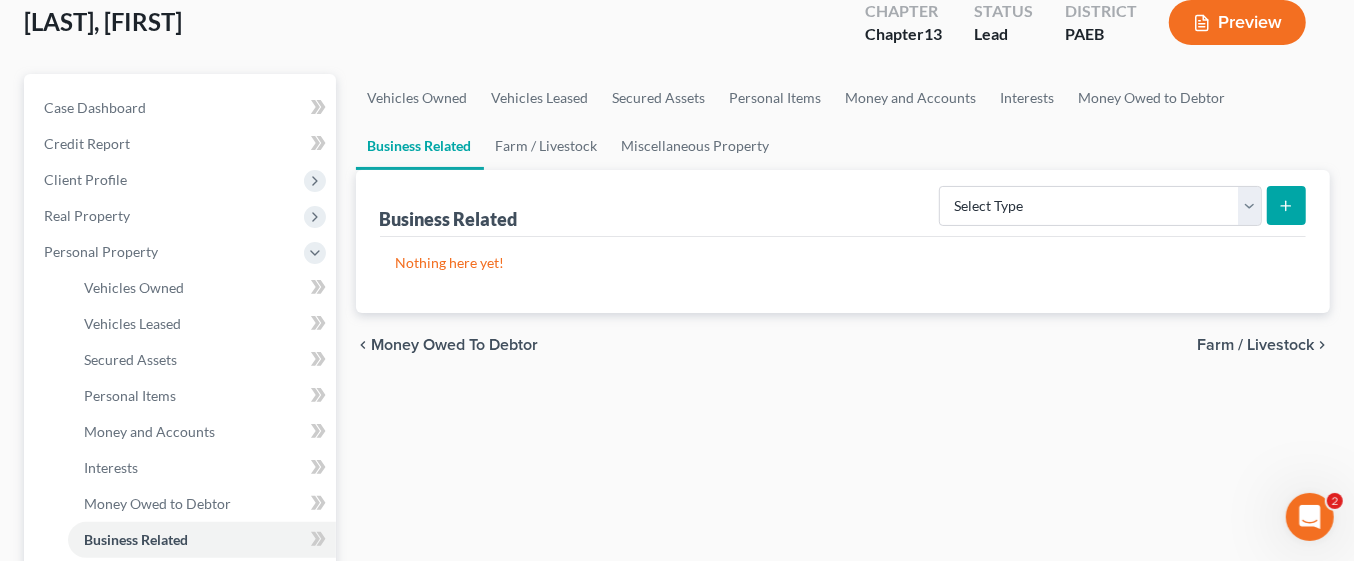 click on "Farm / Livestock" at bounding box center [1255, 345] 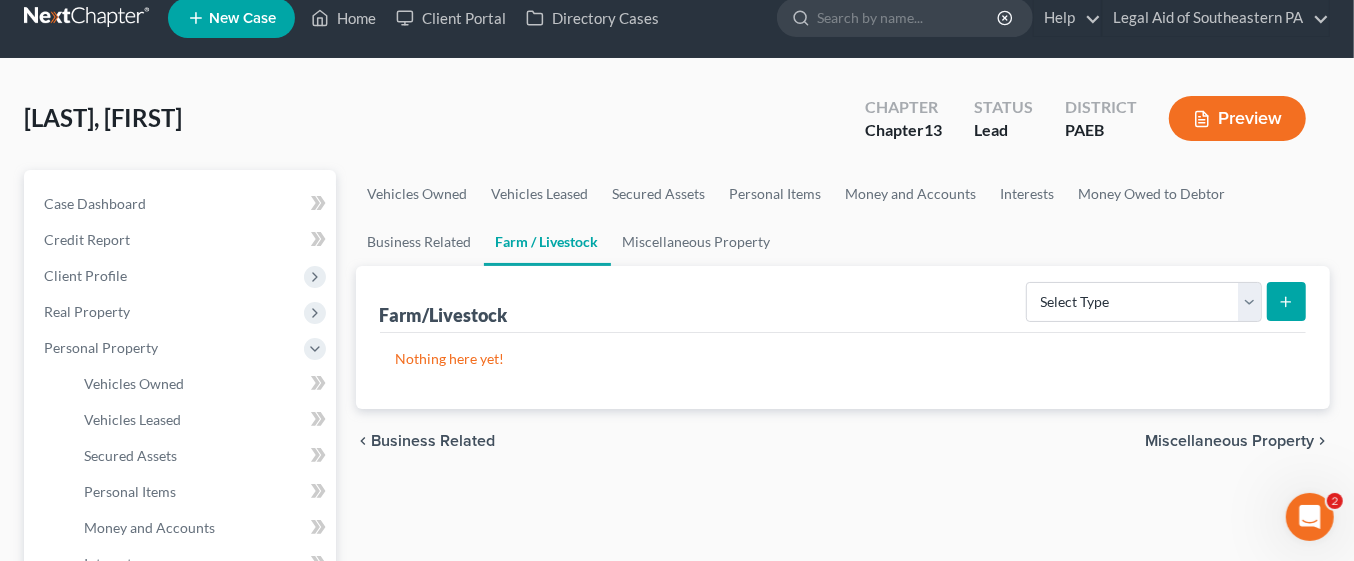 scroll, scrollTop: 0, scrollLeft: 0, axis: both 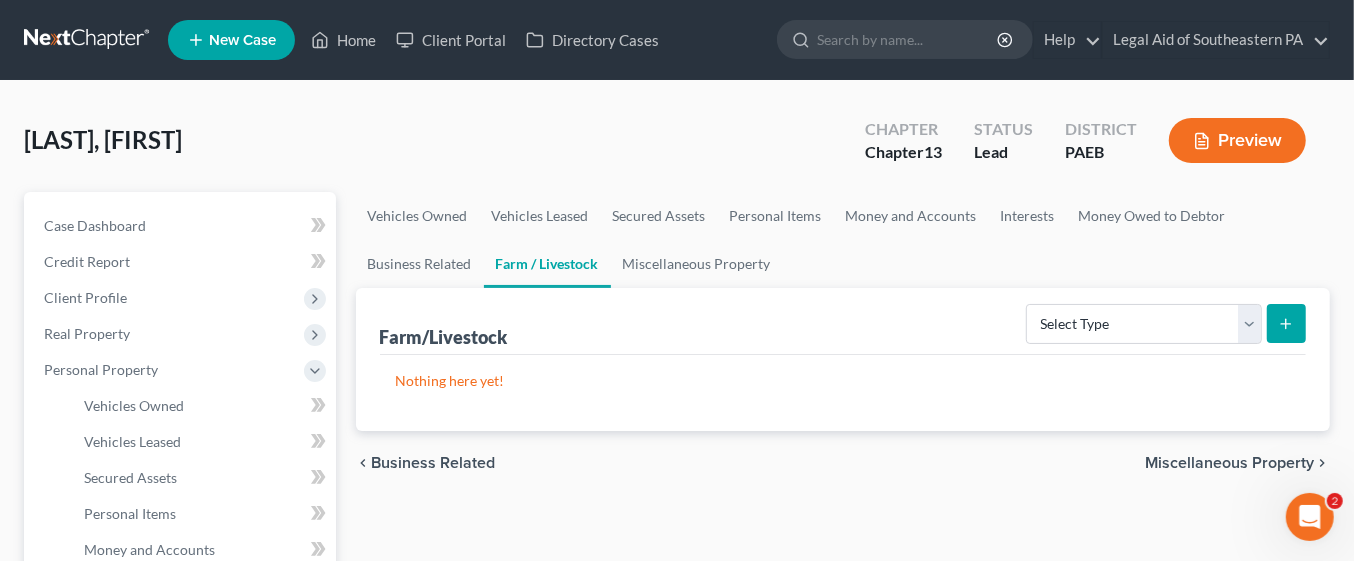 click on "Miscellaneous Property" at bounding box center [1229, 463] 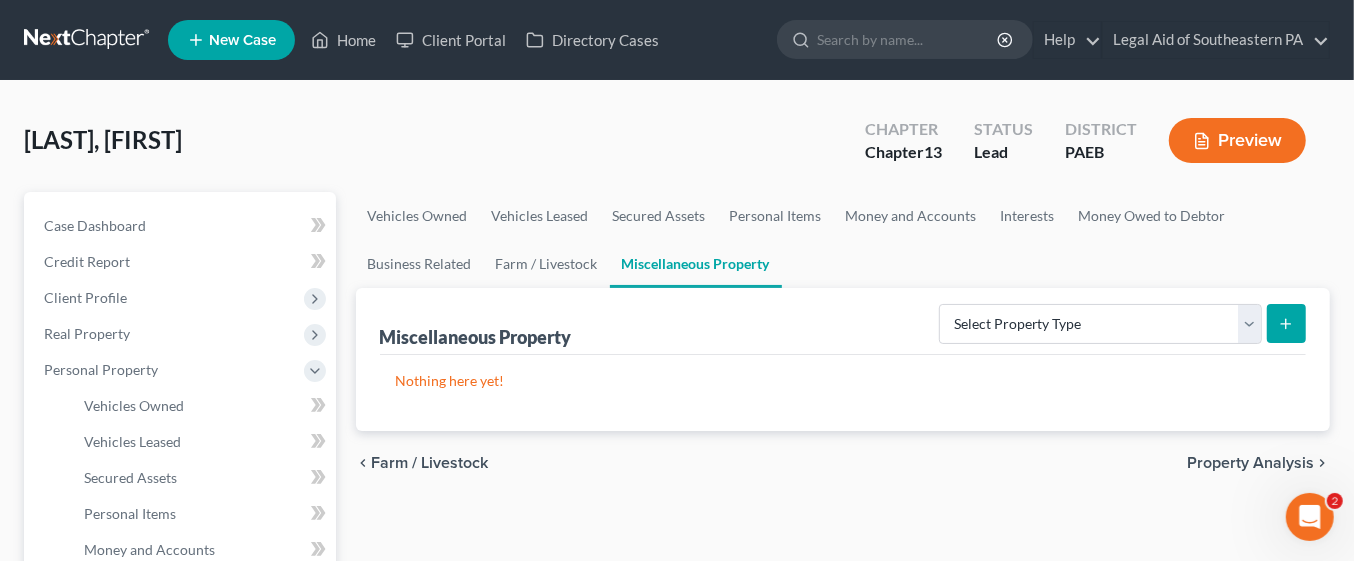 click on "Property Analysis" at bounding box center (1250, 463) 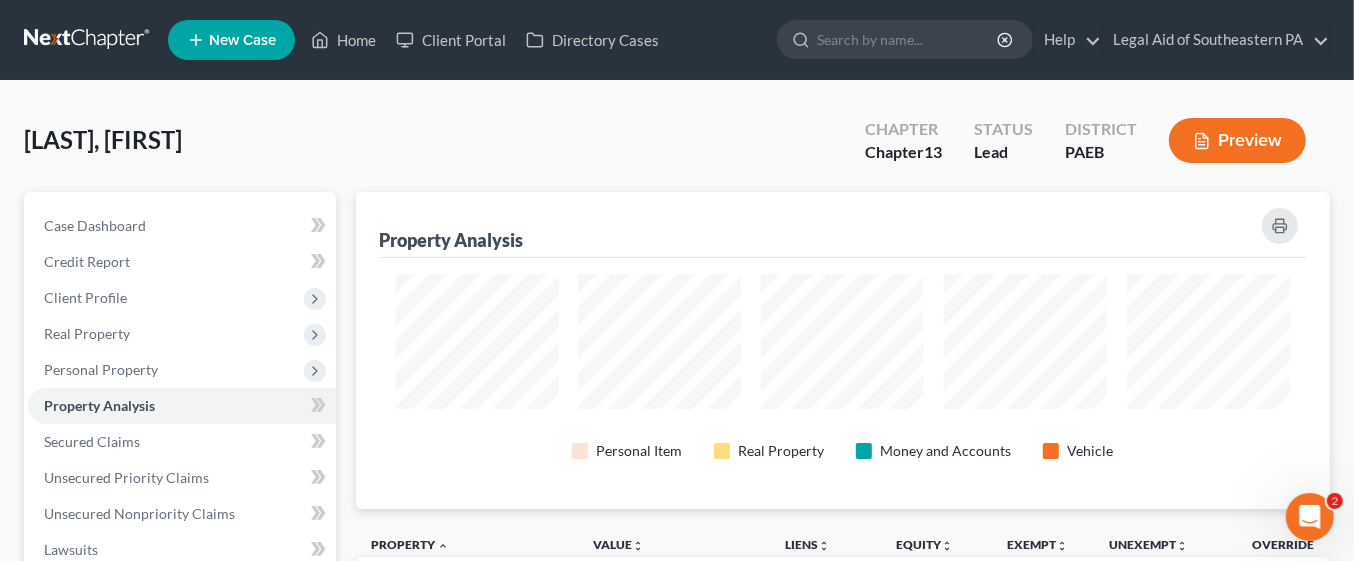 scroll, scrollTop: 999683, scrollLeft: 999025, axis: both 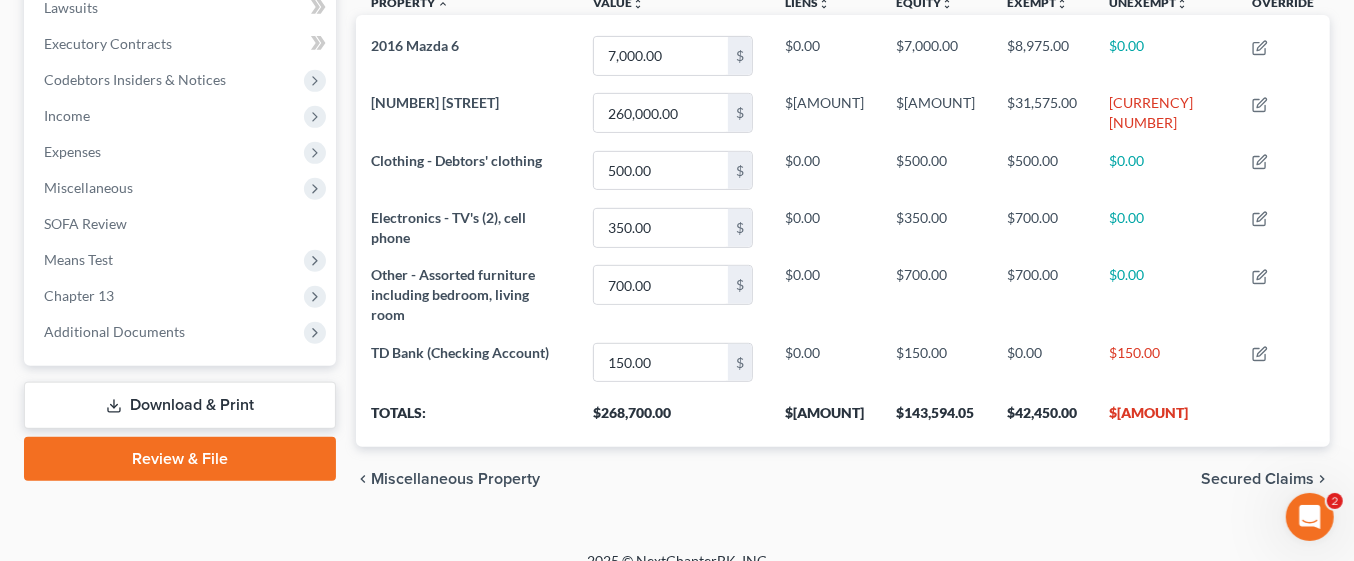 click on "Secured Claims" at bounding box center [1257, 479] 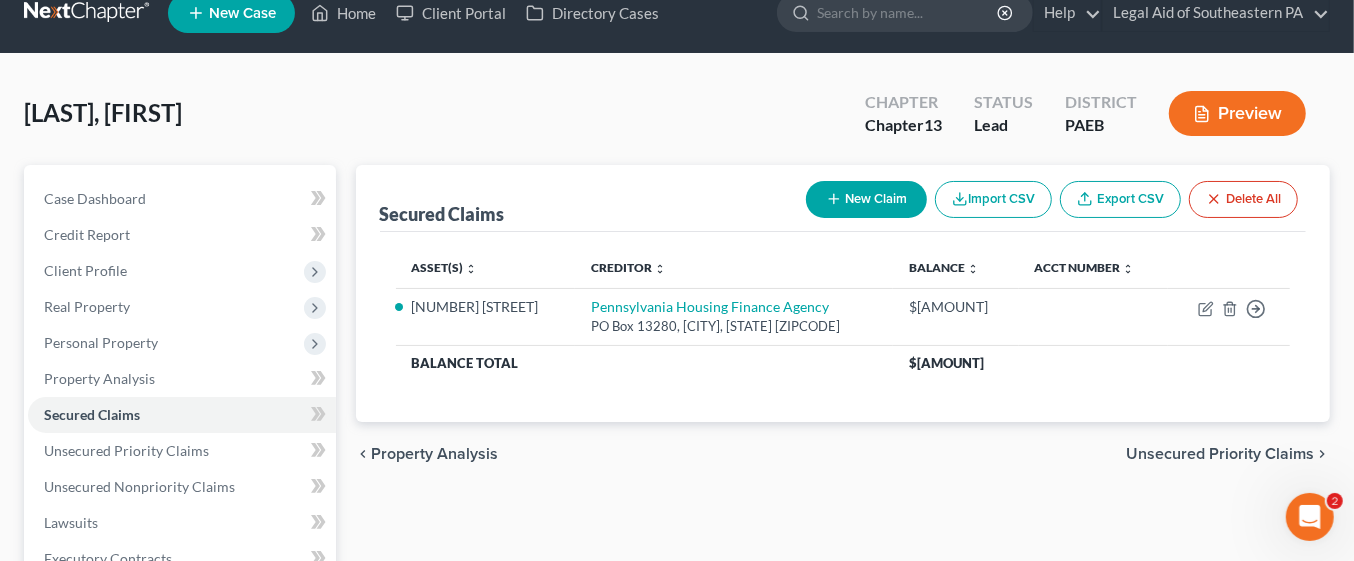 scroll, scrollTop: 0, scrollLeft: 0, axis: both 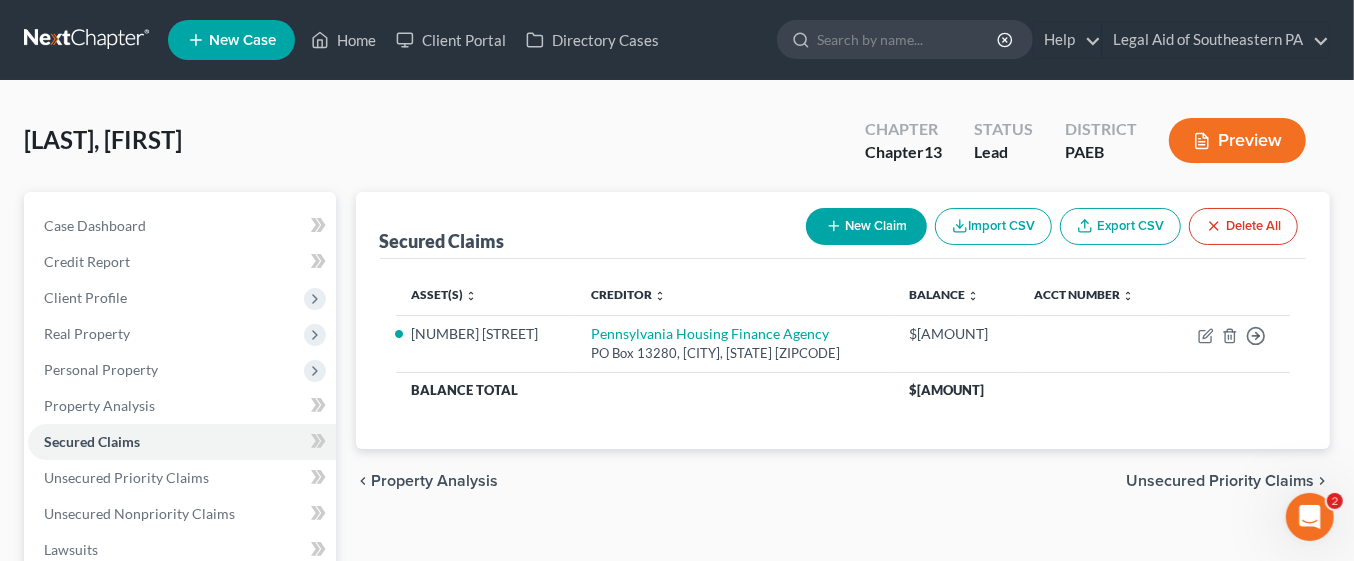 click on "Unsecured Priority Claims" at bounding box center (1220, 481) 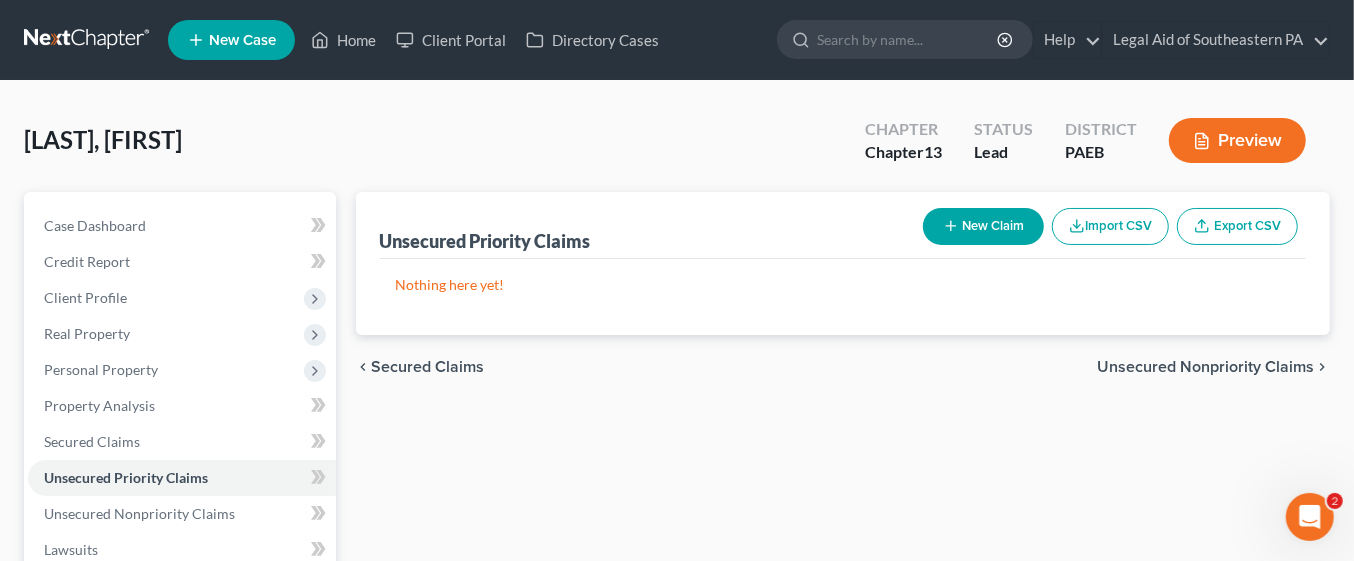 click on "Unsecured Nonpriority Claims" at bounding box center [1205, 367] 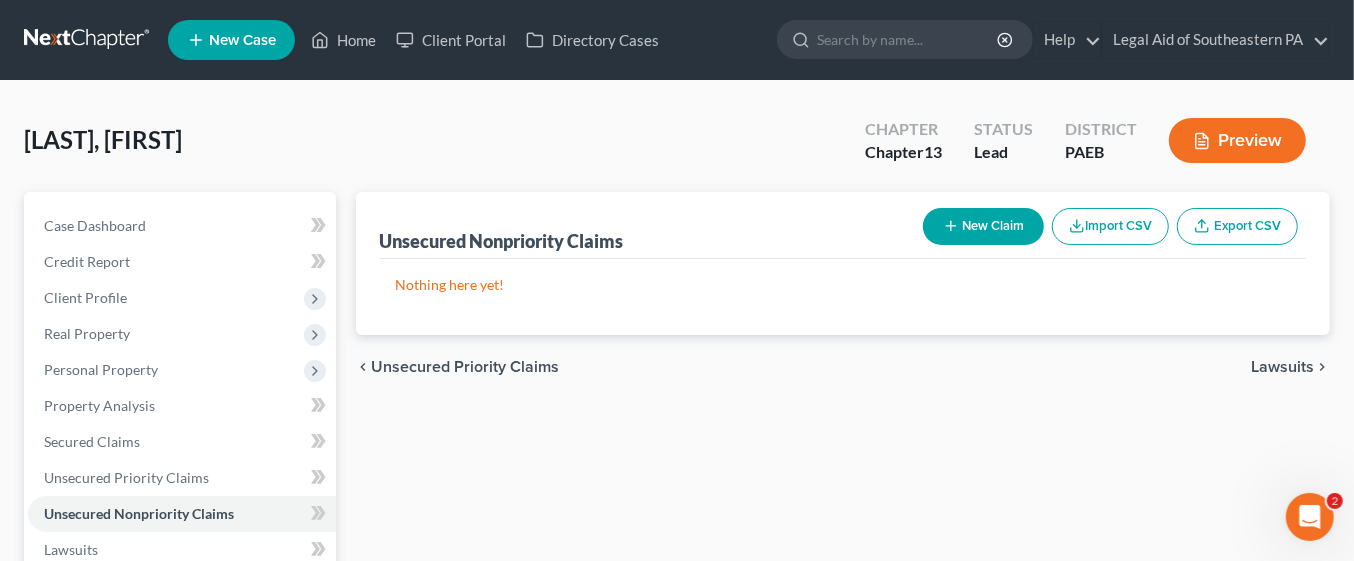 click on "Lawsuits" at bounding box center [1282, 367] 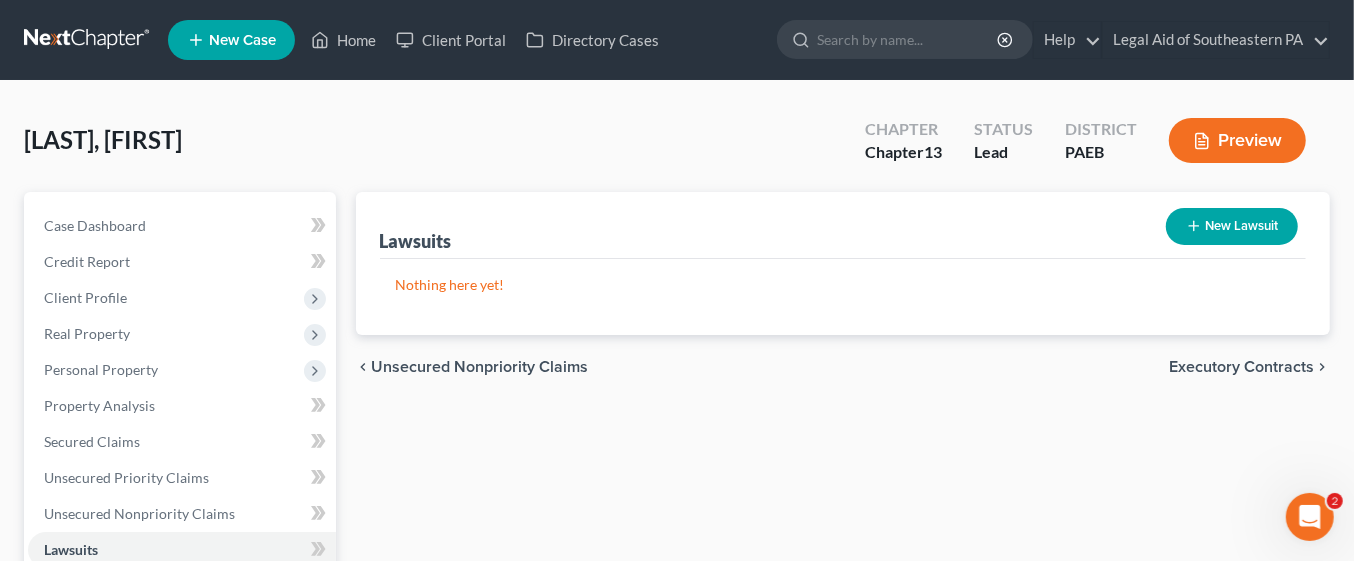 click on "Executory Contracts" at bounding box center (1241, 367) 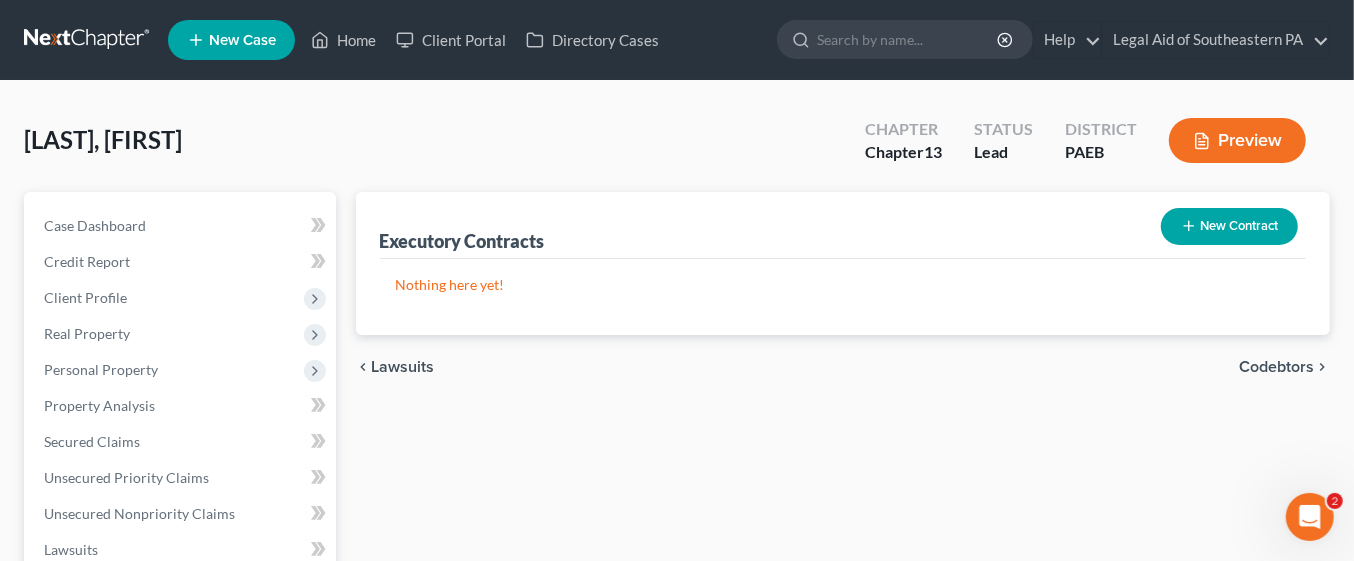 click on "Codebtors" at bounding box center (1276, 367) 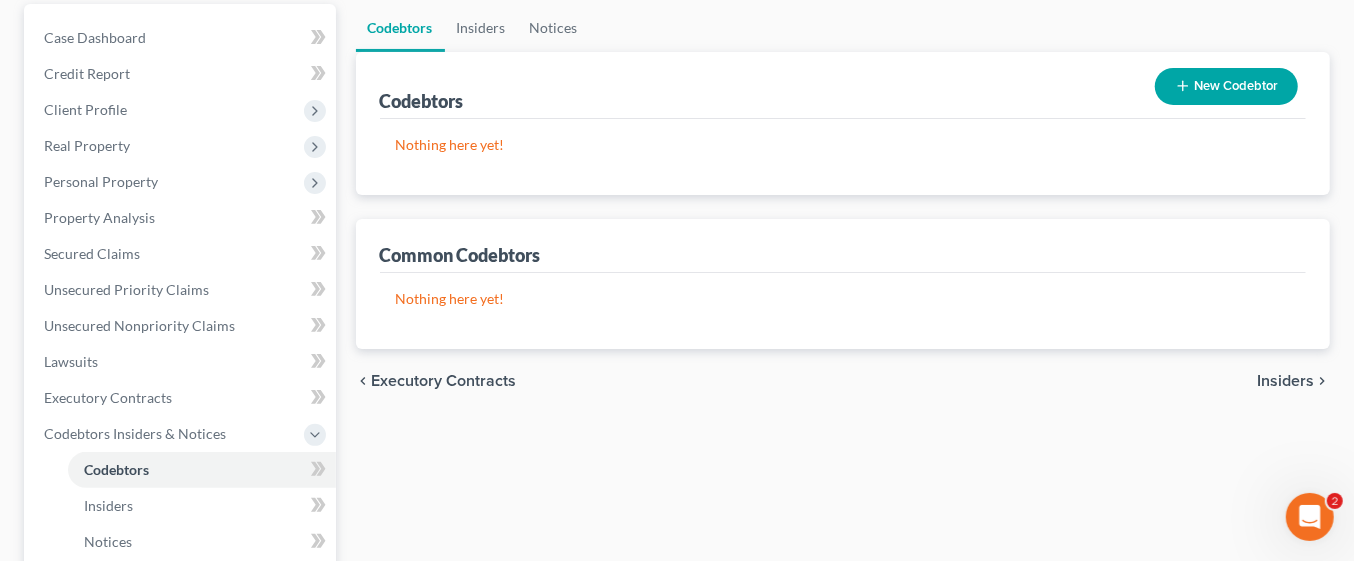 click on "Insiders" at bounding box center (1285, 381) 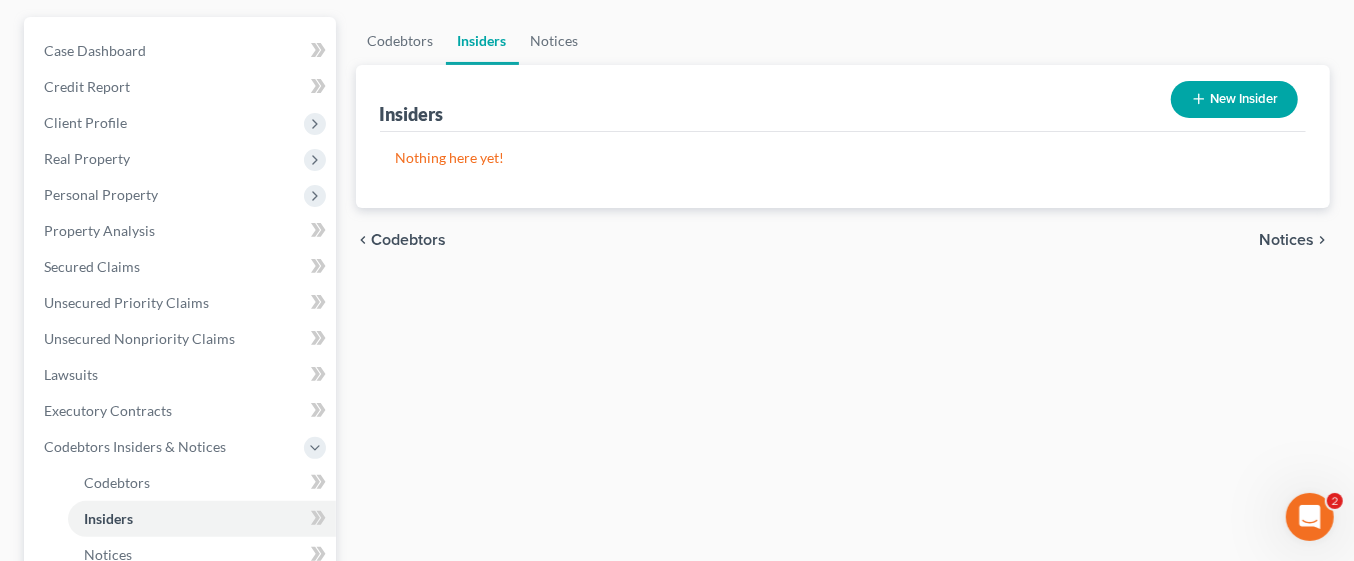 scroll, scrollTop: 0, scrollLeft: 0, axis: both 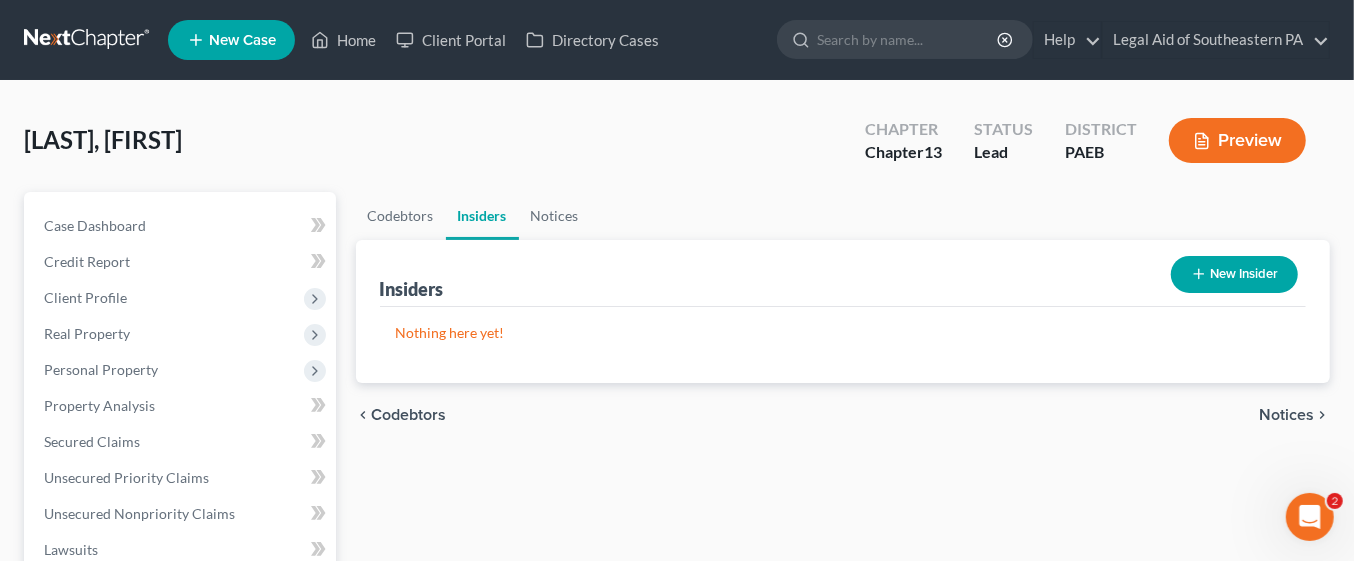 click on "Notices" at bounding box center (1286, 415) 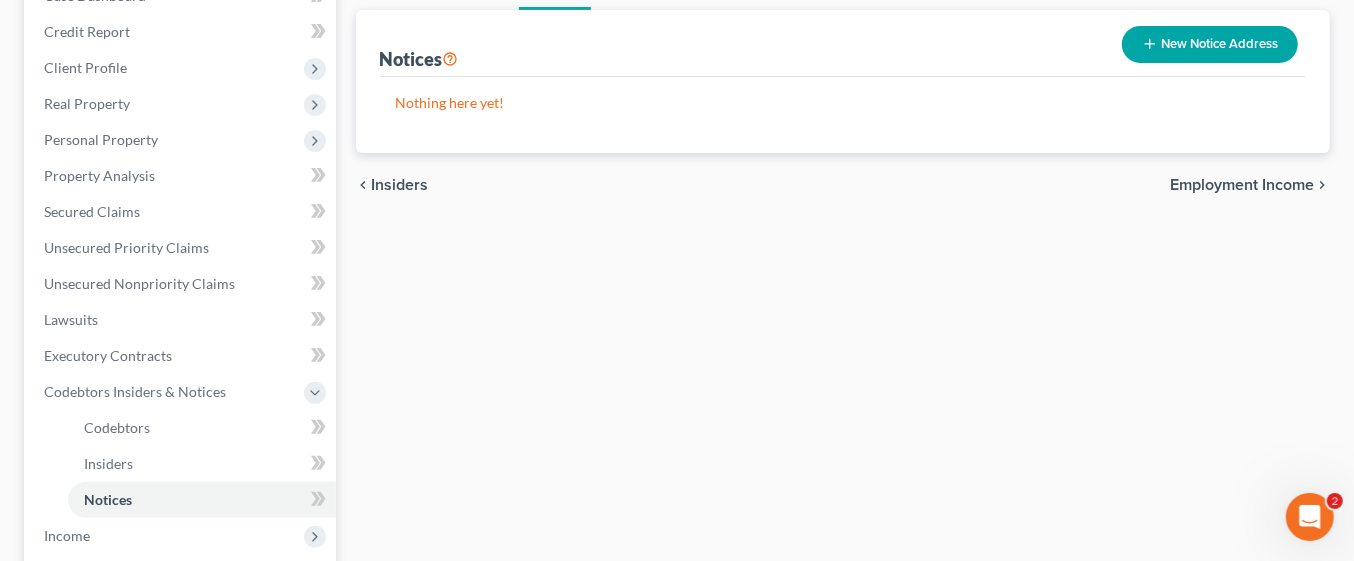 scroll, scrollTop: 192, scrollLeft: 0, axis: vertical 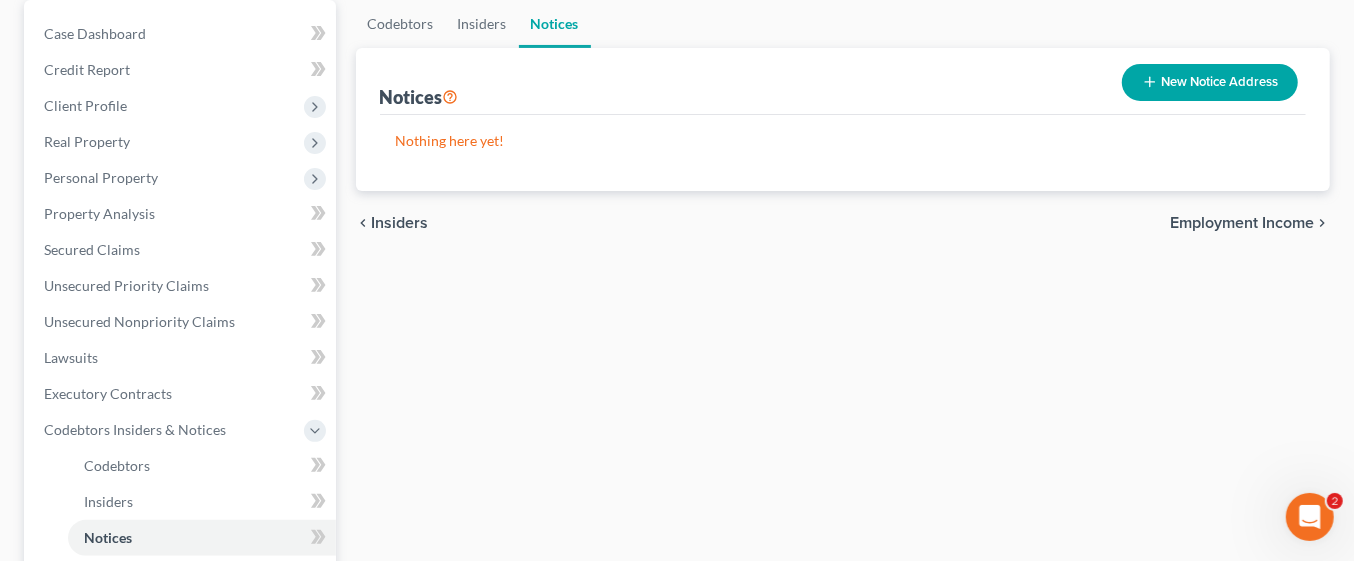 click on "Employment Income" at bounding box center (1242, 223) 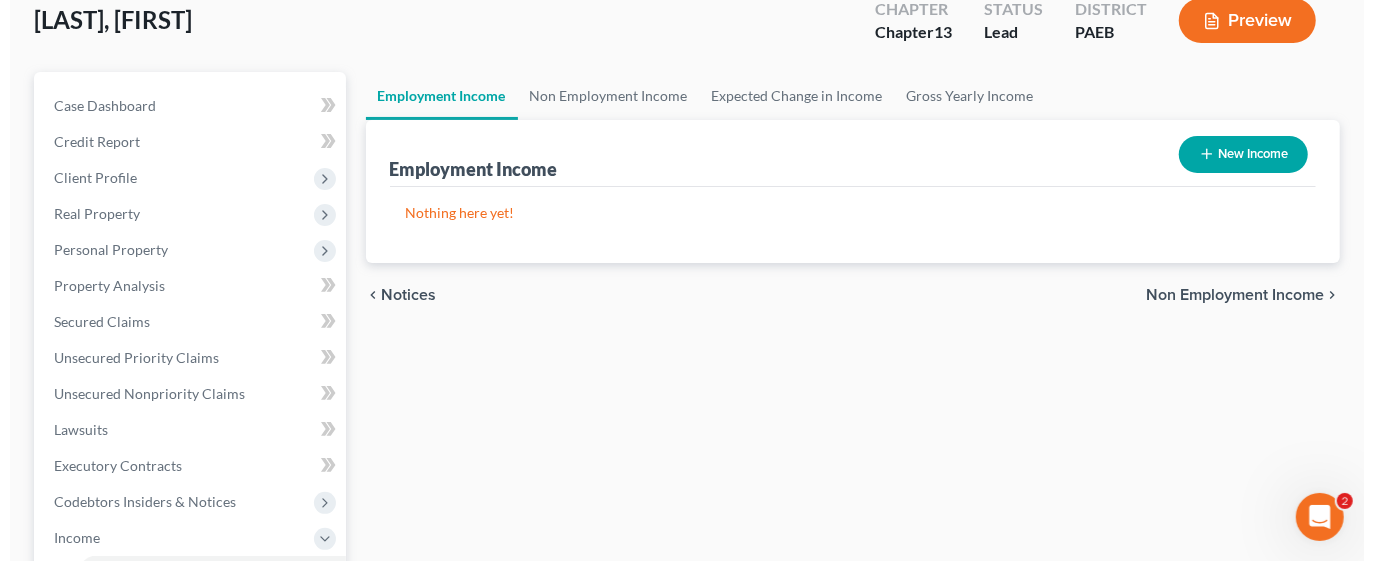 scroll, scrollTop: 0, scrollLeft: 0, axis: both 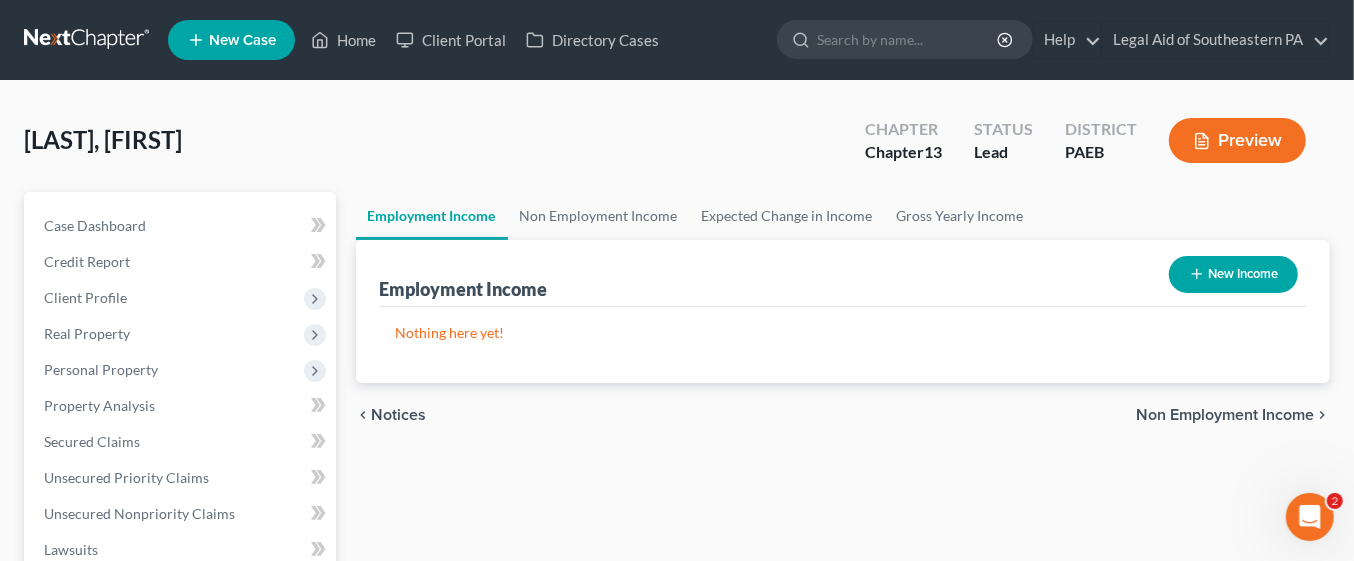 click on "New Income" at bounding box center [1233, 274] 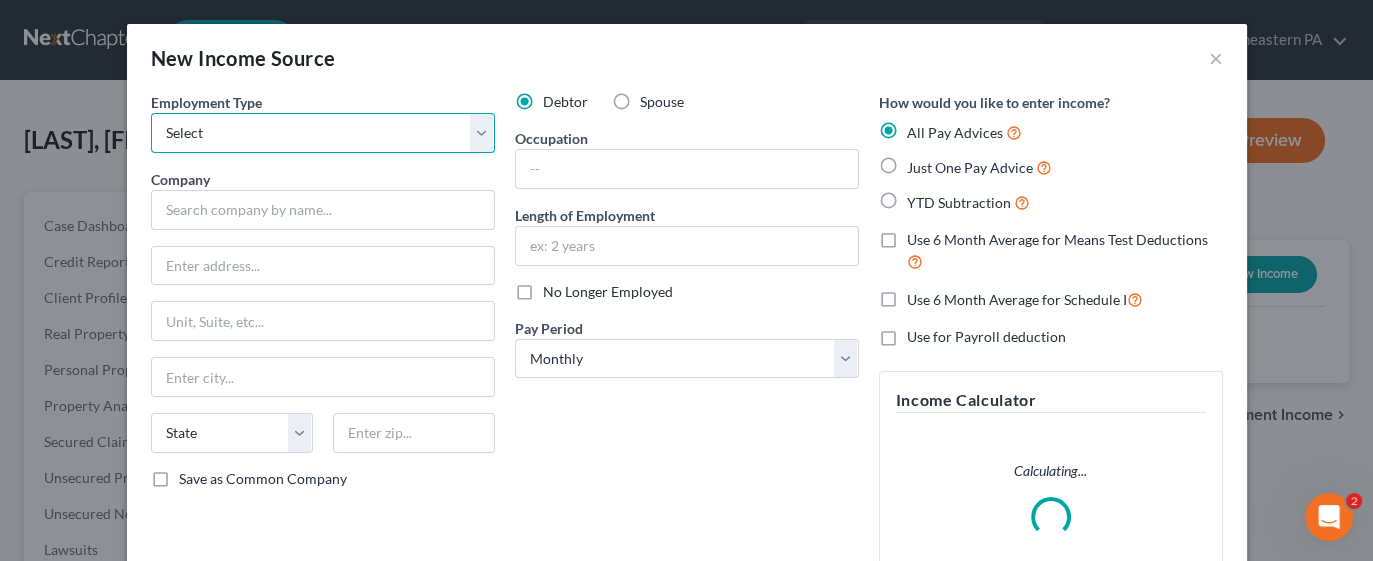 click on "Select Full or Part Time Employment Self Employment" at bounding box center (323, 133) 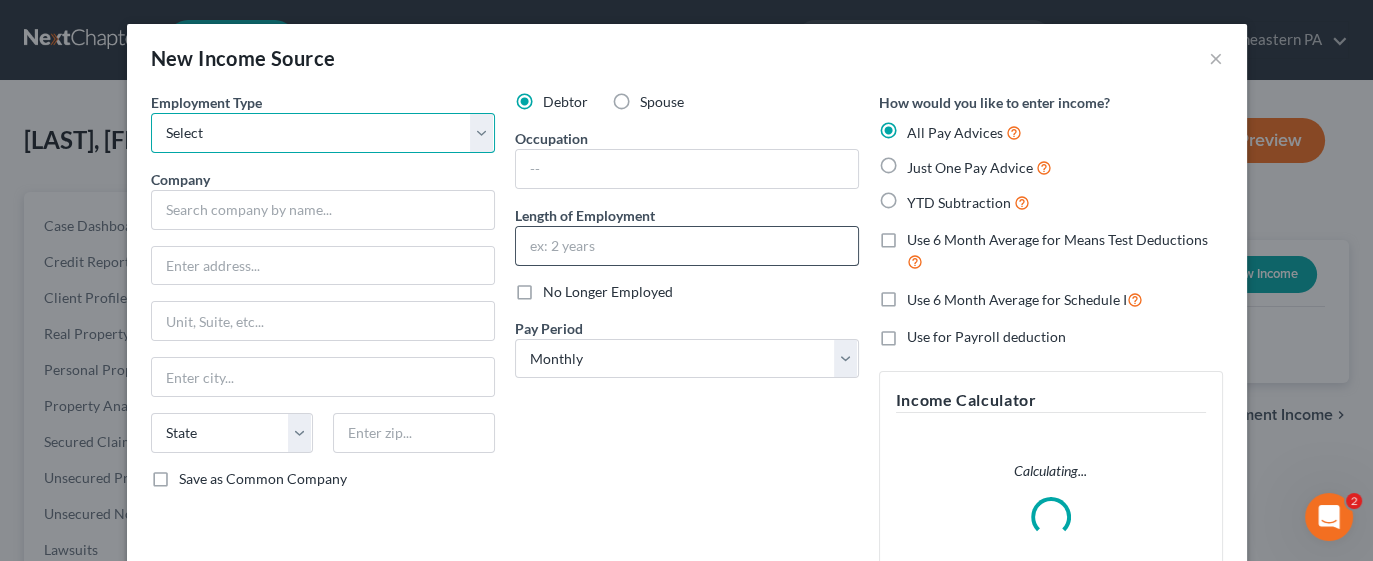 select on "0" 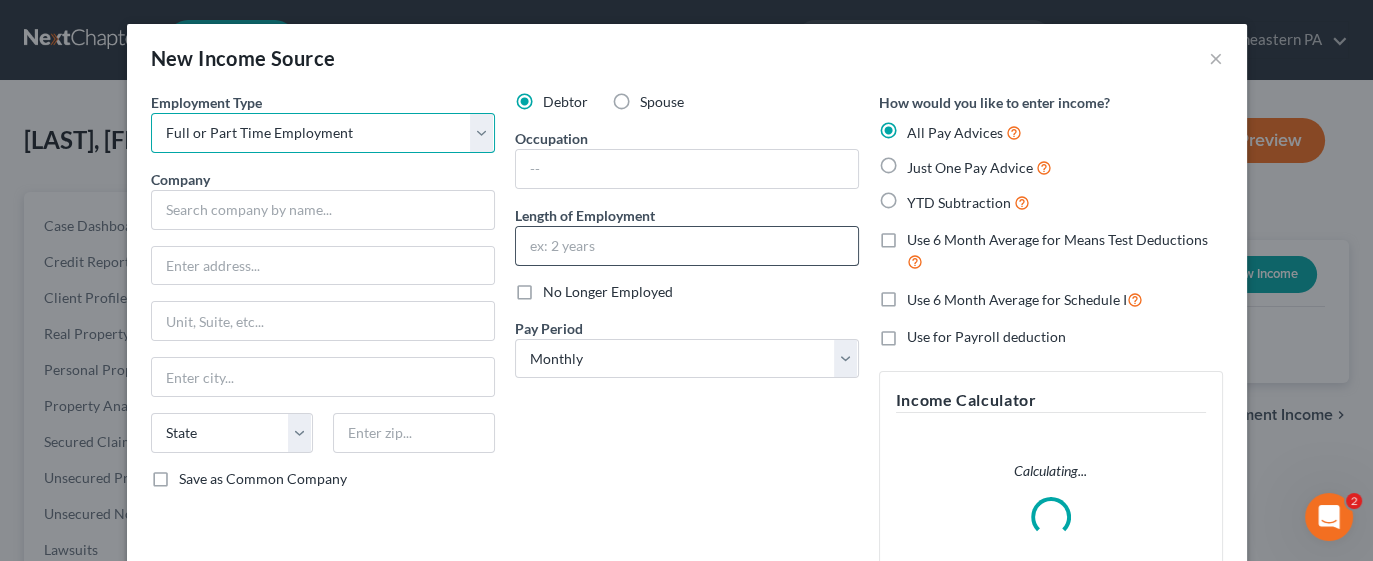click on "Select Full or Part Time Employment Self Employment" at bounding box center [323, 133] 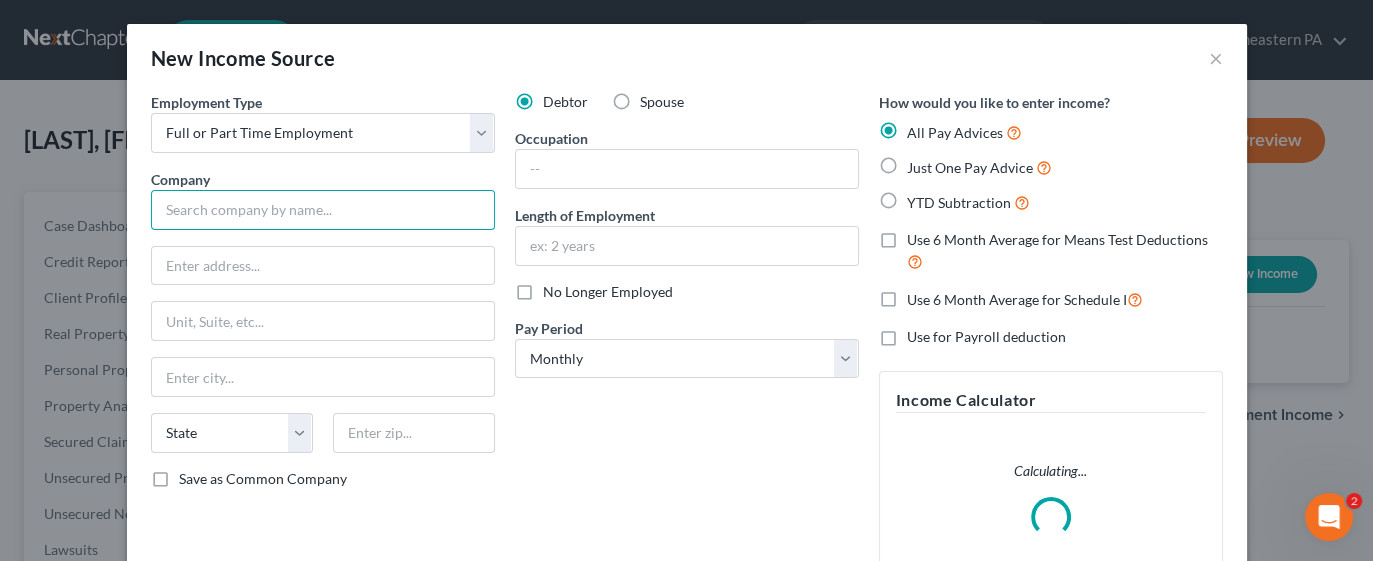 click at bounding box center (323, 210) 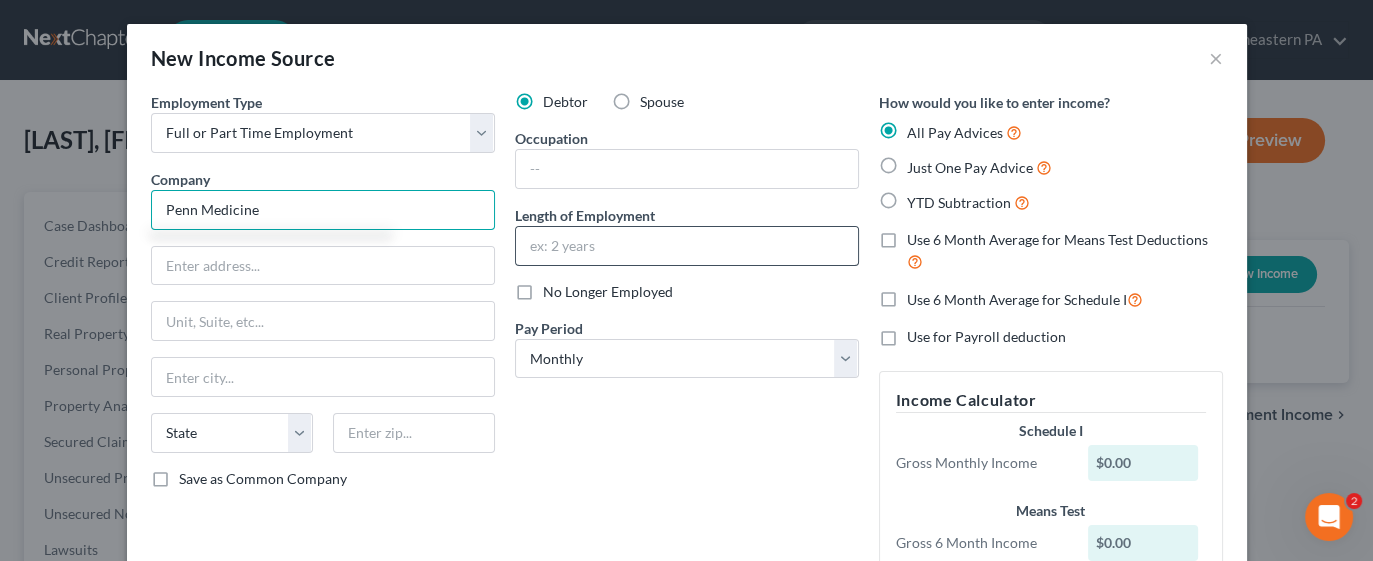 type on "Penn Medicine" 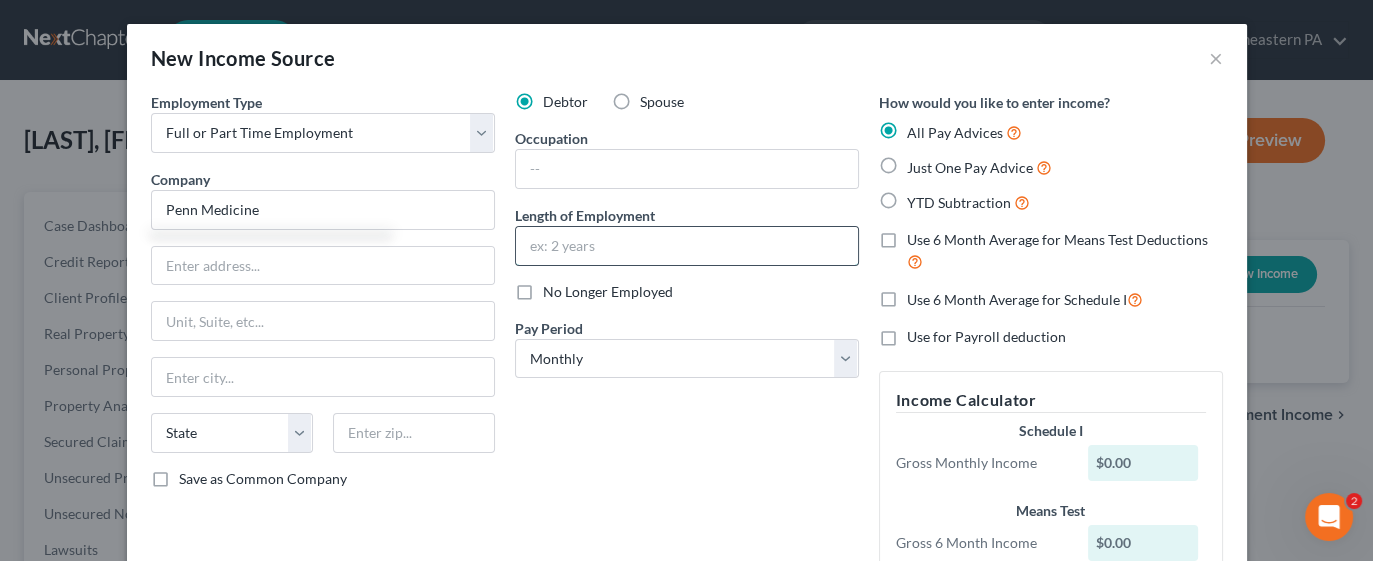 click at bounding box center [687, 246] 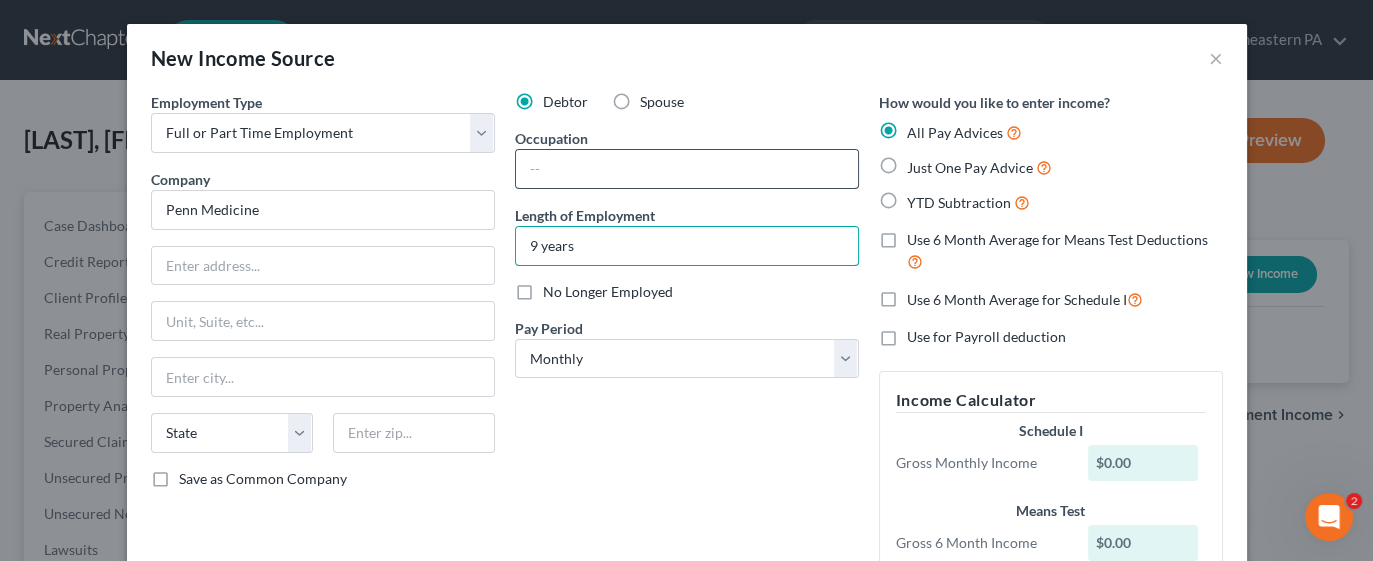 type on "9 years" 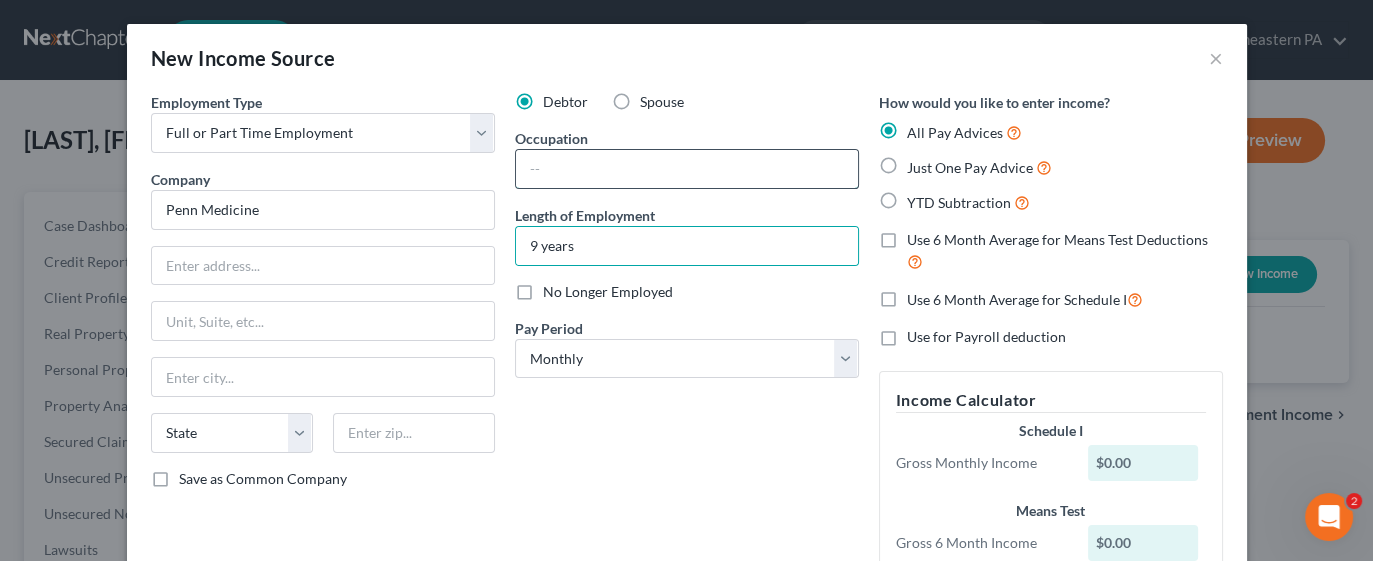 click at bounding box center [687, 169] 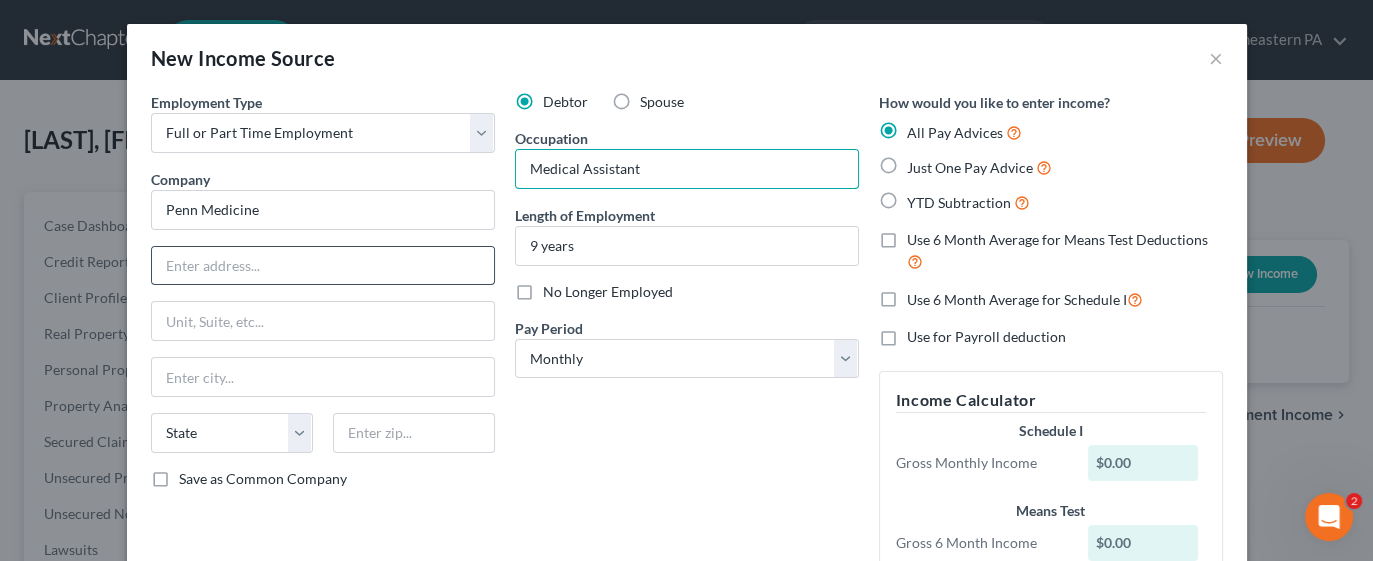 type on "Medical Assistant" 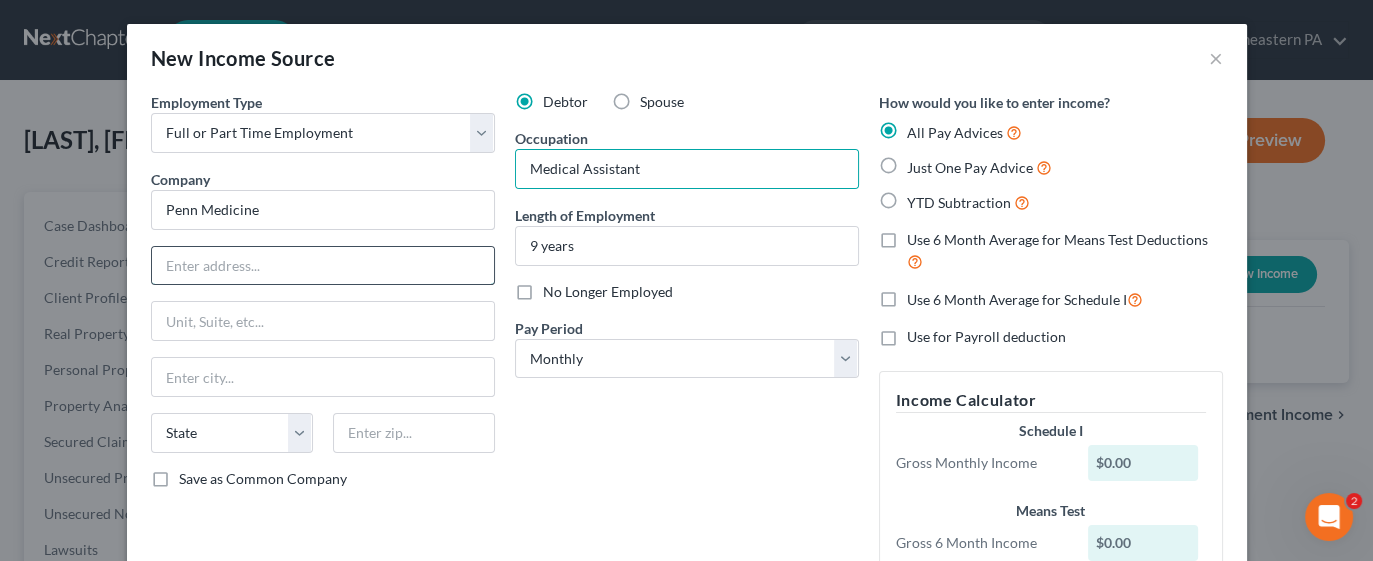 click at bounding box center (323, 266) 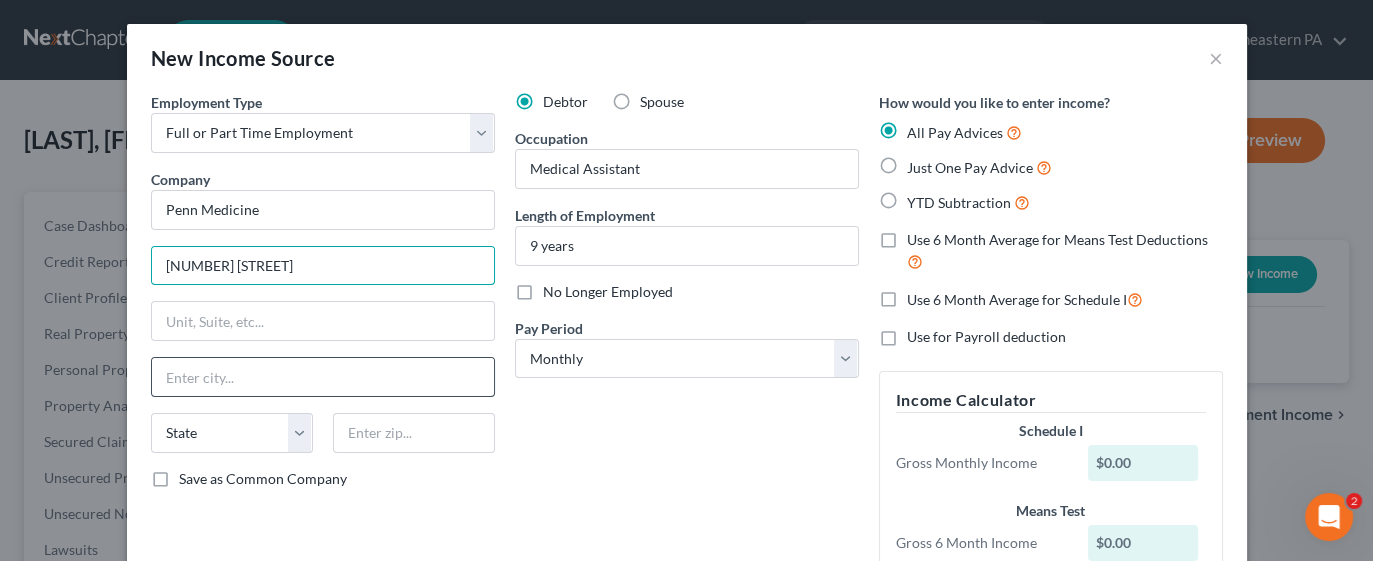 type on "[NUMBER] [STREET]" 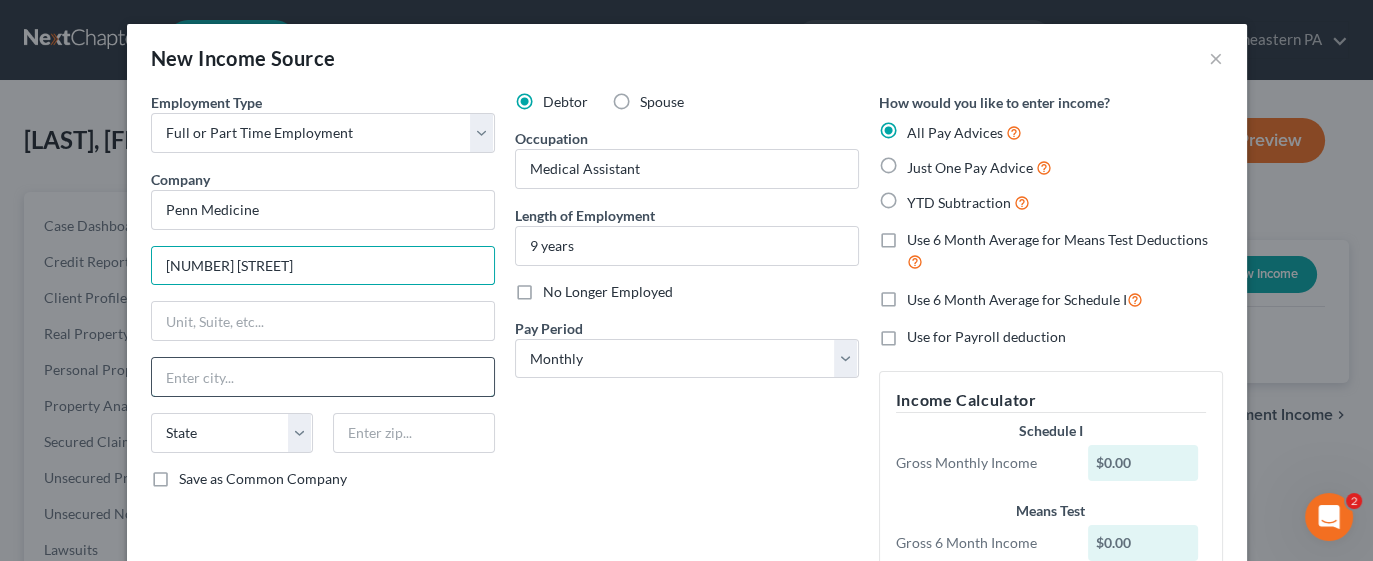 click at bounding box center (323, 377) 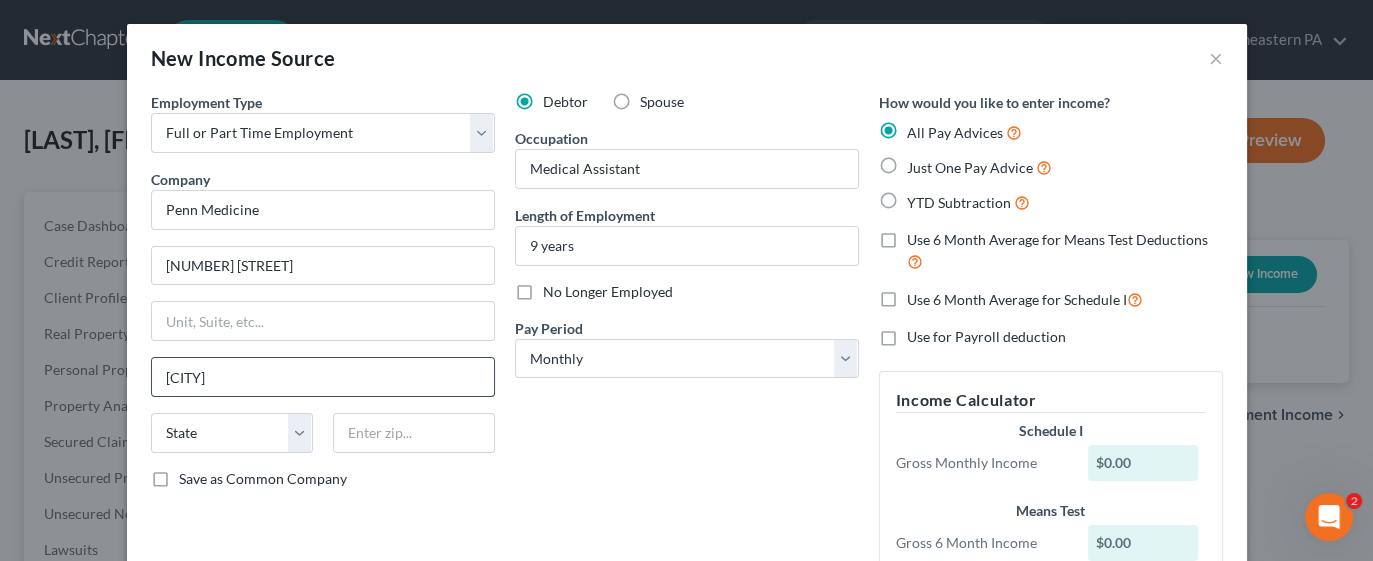 type on "[CITY]" 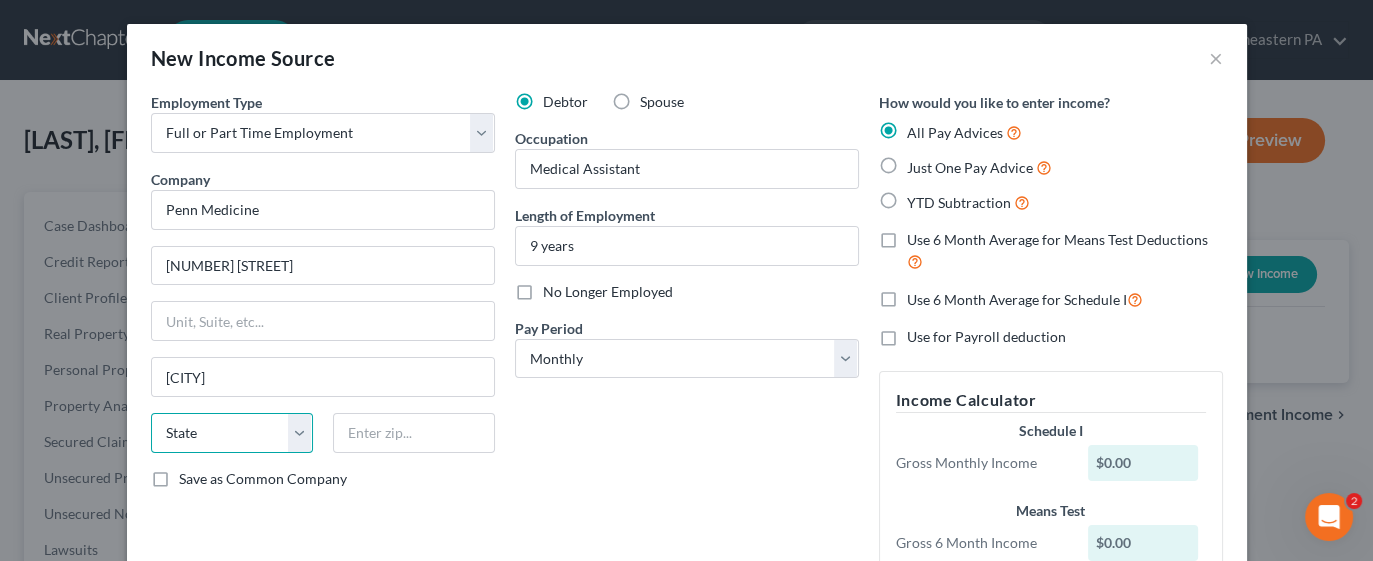 click on "State AL AK AR AZ CA CO CT DE DC FL GA GU HI ID IL IN IA KS KY LA ME MD MA MI MN MS MO MT NC ND NE NV NH NJ NM NY OH OK OR PA PR RI SC SD TN TX UT VI VA VT WA WV WI WY" at bounding box center [232, 433] 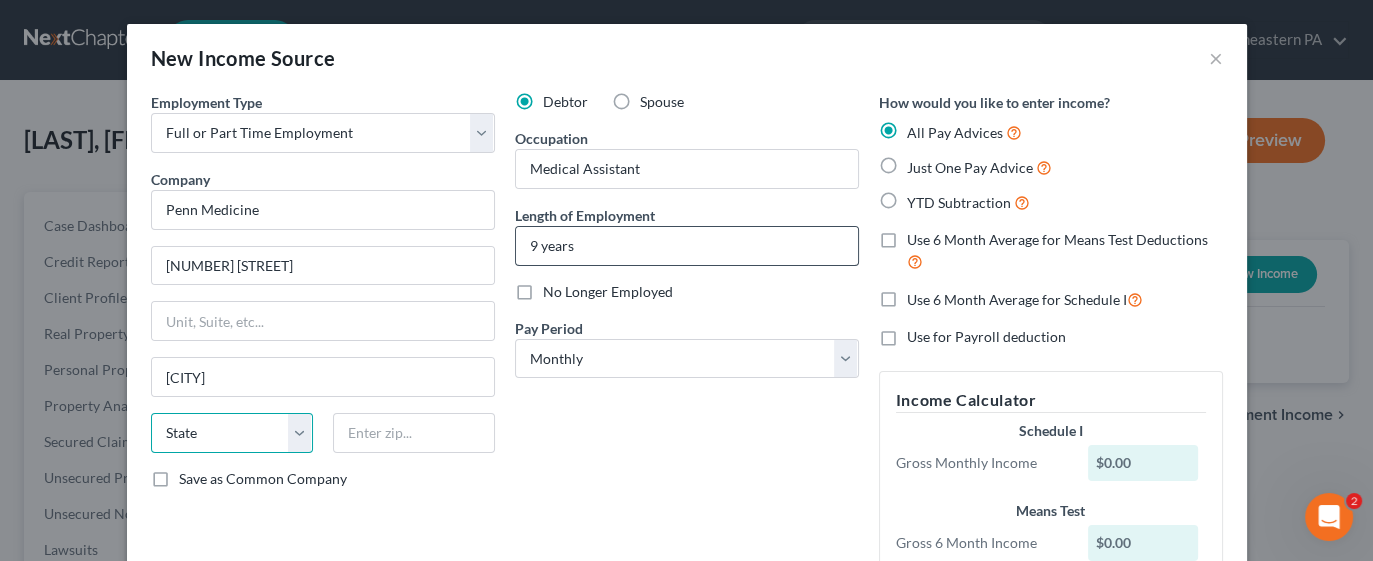 select on "39" 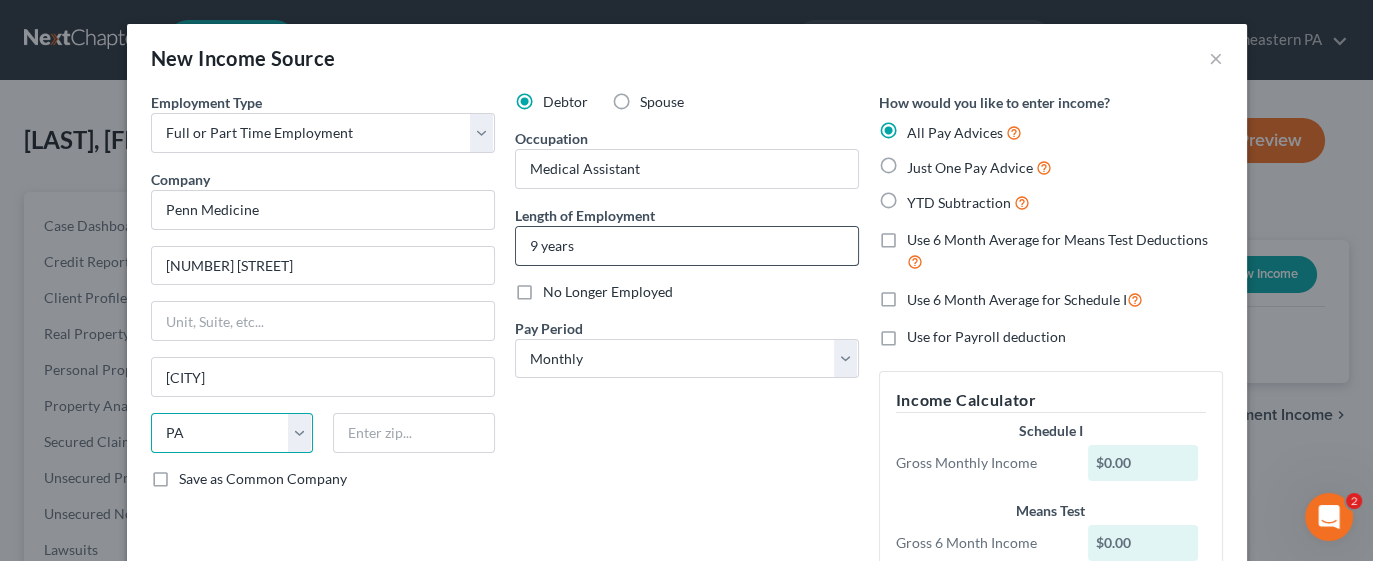 click on "State AL AK AR AZ CA CO CT DE DC FL GA GU HI ID IL IN IA KS KY LA ME MD MA MI MN MS MO MT NC ND NE NV NH NJ NM NY OH OK OR PA PR RI SC SD TN TX UT VI VA VT WA WV WI WY" at bounding box center [232, 433] 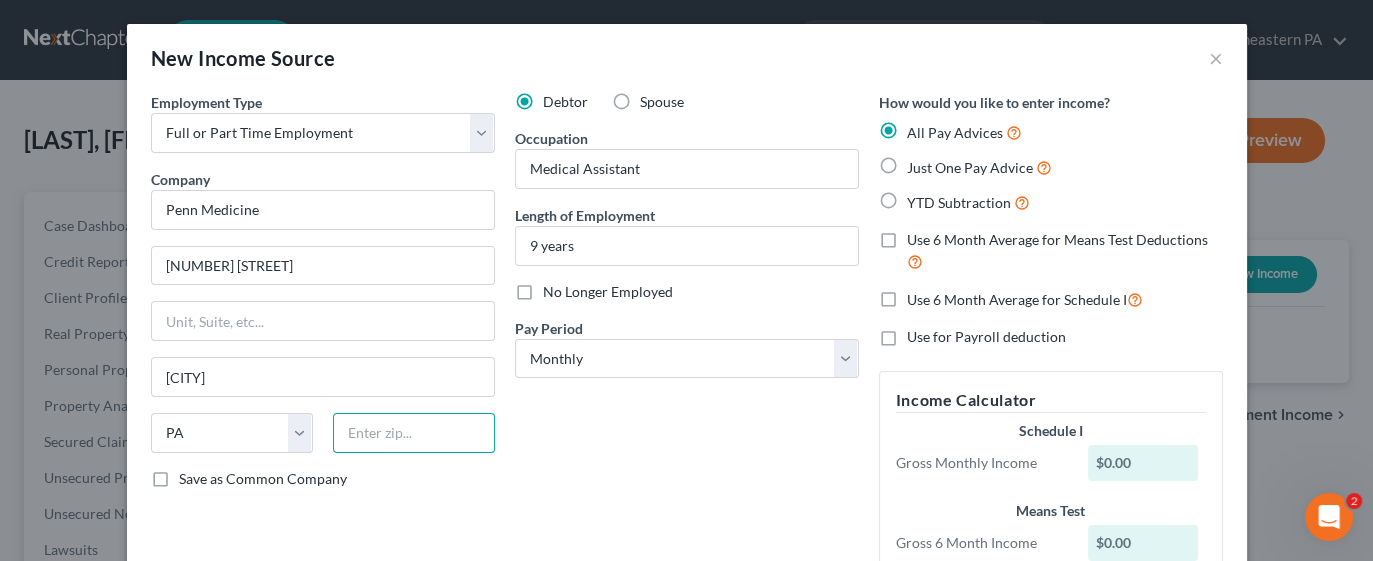 click at bounding box center (414, 433) 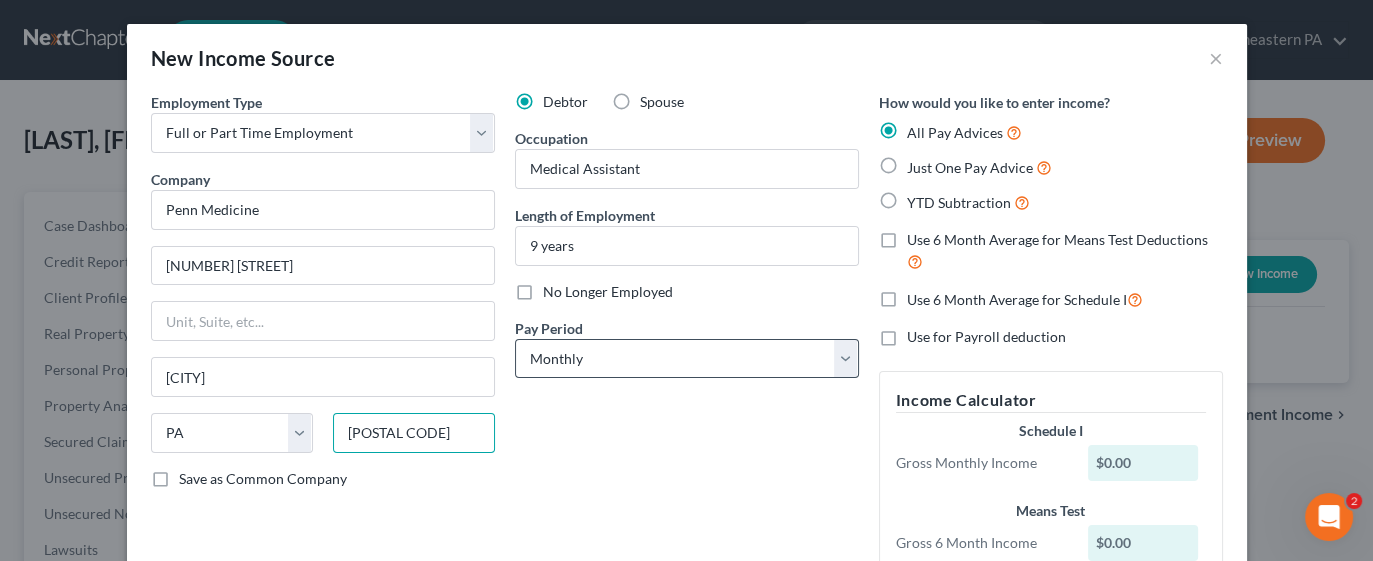 type on "[POSTAL CODE]" 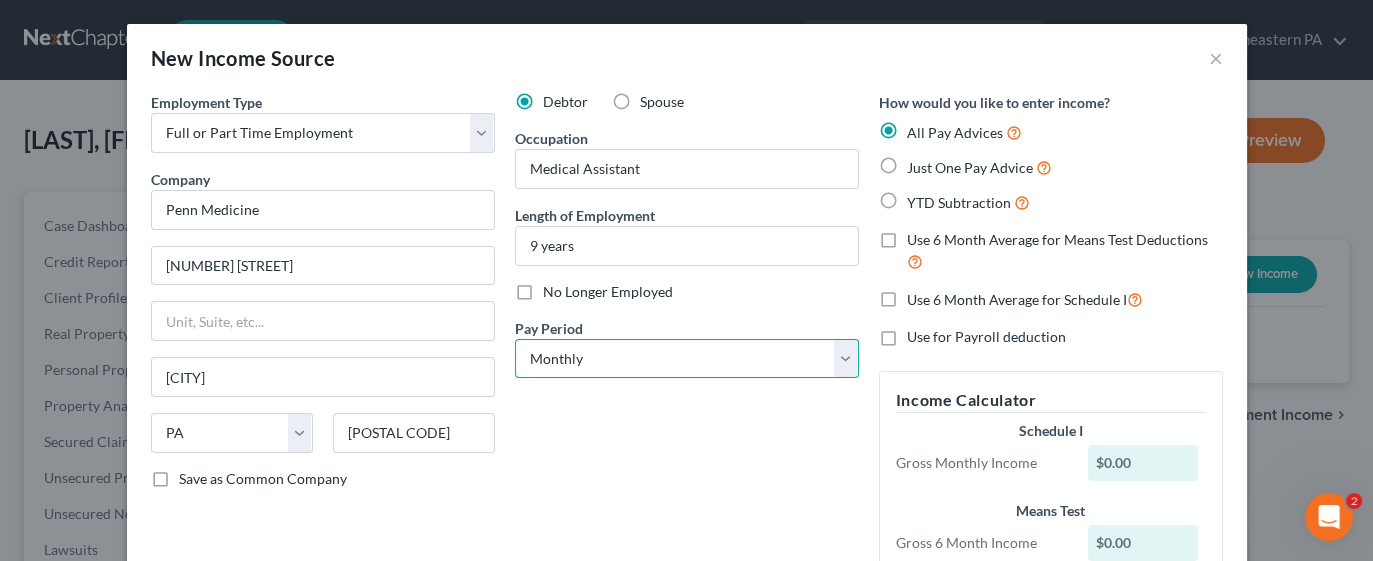click on "Select Monthly Twice Monthly Every Other Week Weekly" at bounding box center [687, 359] 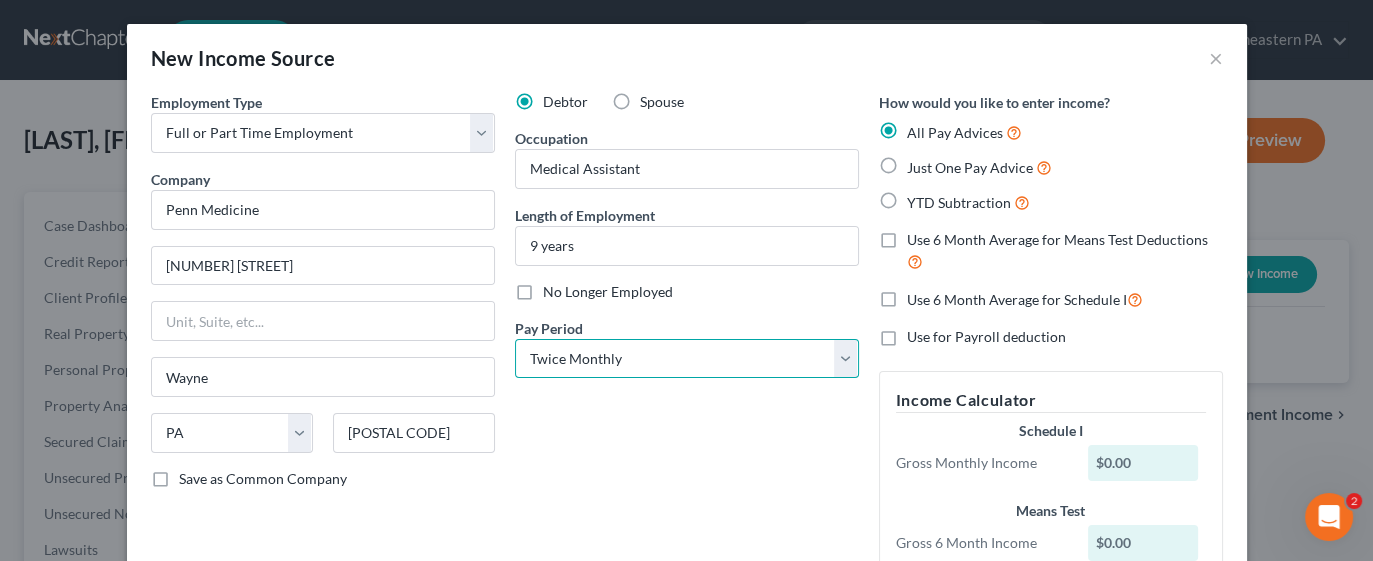 click on "Select Monthly Twice Monthly Every Other Week Weekly" at bounding box center (687, 359) 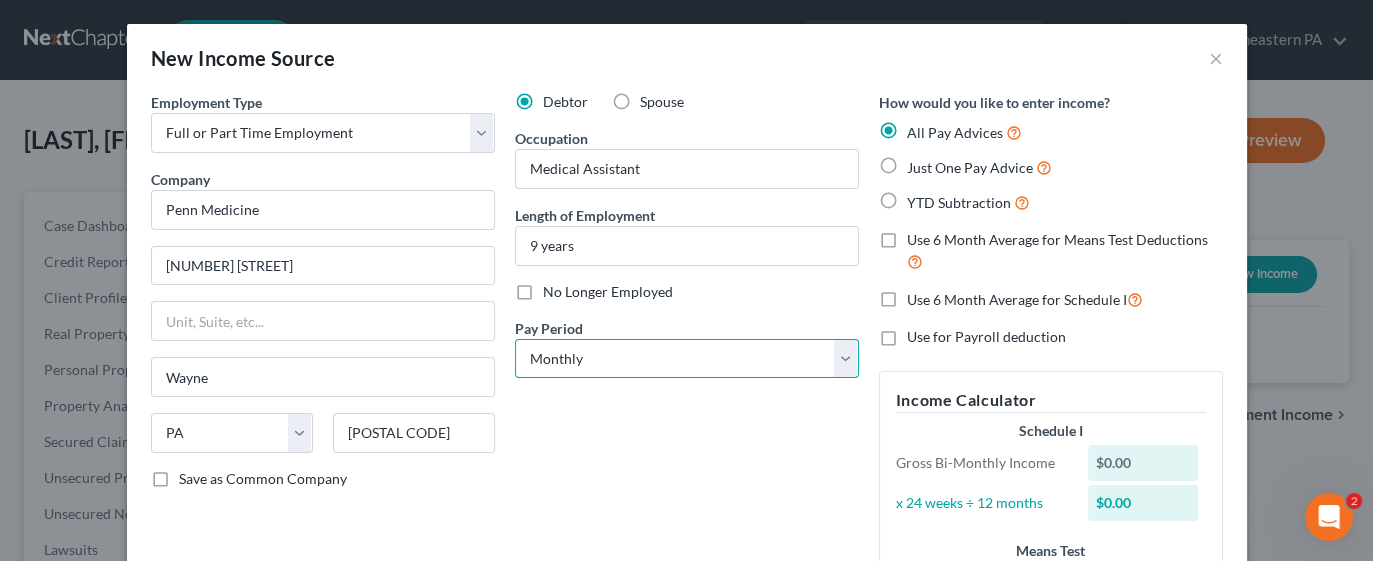 click on "Select Monthly Twice Monthly Every Other Week Weekly" at bounding box center (687, 359) 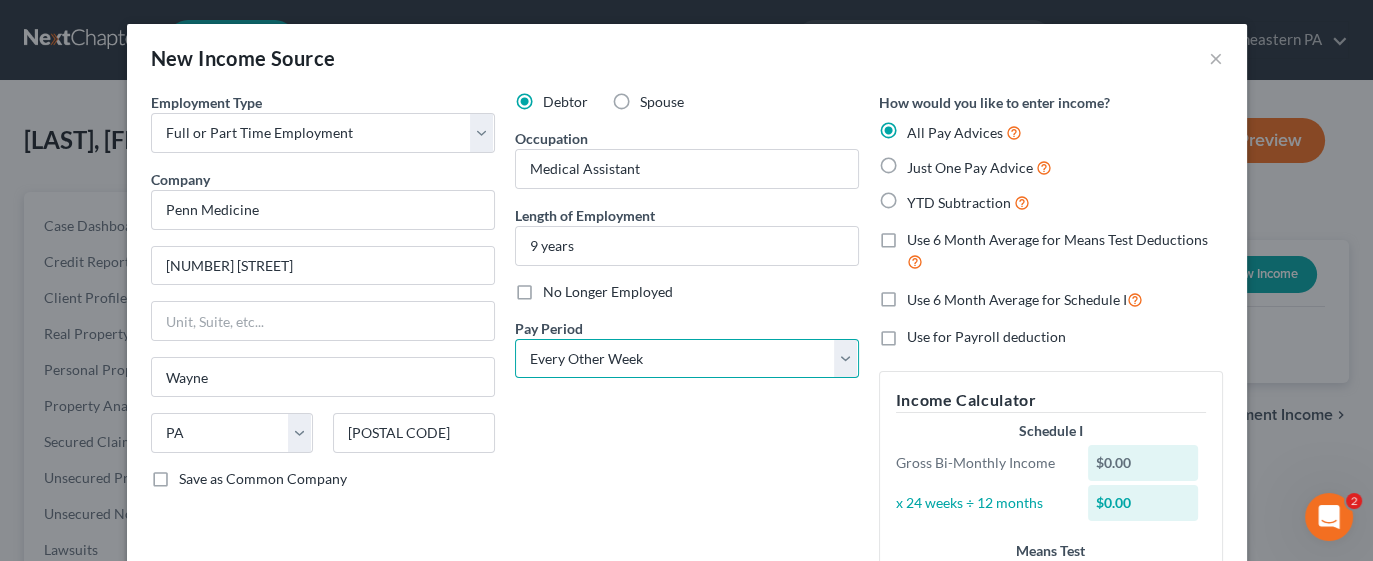 click on "Select Monthly Twice Monthly Every Other Week Weekly" at bounding box center (687, 359) 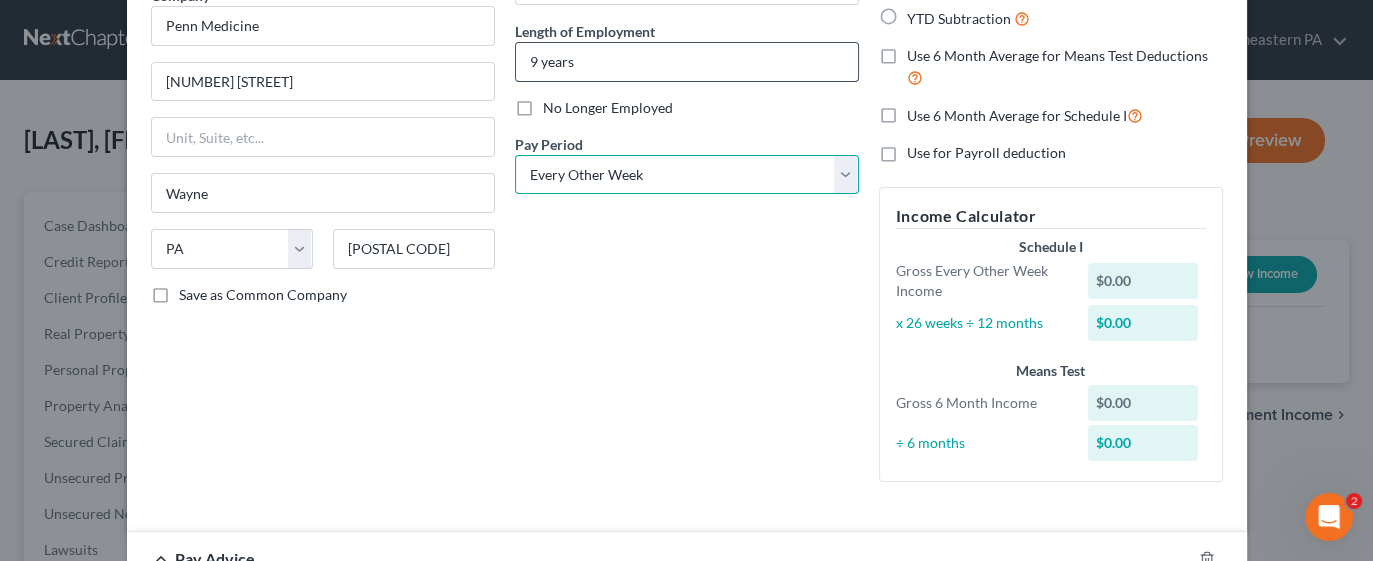 scroll, scrollTop: 189, scrollLeft: 0, axis: vertical 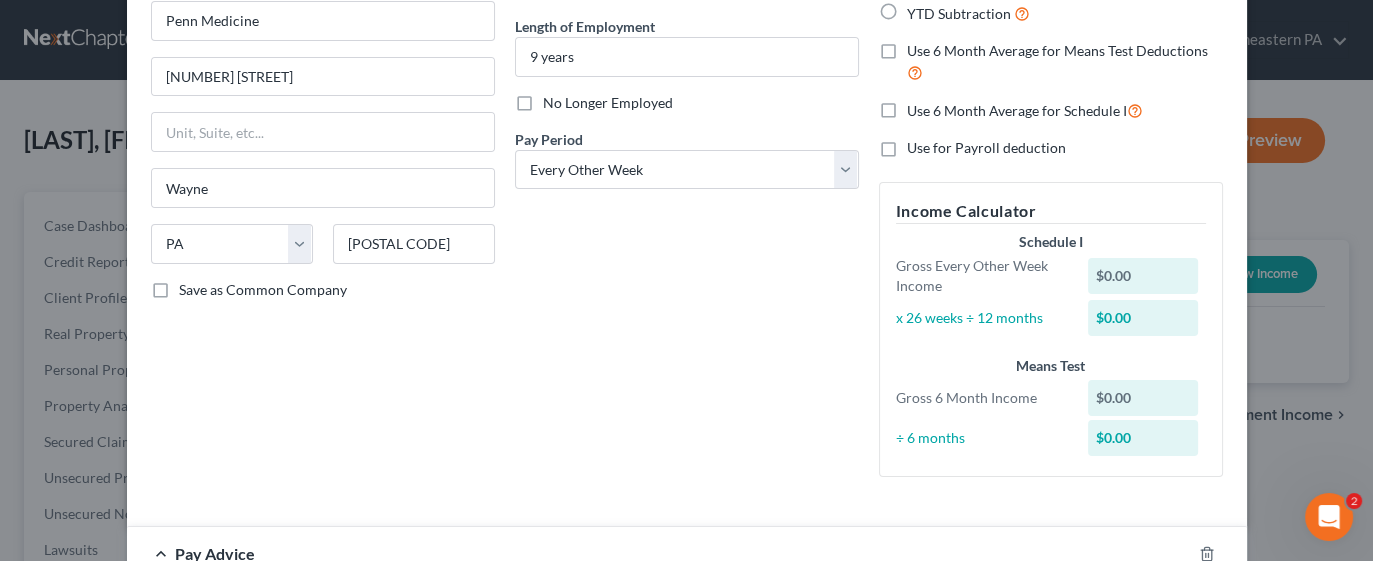 click on "$0.00" at bounding box center [1143, 276] 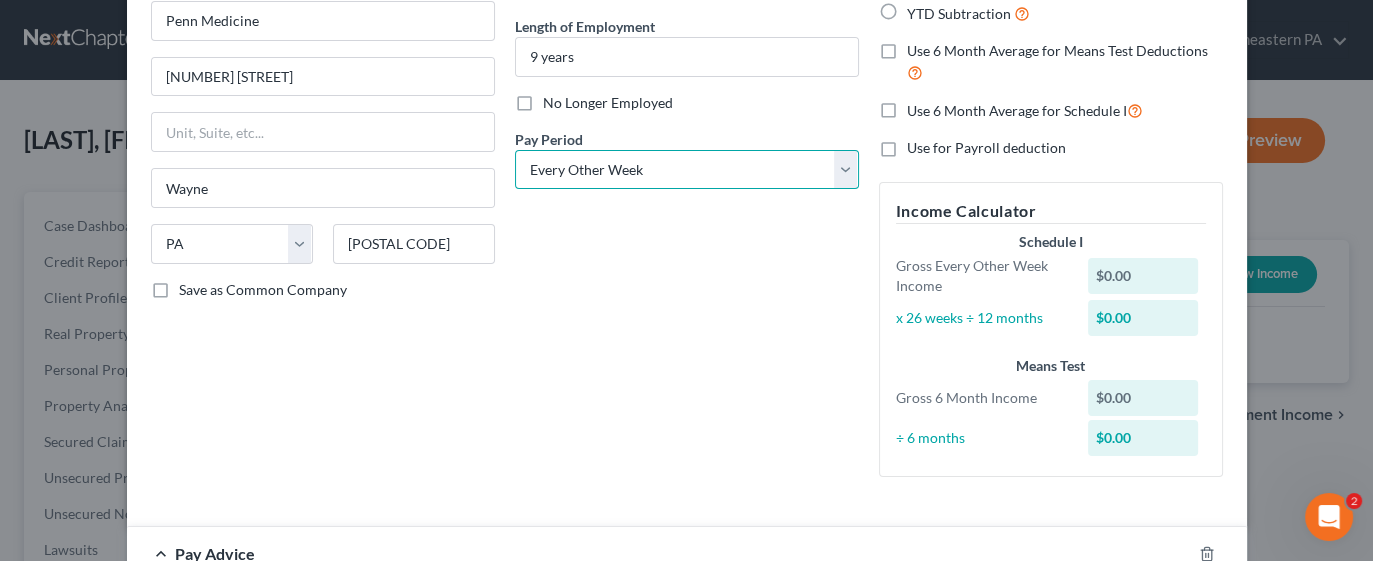click on "Select Monthly Twice Monthly Every Other Week Weekly" at bounding box center (687, 170) 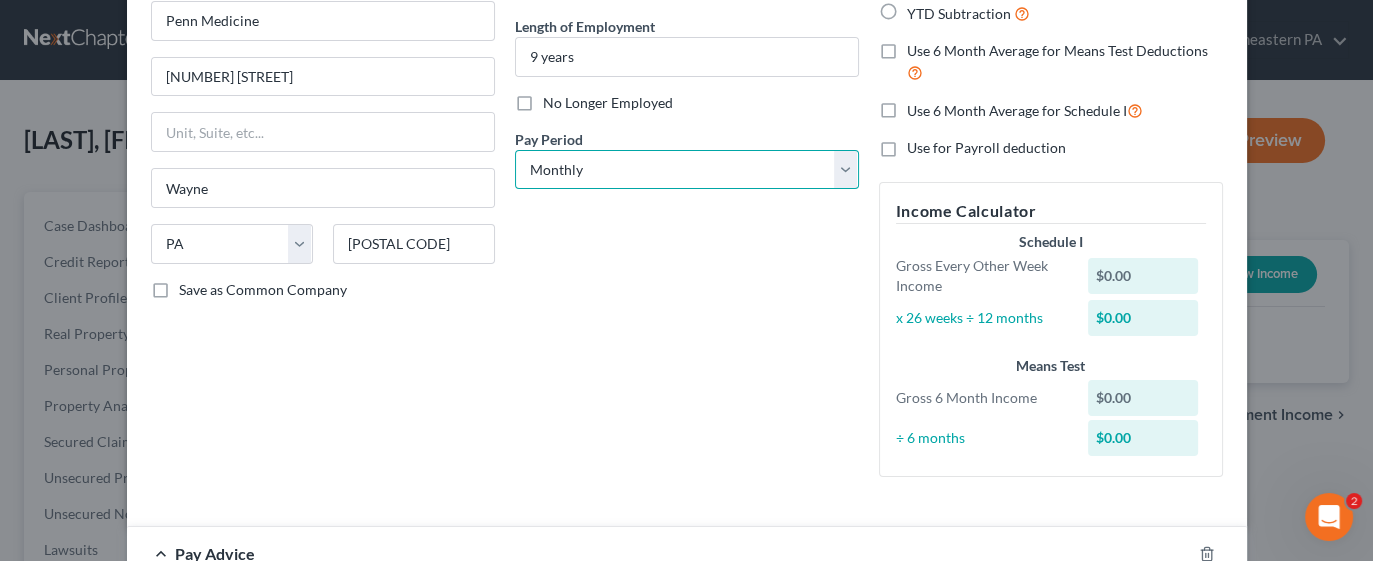 click on "Select Monthly Twice Monthly Every Other Week Weekly" at bounding box center (687, 170) 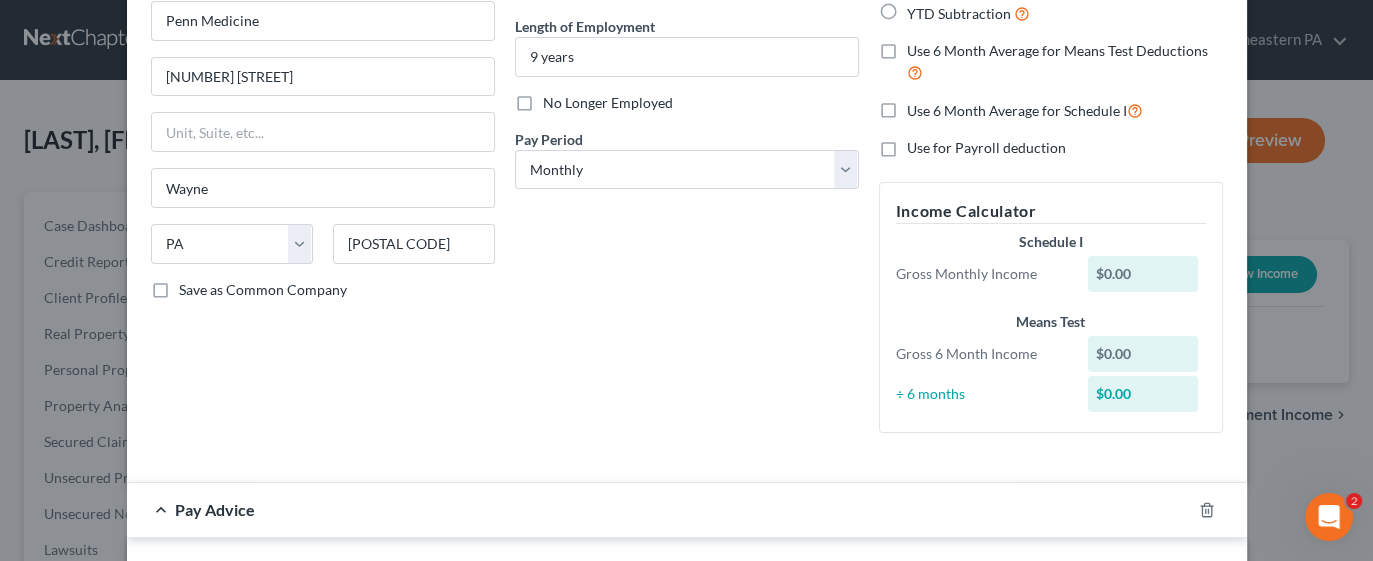 click on "$0.00" at bounding box center (1143, 274) 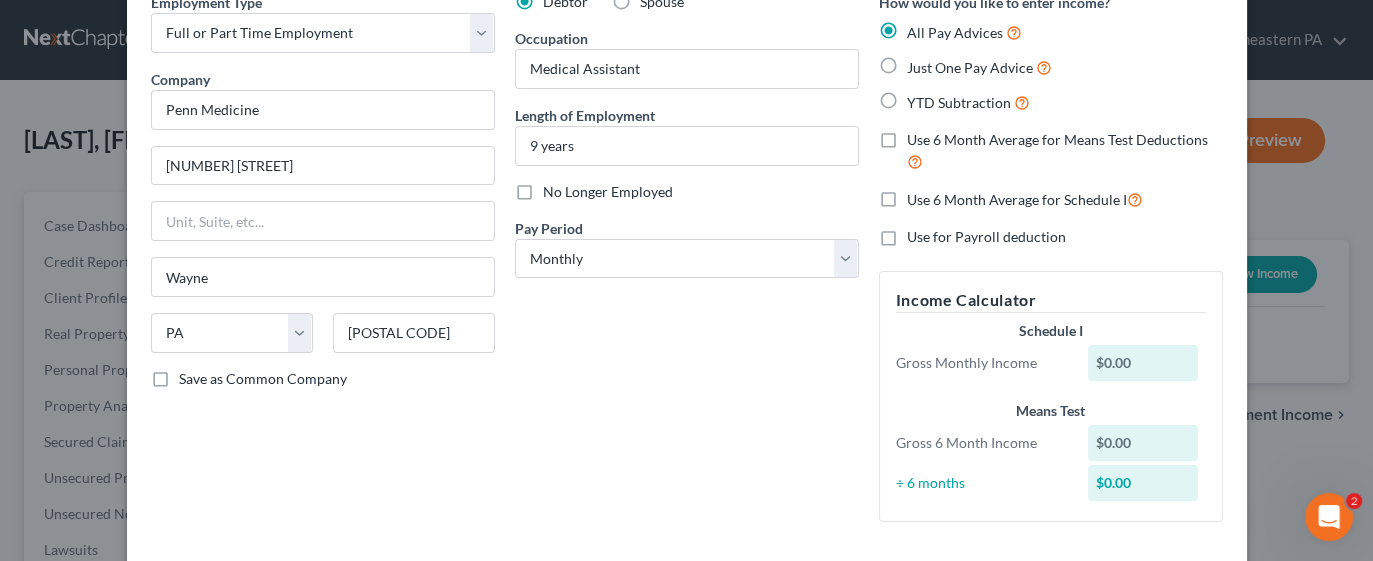 scroll, scrollTop: 0, scrollLeft: 0, axis: both 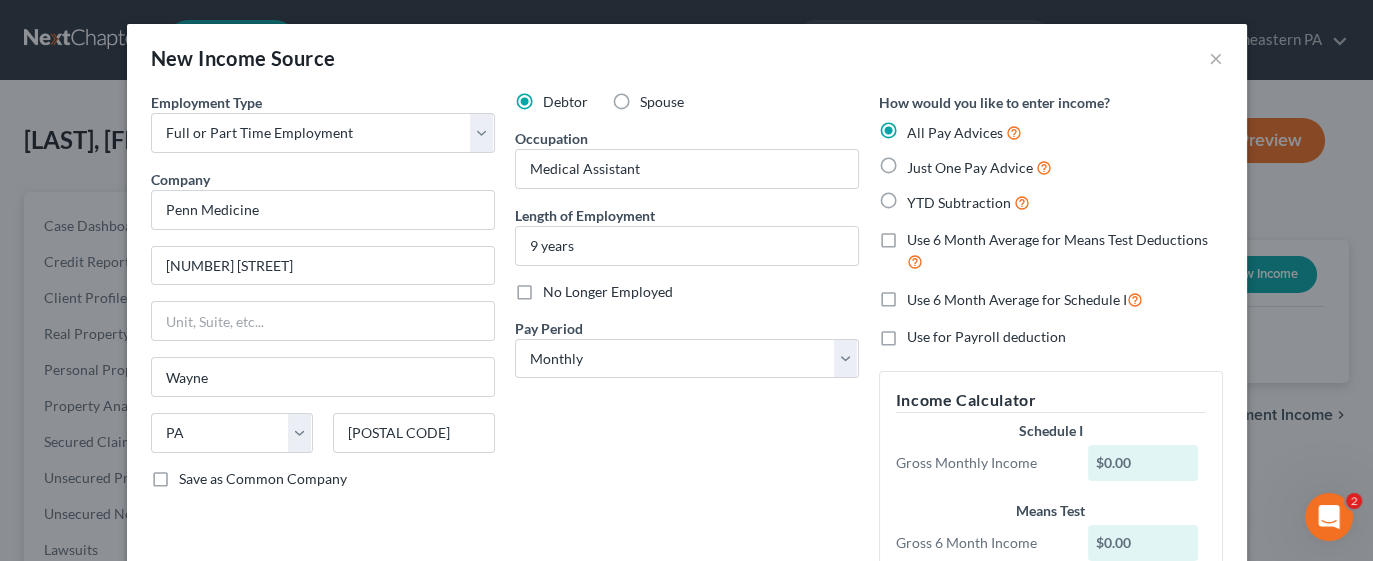 click on "Just One Pay Advice" at bounding box center [979, 167] 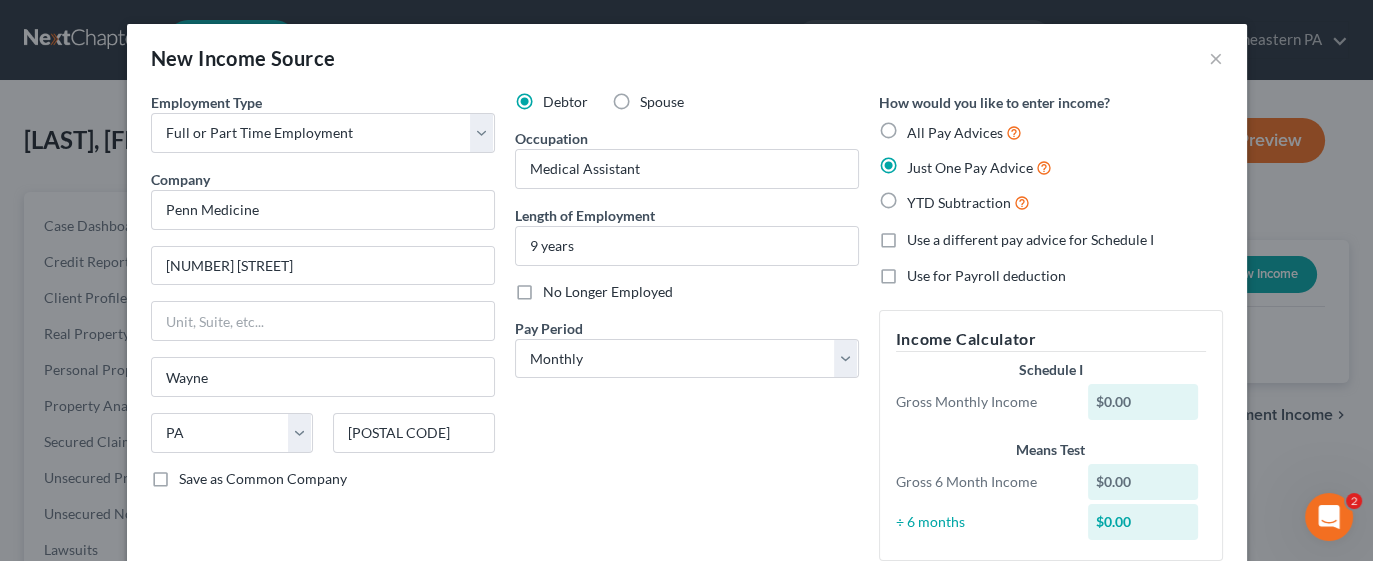 click on "$0.00" at bounding box center [1143, 402] 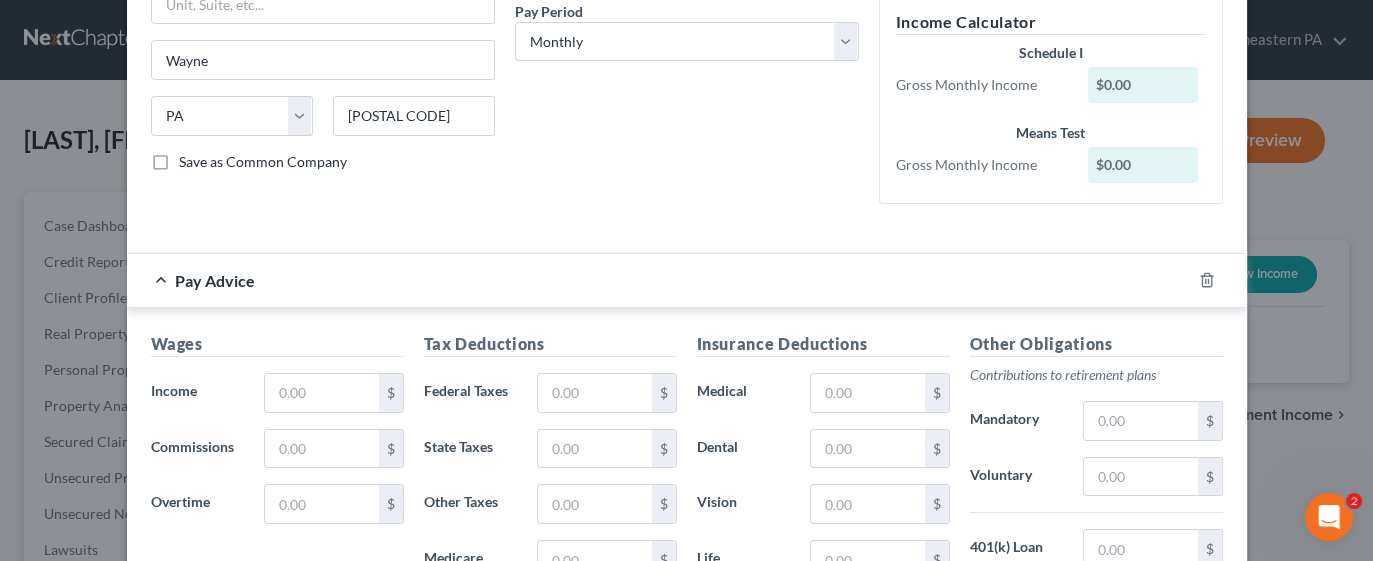 scroll, scrollTop: 320, scrollLeft: 0, axis: vertical 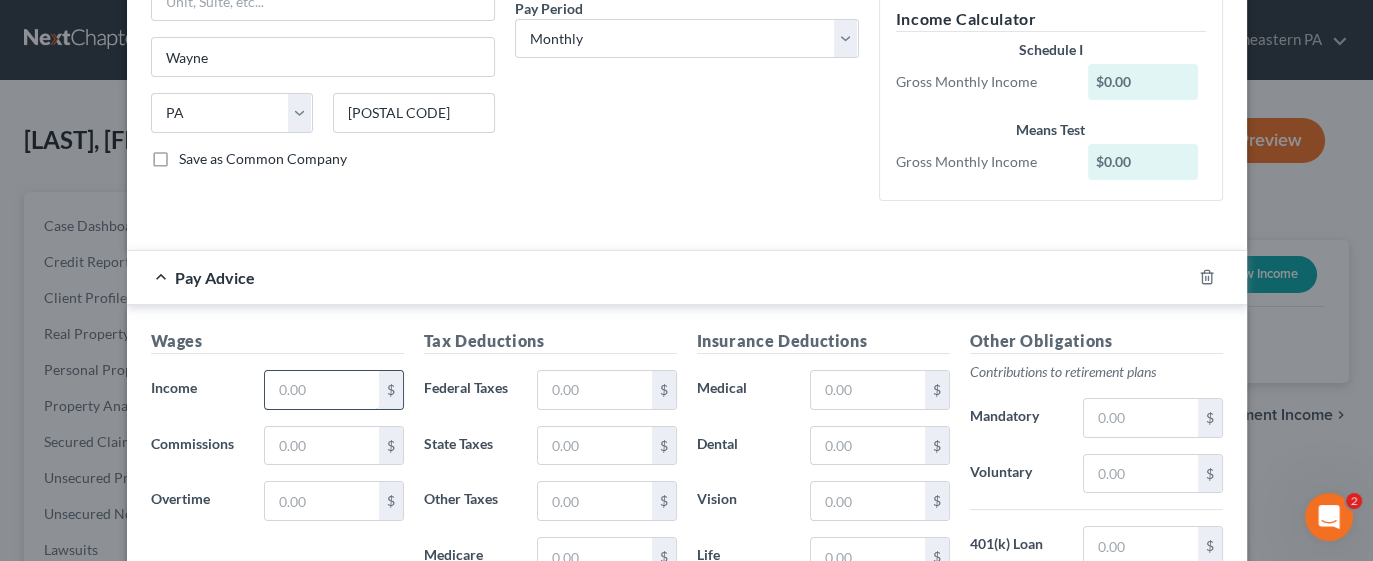 click at bounding box center (321, 390) 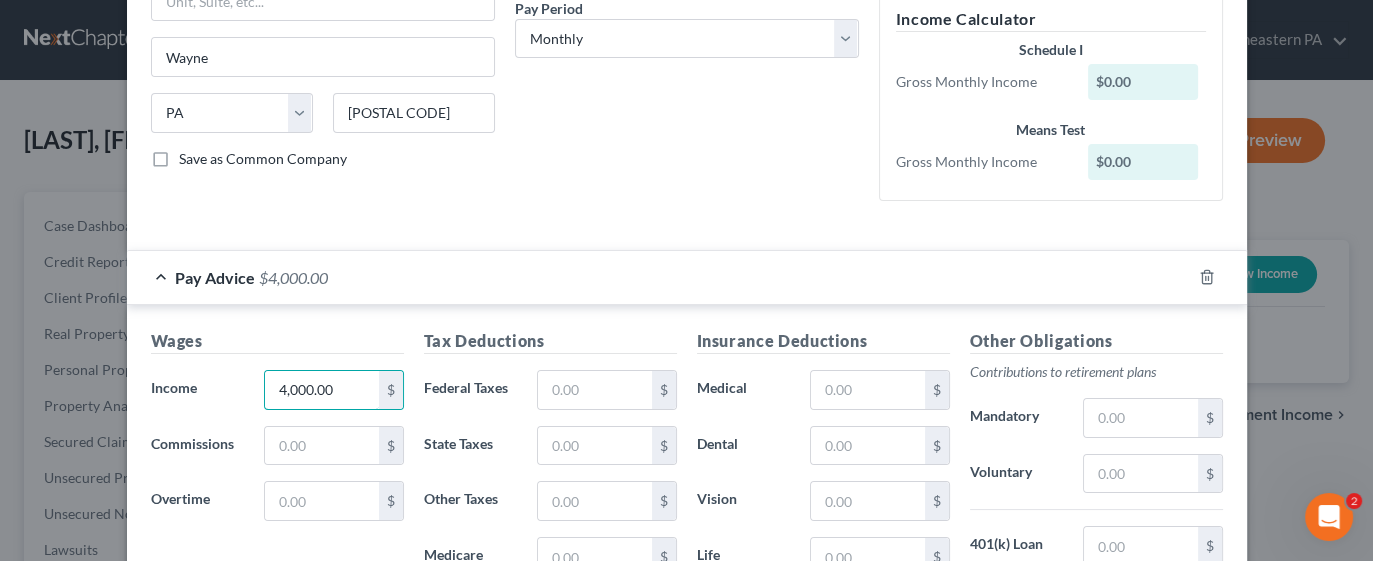 type on "4,000.00" 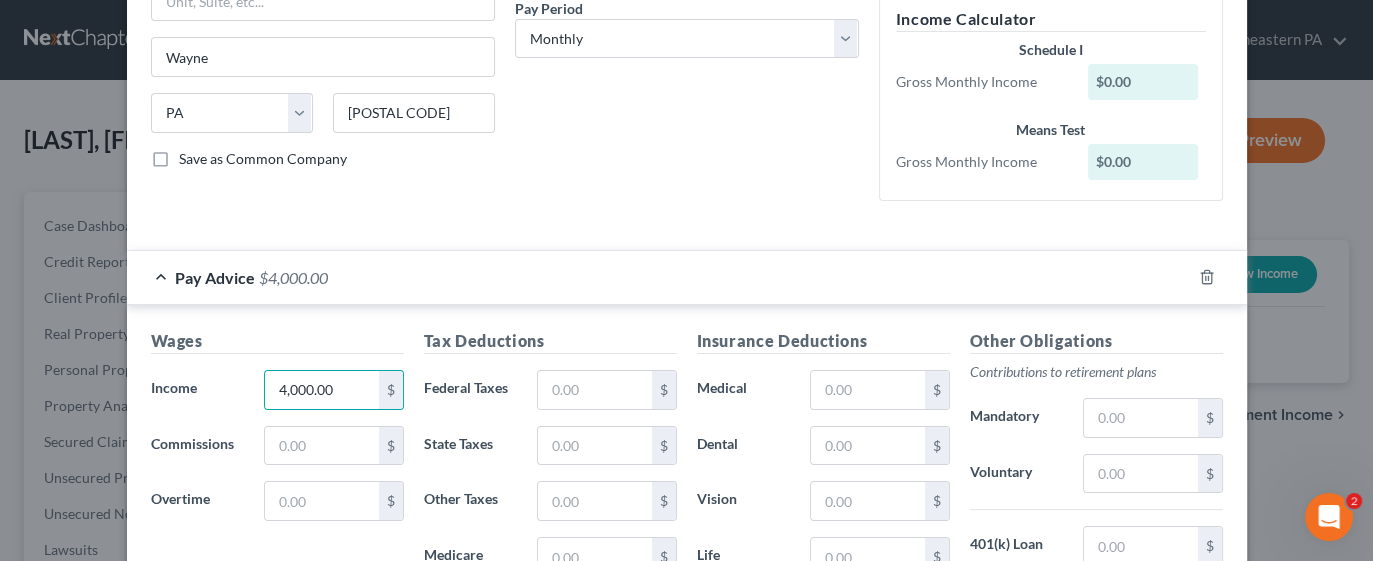 click on "How would you like to enter income?
All Pay Advices
Just One Pay Advice
YTD Subtraction
Use a different pay advice for Schedule I Use for Payroll deduction Income Calculator
Schedule I Gross Monthly Income $0.00 Means Test Gross Monthly Income $0.00" at bounding box center [1051, -6] 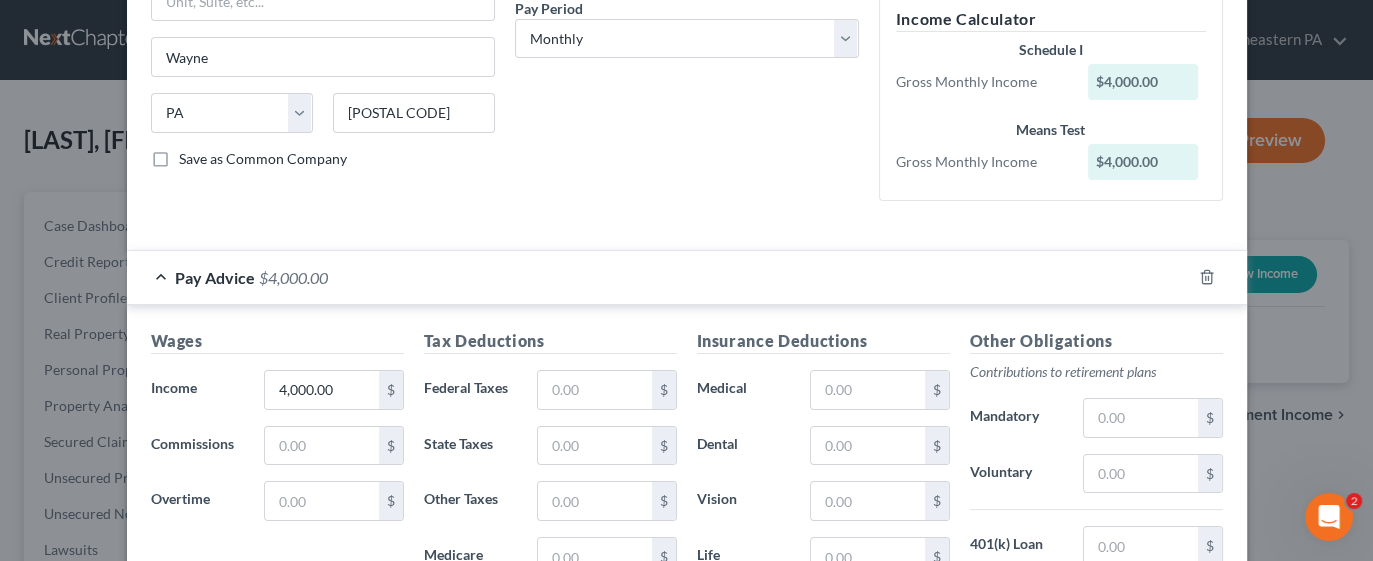 click on "Pay Advice $4,000.00" at bounding box center (659, 277) 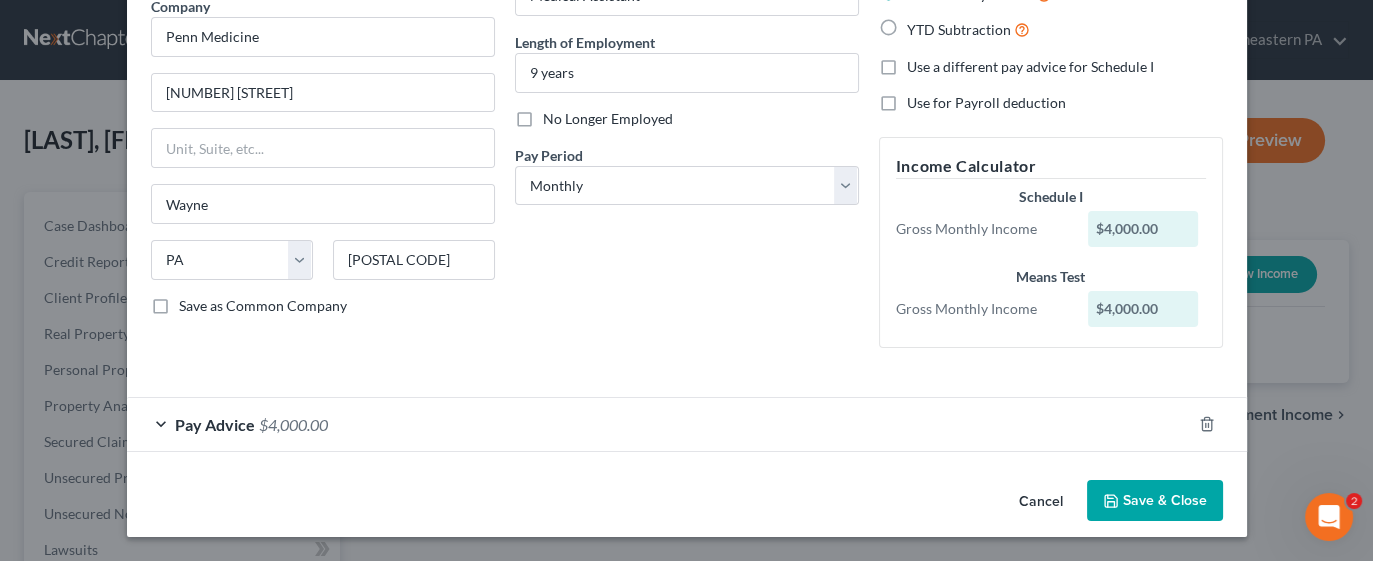 scroll, scrollTop: 171, scrollLeft: 0, axis: vertical 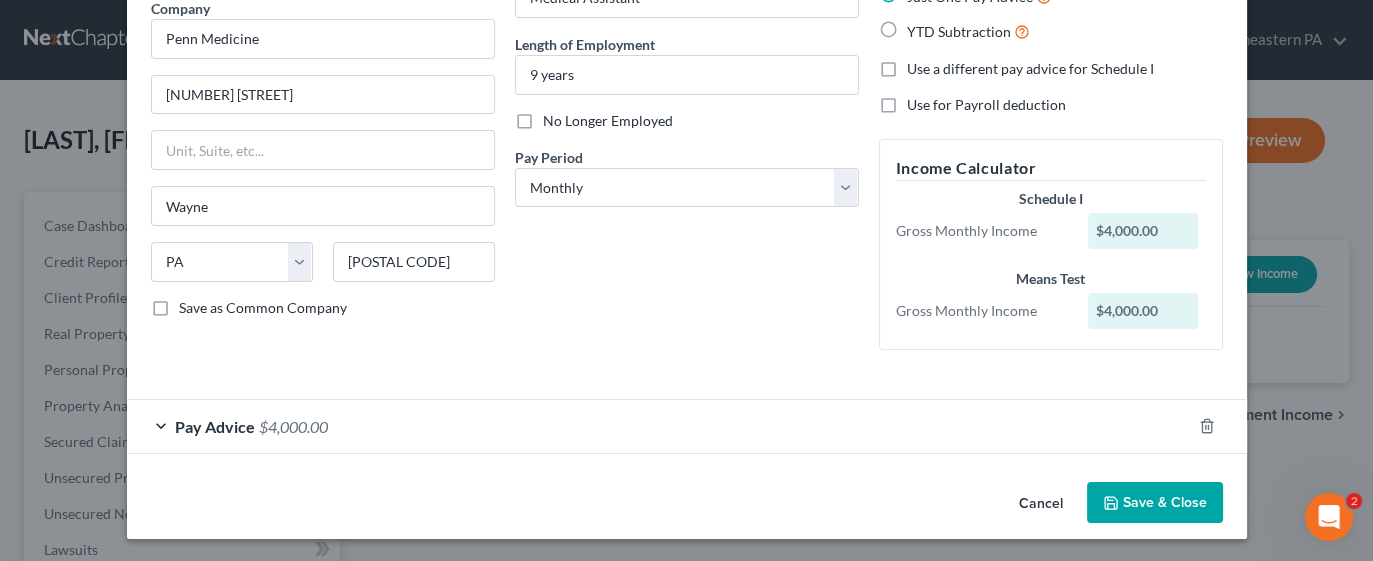 click on "Save & Close" at bounding box center [1155, 503] 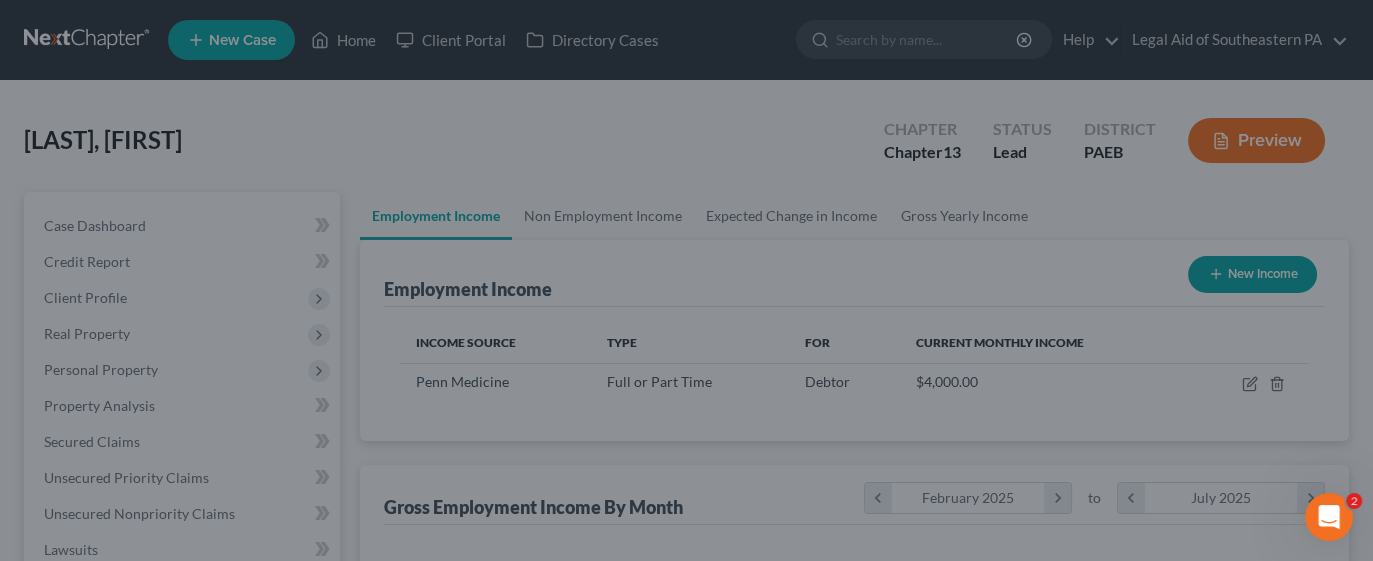 scroll, scrollTop: 999643, scrollLeft: 999446, axis: both 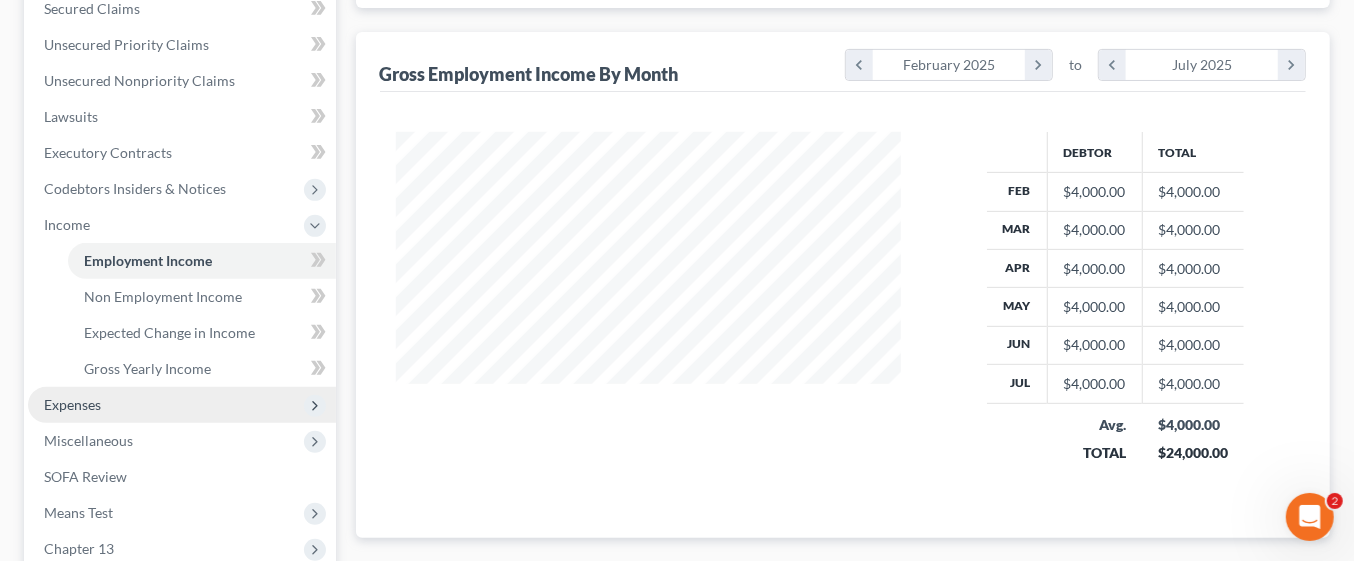 click on "Expenses" at bounding box center [72, 404] 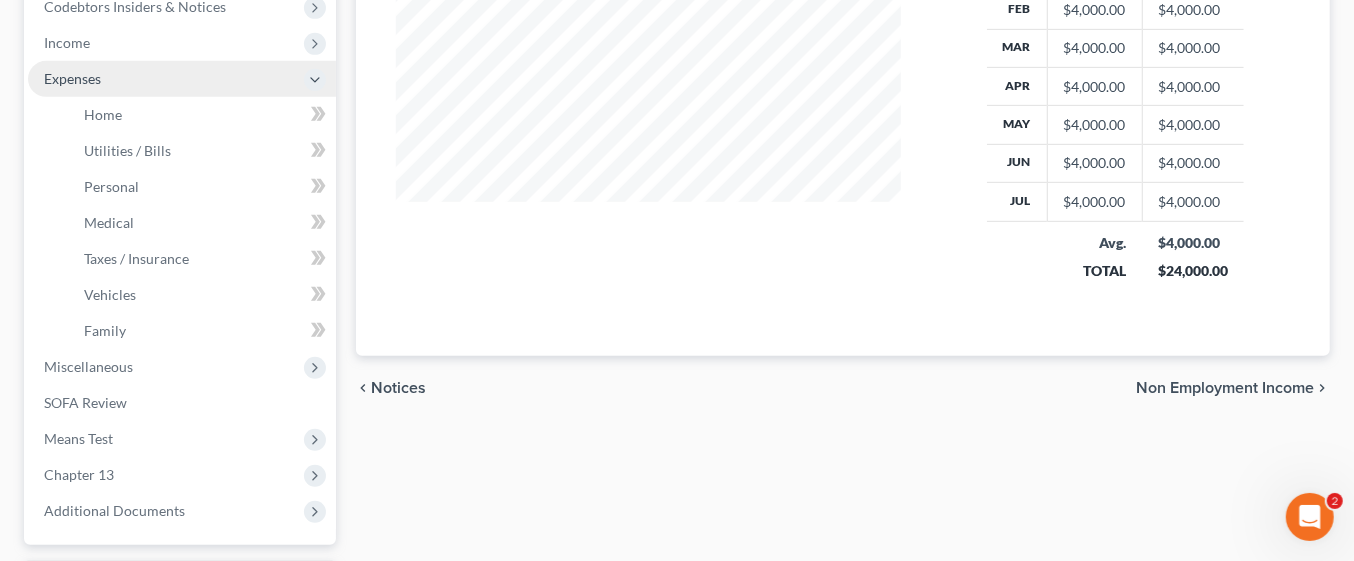 scroll, scrollTop: 618, scrollLeft: 0, axis: vertical 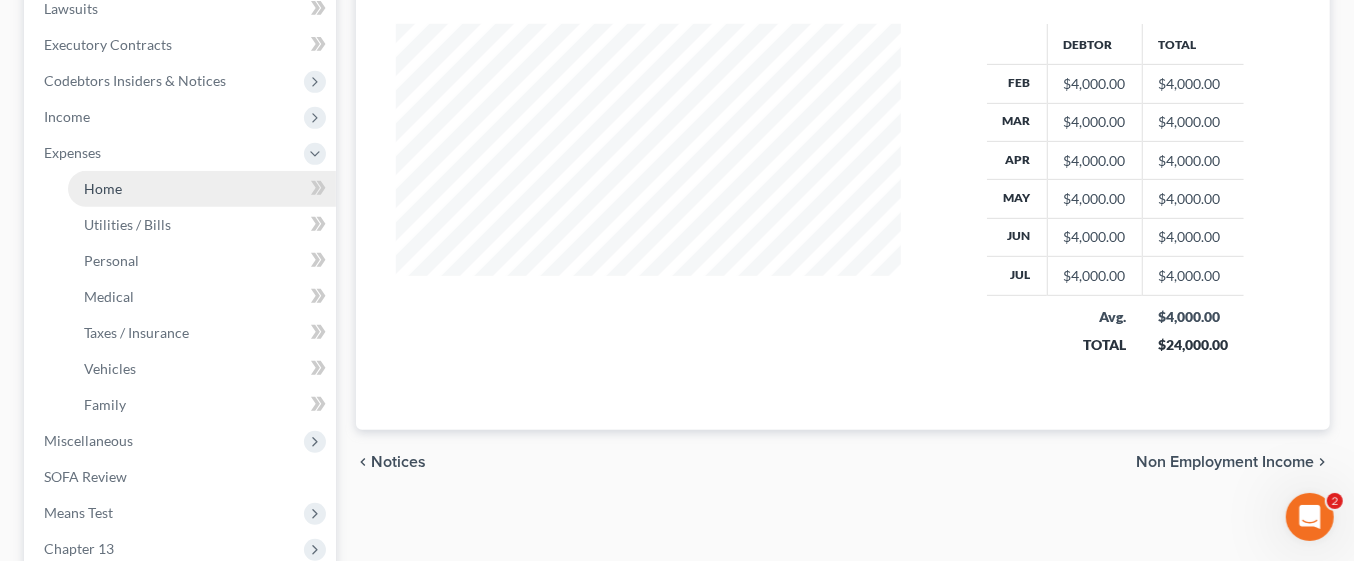 click on "Home" at bounding box center [202, 189] 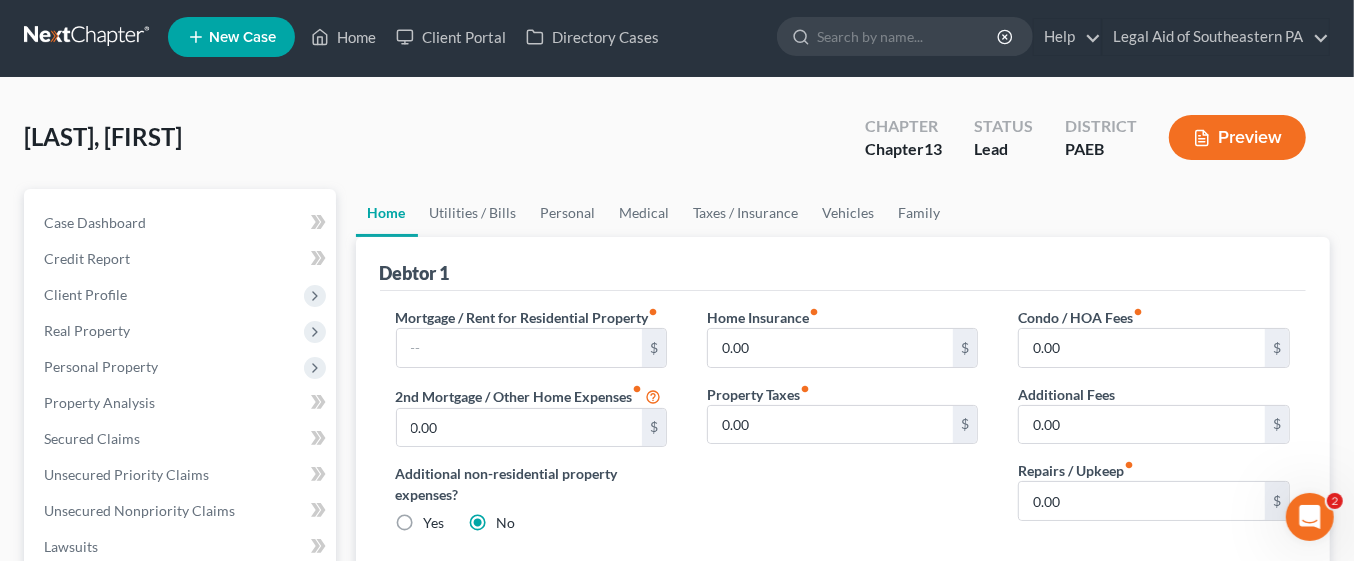 scroll, scrollTop: 0, scrollLeft: 0, axis: both 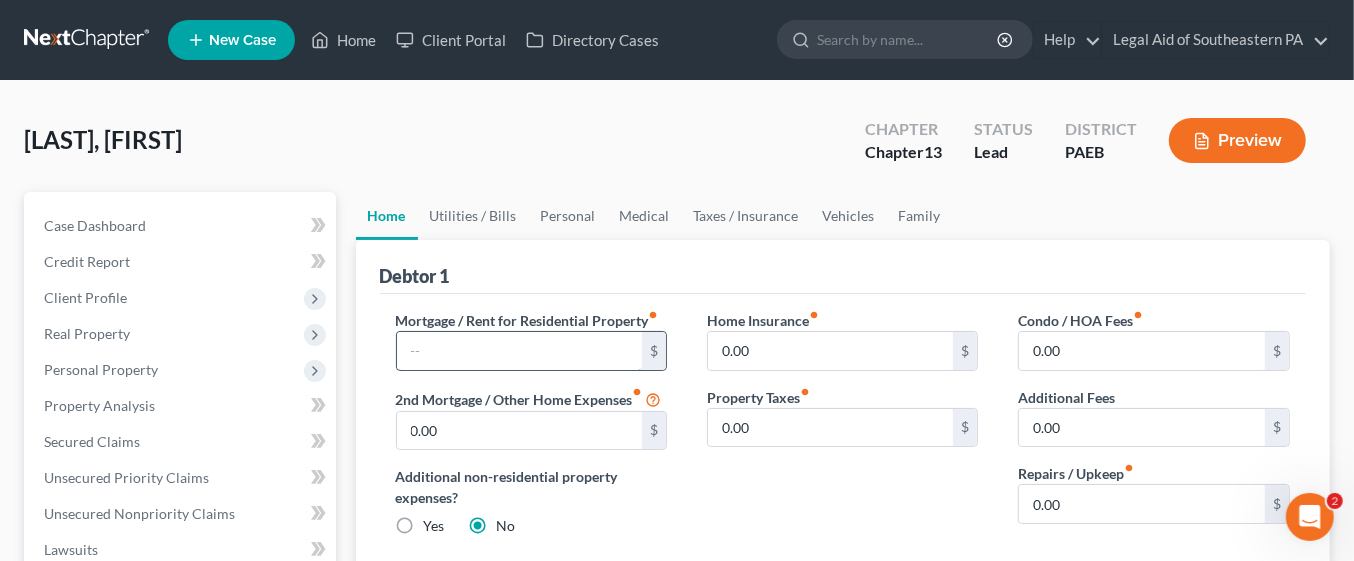 click at bounding box center (520, 351) 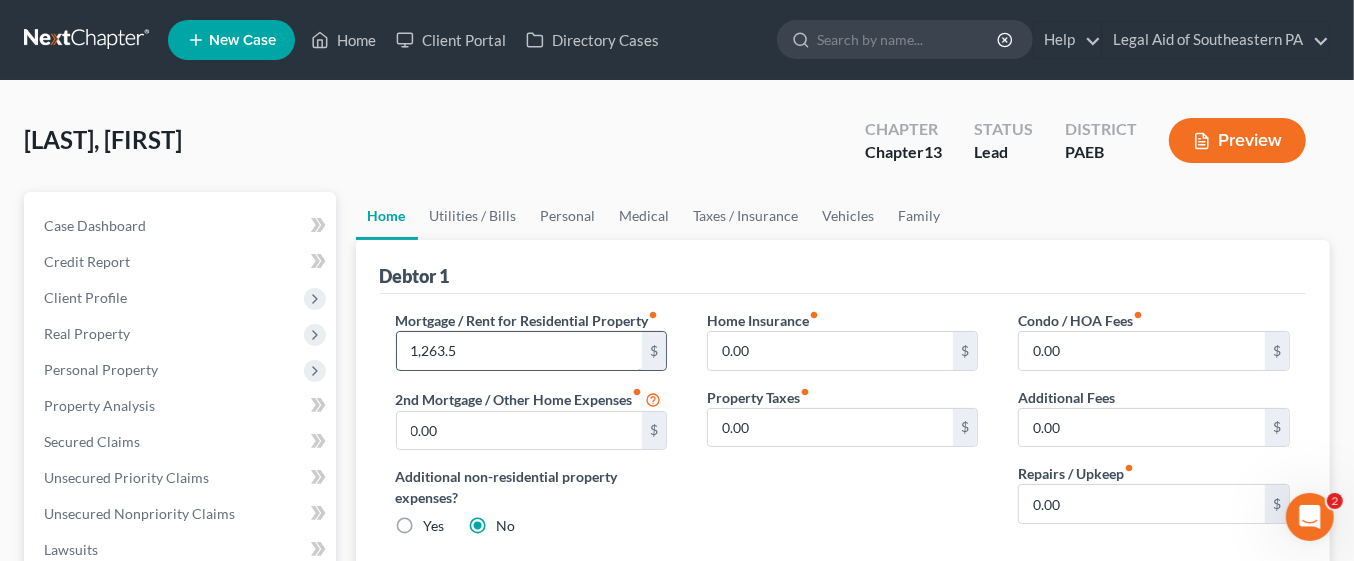 type on "[NUMBER]" 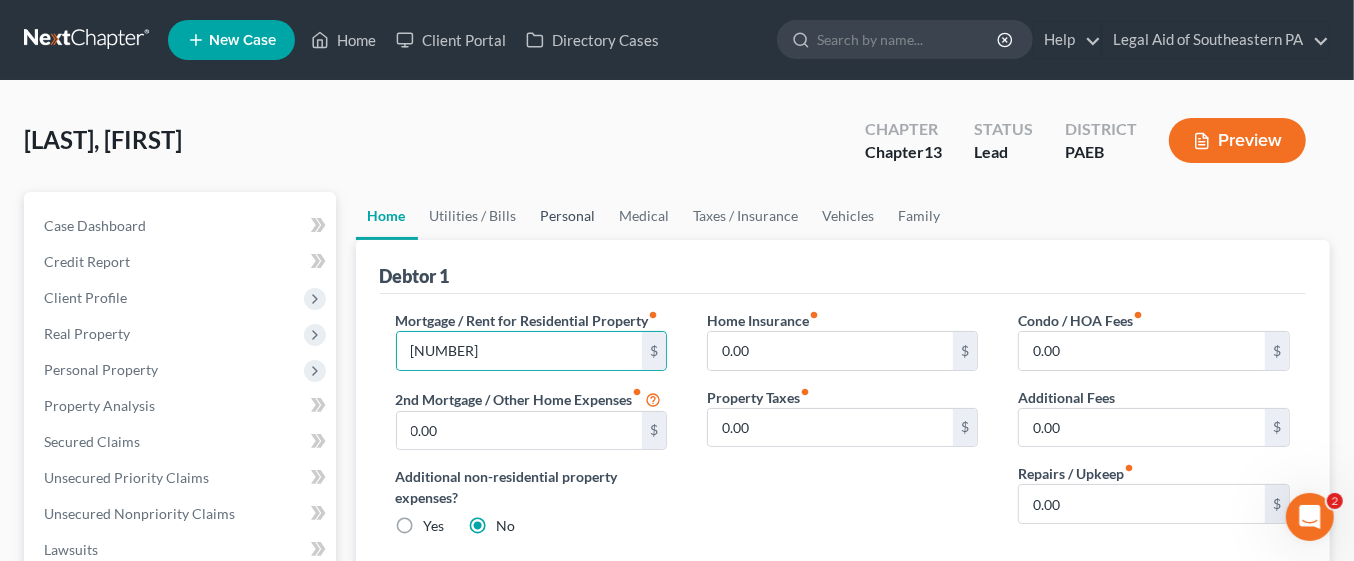 click on "Personal" at bounding box center (568, 216) 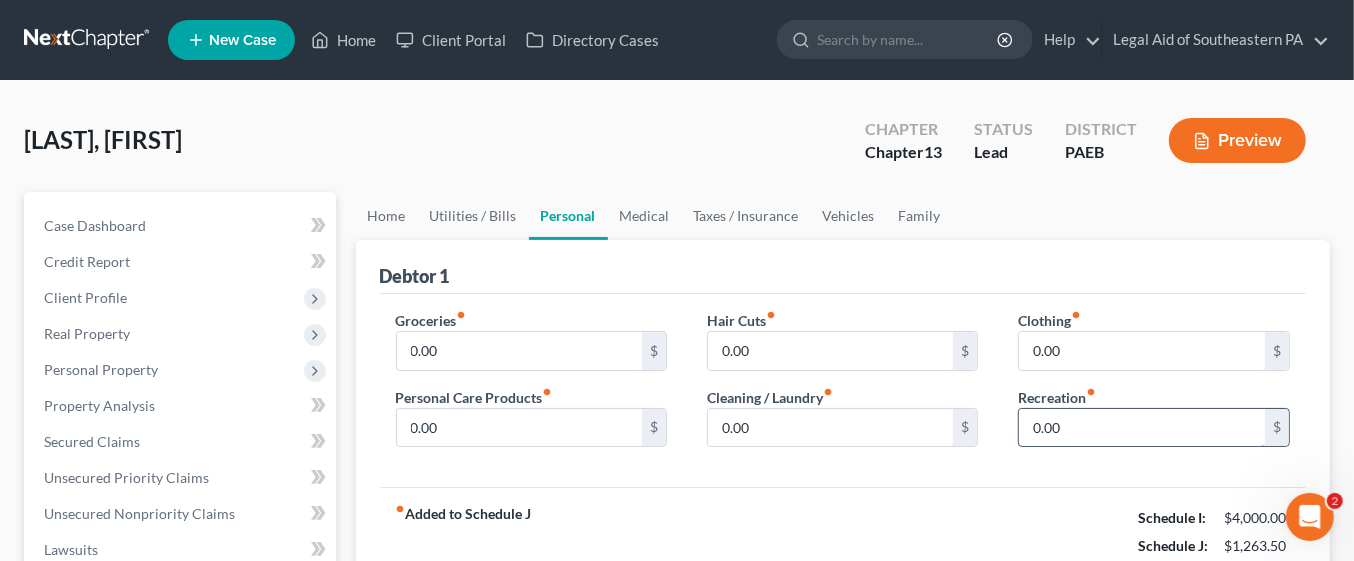 click on "0.00" at bounding box center [1142, 428] 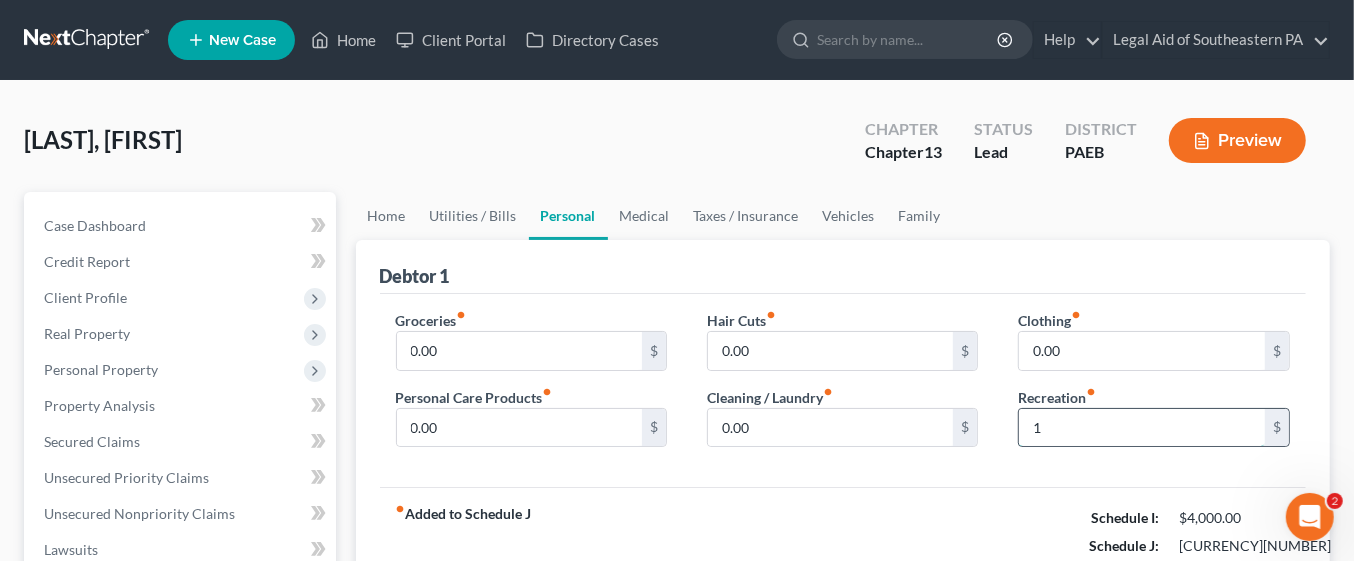 type on "18" 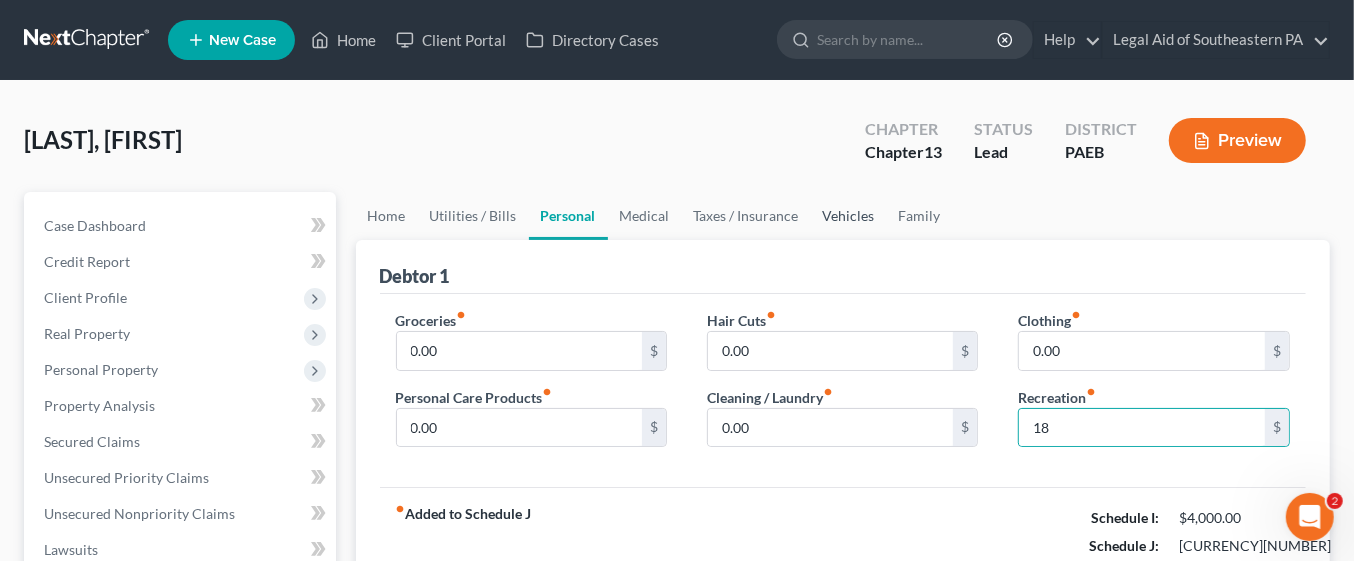 click on "Vehicles" at bounding box center (849, 216) 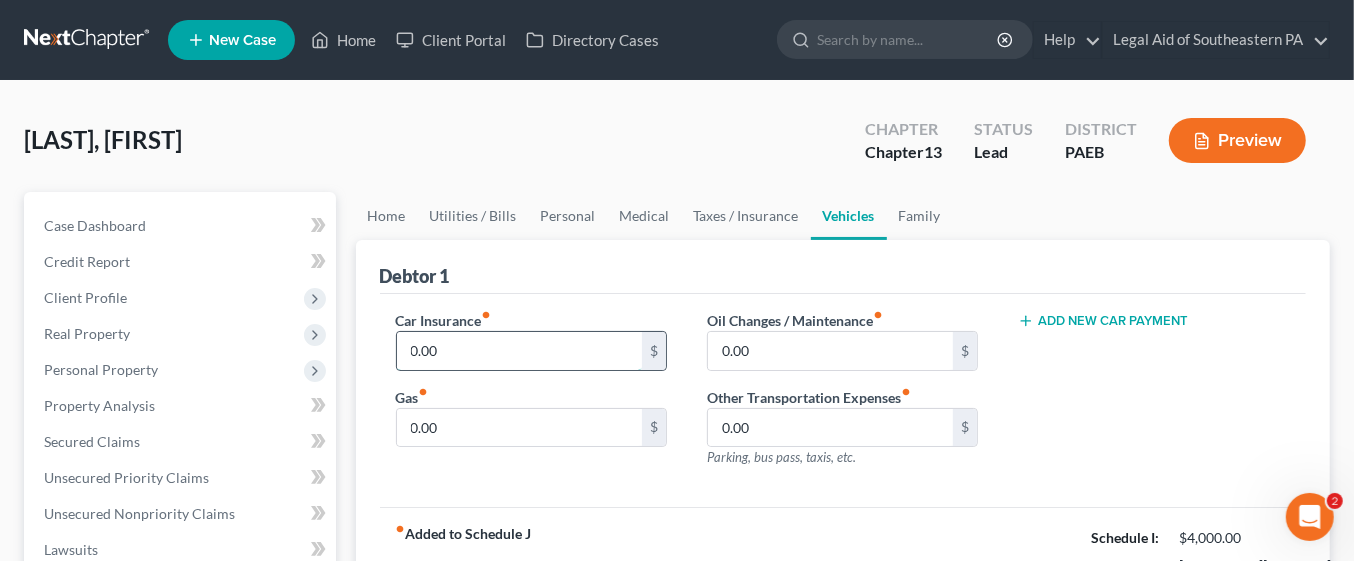 click on "0.00" at bounding box center [520, 351] 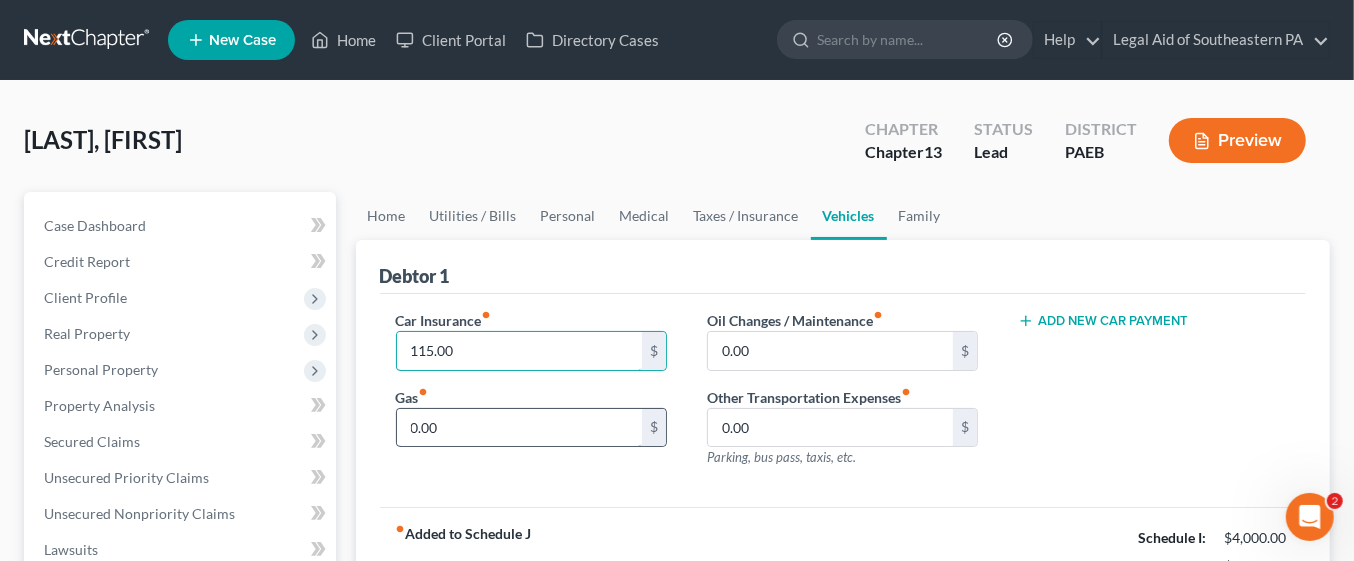 type on "115.00" 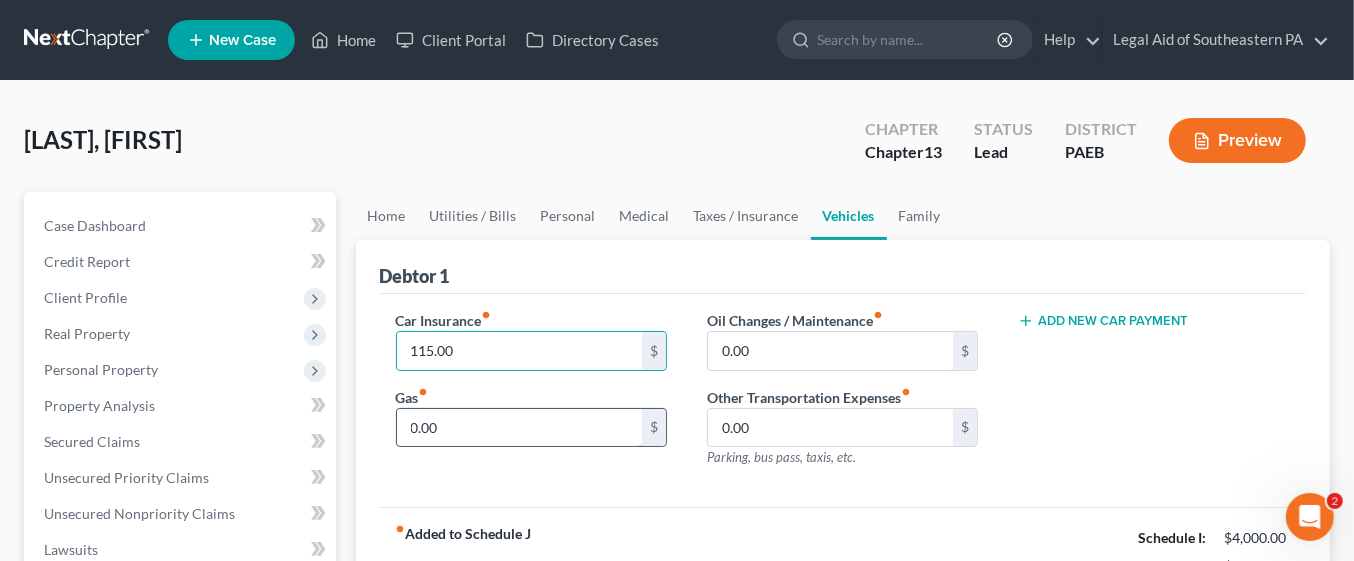 click on "0.00" at bounding box center (520, 428) 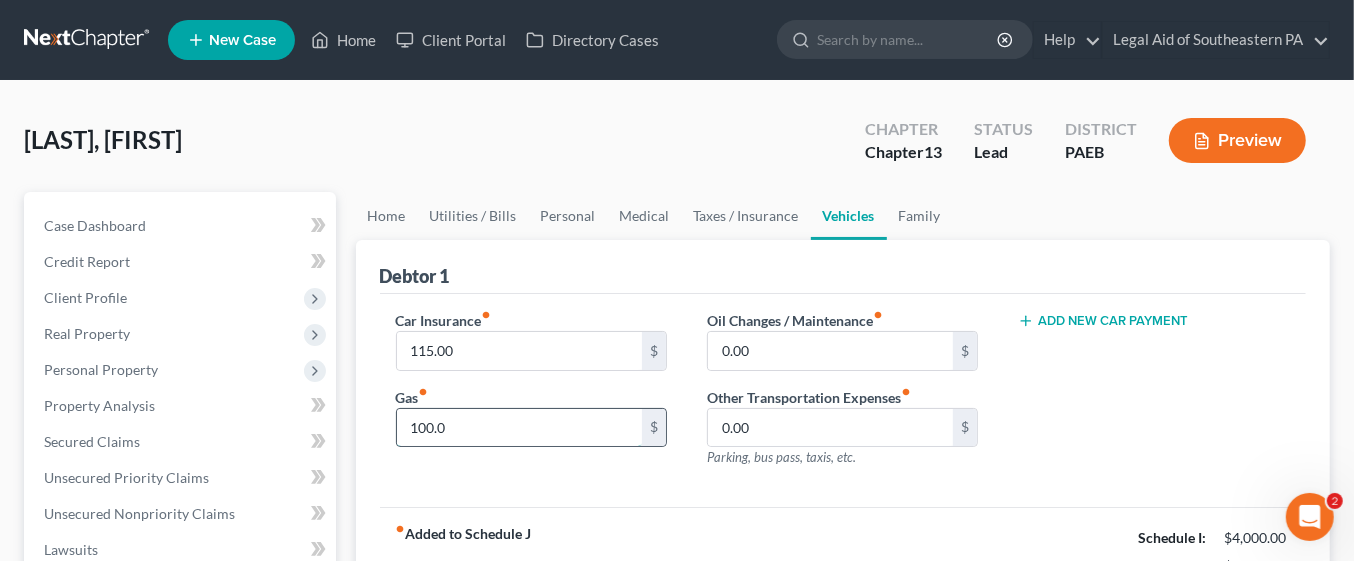 type on "100.00" 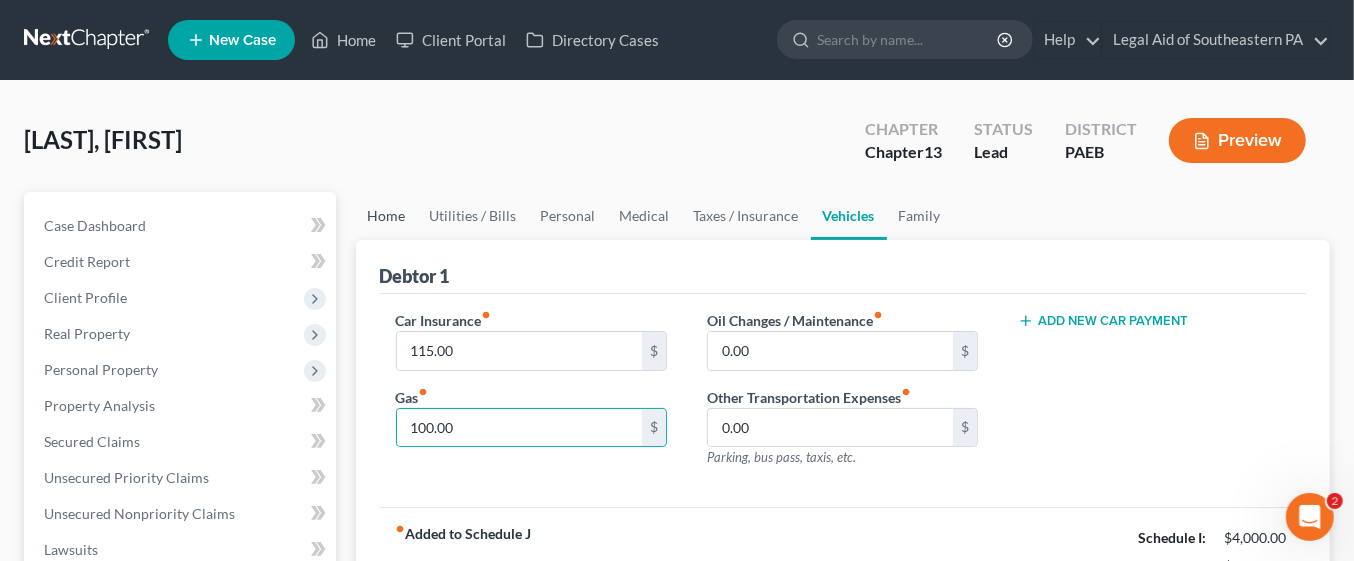 click on "Home" at bounding box center (387, 216) 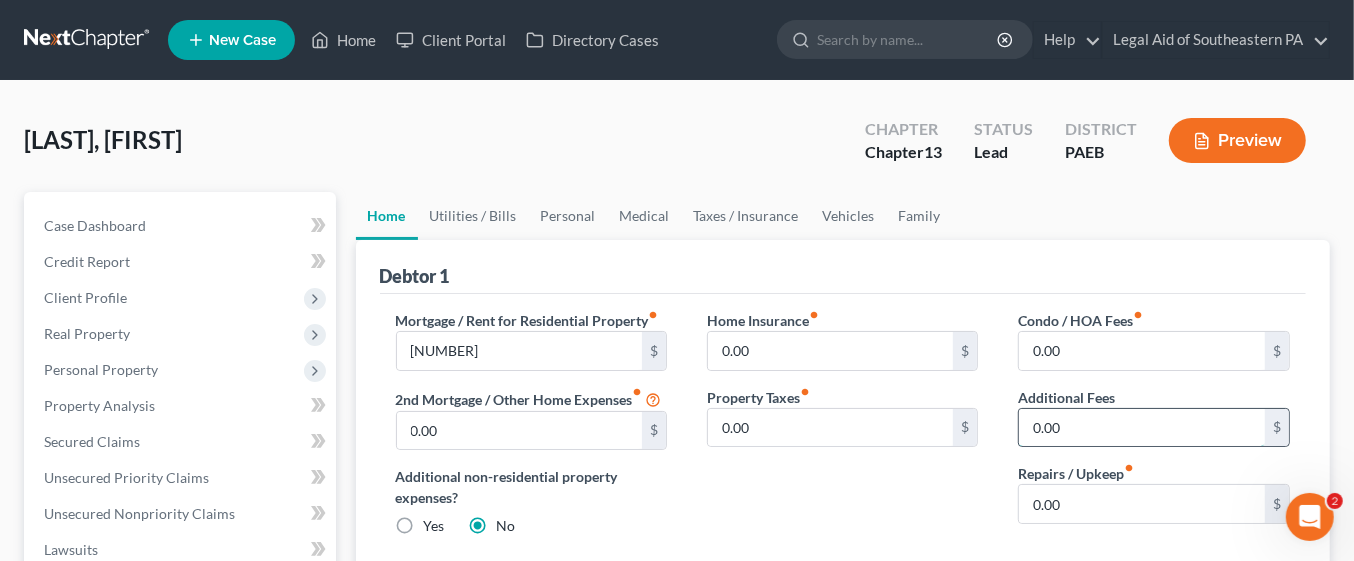 click on "0.00" at bounding box center (1142, 428) 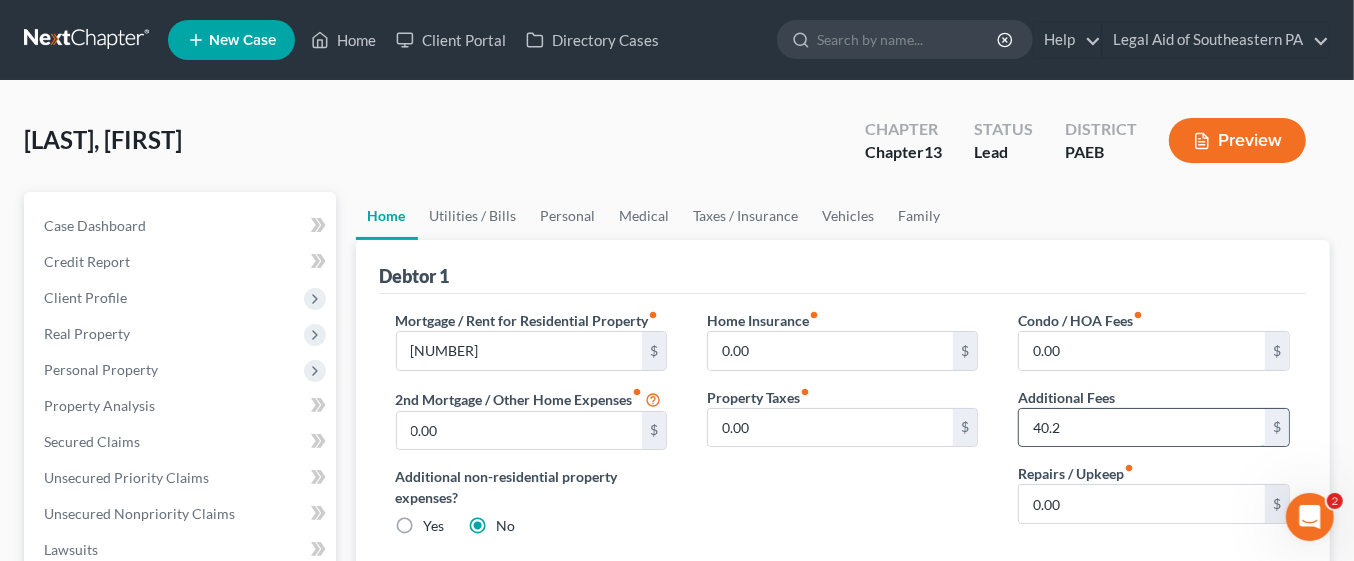 type on "40.22" 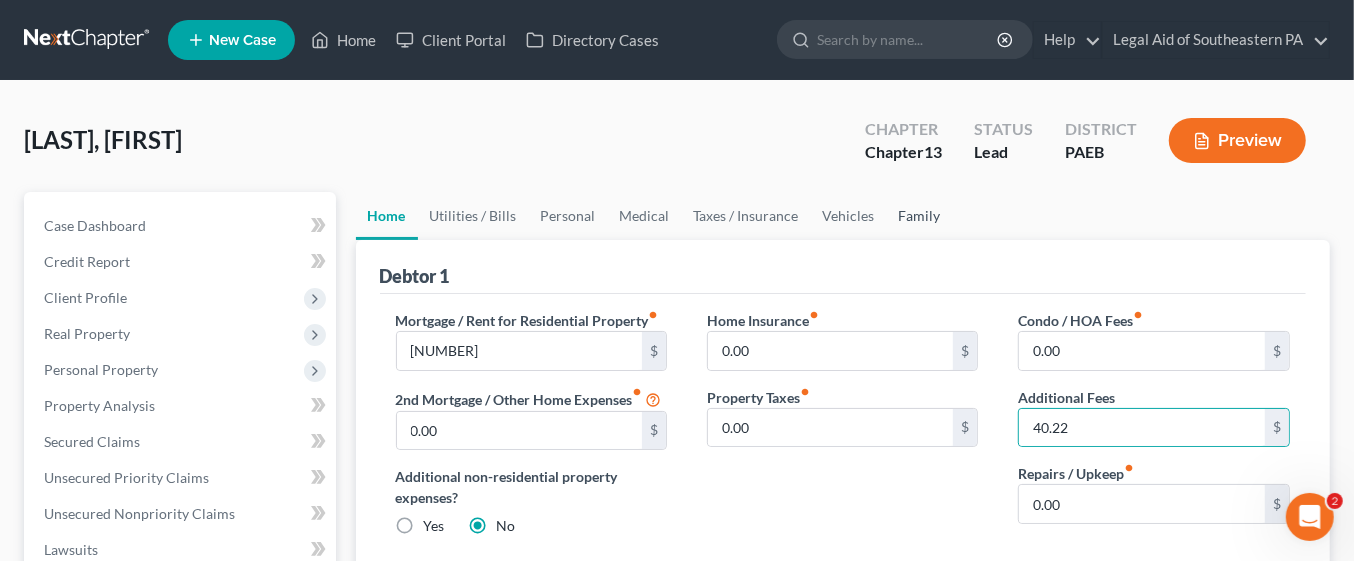 click on "Family" at bounding box center (920, 216) 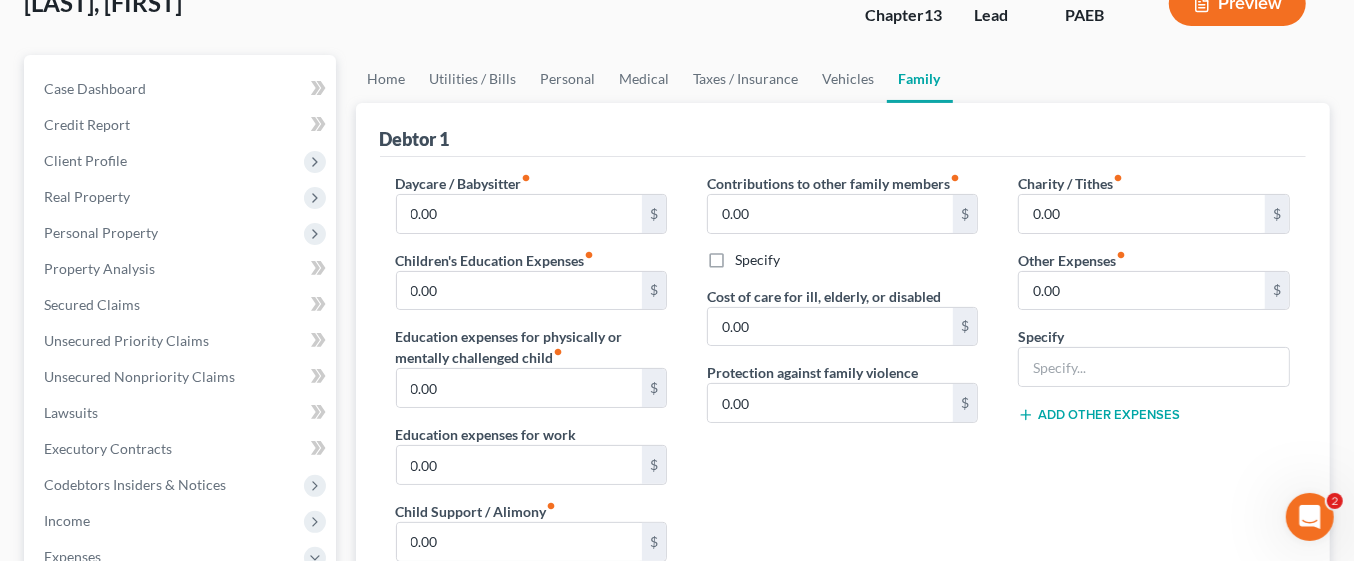 scroll, scrollTop: 163, scrollLeft: 0, axis: vertical 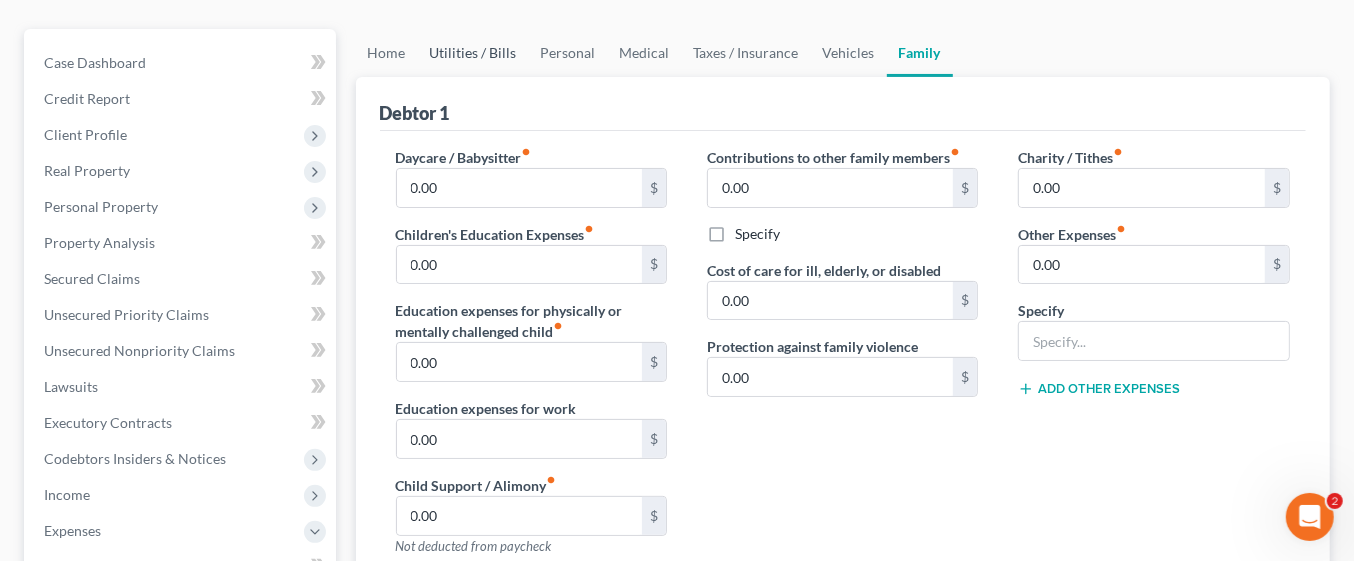 click on "Utilities / Bills" at bounding box center [473, 53] 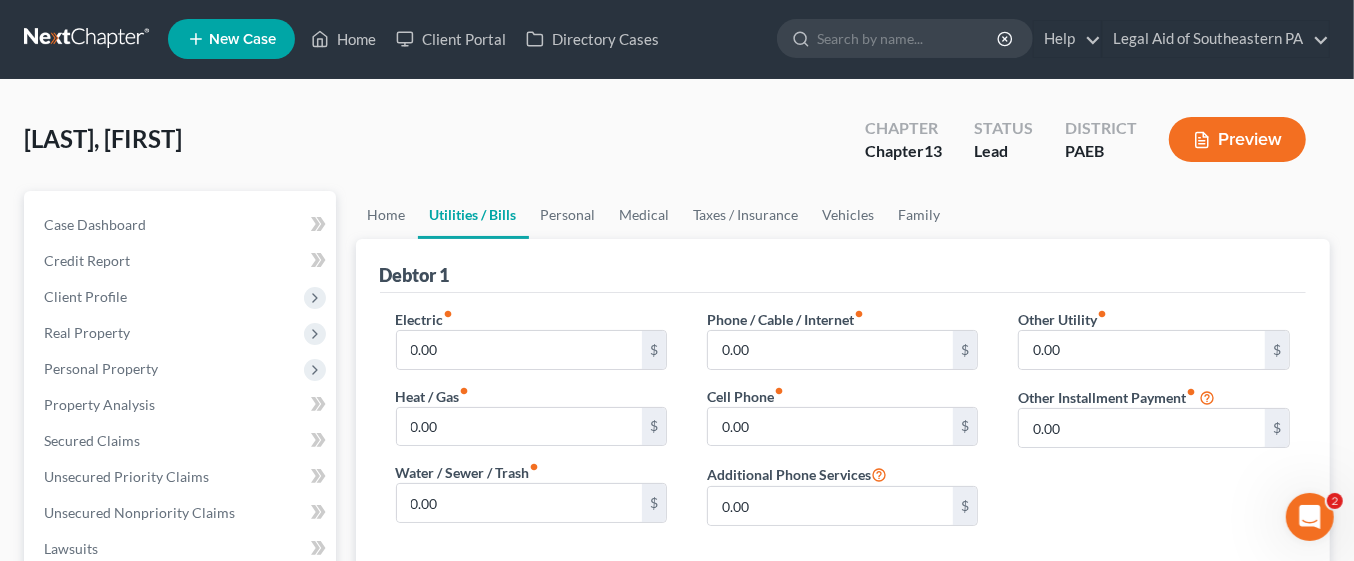 scroll, scrollTop: 0, scrollLeft: 0, axis: both 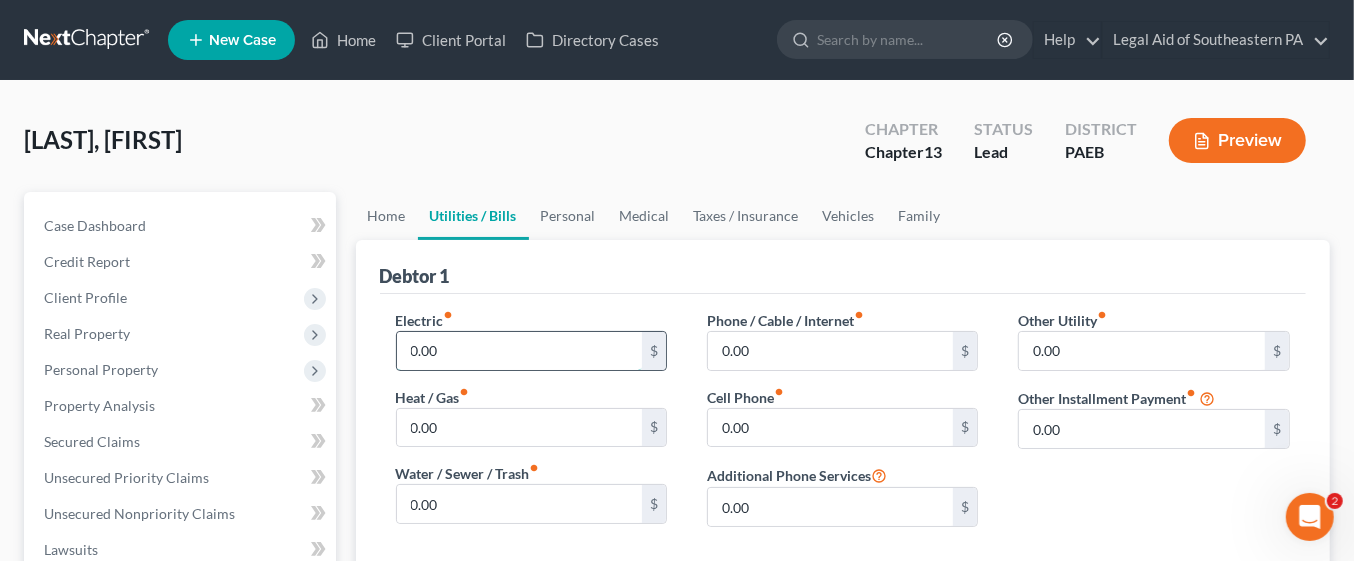 click on "0.00" at bounding box center (520, 351) 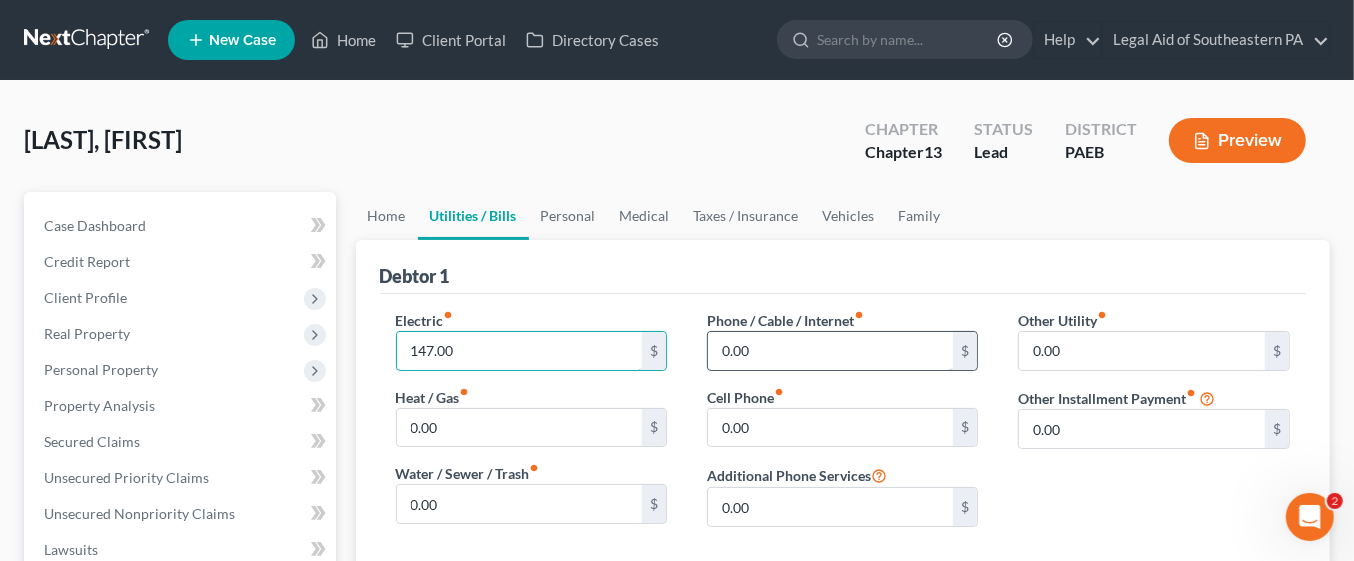 type on "147.00" 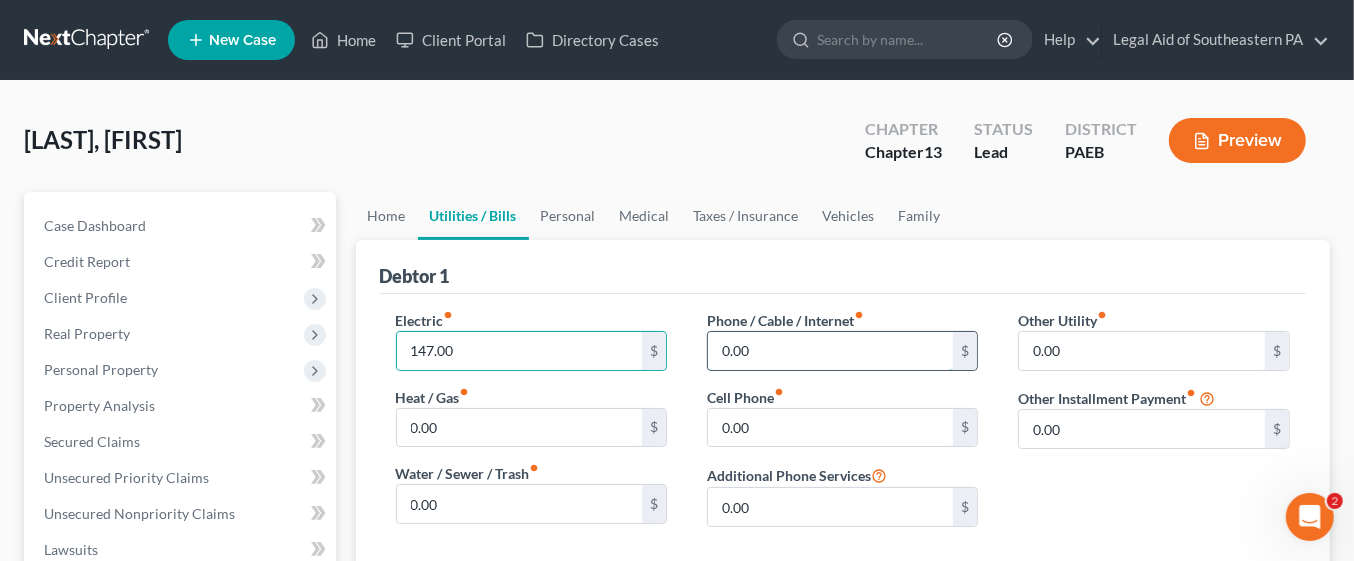 click on "0.00" at bounding box center [831, 351] 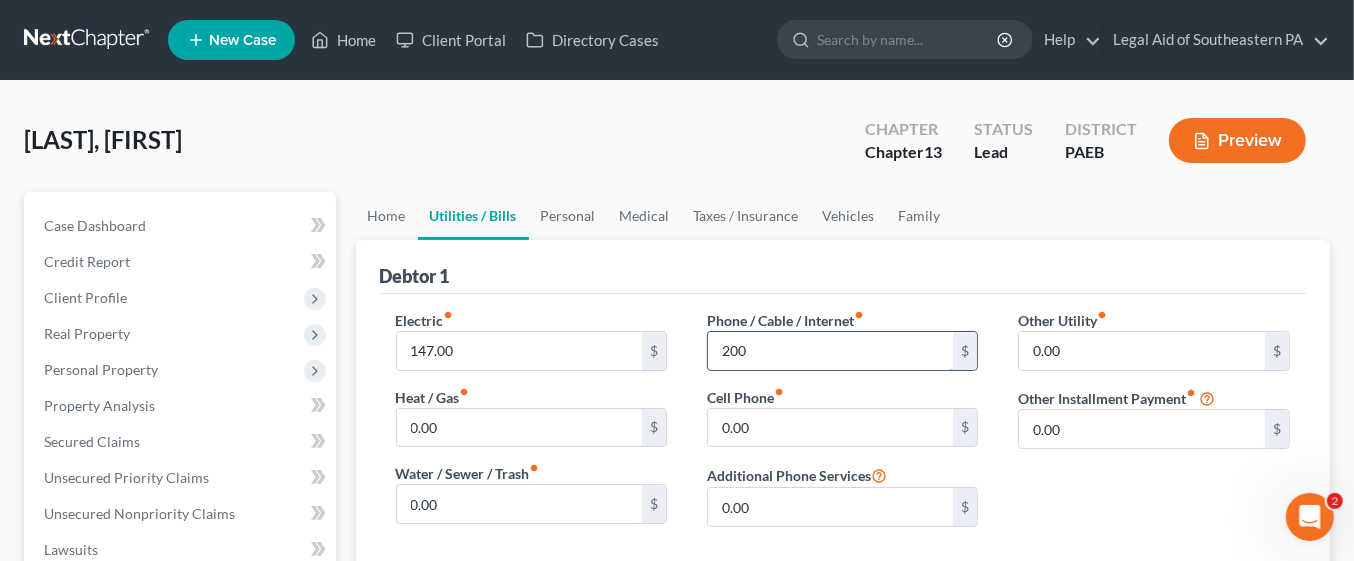 type on "200" 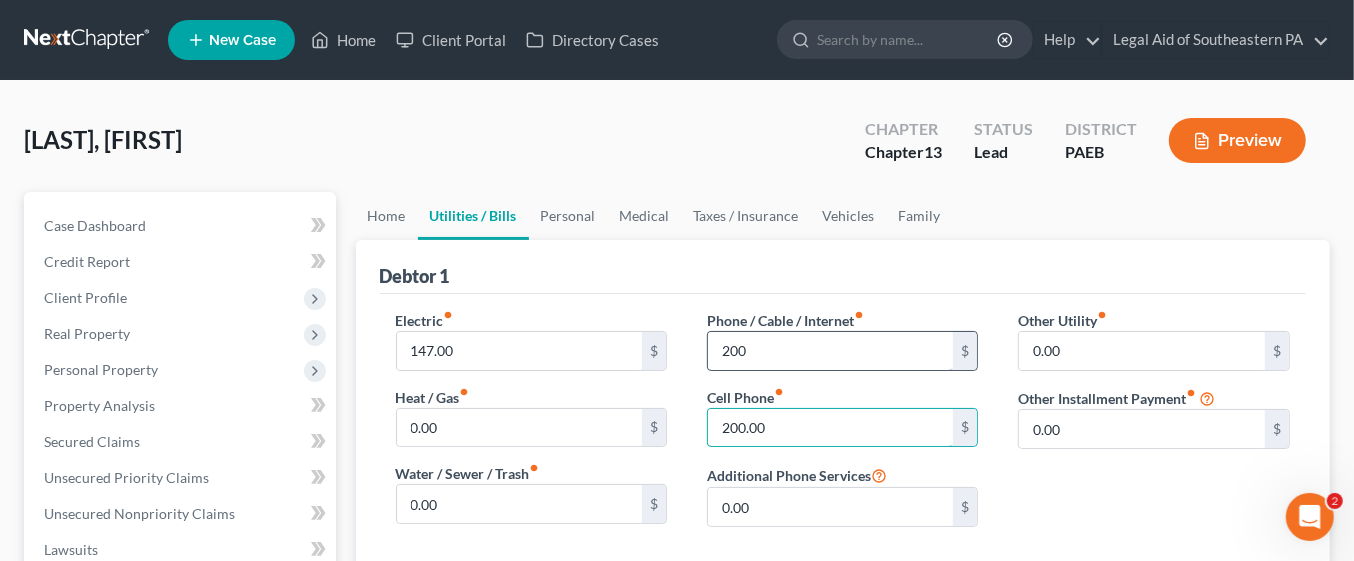 type on "200.00" 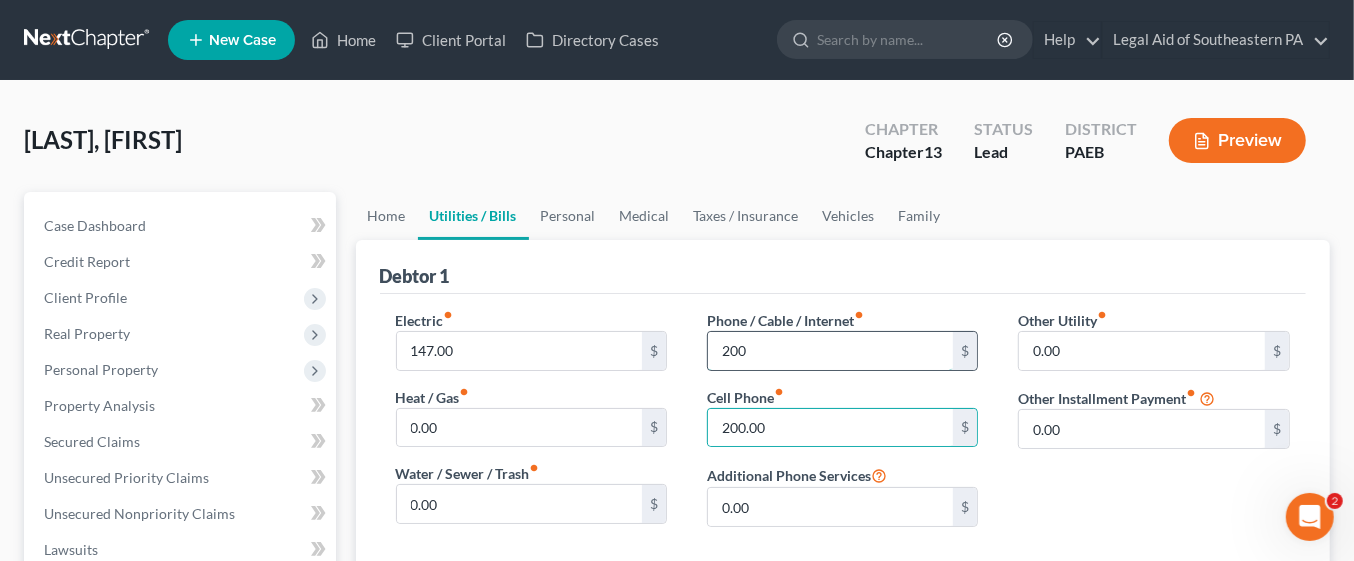 click on "200" at bounding box center [831, 351] 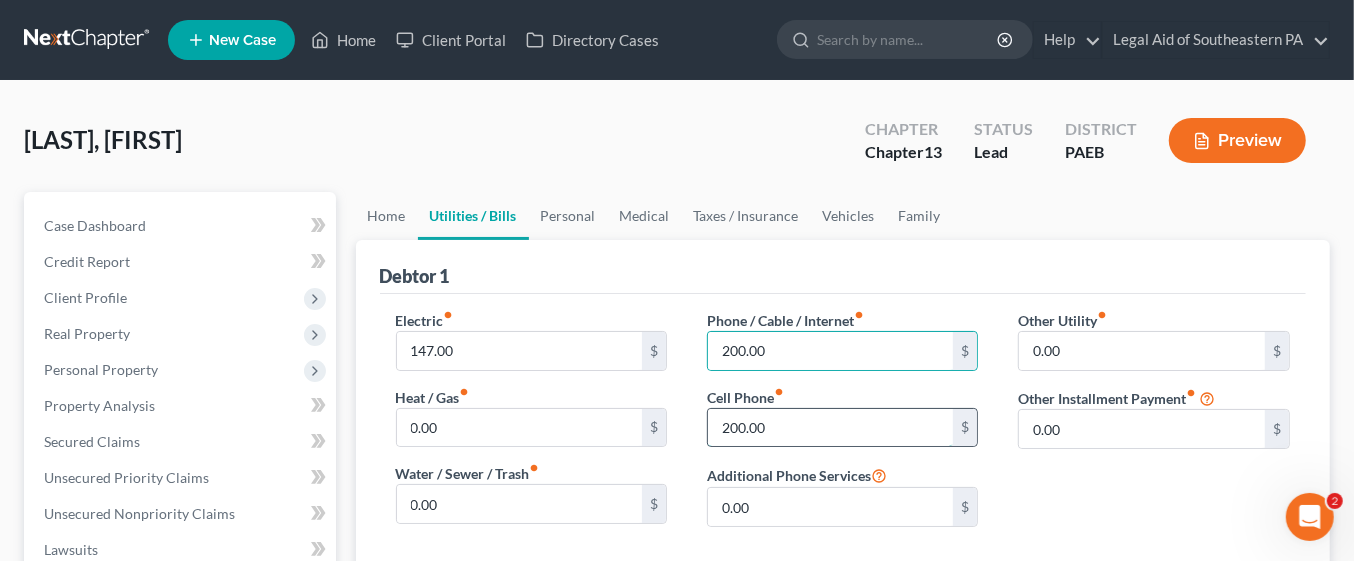 click on "200.00" at bounding box center (831, 428) 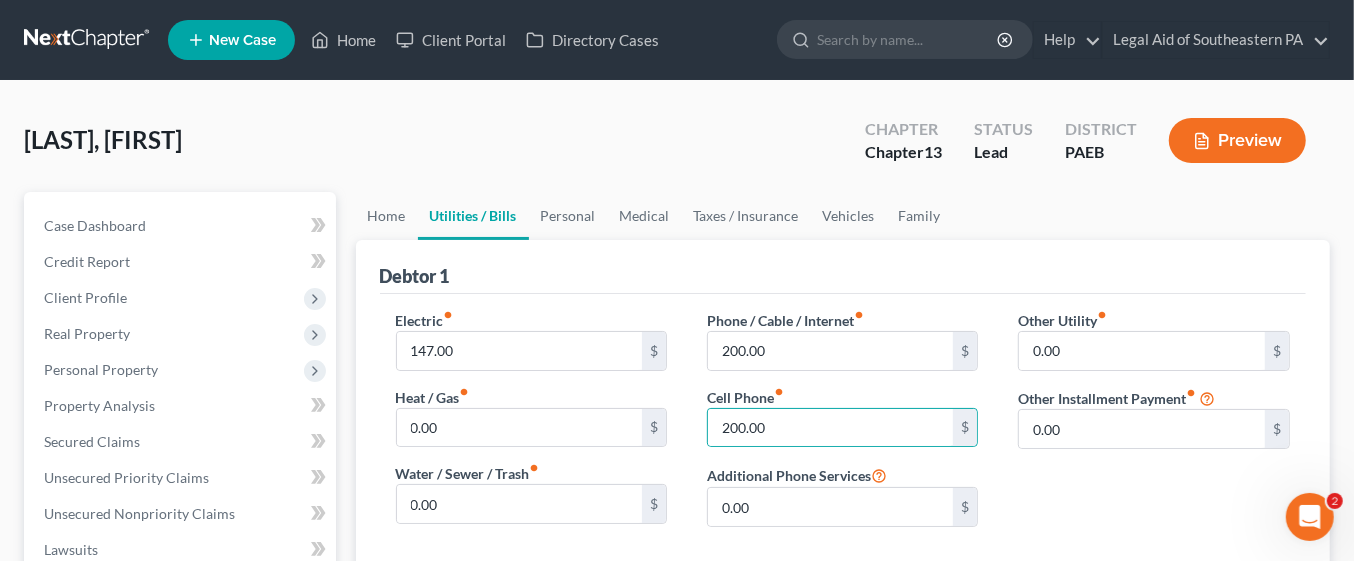 click on "Debtor 1" at bounding box center (843, 267) 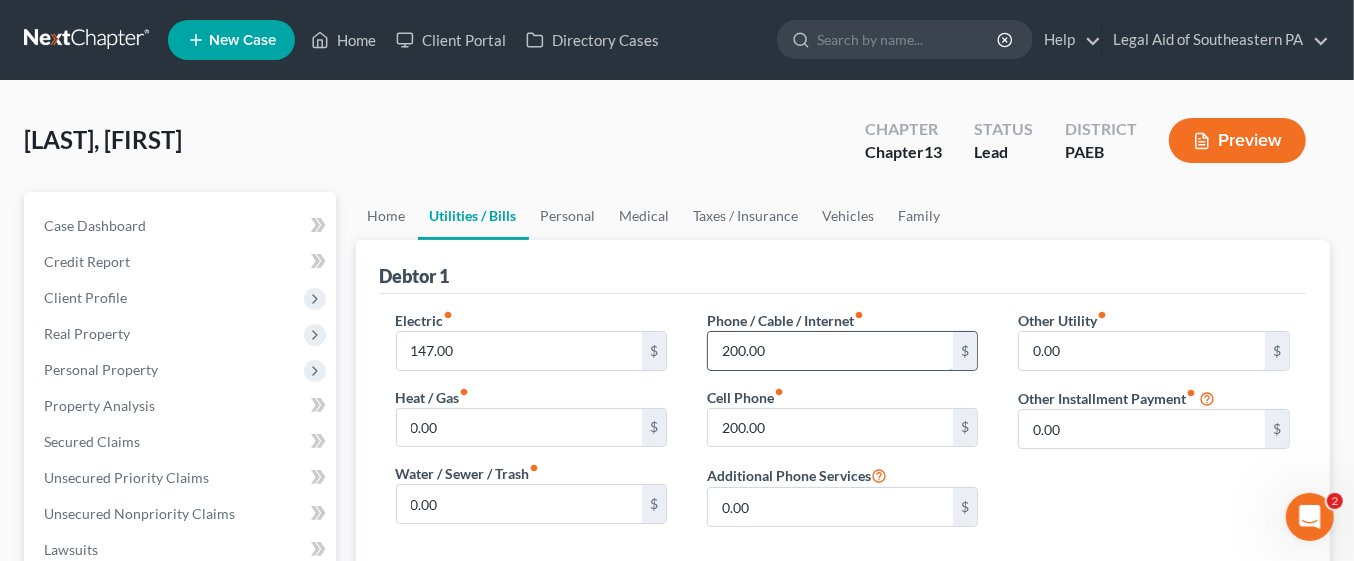 click on "200.00" at bounding box center [831, 351] 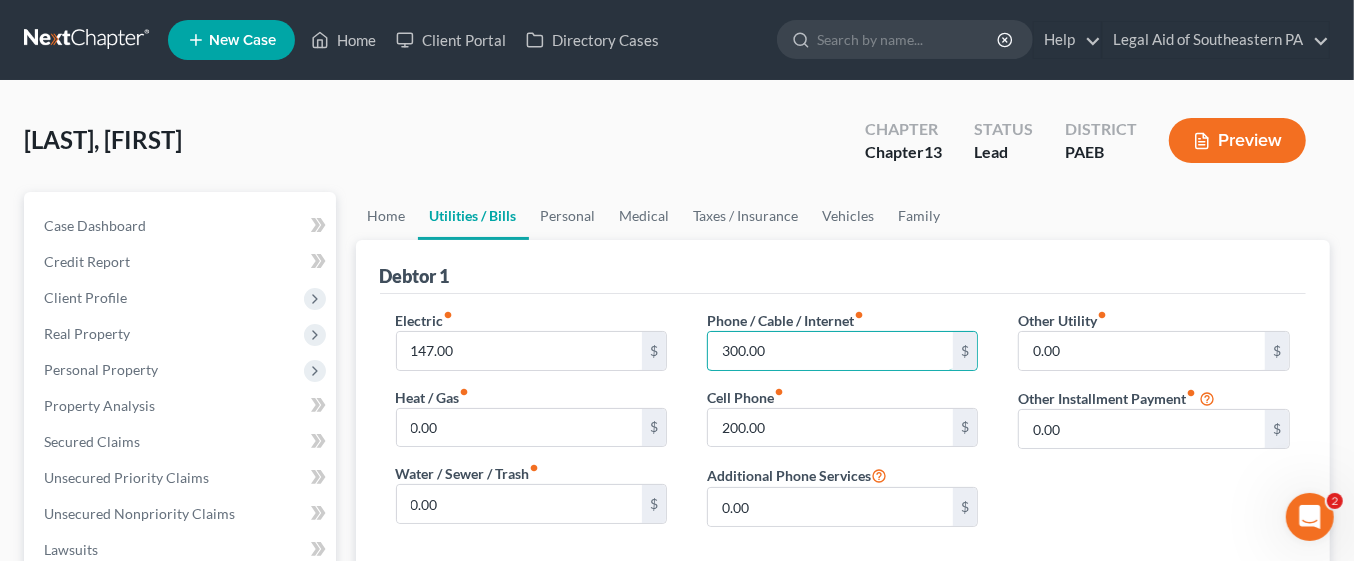 type on "300.00" 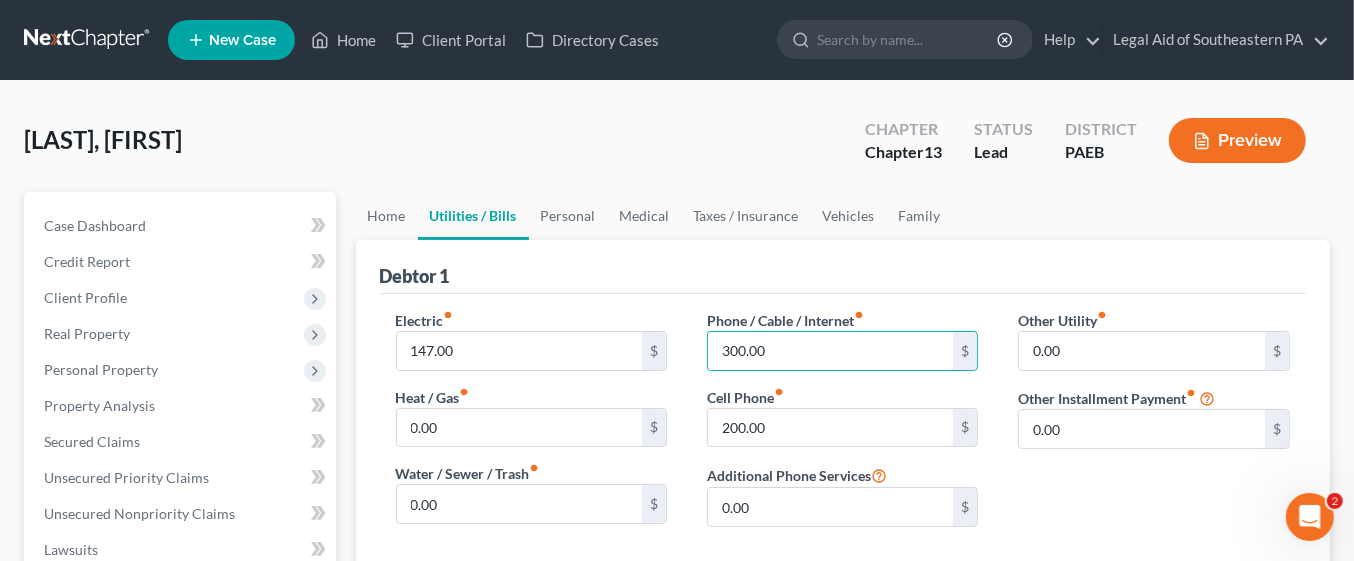 click on "Debtor 1" at bounding box center [843, 267] 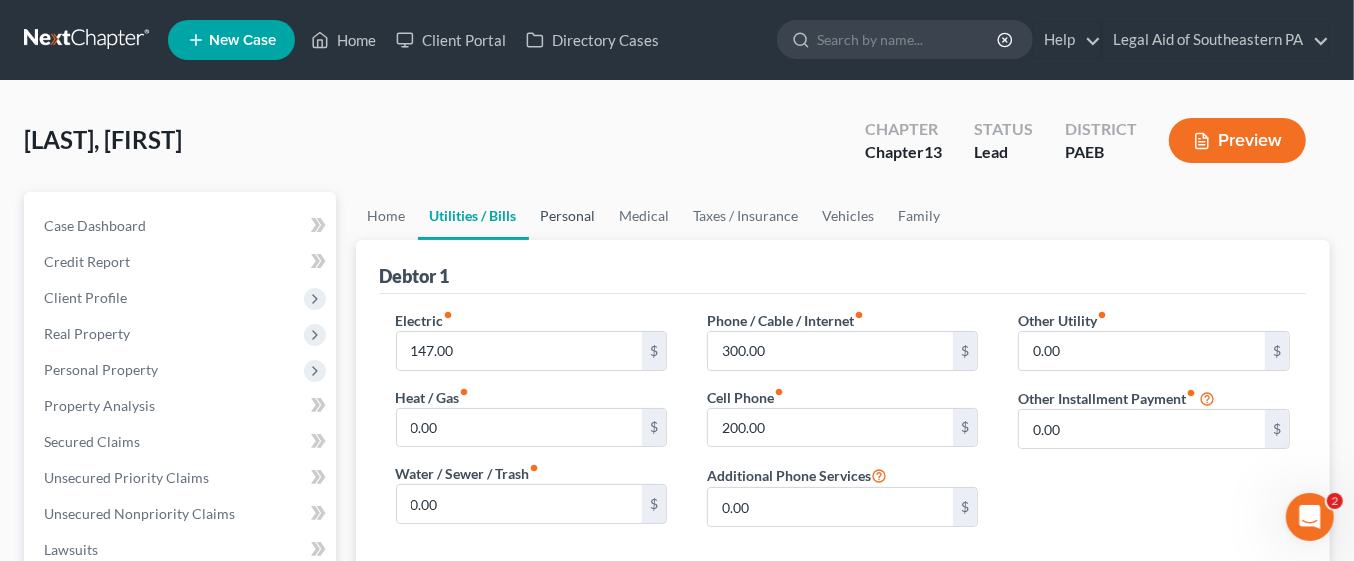 click on "Personal" at bounding box center (568, 216) 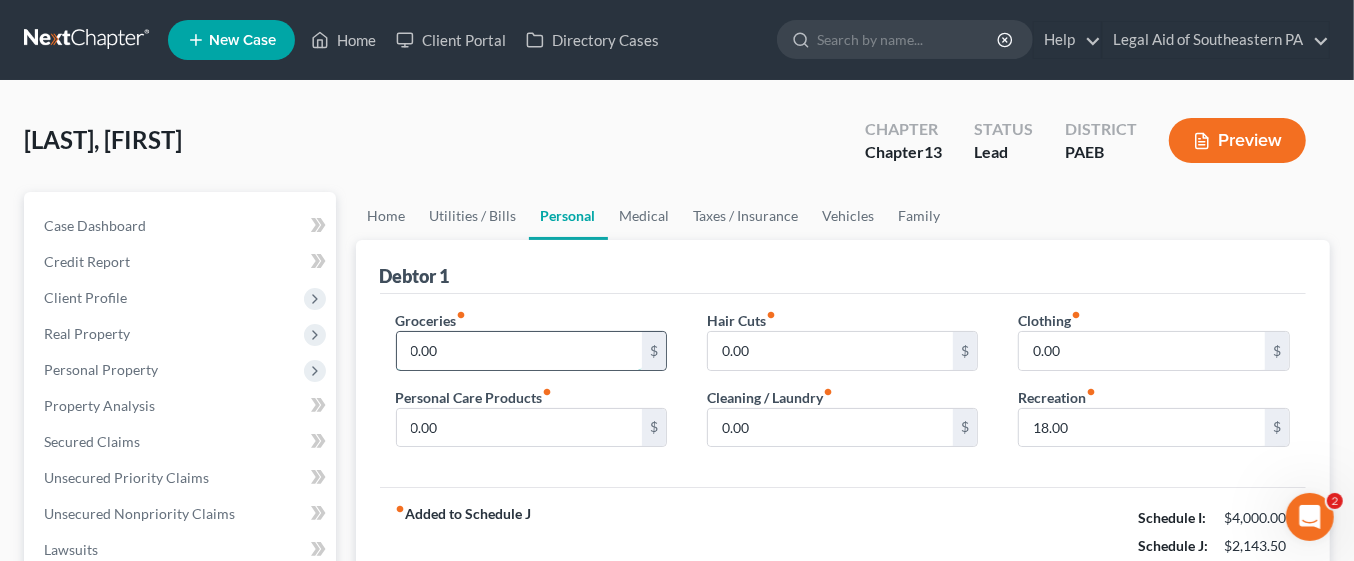 click on "0.00" at bounding box center [520, 351] 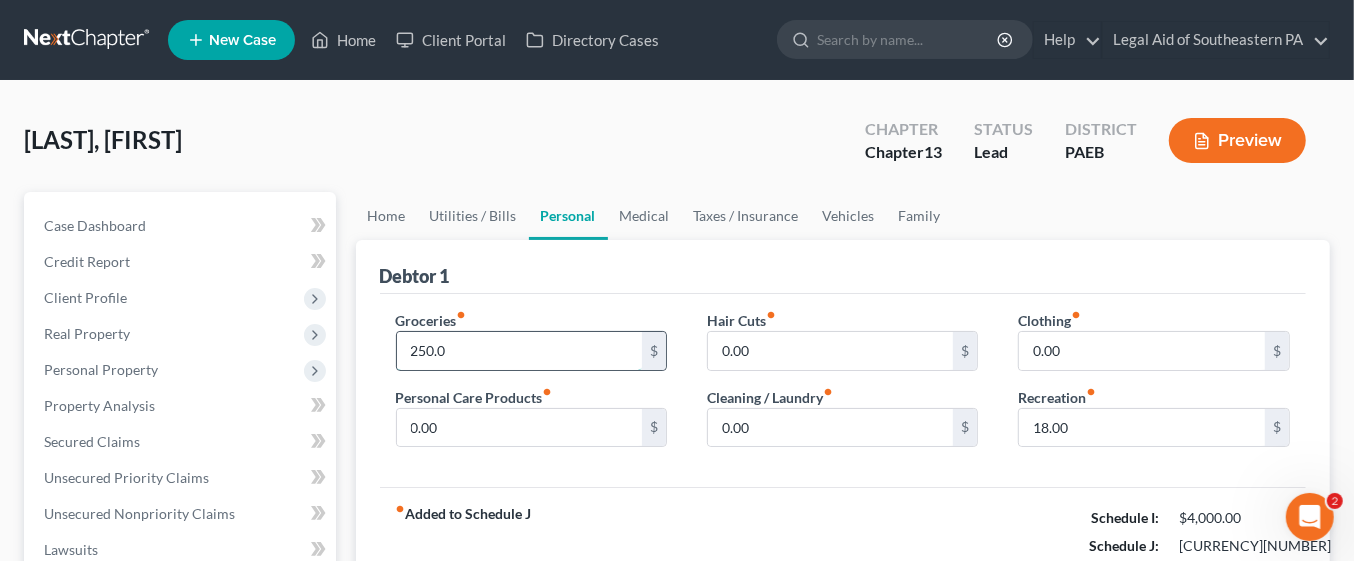 type on "250.00" 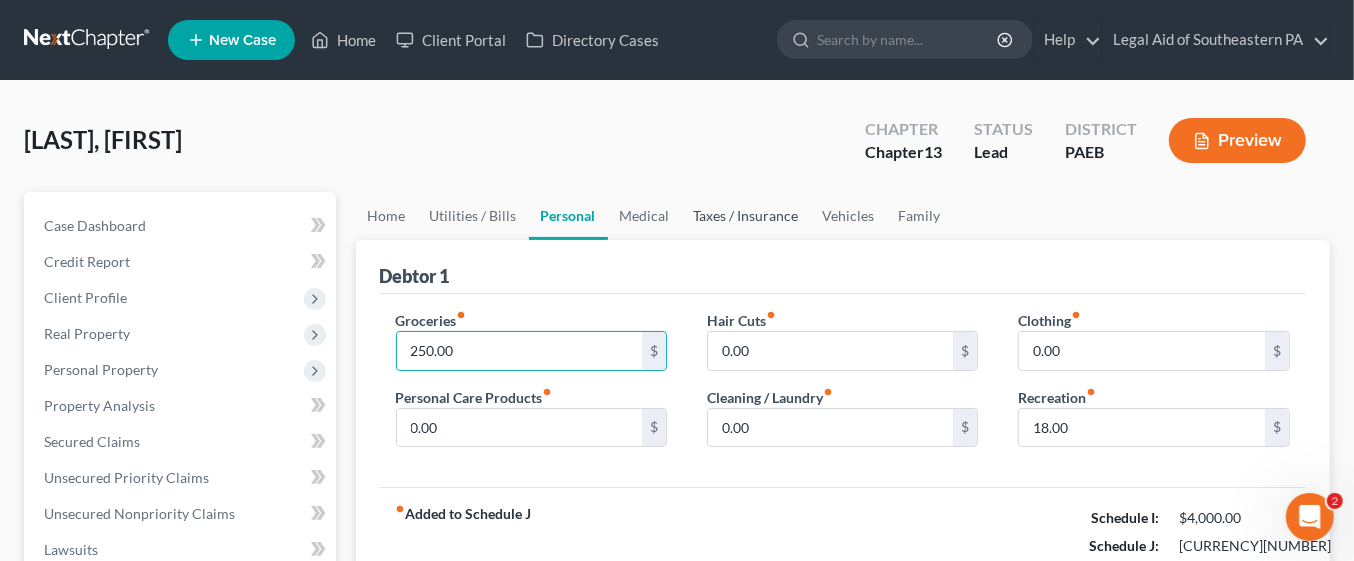 click on "Taxes / Insurance" at bounding box center [746, 216] 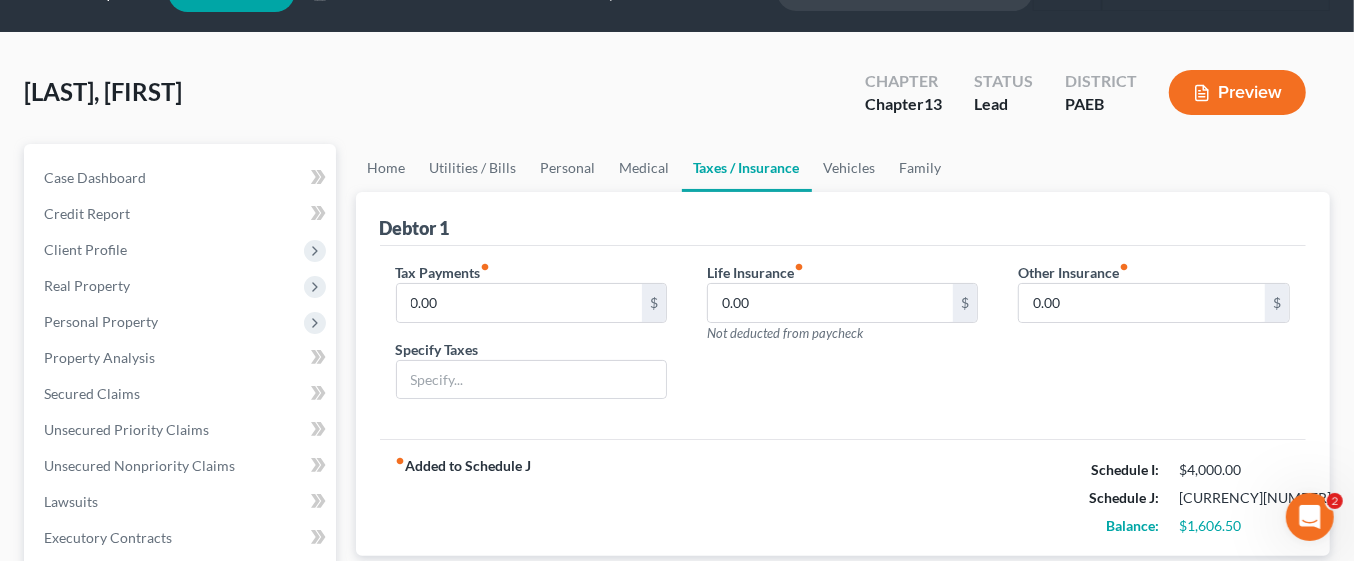 scroll, scrollTop: 85, scrollLeft: 0, axis: vertical 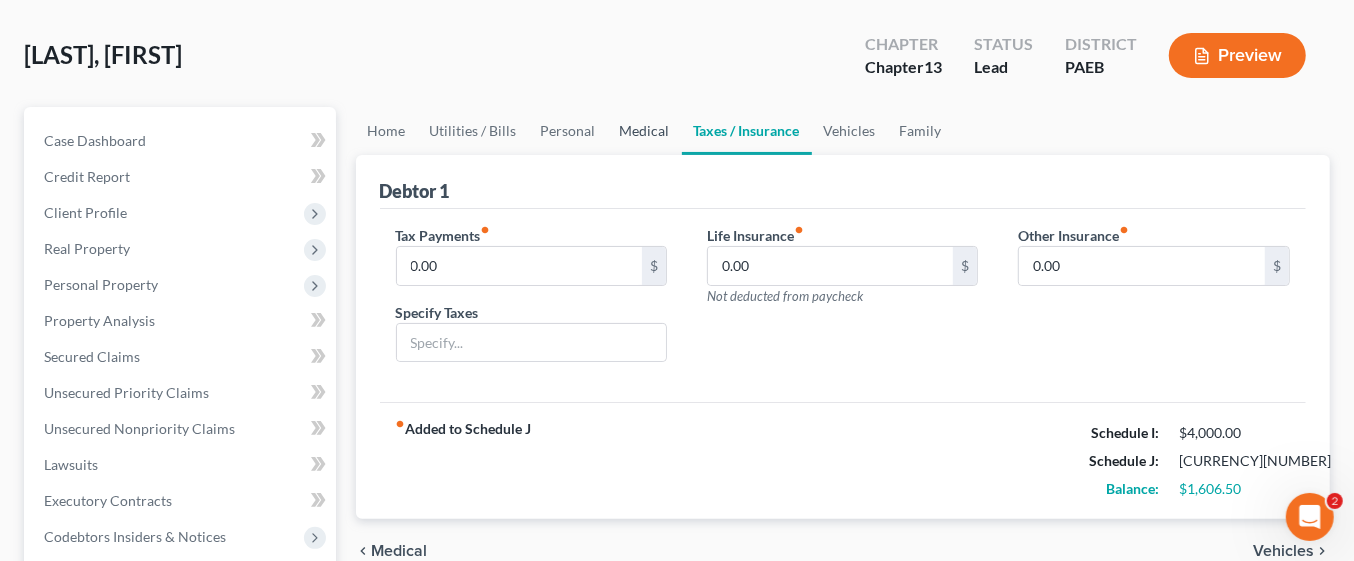 click on "Medical" at bounding box center (645, 131) 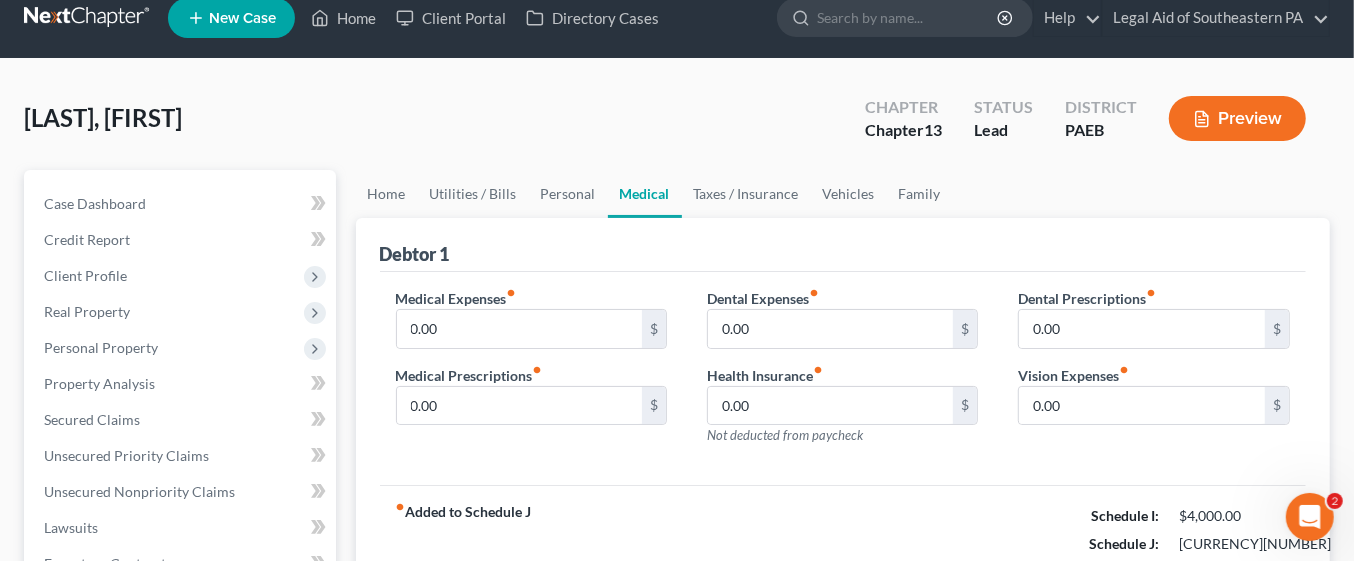 scroll, scrollTop: 0, scrollLeft: 0, axis: both 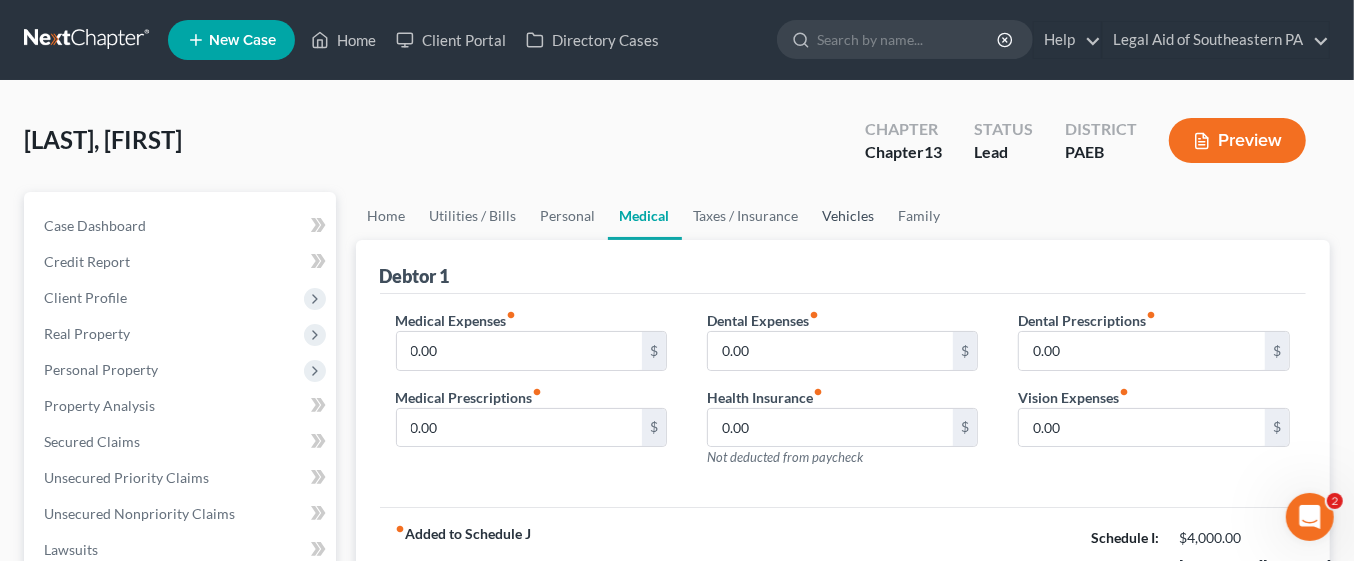 click on "Vehicles" at bounding box center [849, 216] 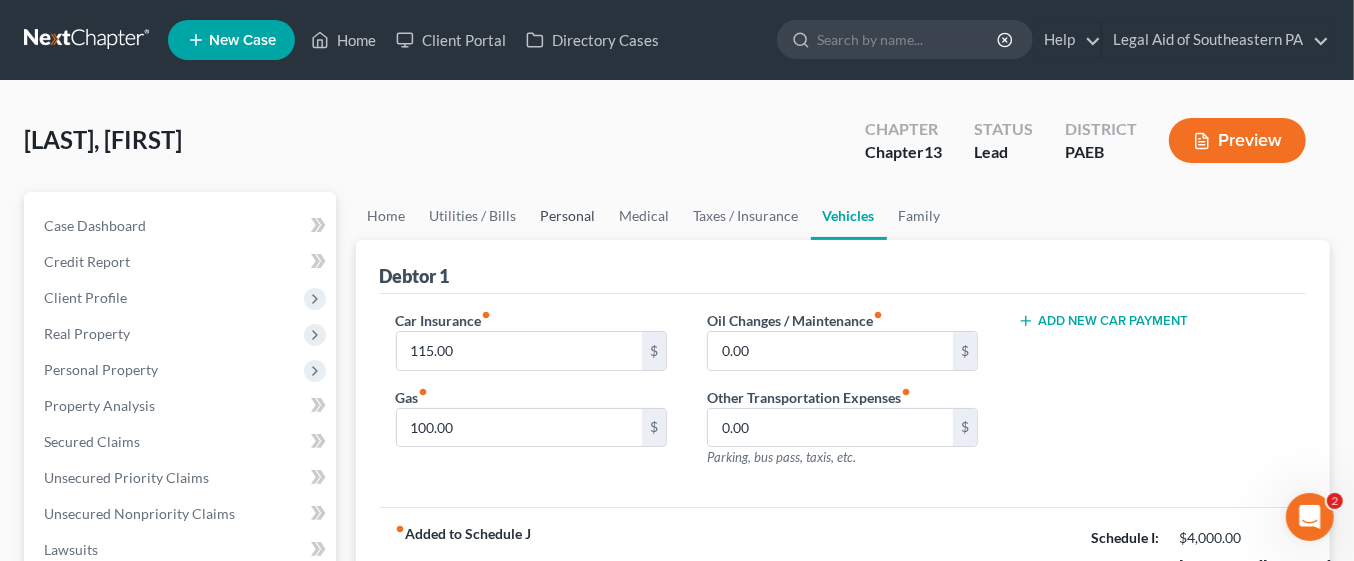 click on "Personal" at bounding box center (568, 216) 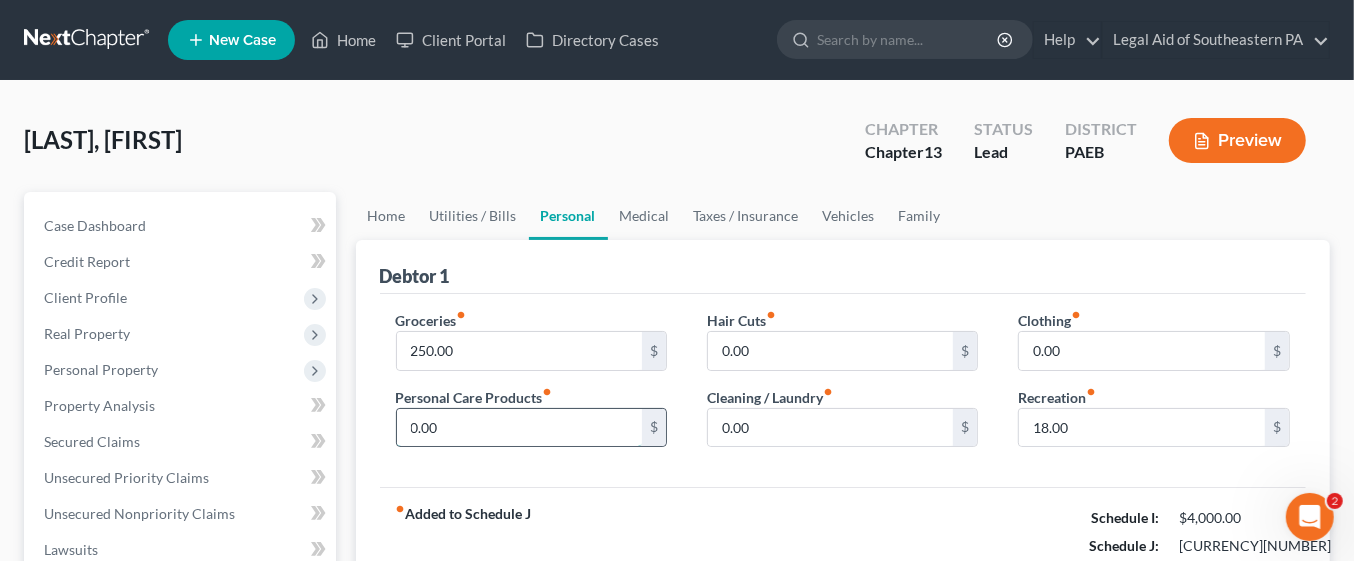 click on "0.00" at bounding box center (520, 428) 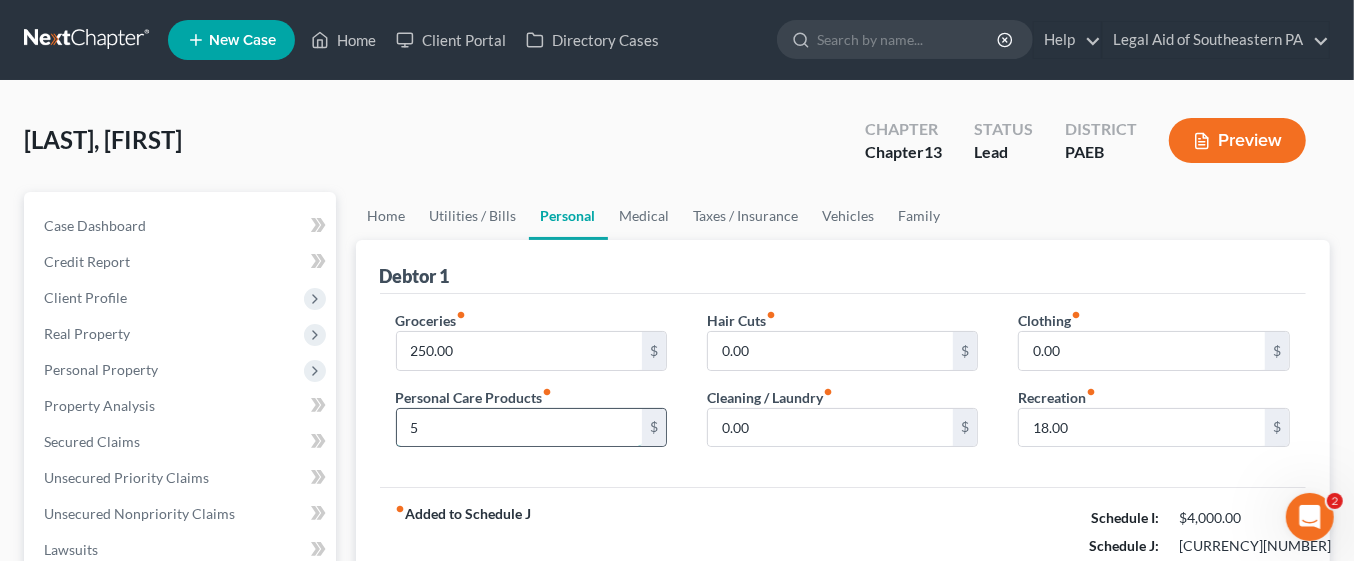 type on "50" 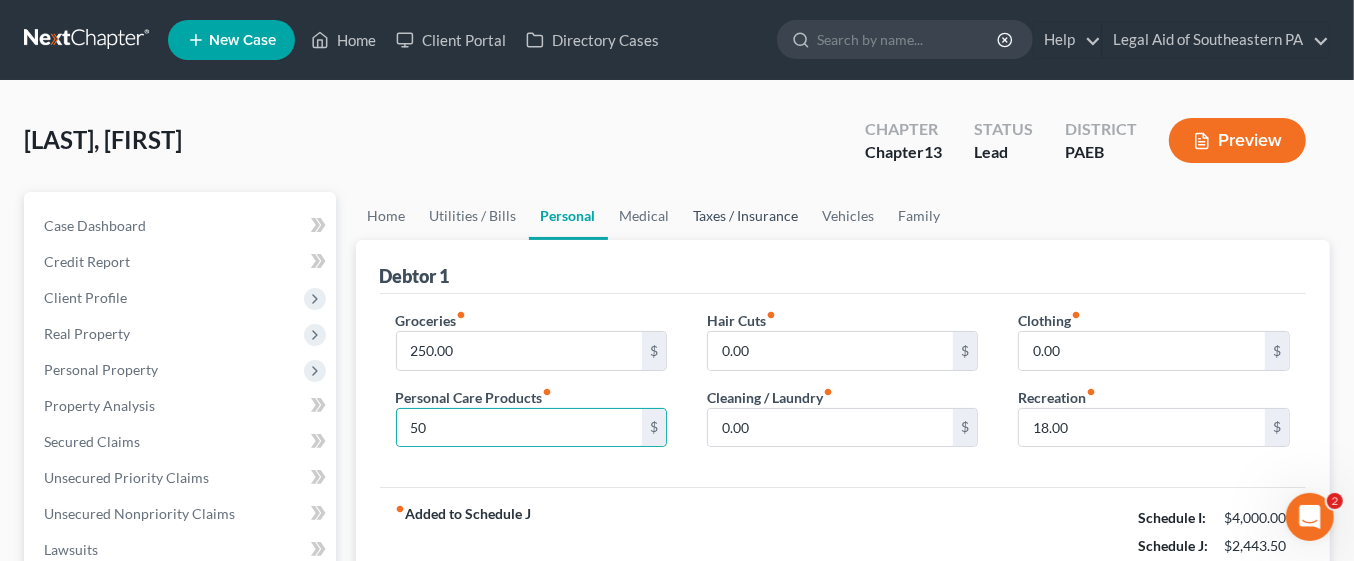 click on "Taxes / Insurance" at bounding box center (746, 216) 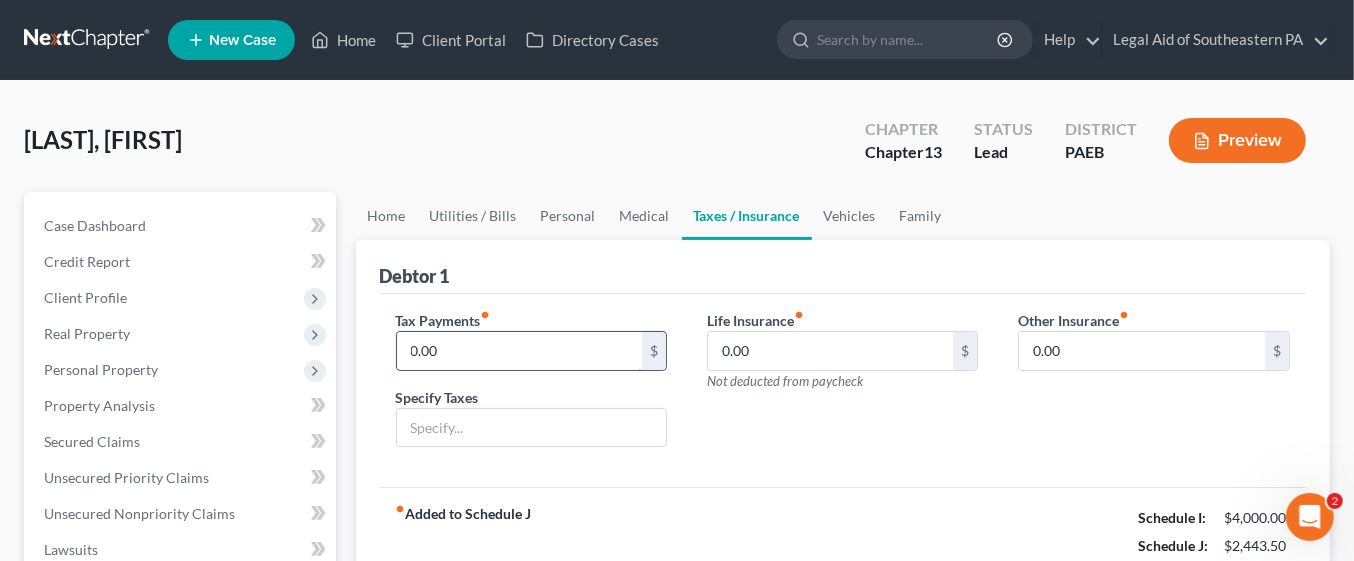 click on "0.00" at bounding box center (520, 351) 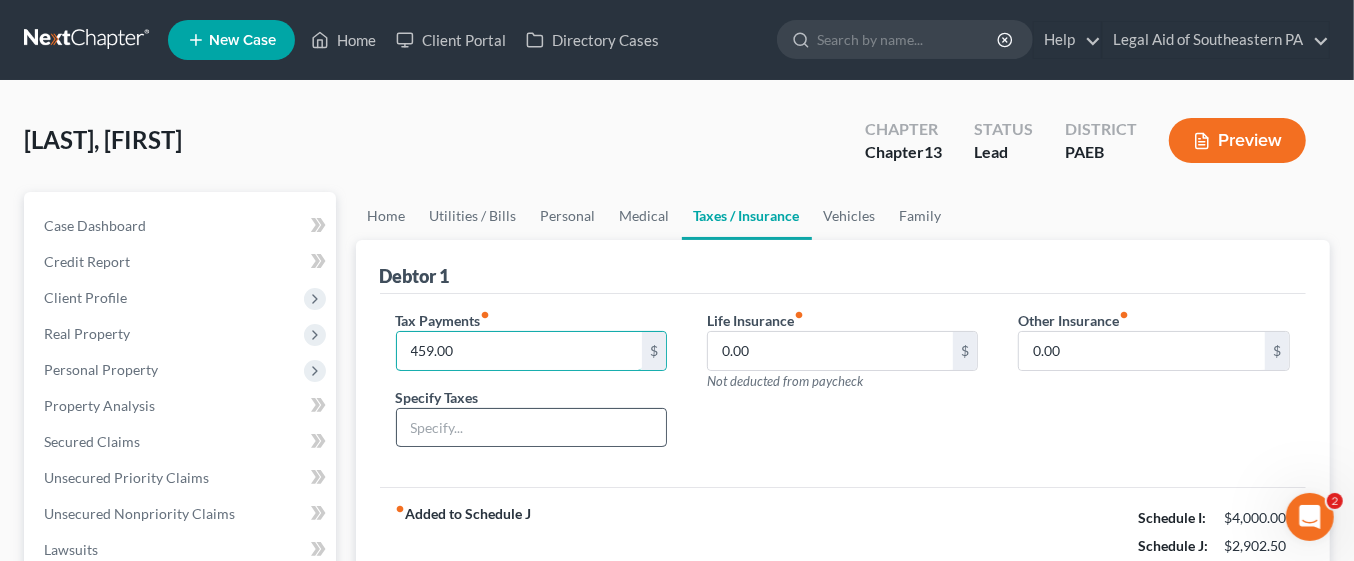 type on "459.00" 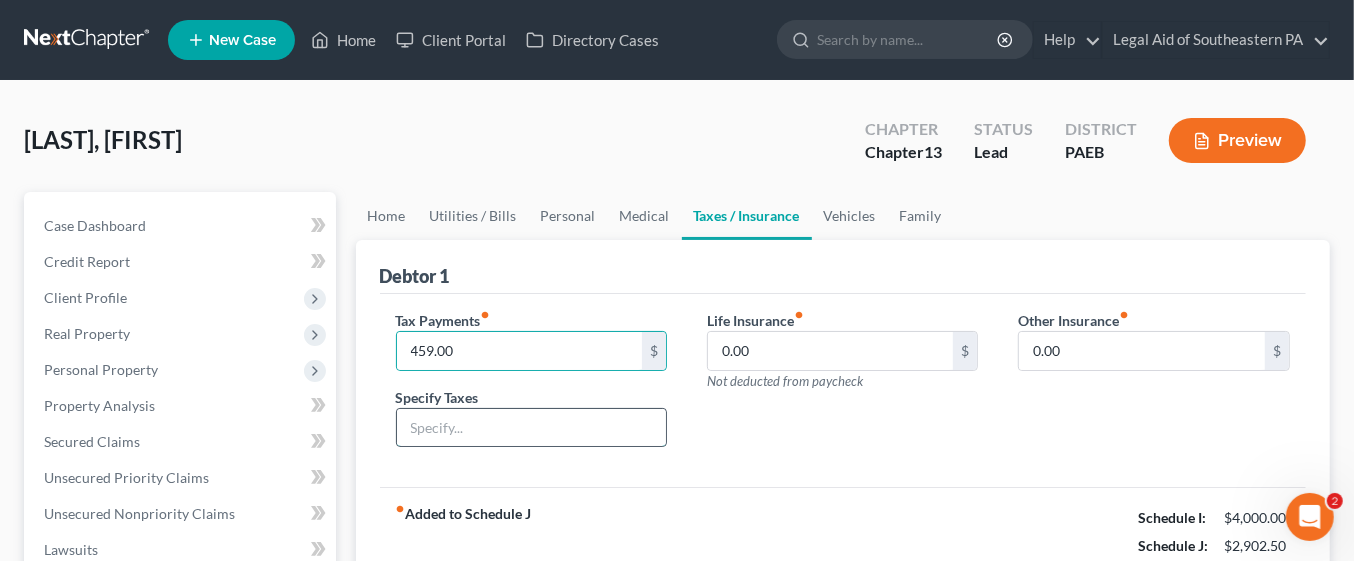 click at bounding box center [531, 428] 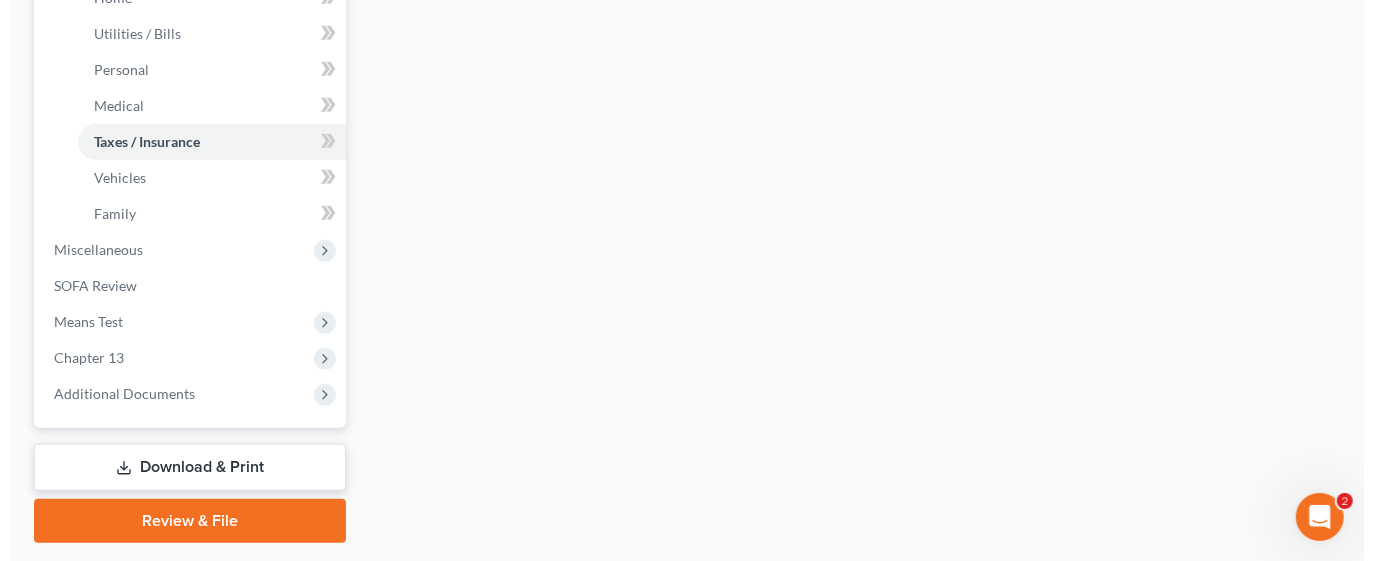 scroll, scrollTop: 786, scrollLeft: 0, axis: vertical 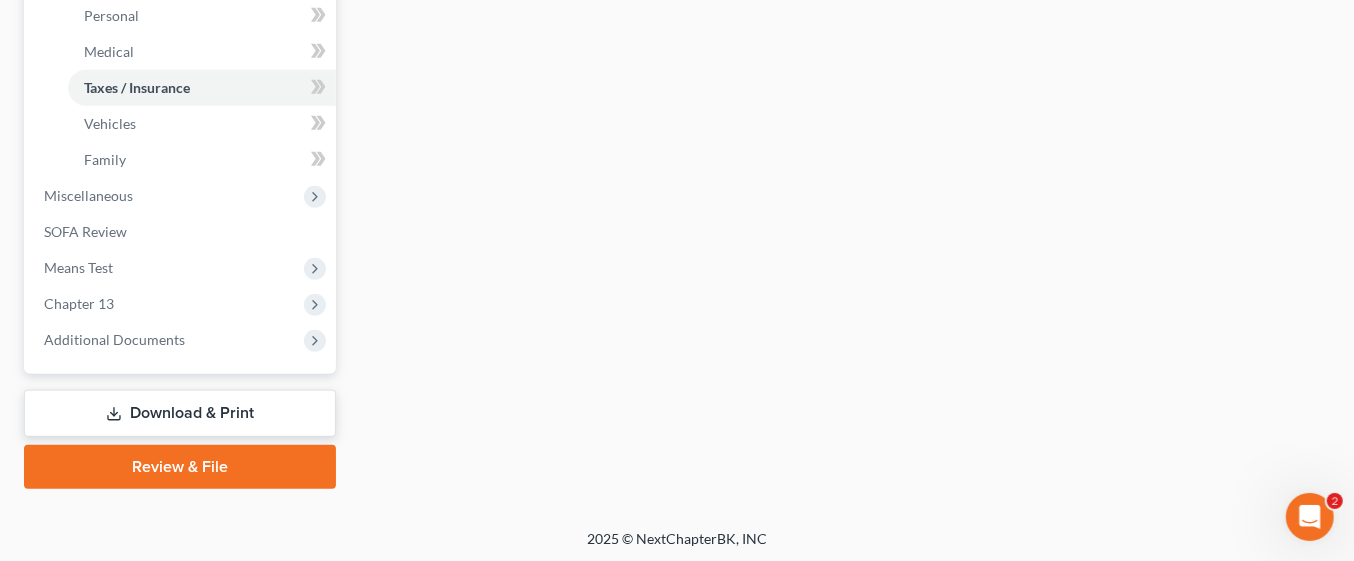 click on "Download & Print" at bounding box center [180, 413] 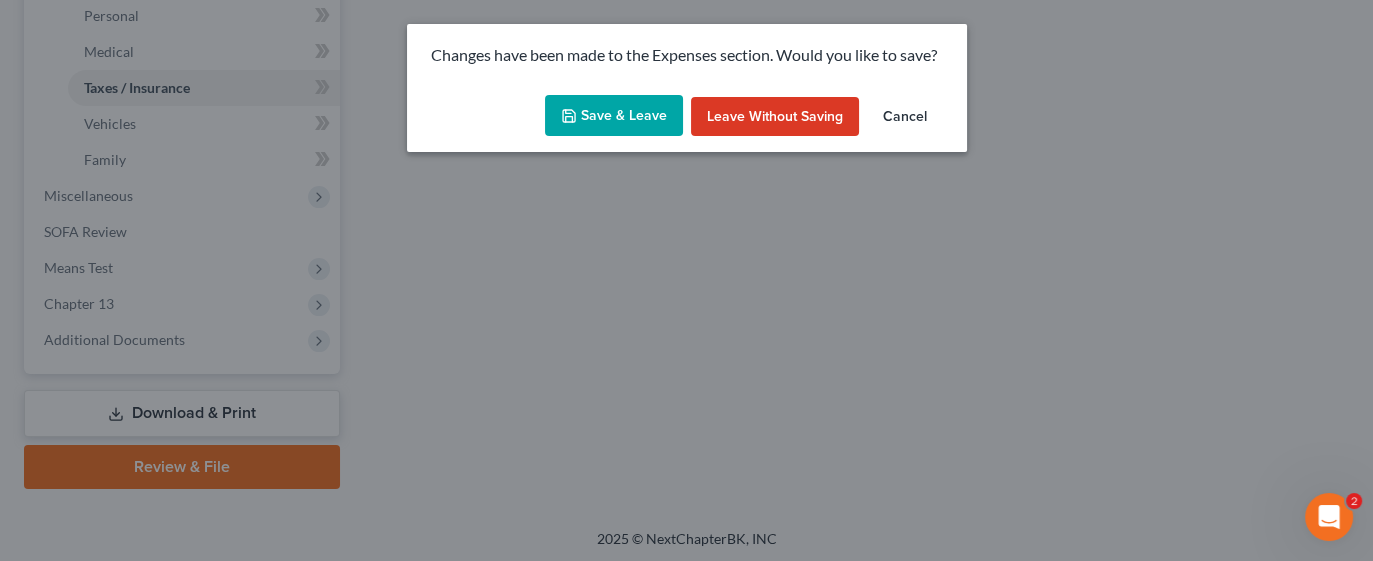 click on "Save & Leave" at bounding box center (614, 116) 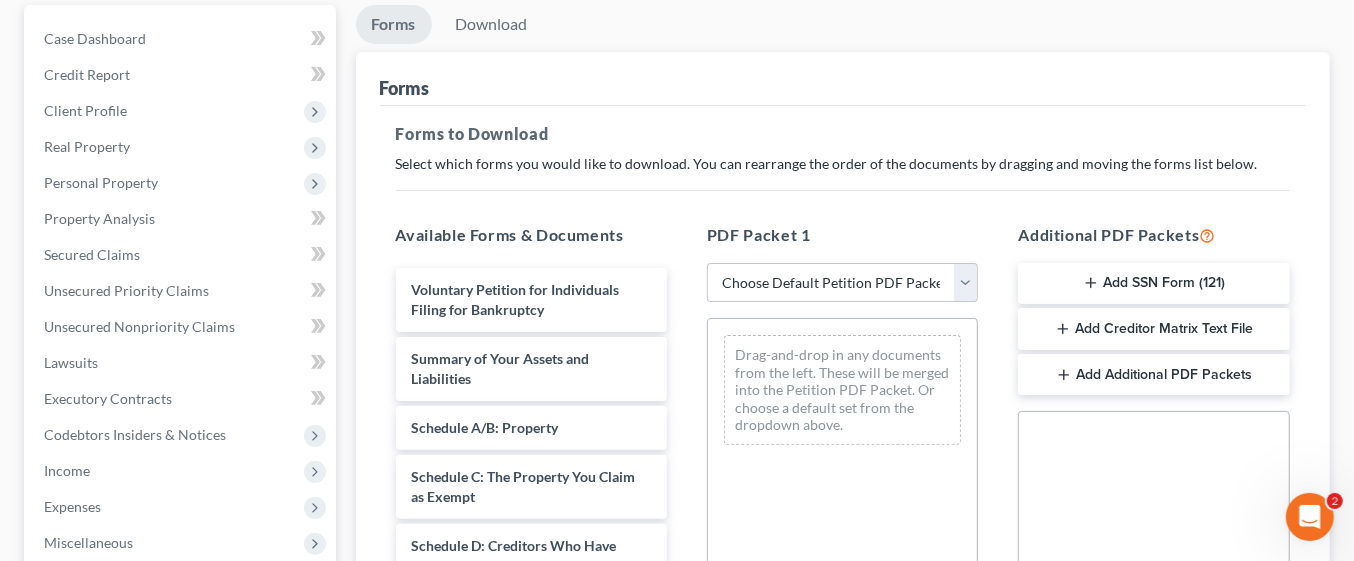 scroll, scrollTop: 202, scrollLeft: 0, axis: vertical 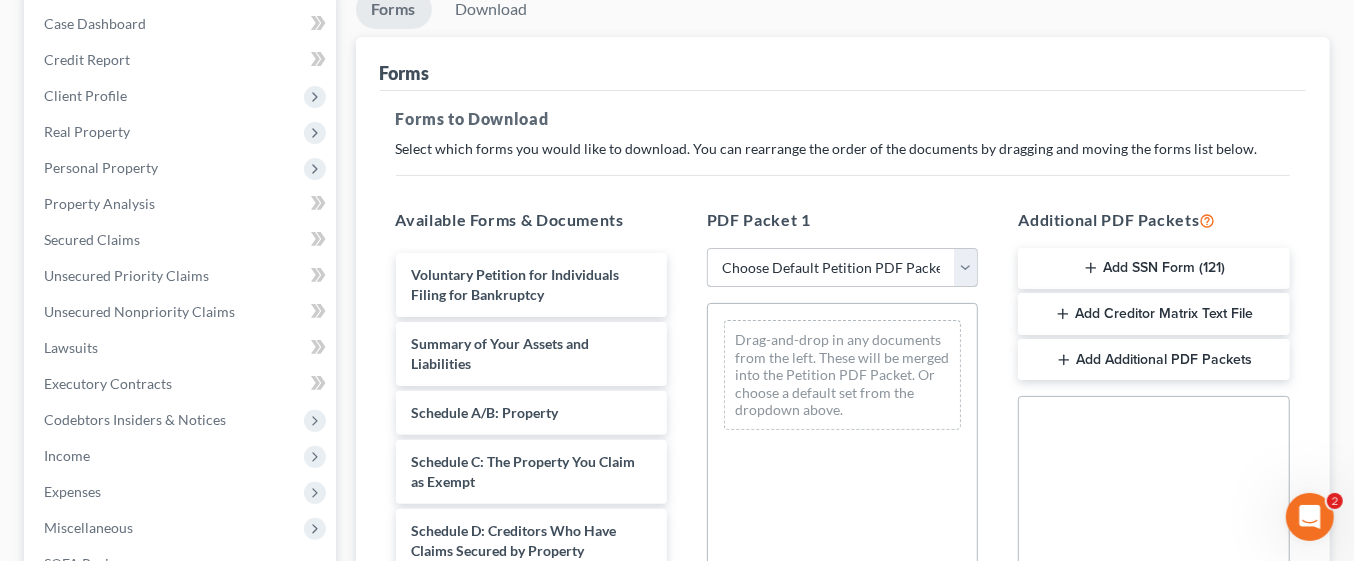 click on "Choose Default Petition PDF Packet Complete Bankruptcy Petition (all forms and schedules) Emergency Filing Forms (Petition and Creditor List Only) Amended Forms Signature Pages Only Supplemental Post Petition (Sch. I & J) Supplemental Post Petition (Sch. I) Supplemental Post Petition (Sch. J) final Updated Pet & Sch Balance of ER Petition ER Chapter 13" at bounding box center [842, 268] 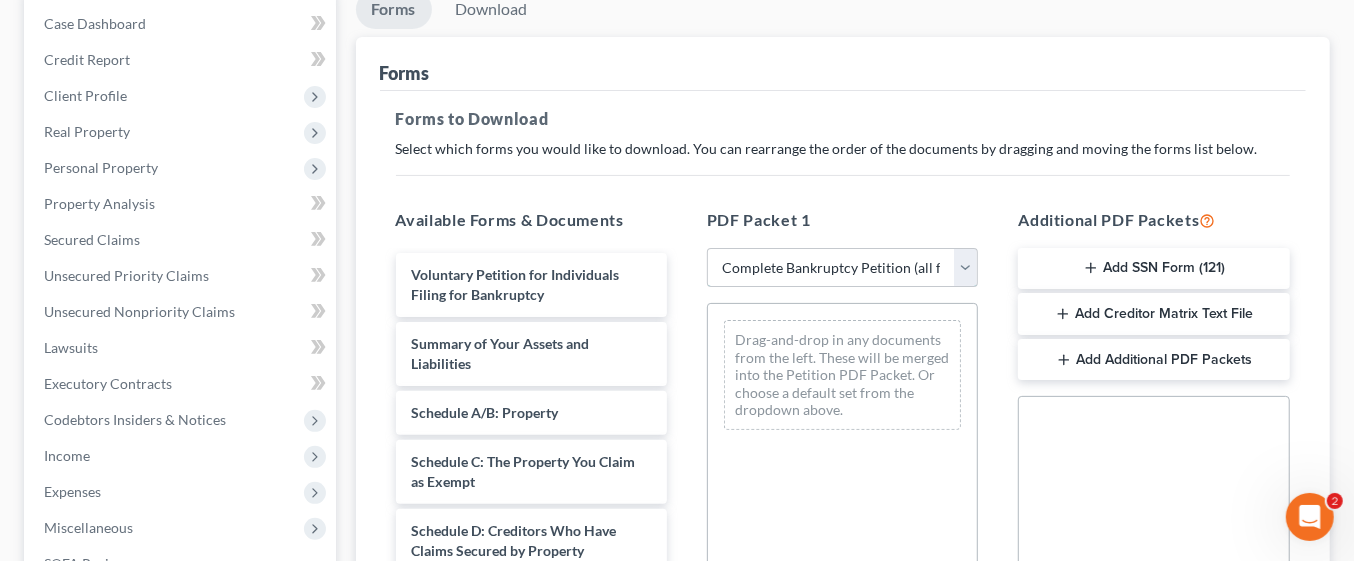 click on "Choose Default Petition PDF Packet Complete Bankruptcy Petition (all forms and schedules) Emergency Filing Forms (Petition and Creditor List Only) Amended Forms Signature Pages Only Supplemental Post Petition (Sch. I & J) Supplemental Post Petition (Sch. I) Supplemental Post Petition (Sch. J) final Updated Pet & Sch Balance of ER Petition ER Chapter 13" at bounding box center (842, 268) 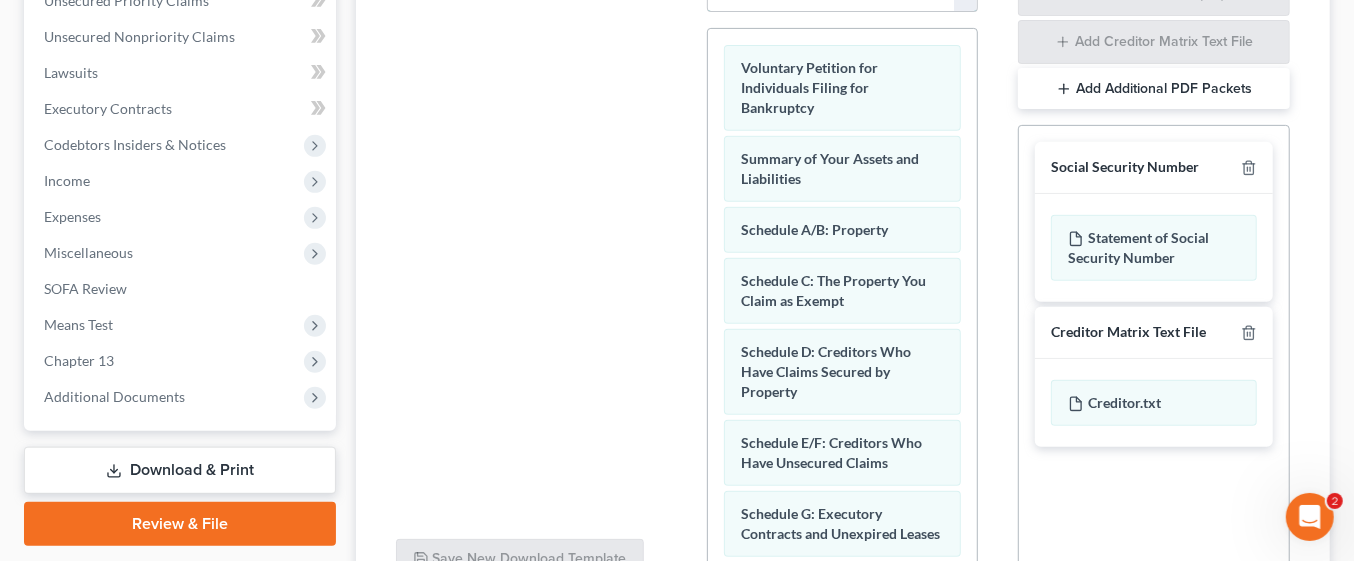 scroll, scrollTop: 672, scrollLeft: 0, axis: vertical 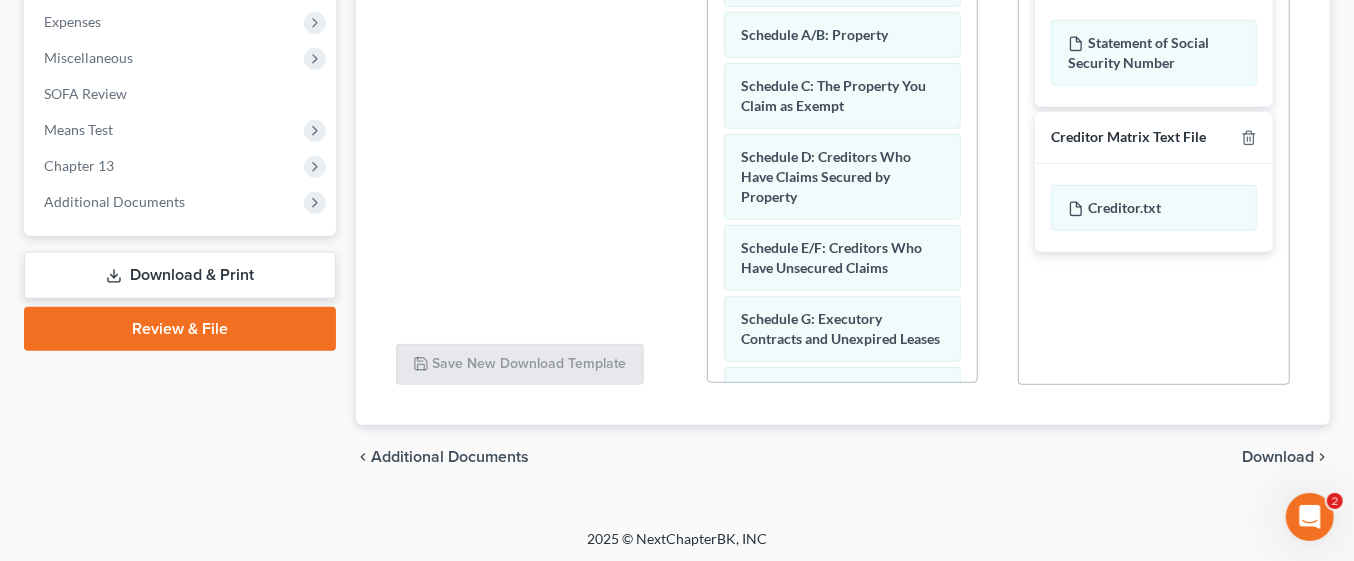 click on "Download" at bounding box center [1278, 457] 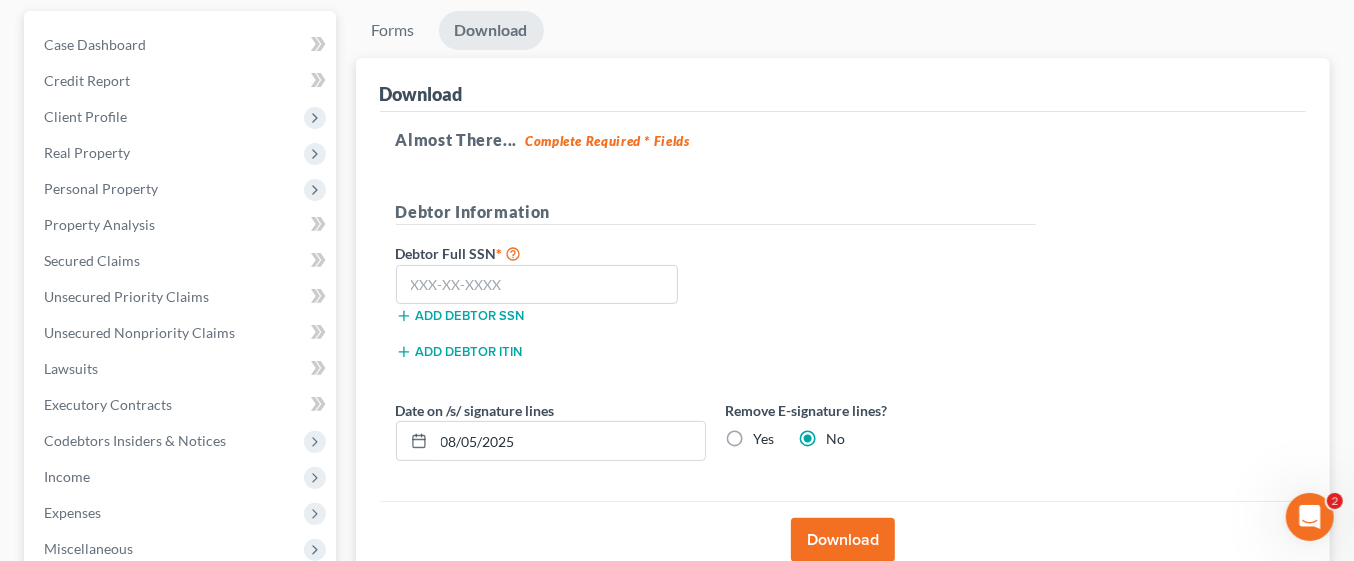 scroll, scrollTop: 177, scrollLeft: 0, axis: vertical 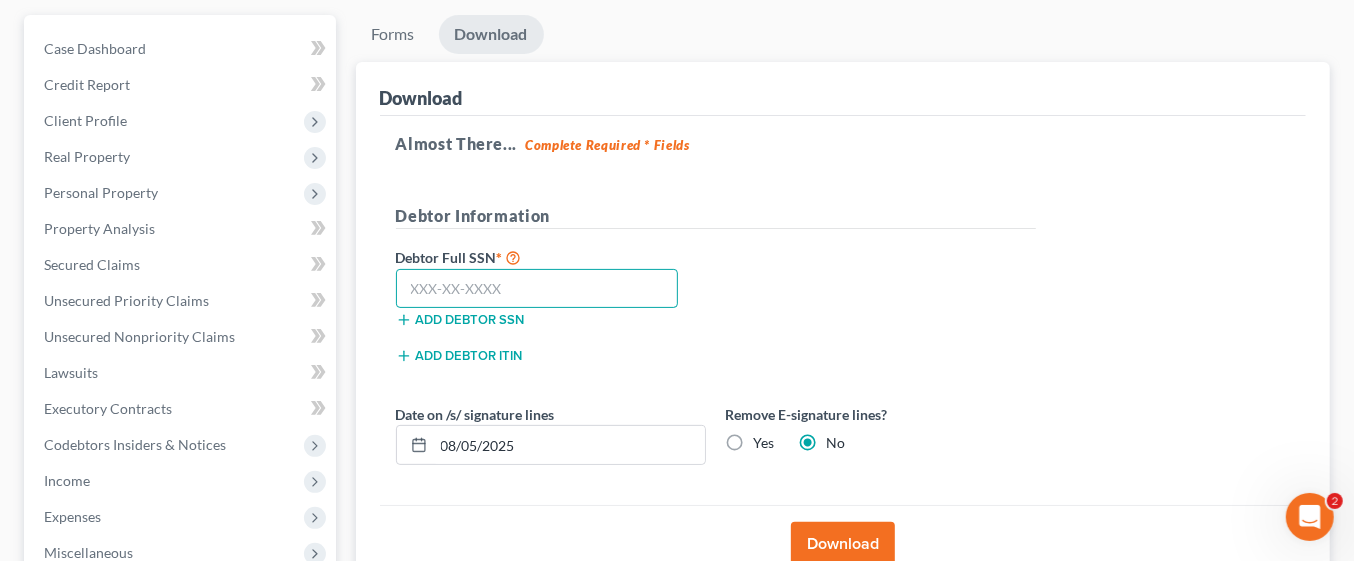 paste on "[NUMBER]" 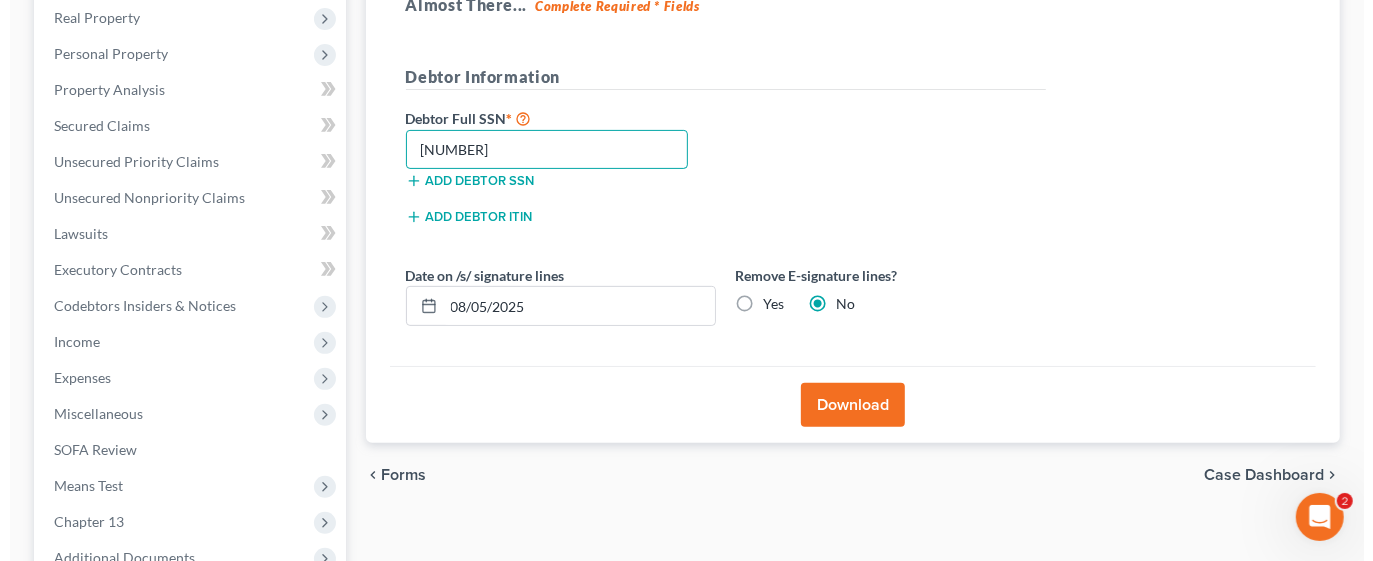 scroll, scrollTop: 327, scrollLeft: 0, axis: vertical 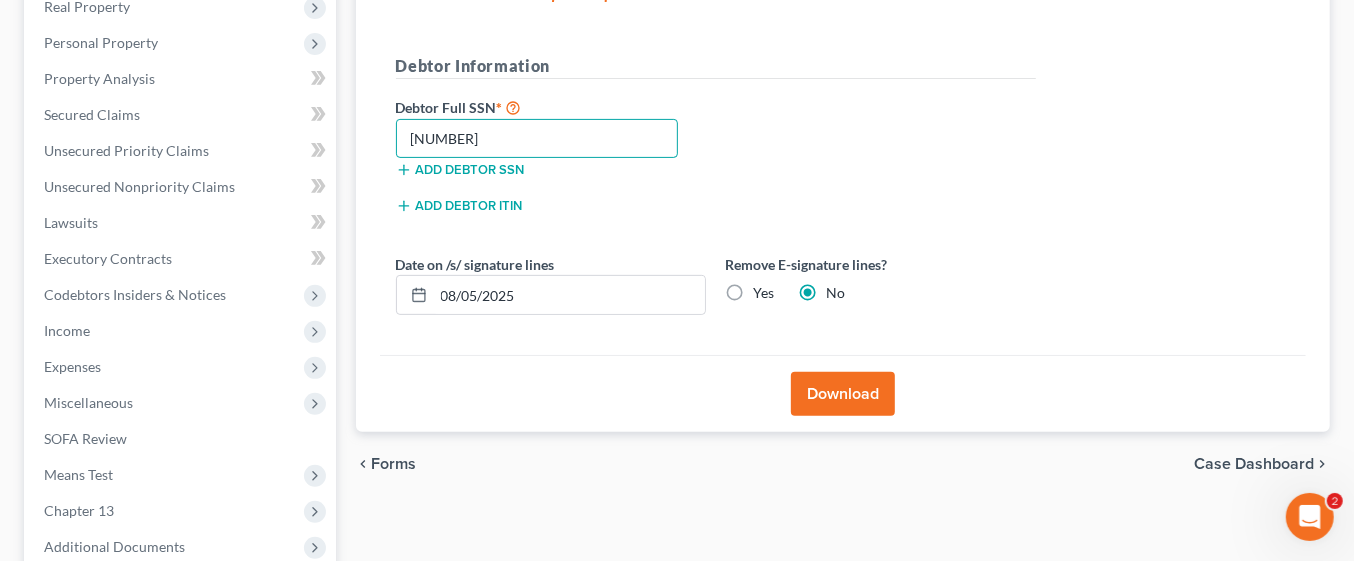type on "[NUMBER]" 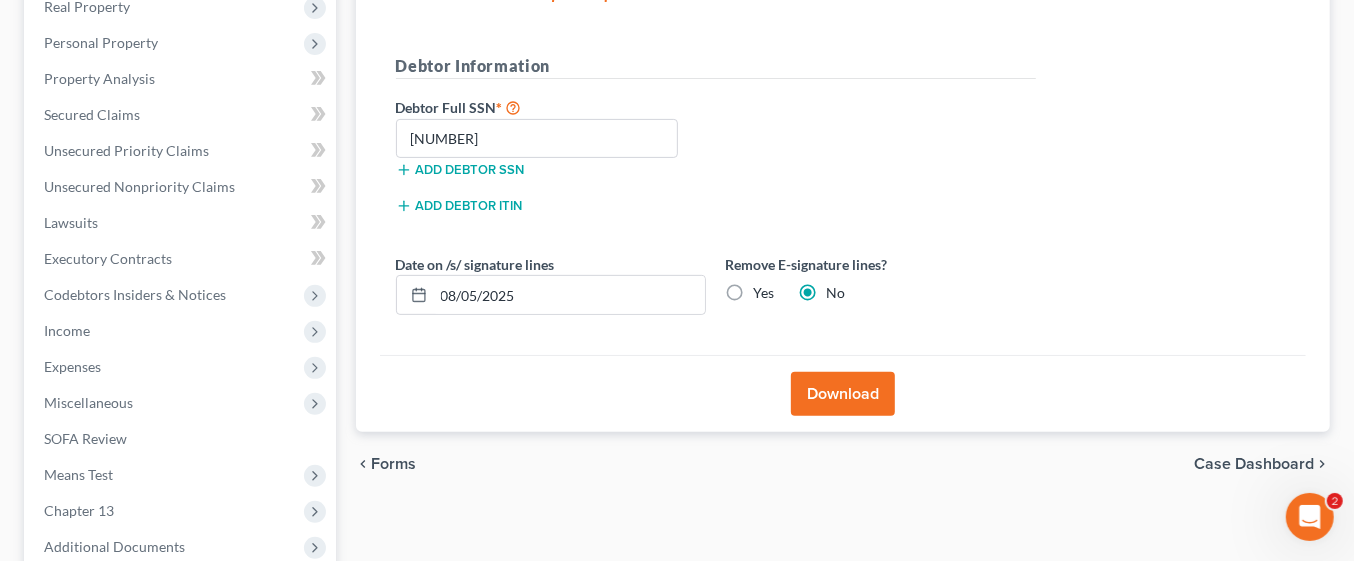click on "Download" at bounding box center [843, 394] 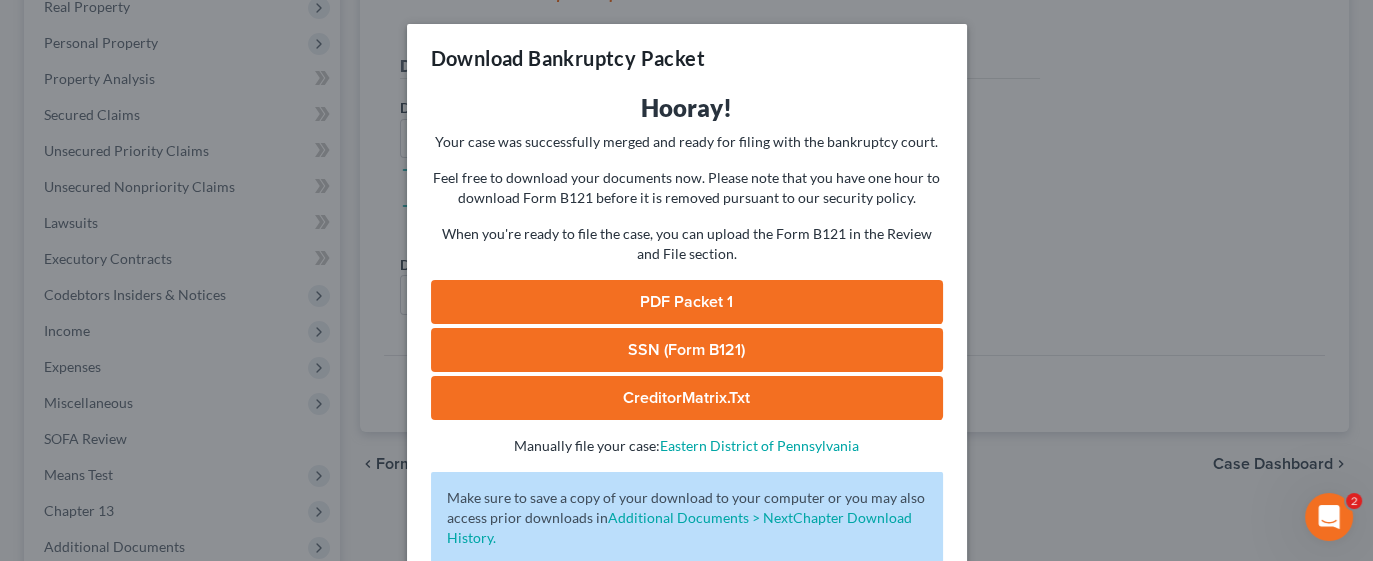 click on "PDF Packet 1" at bounding box center (687, 302) 